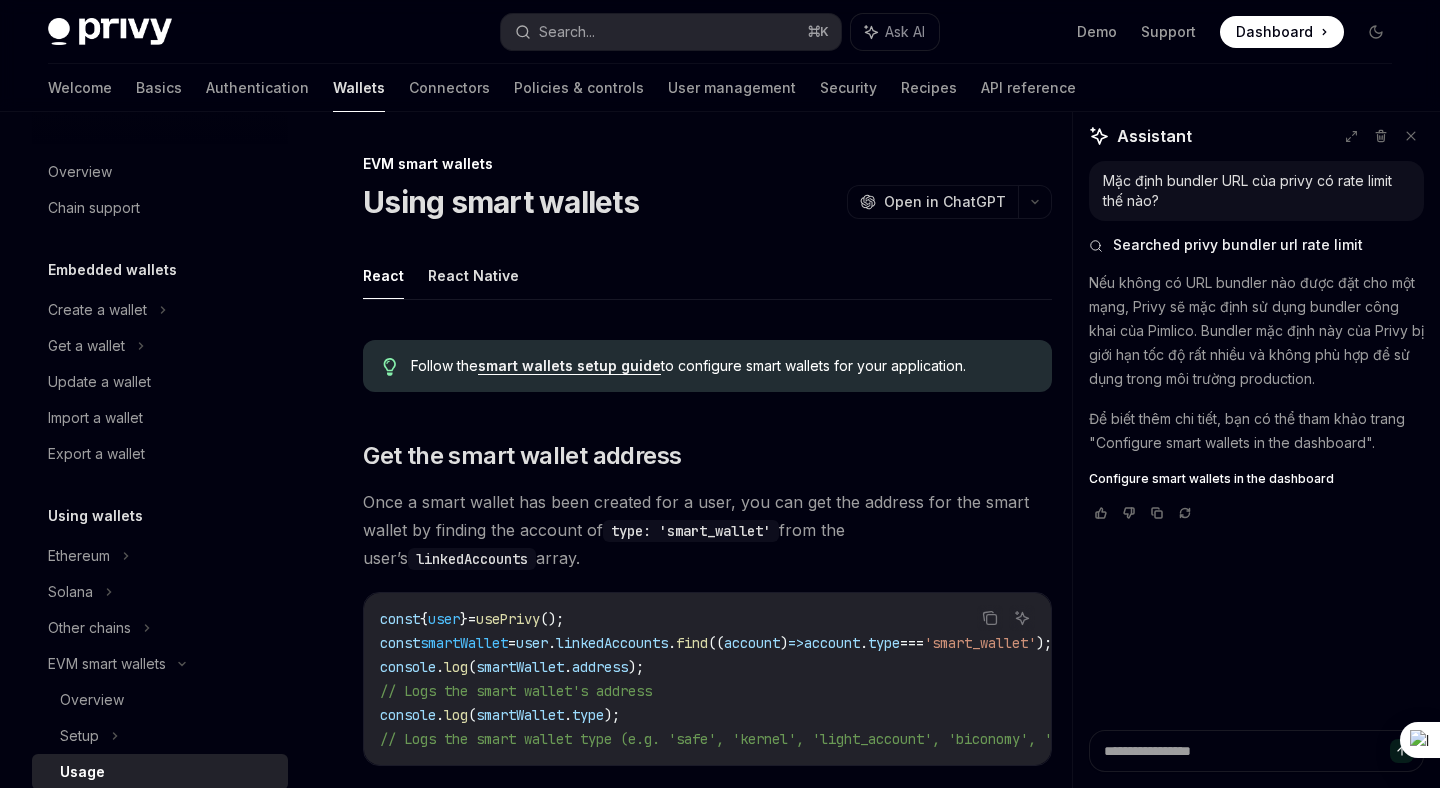 scroll, scrollTop: 1519, scrollLeft: 0, axis: vertical 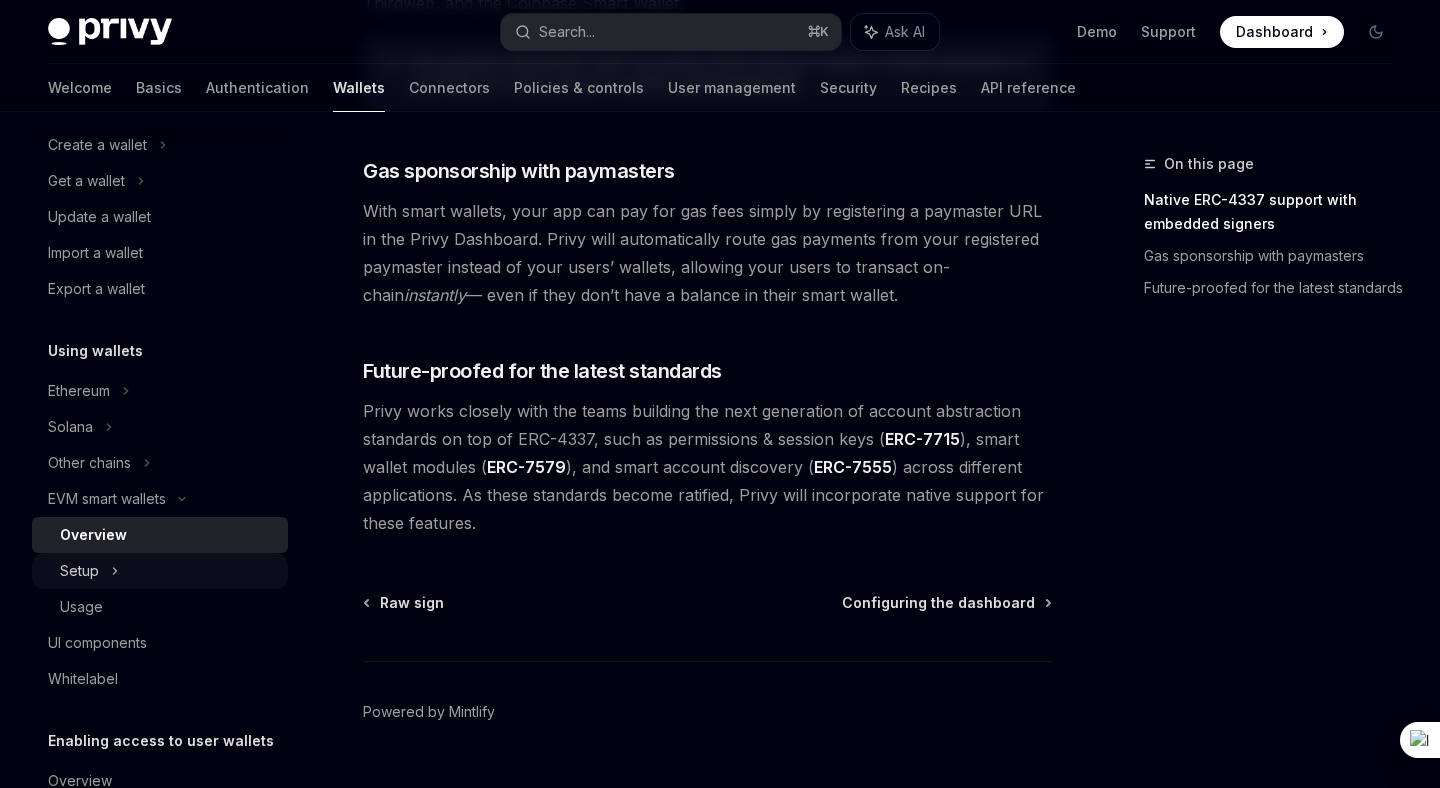 click on "Setup" at bounding box center [160, 571] 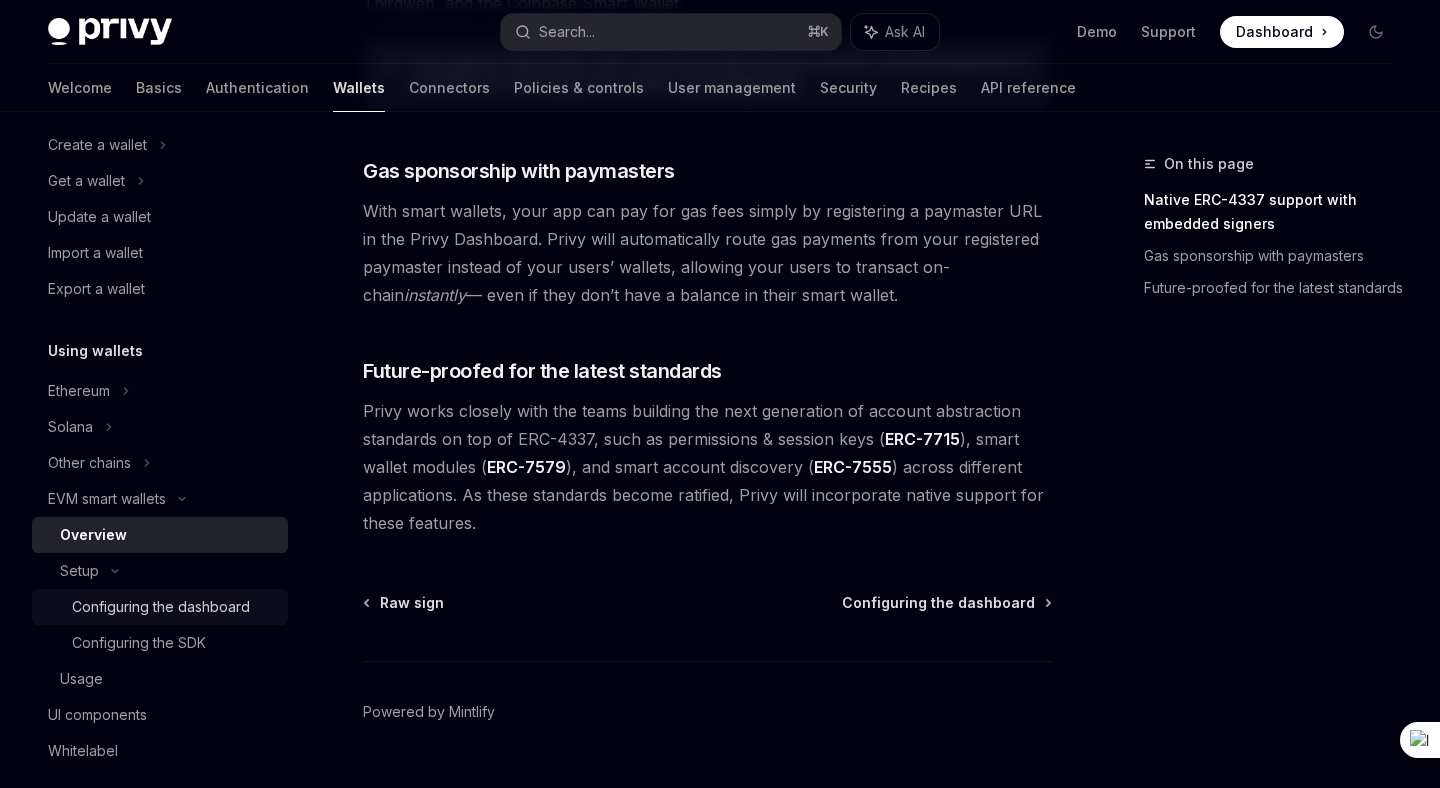 scroll, scrollTop: 0, scrollLeft: 0, axis: both 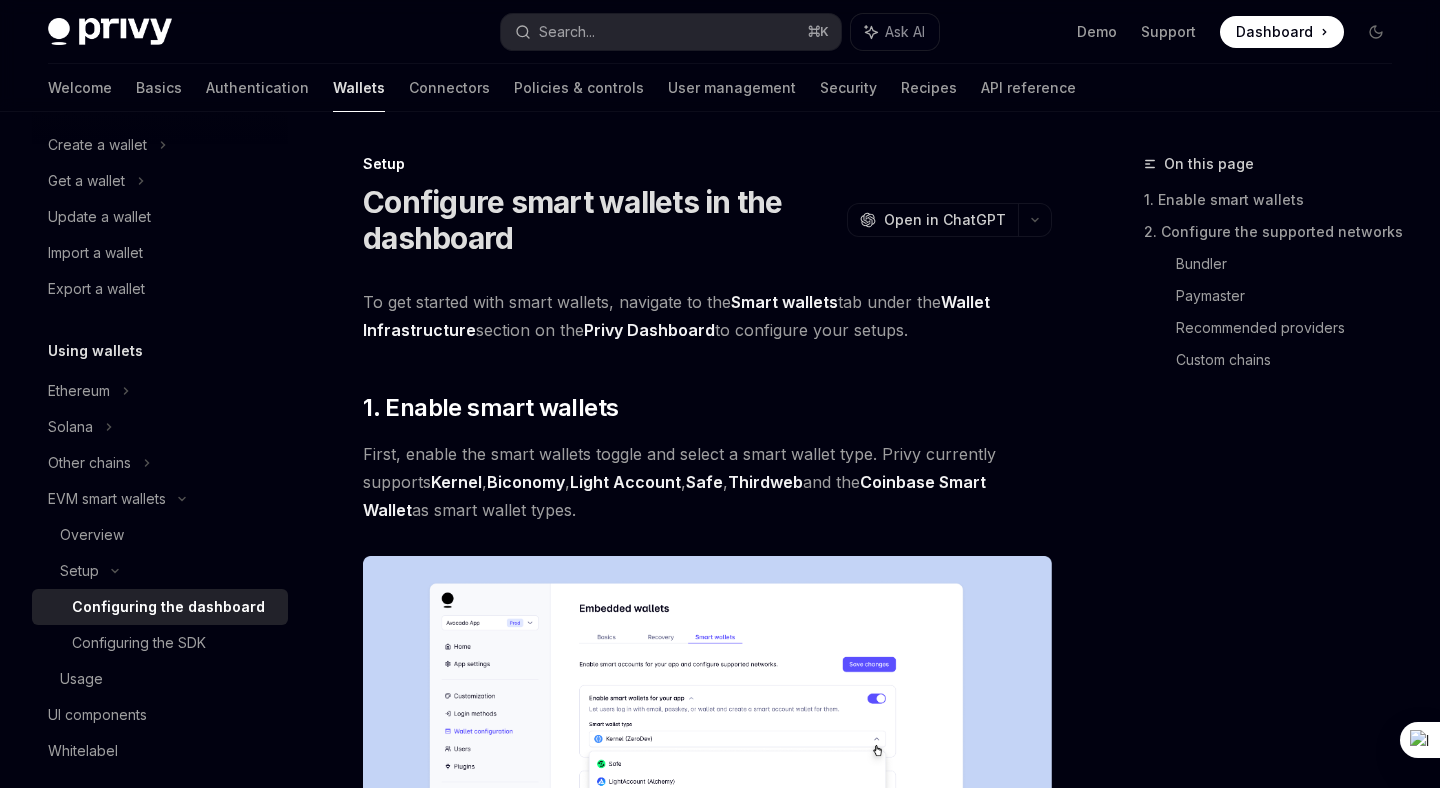 type on "*" 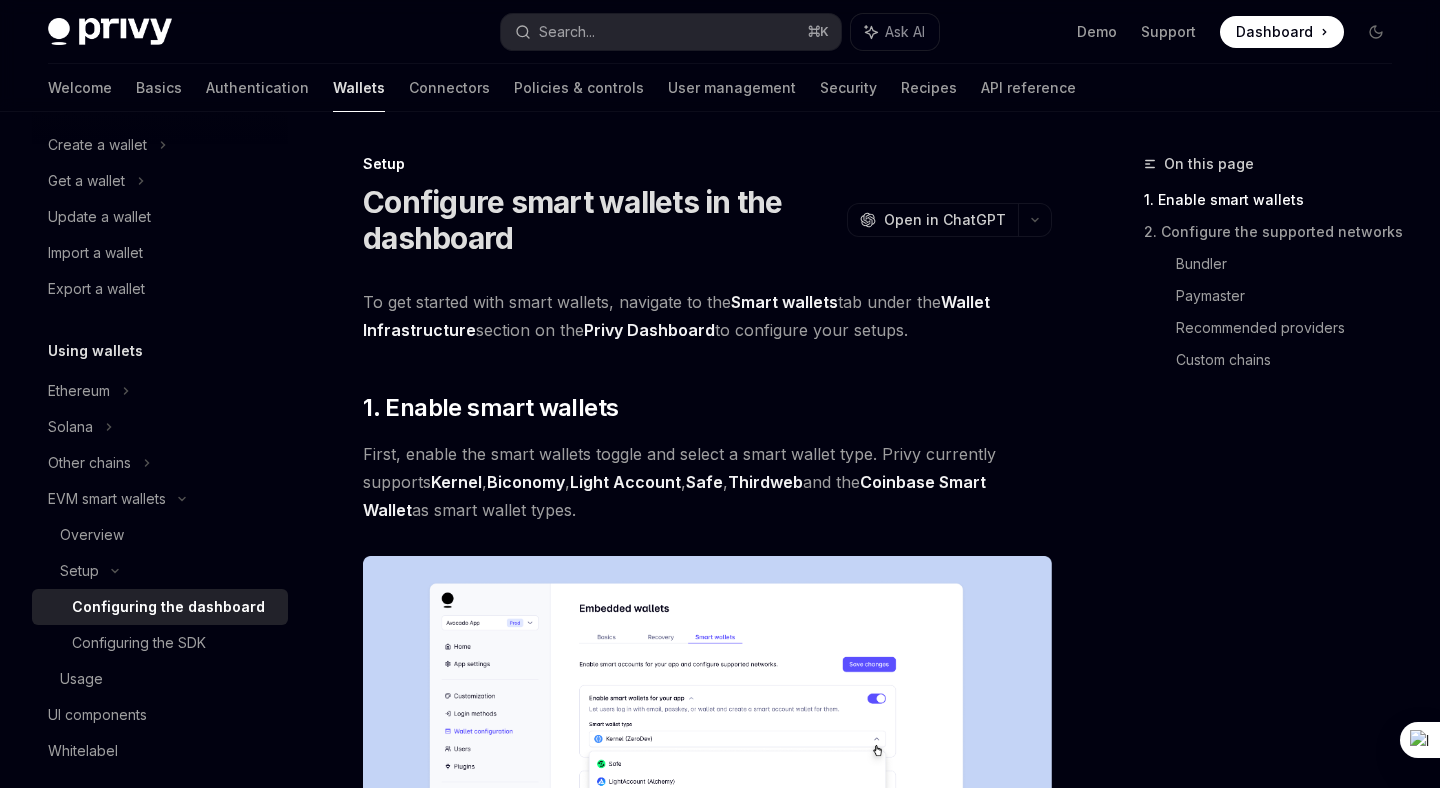click on "Configuring the dashboard" at bounding box center [168, 607] 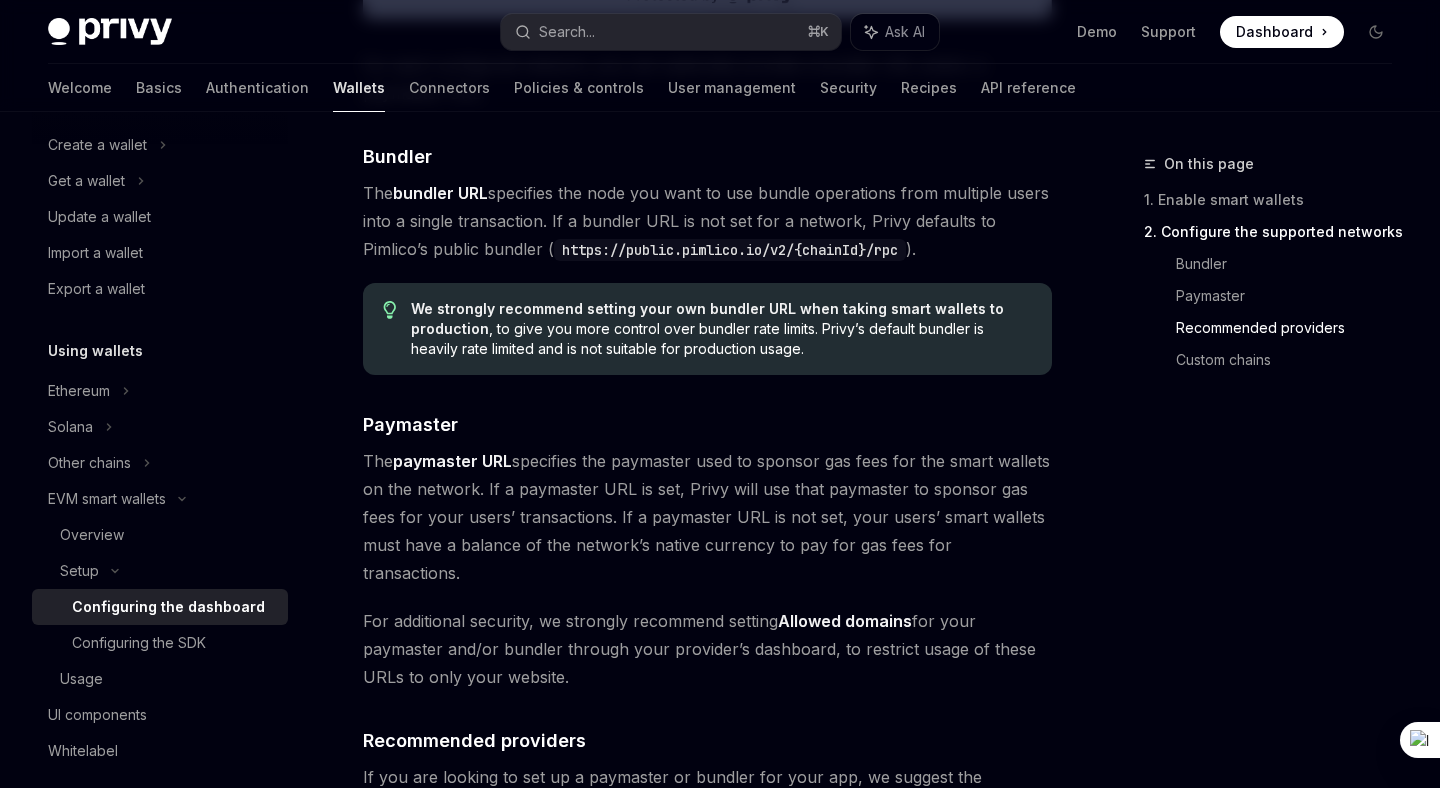 scroll, scrollTop: 1754, scrollLeft: 0, axis: vertical 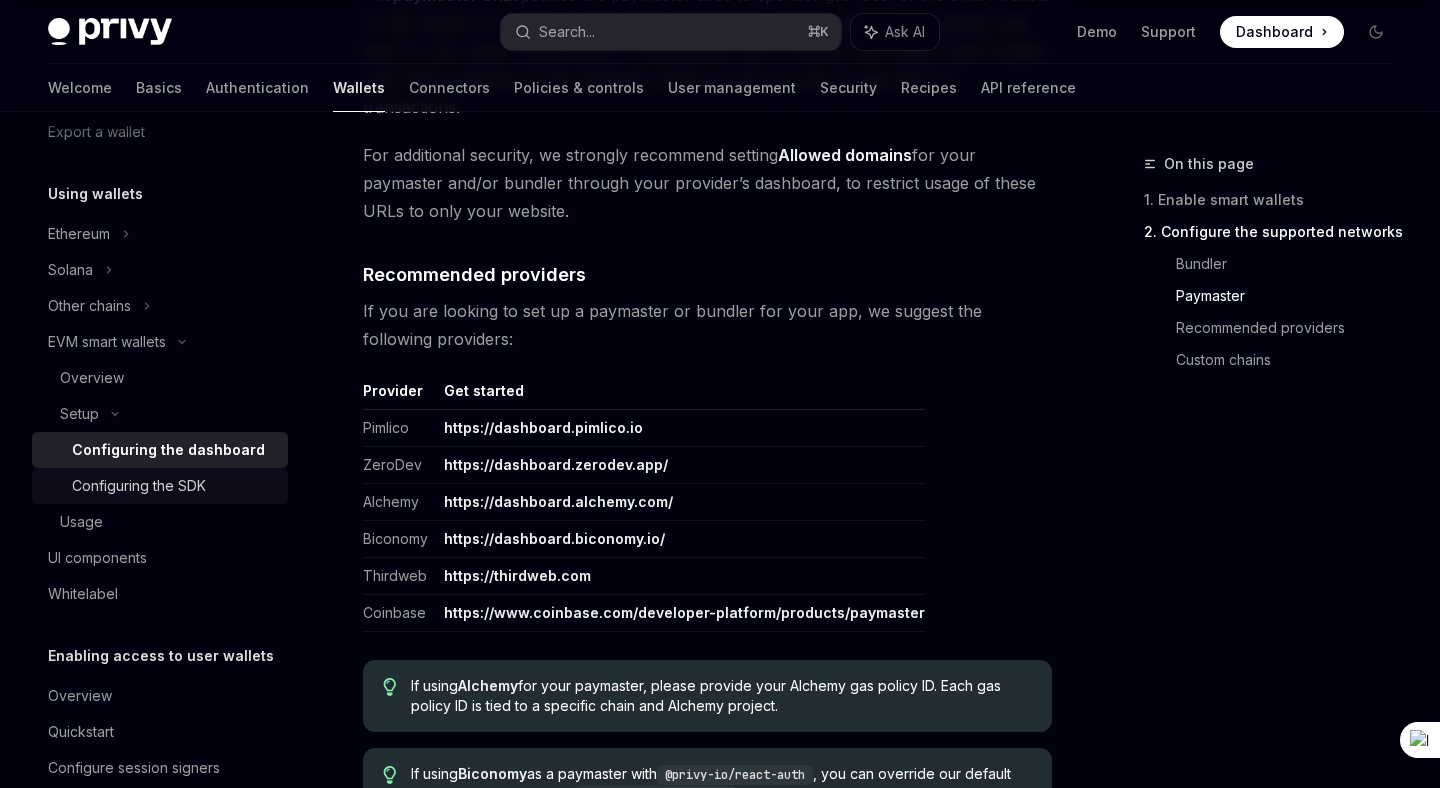 click on "Configuring the SDK" at bounding box center (160, 486) 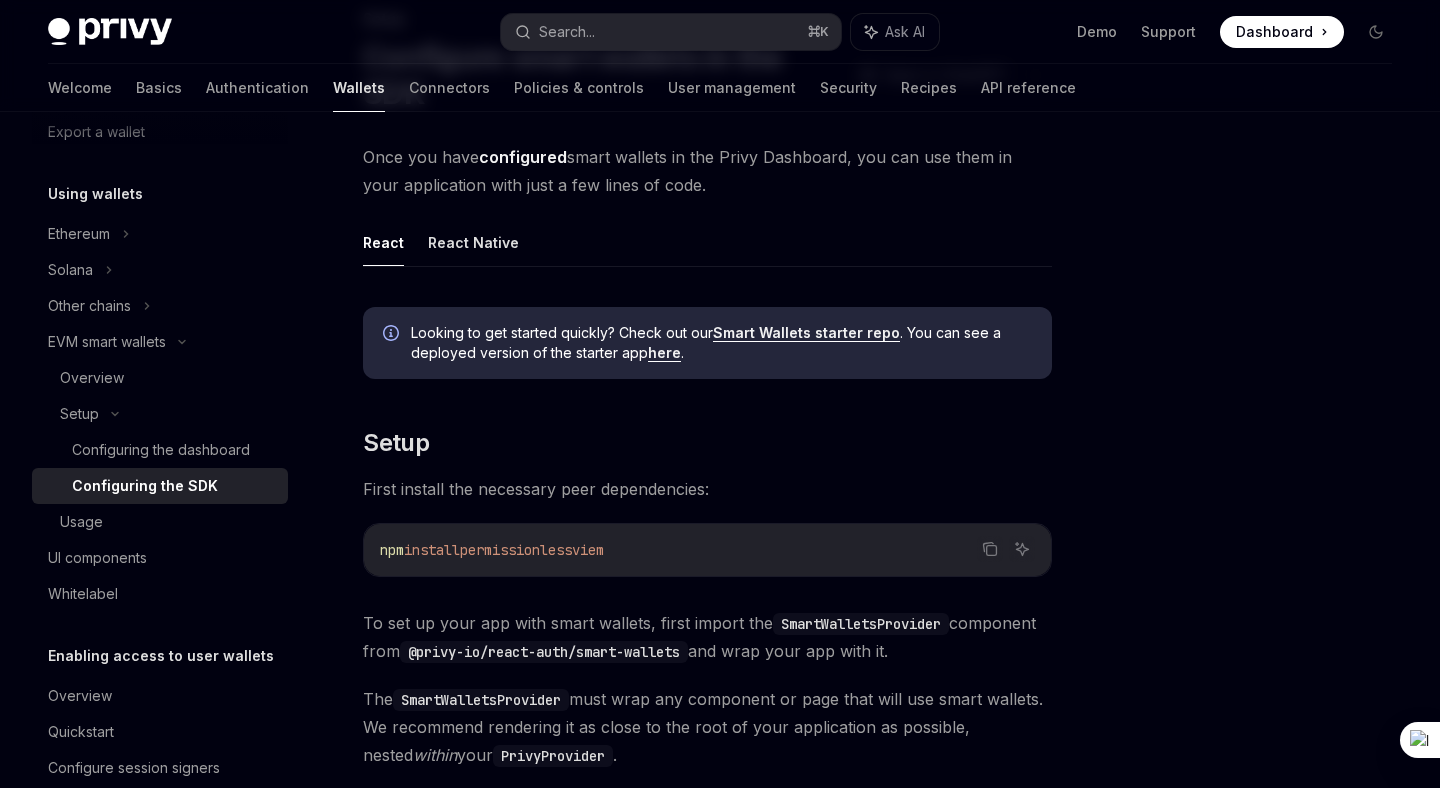 scroll, scrollTop: 332, scrollLeft: 0, axis: vertical 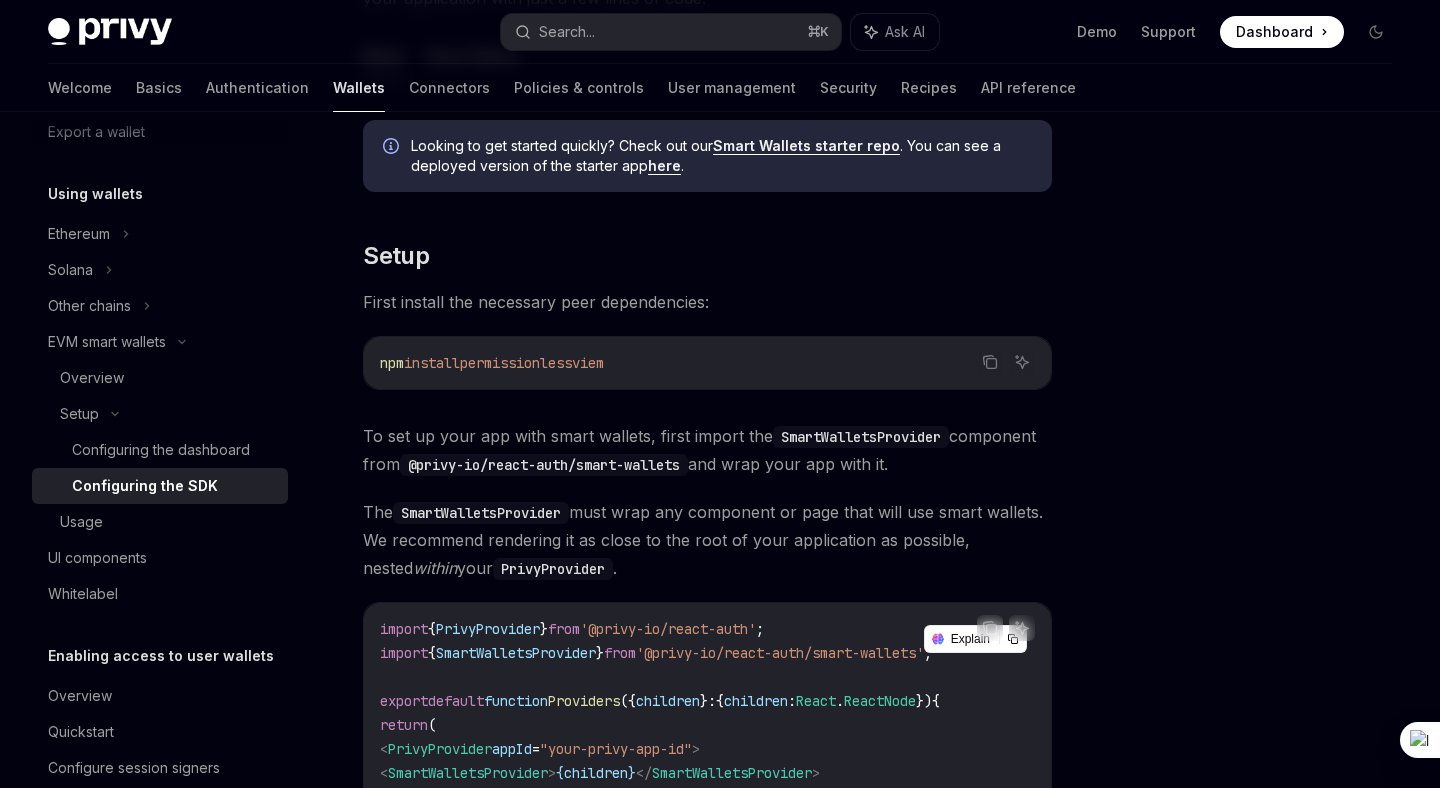 click on "permissionless" at bounding box center [516, 363] 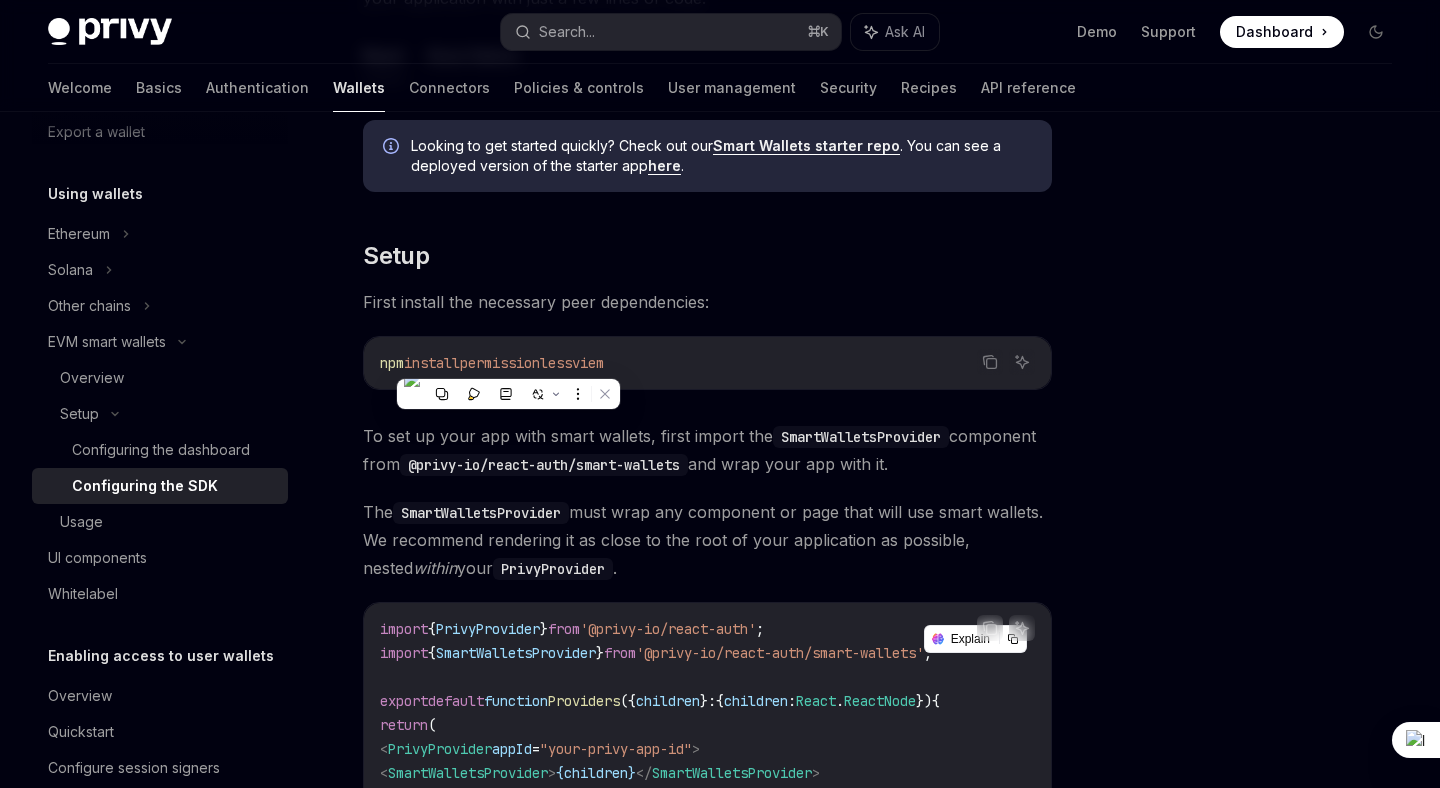 copy on "permissionless" 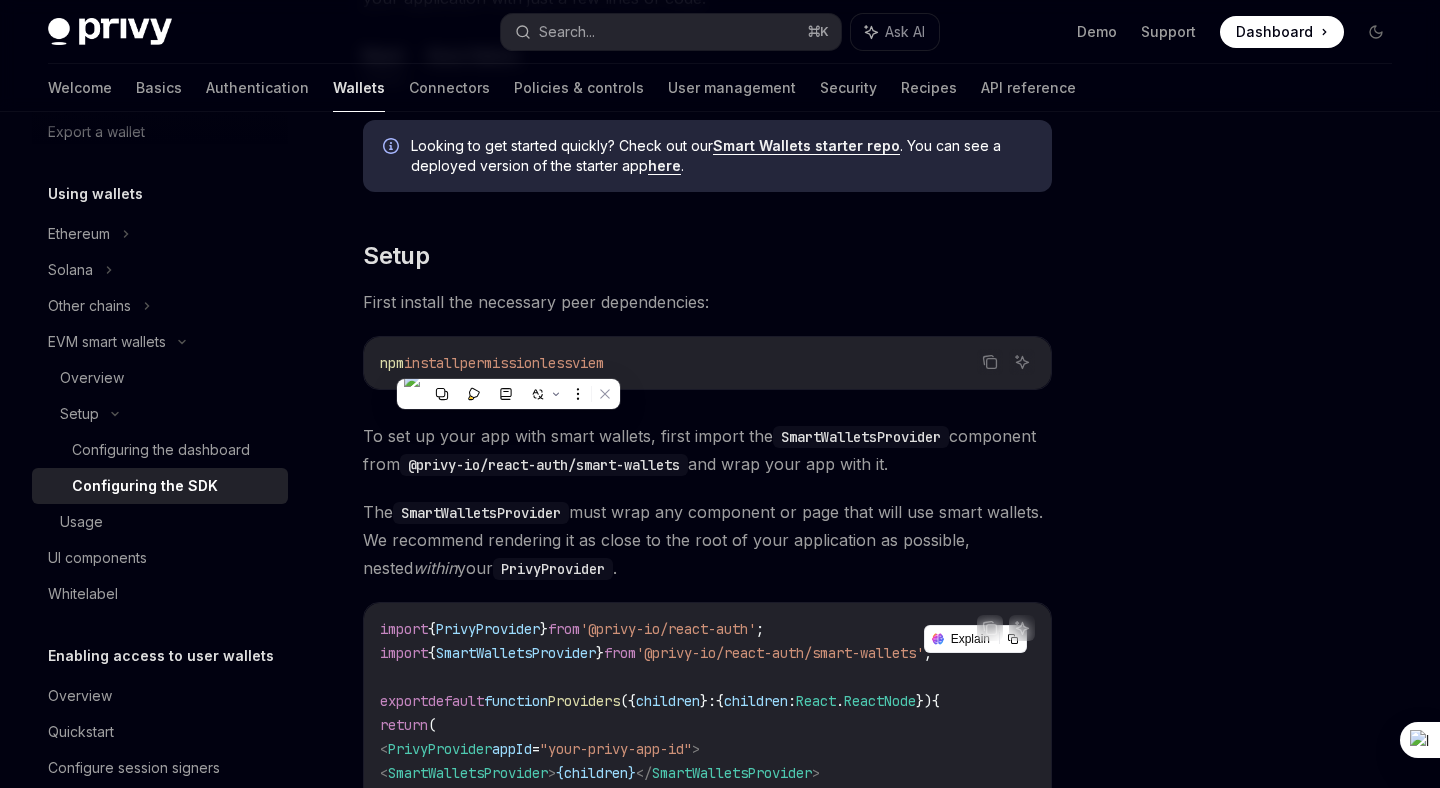 click on "The  SmartWalletsProvider  must wrap any component or page that will use smart wallets. We recommend rendering it as close to the root of your application as possible, nested  within  your  PrivyProvider ." at bounding box center (707, 540) 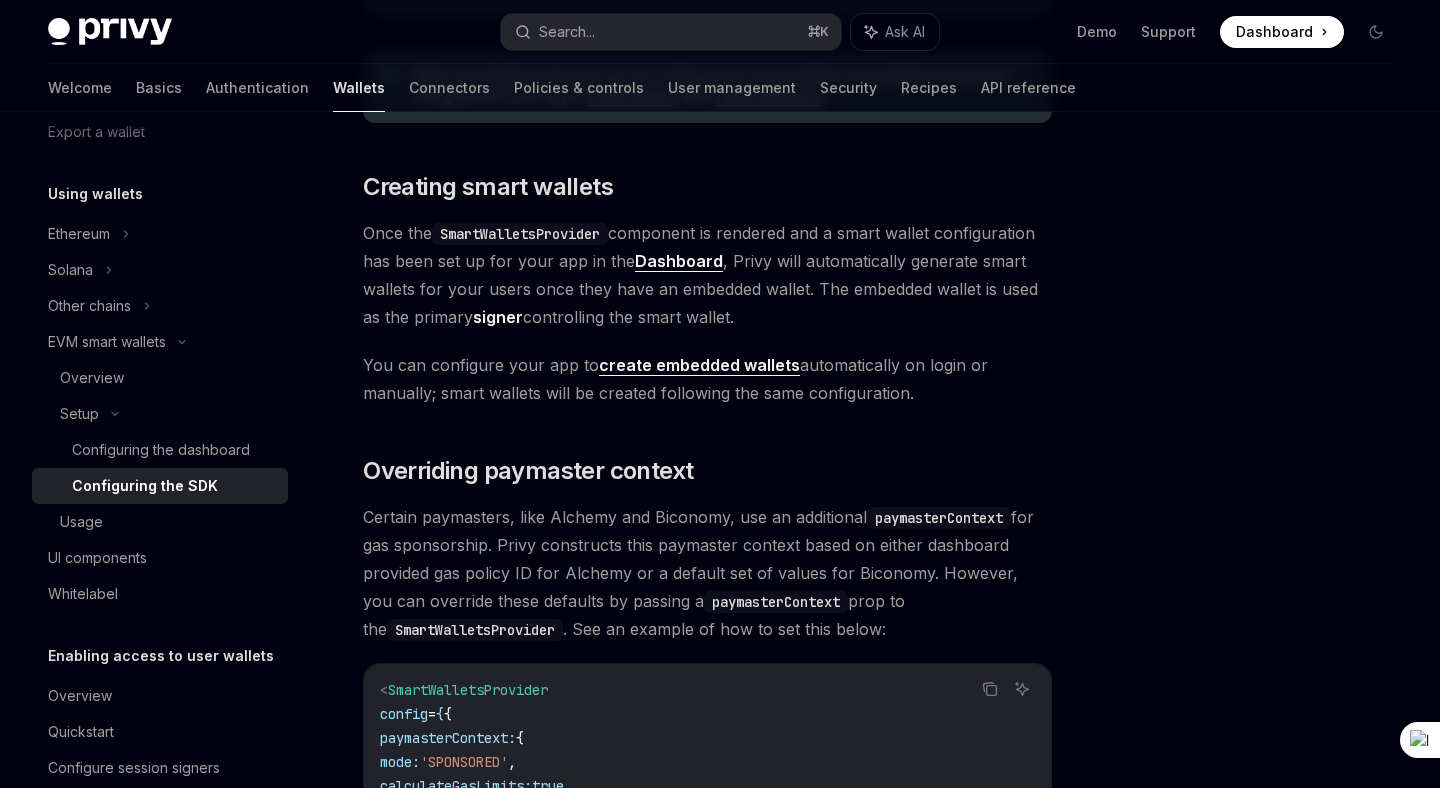 scroll, scrollTop: 727, scrollLeft: 0, axis: vertical 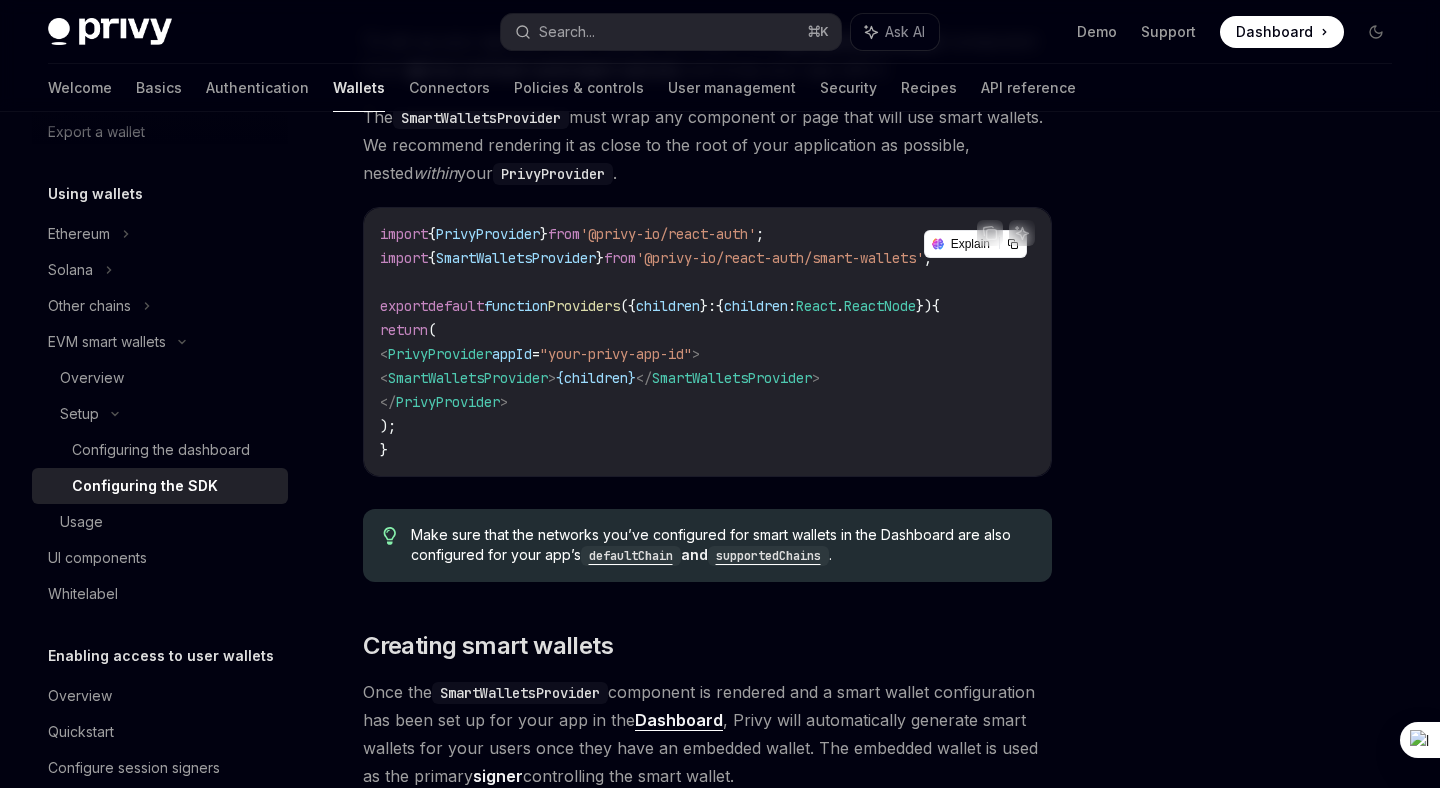 click on "import  { PrivyProvider }  from  '@privy-io/react-auth' ;
import  { SmartWalletsProvider }  from  '@privy-io/react-auth/smart-wallets' ;
export  default  function  Providers ({ children } :  { children :  React . ReactNode })  {
return  (
< PrivyProvider  appId = "your-privy-app-id" >
< SmartWalletsProvider > { children } </ SmartWalletsProvider >
</ PrivyProvider >
);
}" at bounding box center (707, 342) 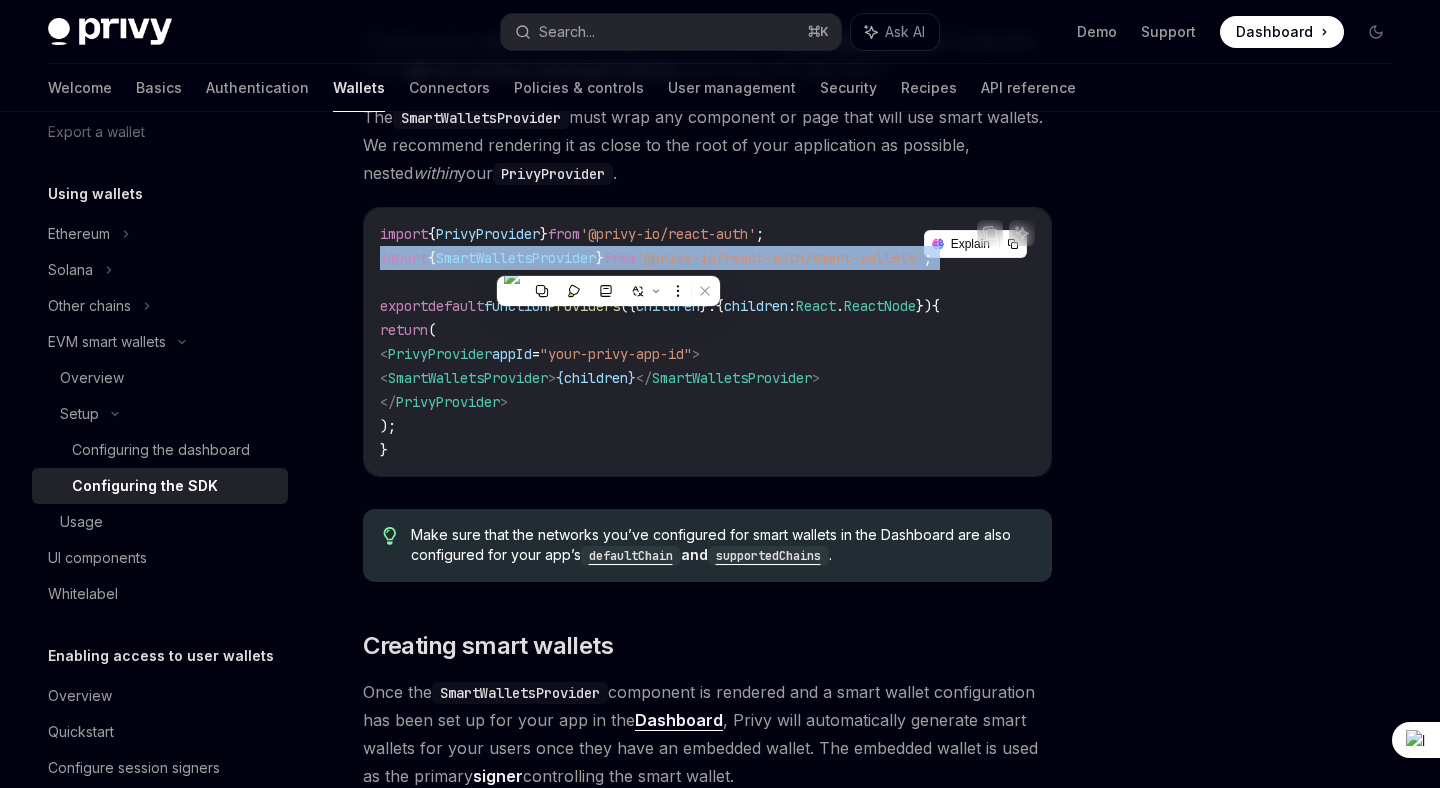 copy on "import  { SmartWalletsProvider }  from  '@privy-io/react-auth/smart-wallets' ;" 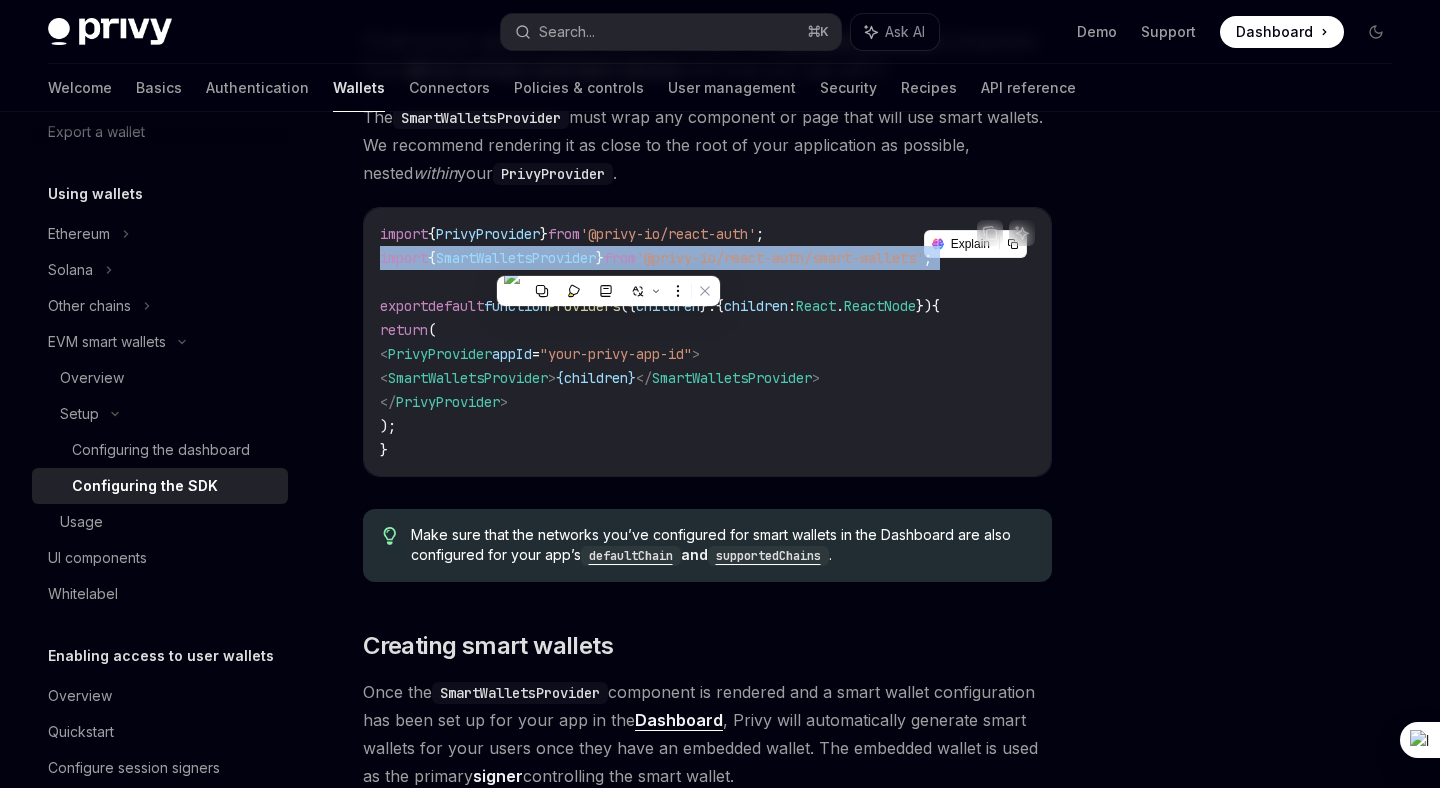 click on "'@privy-io/react-auth/smart-wallets'" at bounding box center [780, 258] 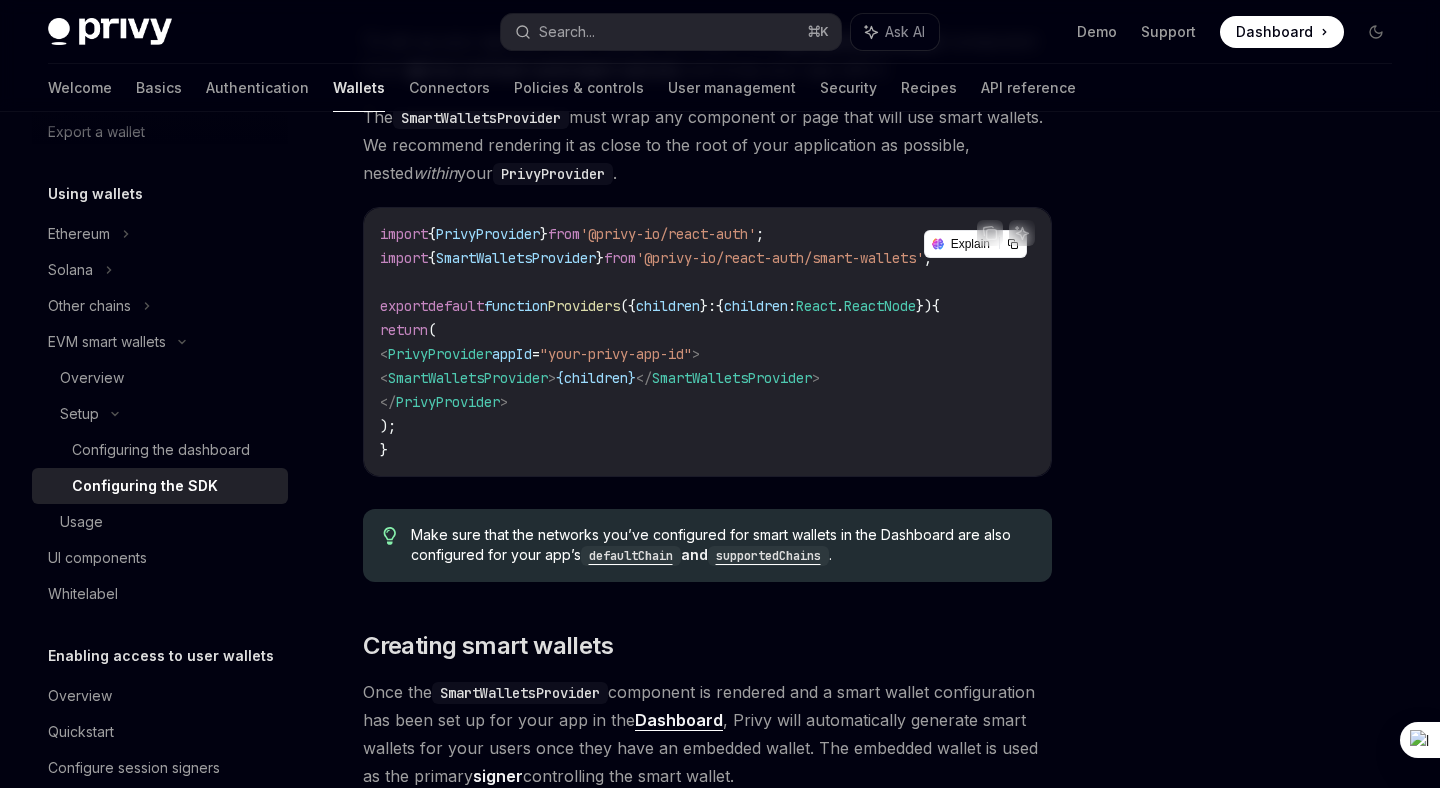 click on "'@privy-io/react-auth/smart-wallets'" at bounding box center [780, 258] 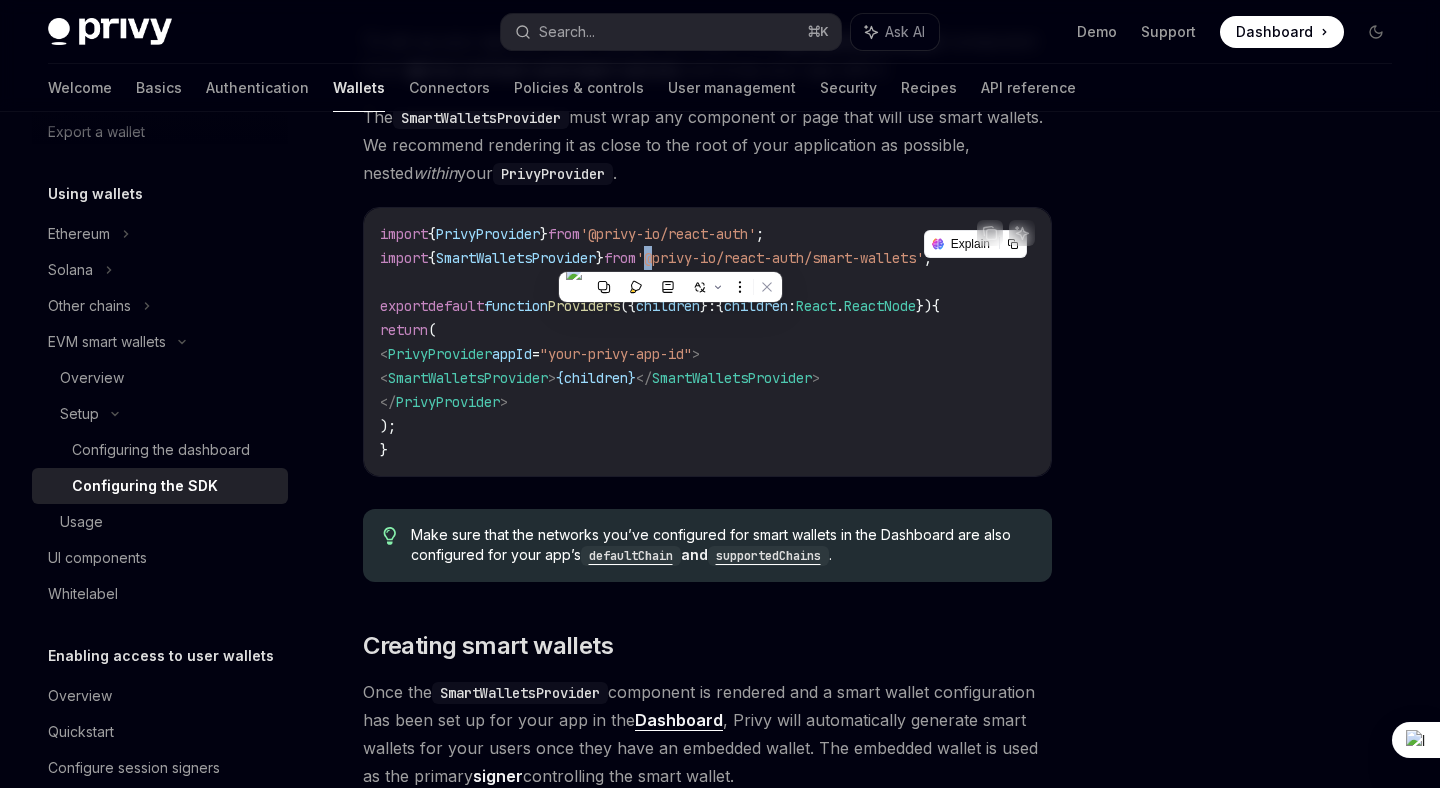 click on "'@privy-io/react-auth/smart-wallets'" at bounding box center (780, 258) 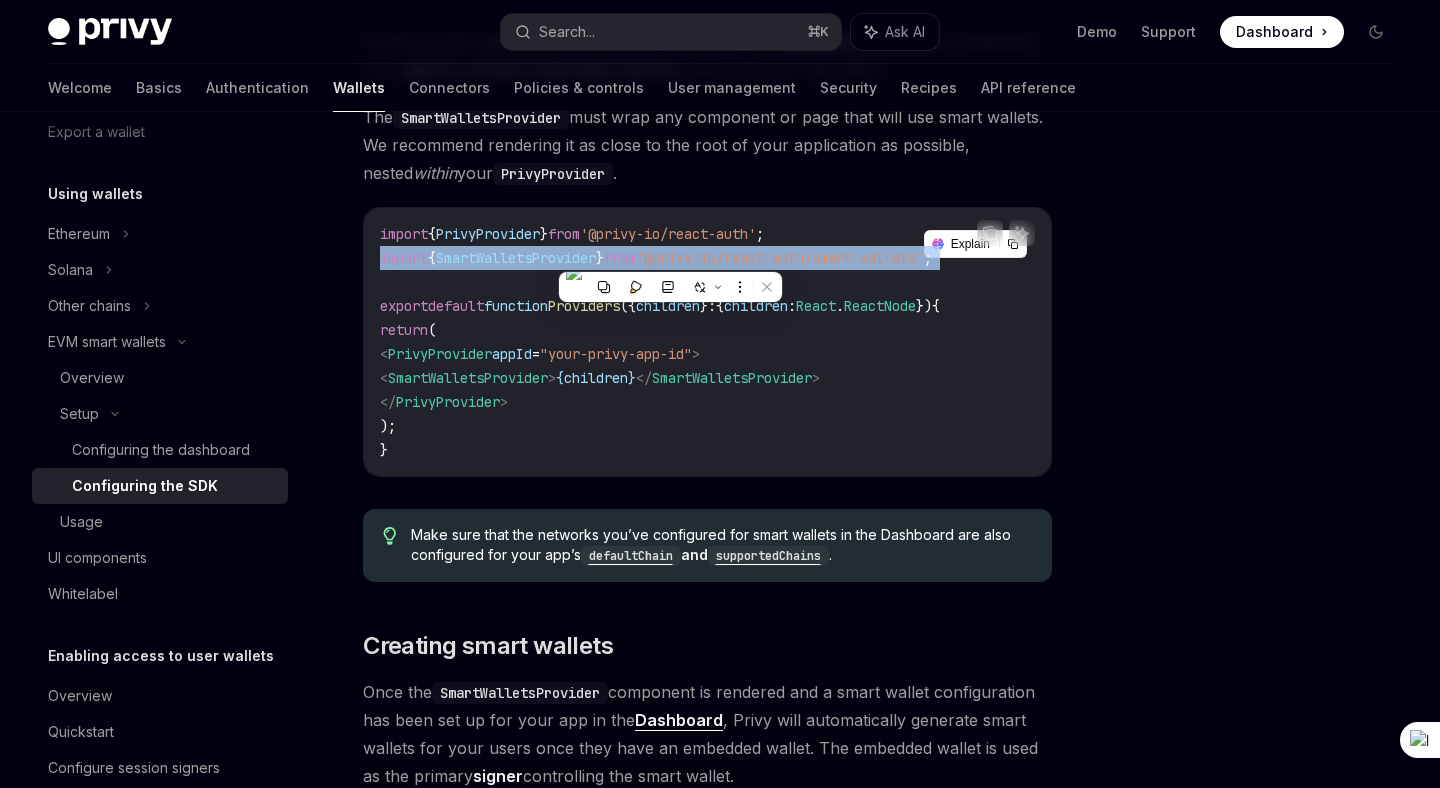 click on "import  { PrivyProvider }  from  '@privy-io/react-auth' ;
import  { SmartWalletsProvider }  from  '@privy-io/react-auth/smart-wallets' ;
export  default  function  Providers ({ children } :  { children :  React . ReactNode })  {
return  (
< PrivyProvider  appId = "your-privy-app-id" >
< SmartWalletsProvider > { children } </ SmartWalletsProvider >
</ PrivyProvider >
);
}" at bounding box center (707, 342) 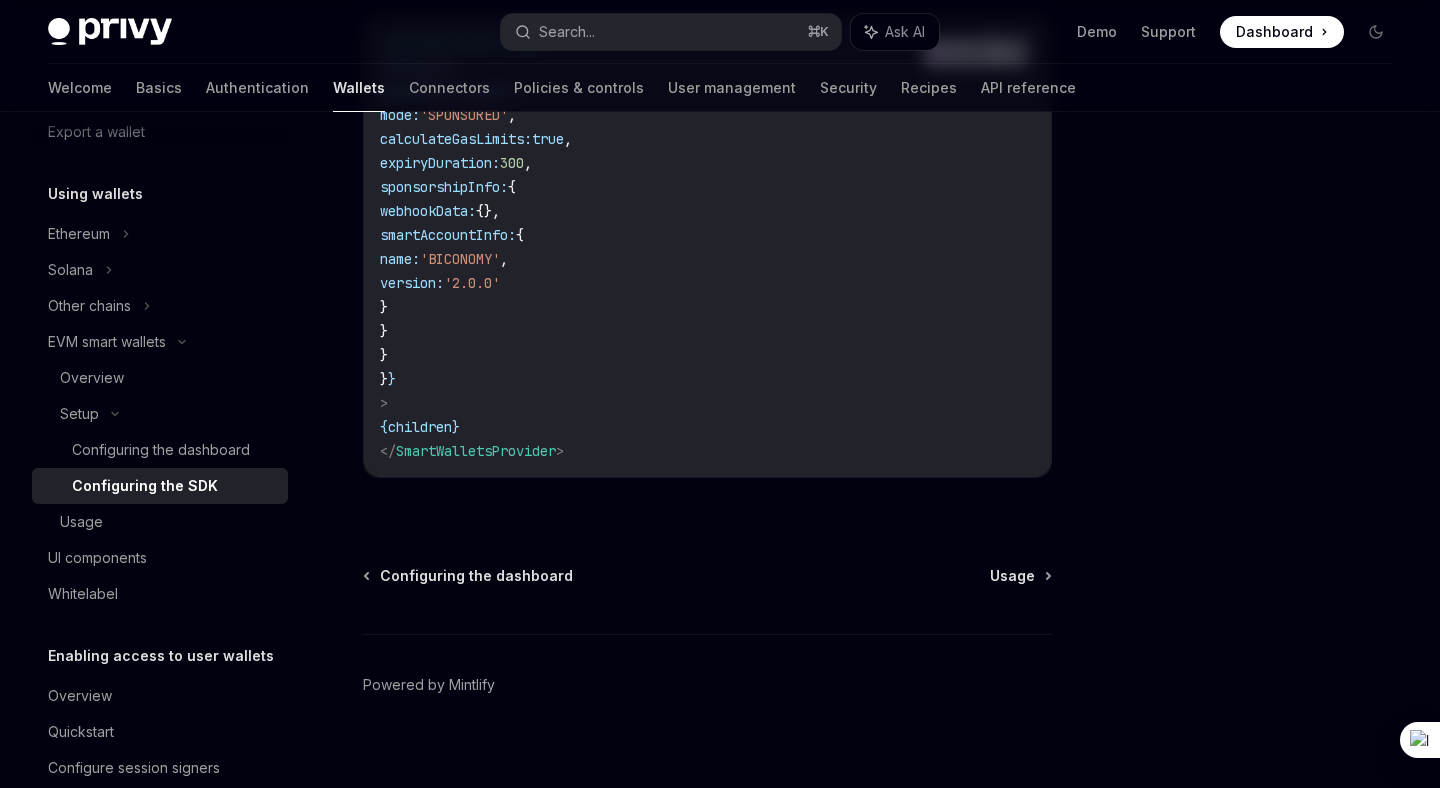 scroll, scrollTop: 1844, scrollLeft: 0, axis: vertical 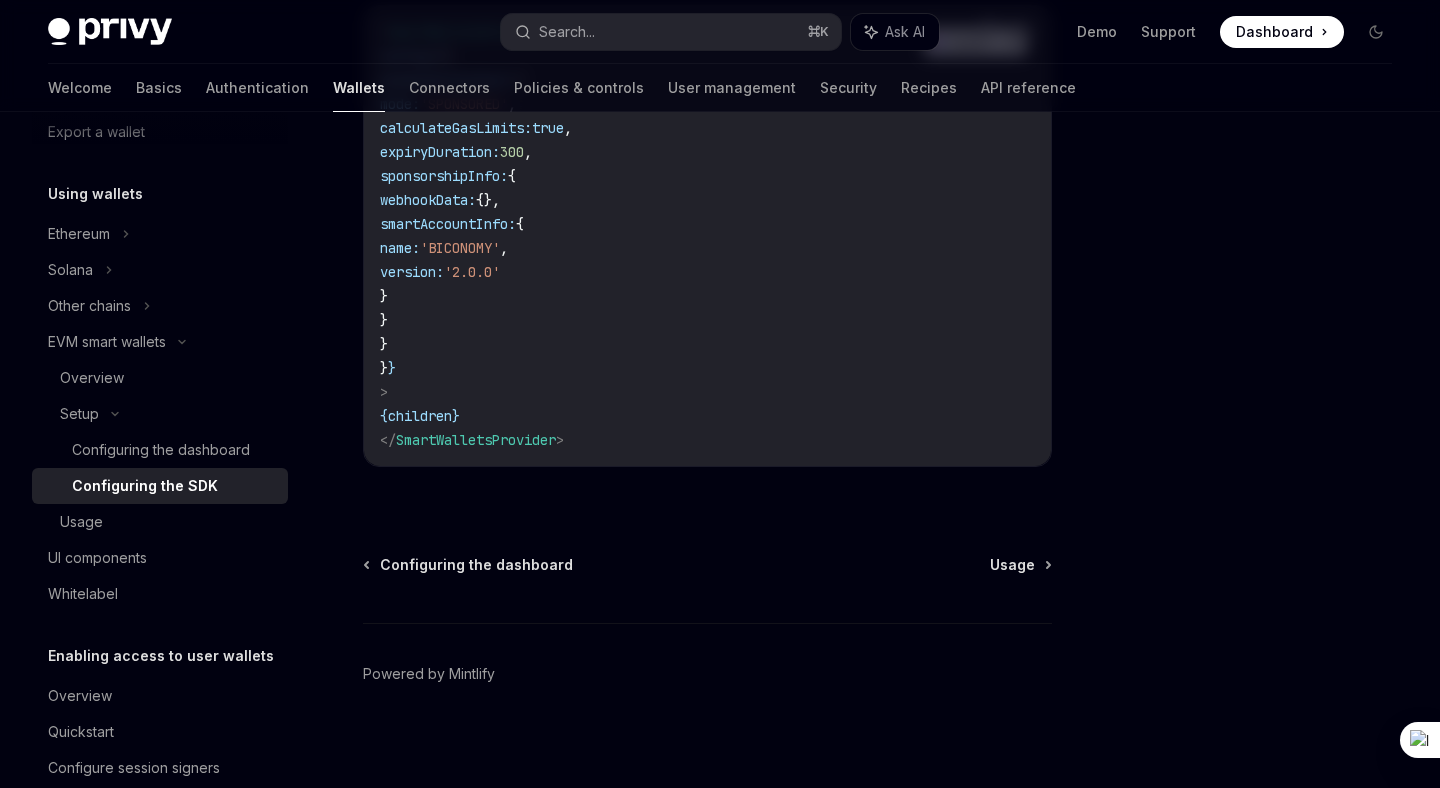 click on "< SmartWalletsProvider
config = { {
paymasterContext:  {
mode:  'SPONSORED' ,
calculateGasLimits:  true ,
expiryDuration:  300 ,
sponsorshipInfo:  {
webhookData:  {},
smartAccountInfo:  {
name:  'BICONOMY' ,
version:  '2.0.0'
}
}
}
} }
>
{ children }
</ SmartWalletsProvider >" at bounding box center (707, 236) 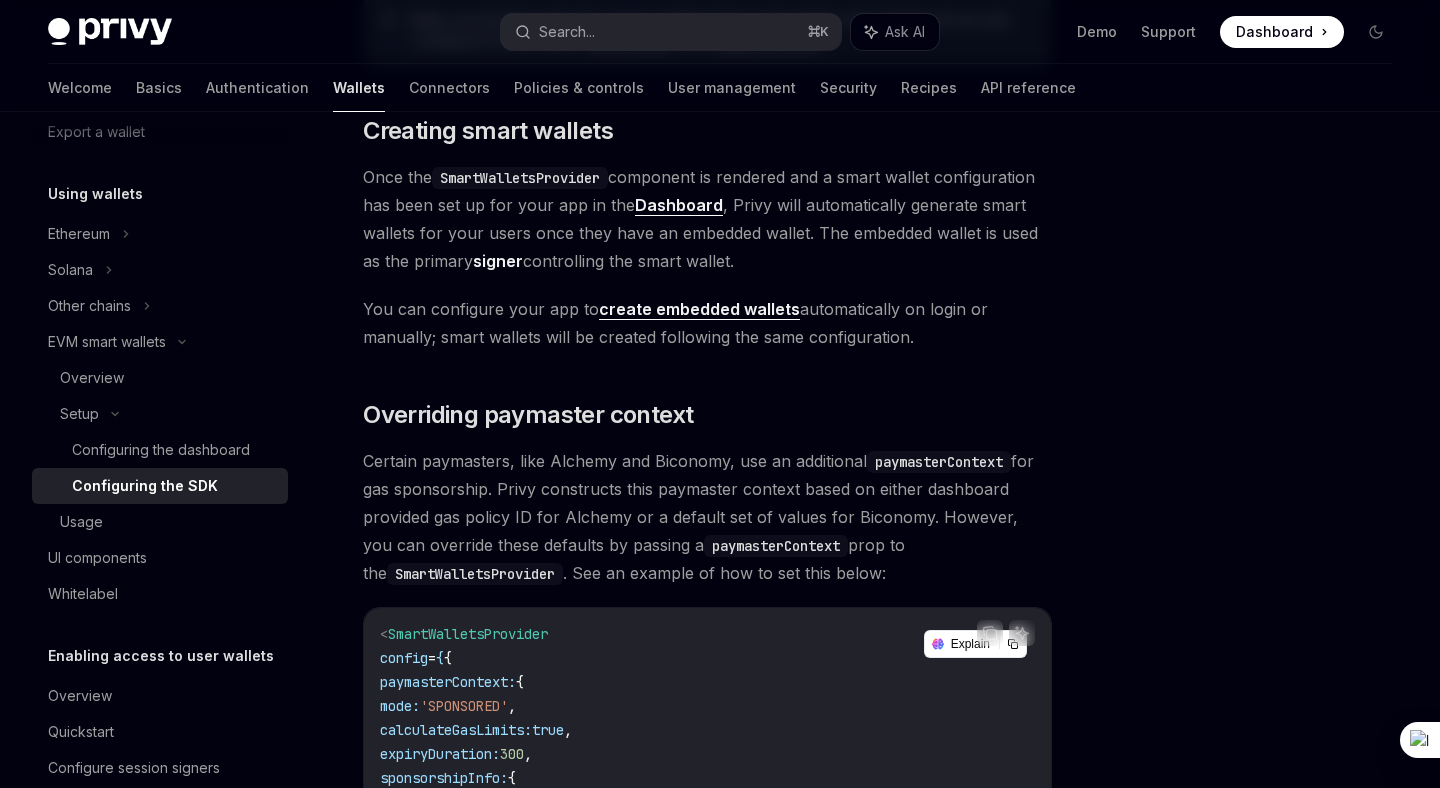 scroll, scrollTop: 747, scrollLeft: 0, axis: vertical 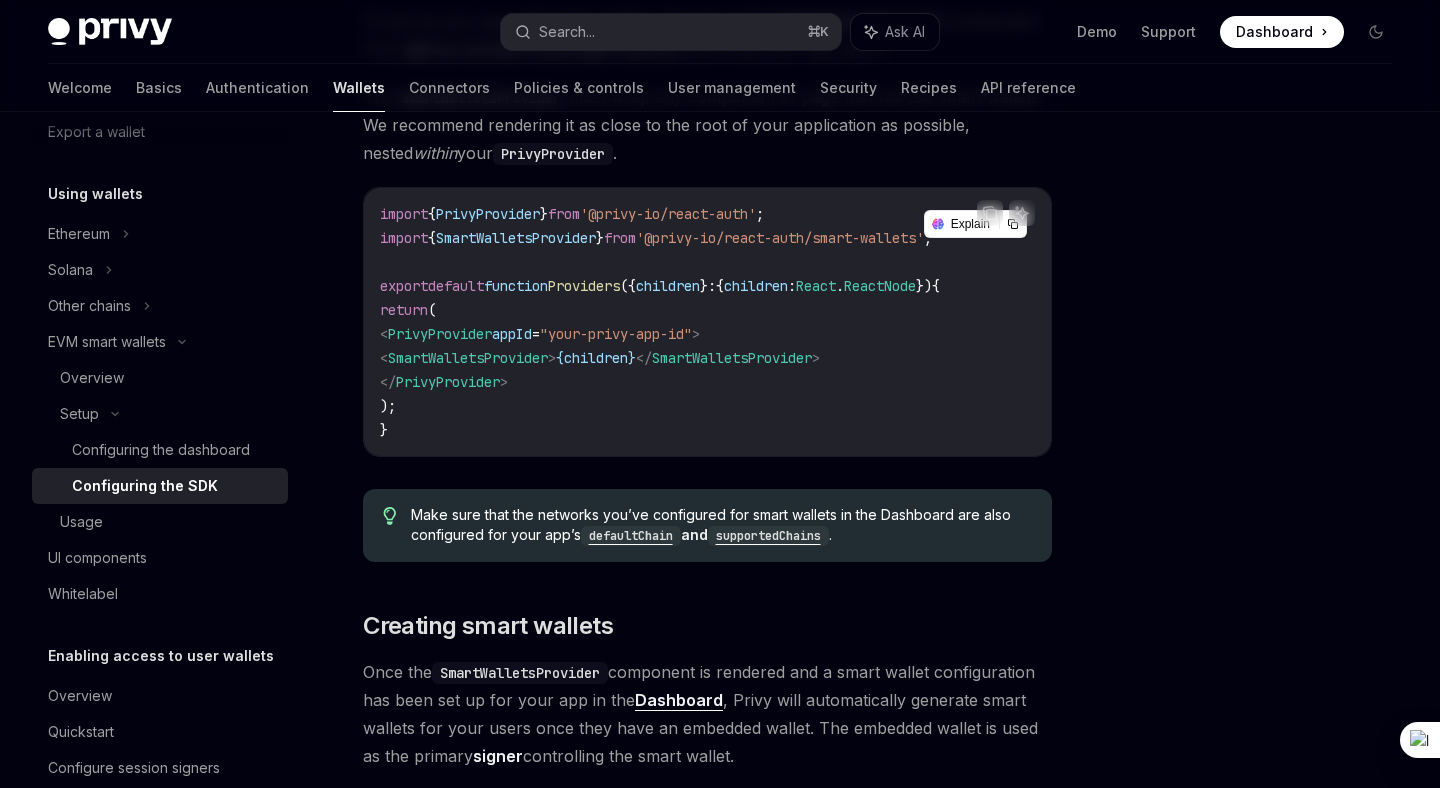 click on "Privy Docs  home page Search... ⌘ K Ask AI Demo Support Dashboard Dashboard Search..." at bounding box center [720, 32] 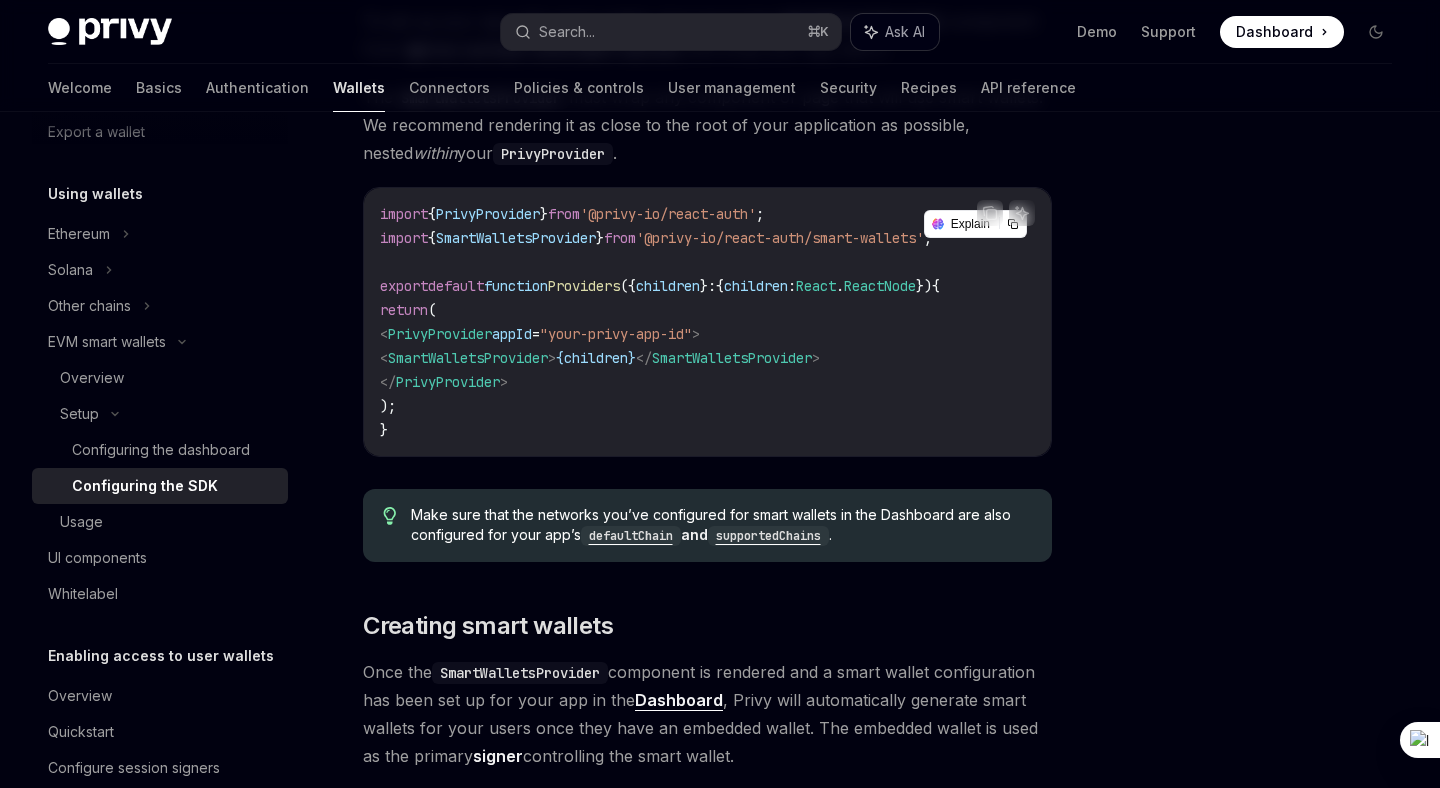 click on "Ask AI" at bounding box center [895, 32] 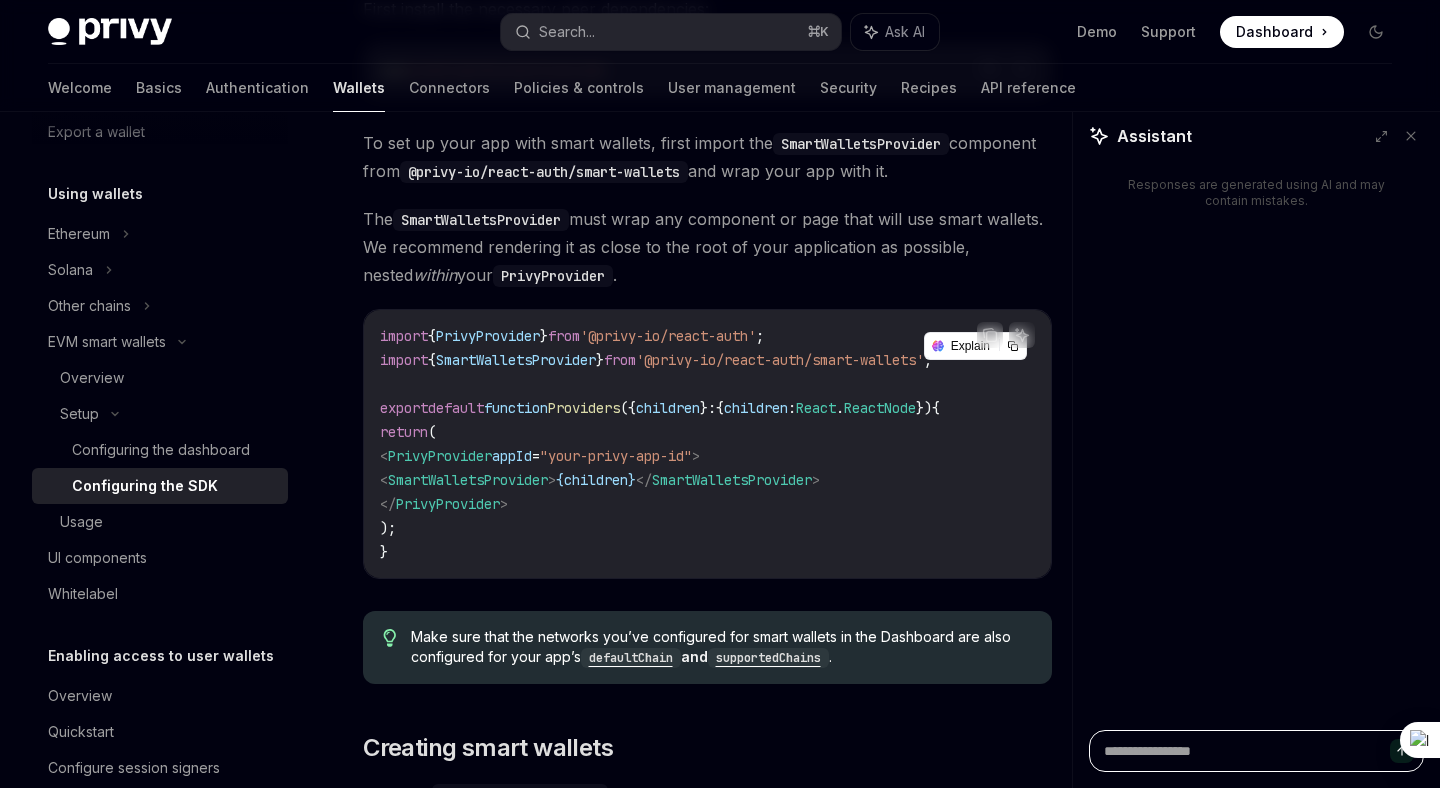 scroll, scrollTop: 531, scrollLeft: 0, axis: vertical 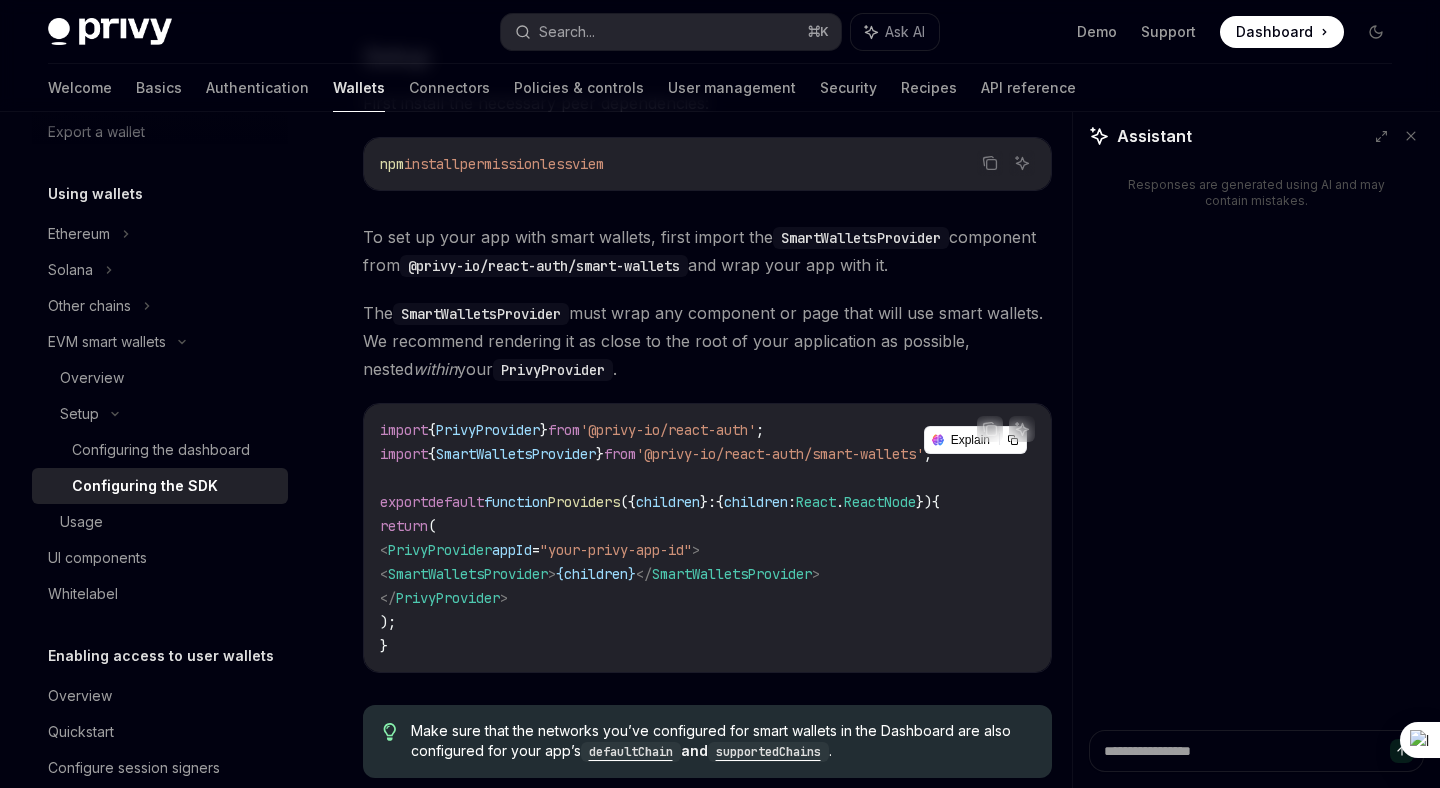 click on "SmartWalletsProvider" at bounding box center (468, 574) 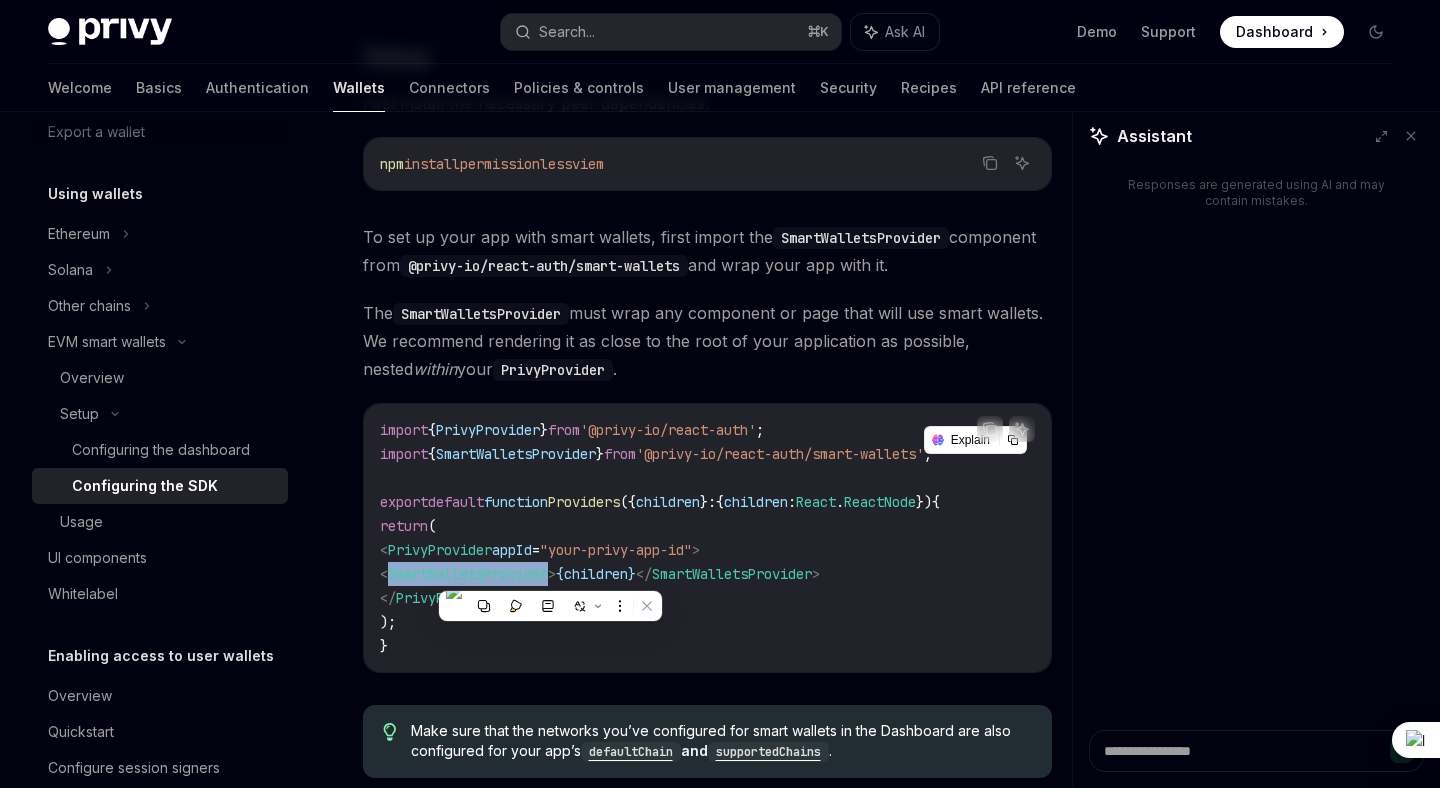 copy on "SmartWalletsProvider" 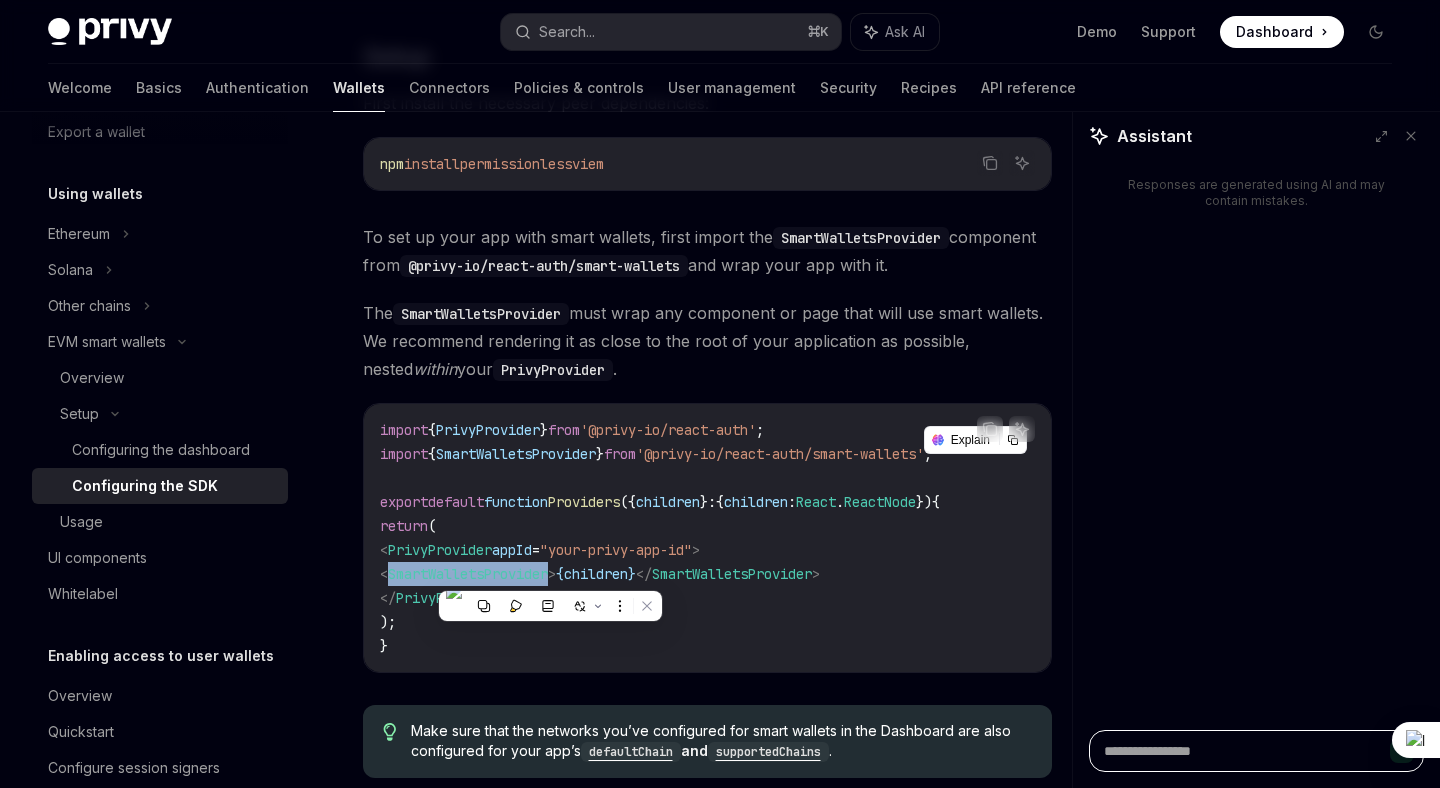 click at bounding box center (1256, 751) 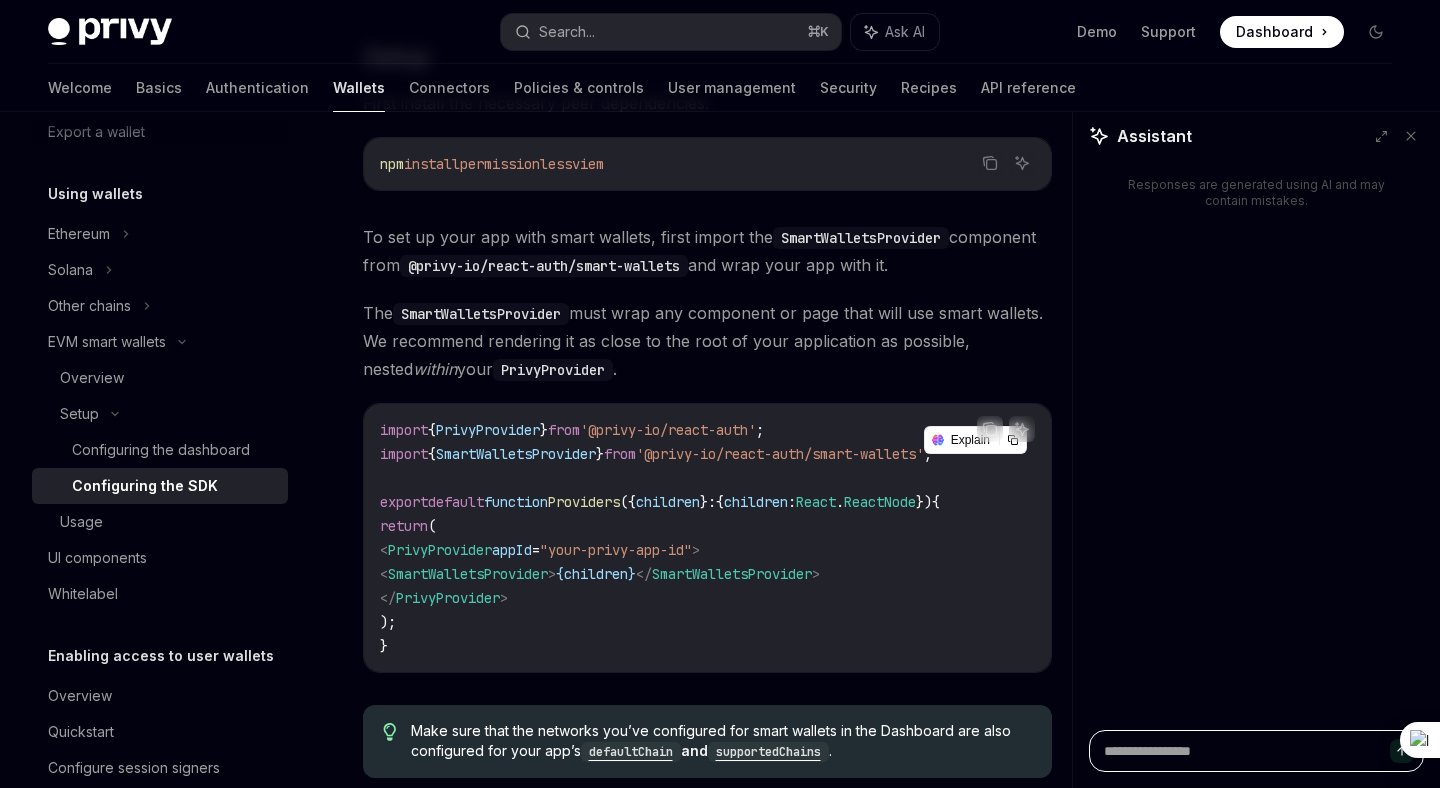 type on "*" 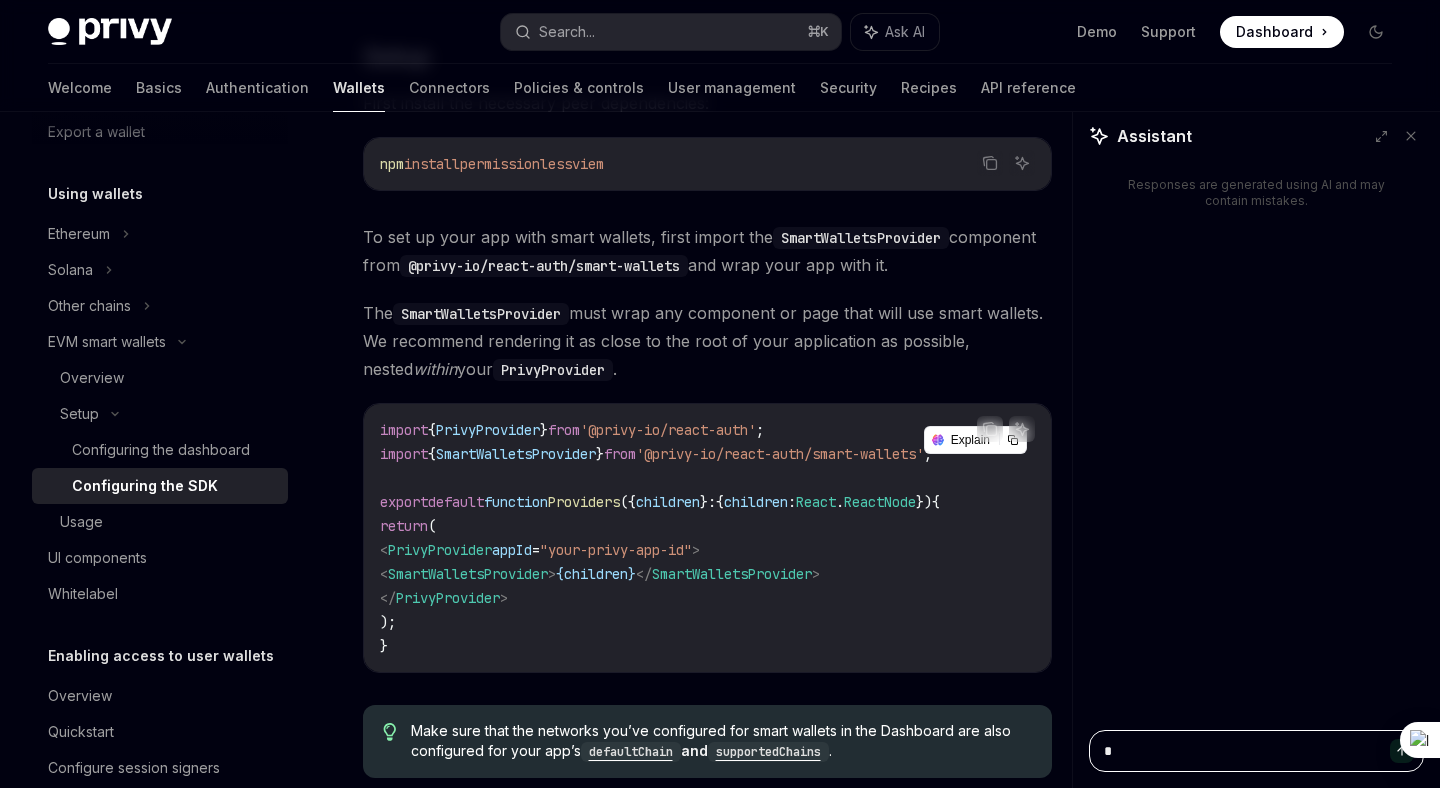 type on "*" 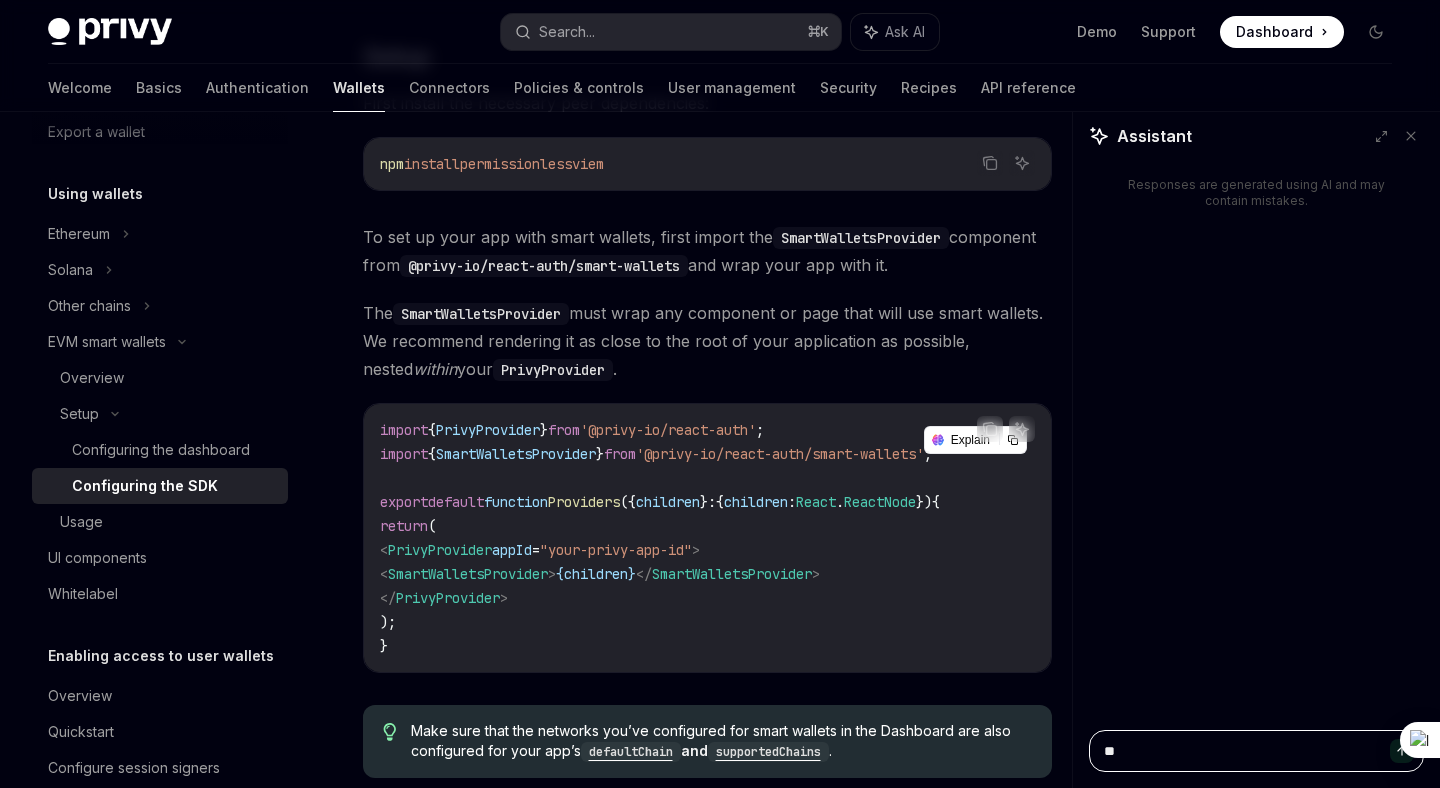 type on "*" 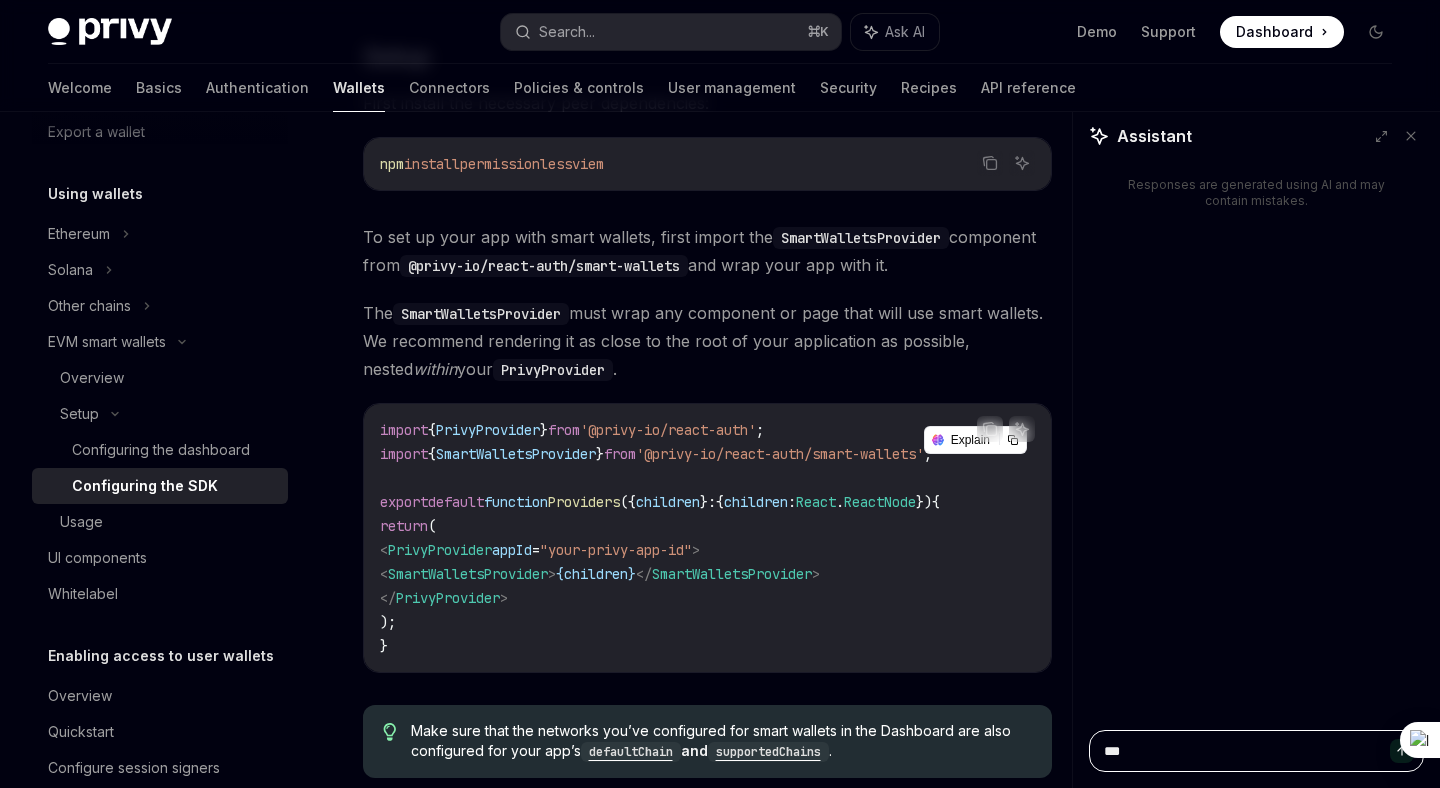type on "*" 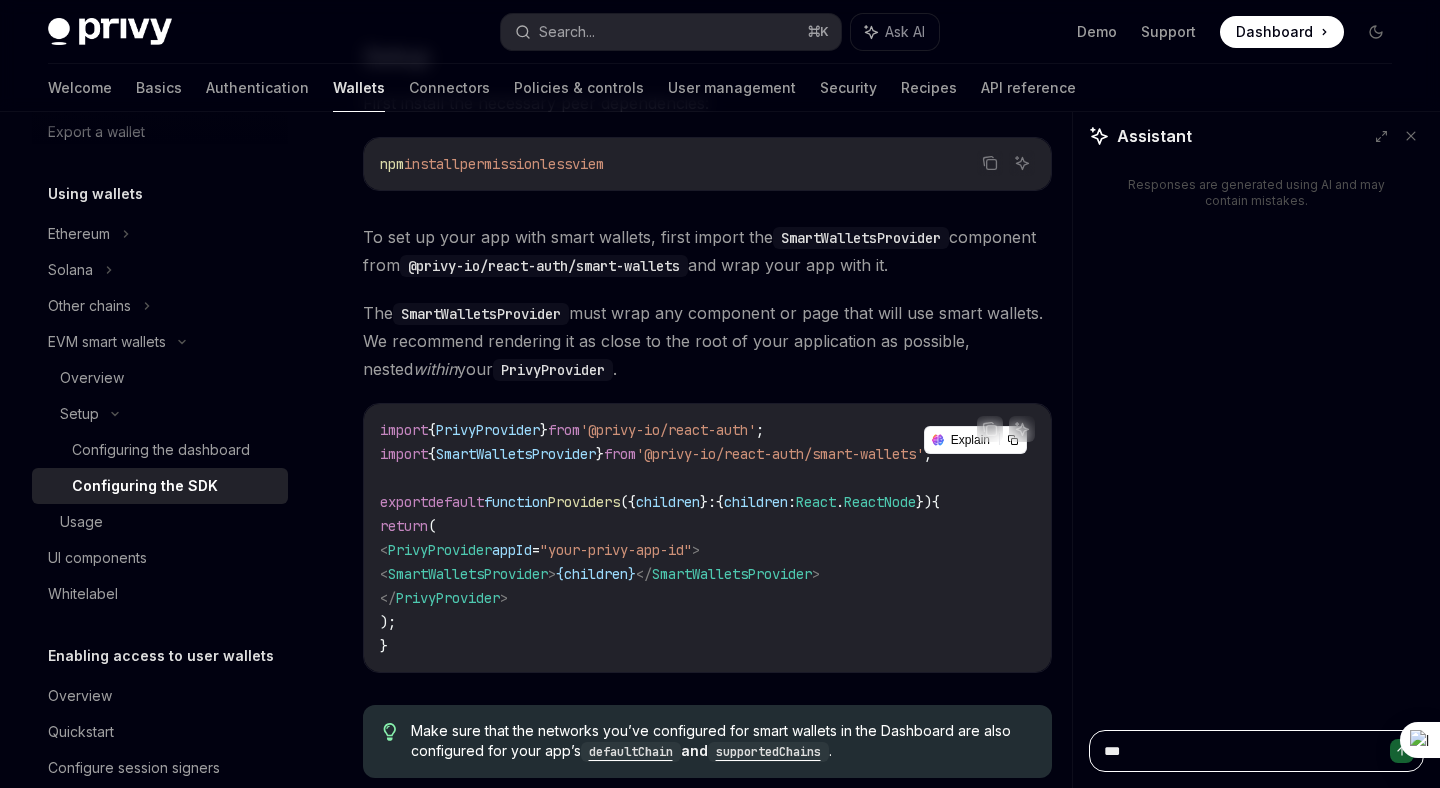 type on "***" 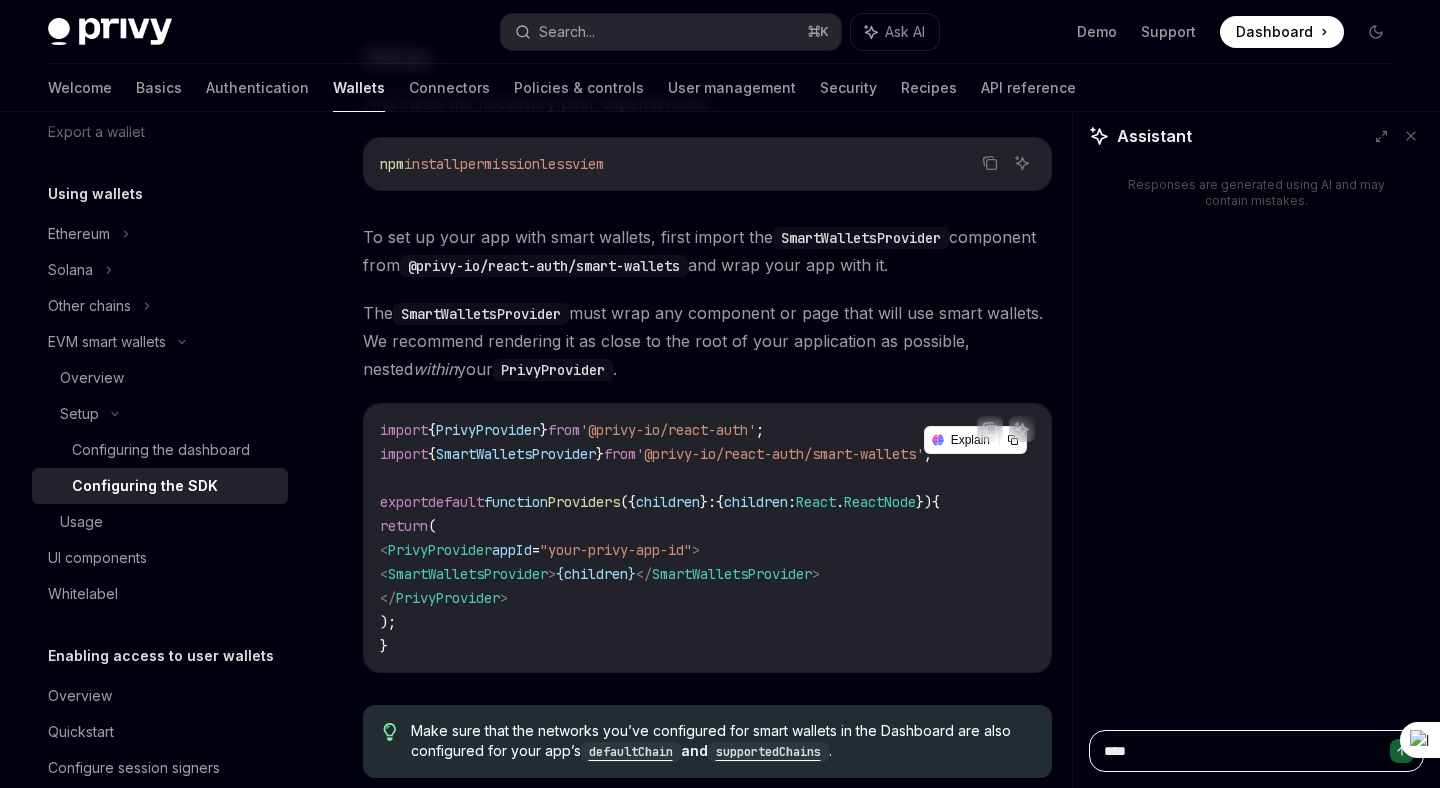 type on "*" 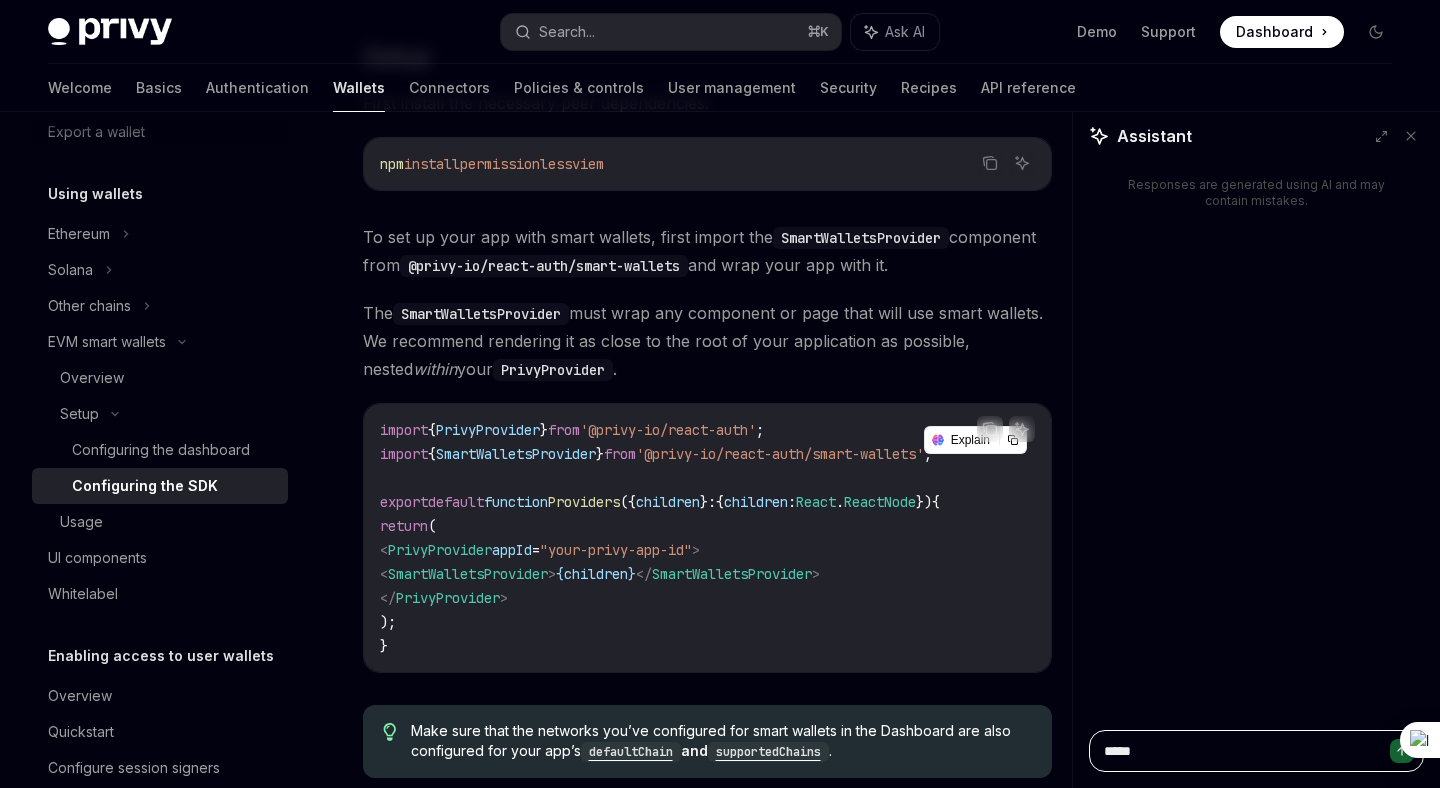 type on "*" 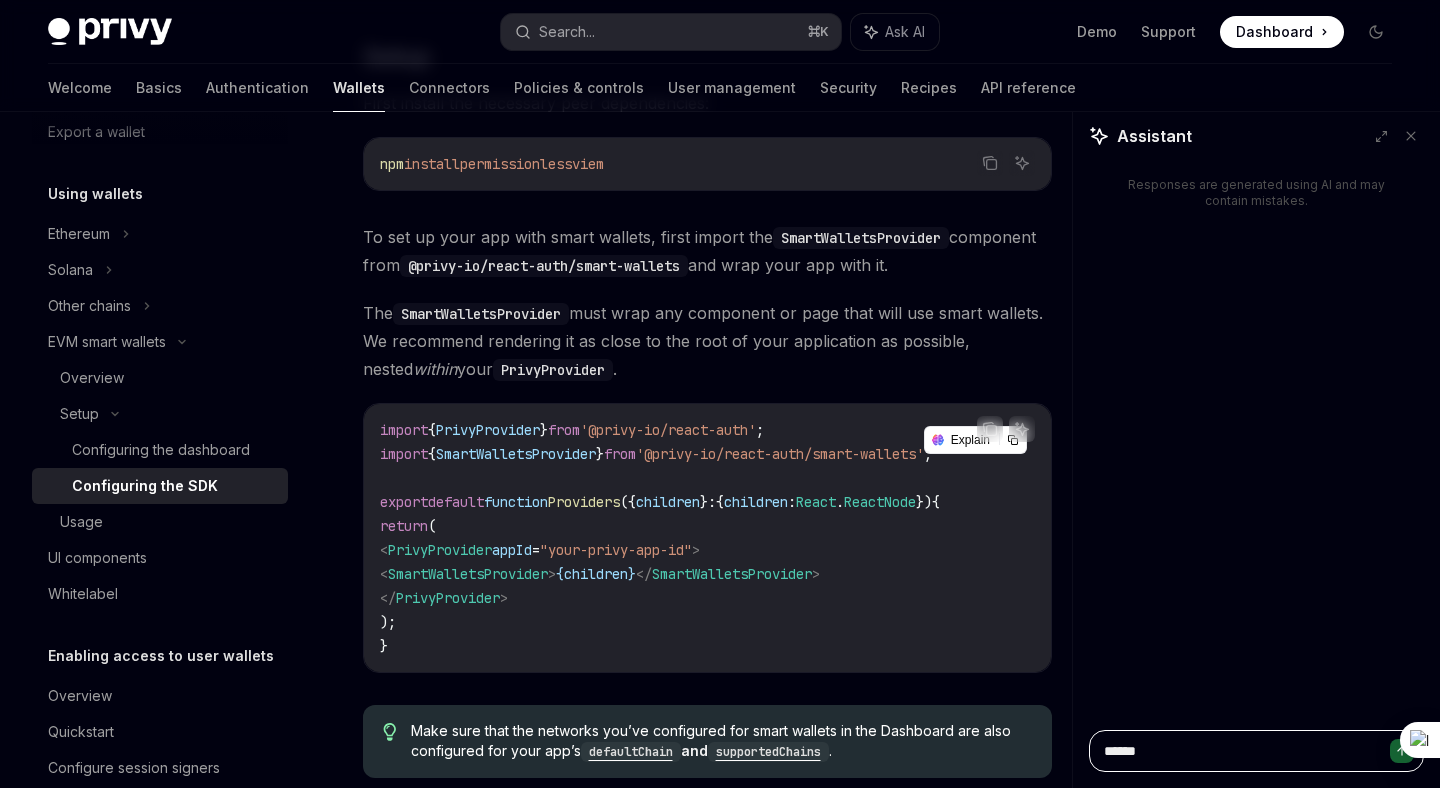 type on "*" 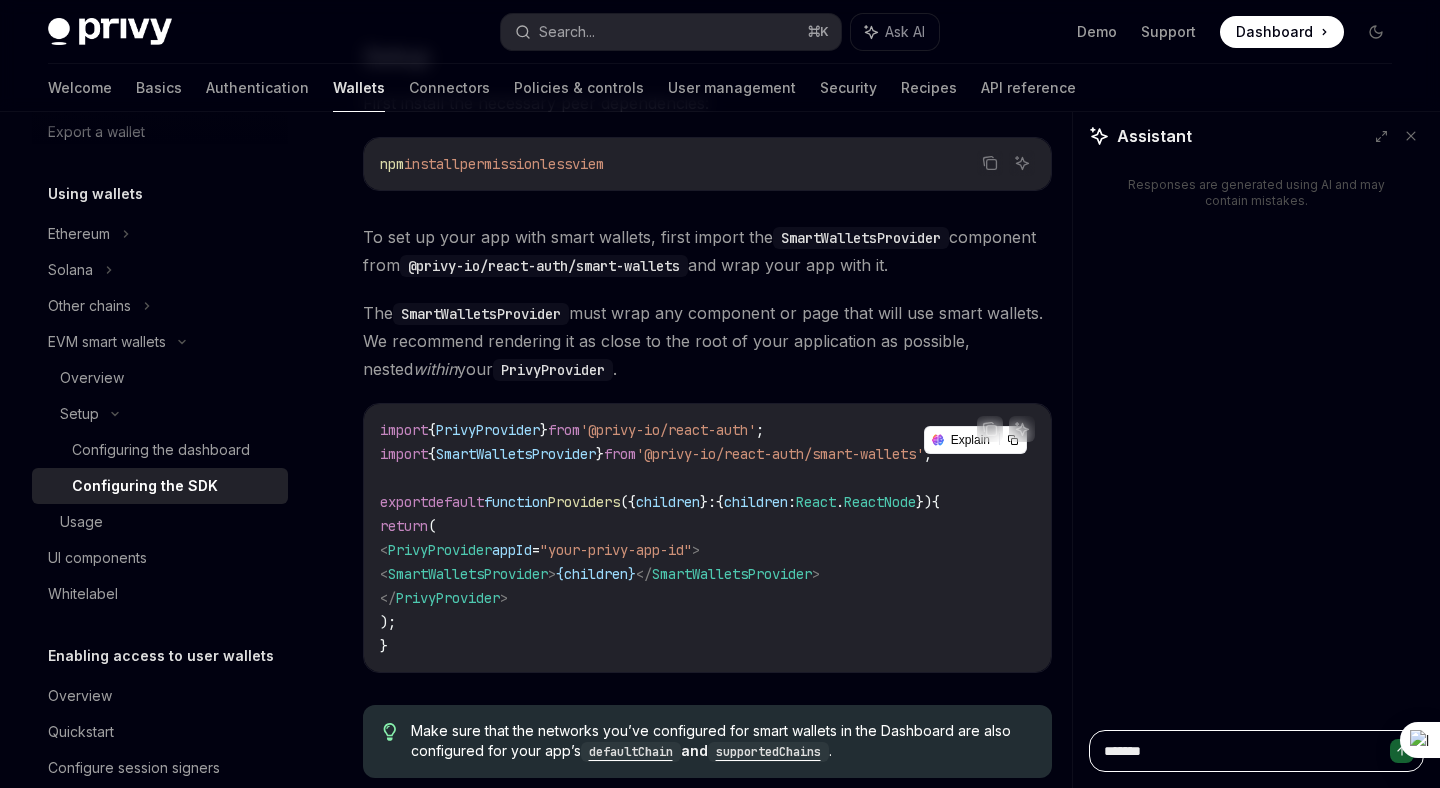 type on "*" 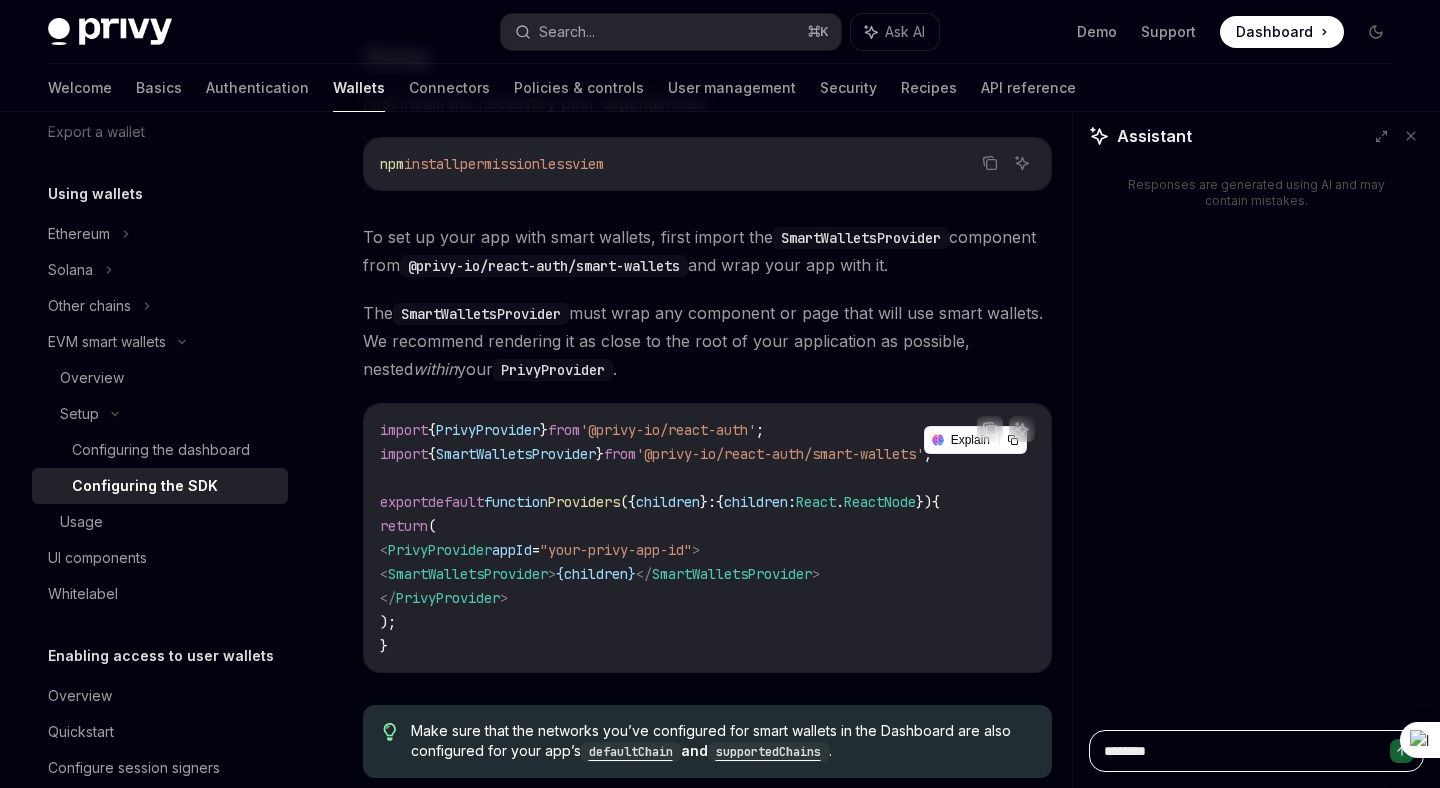type on "*" 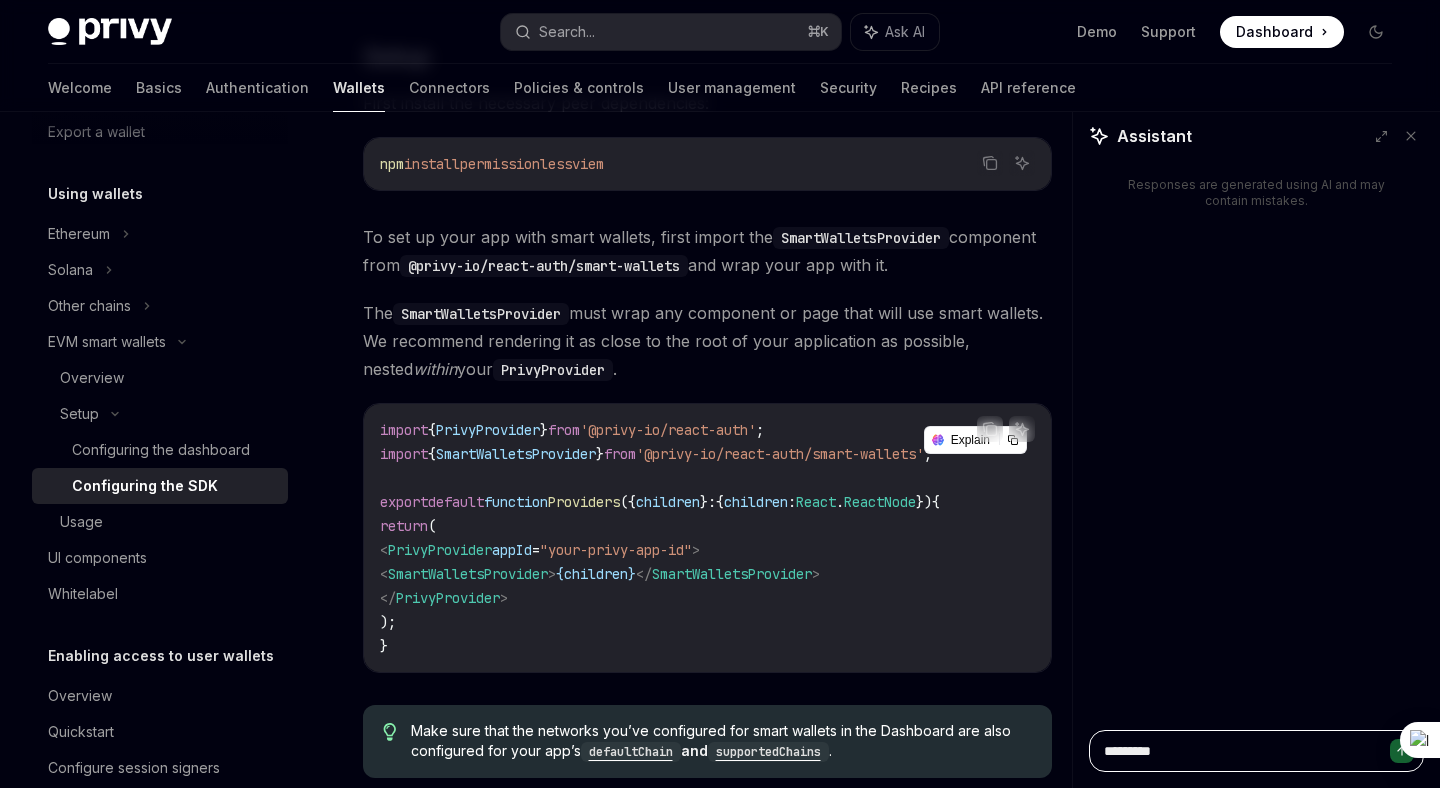 type on "*" 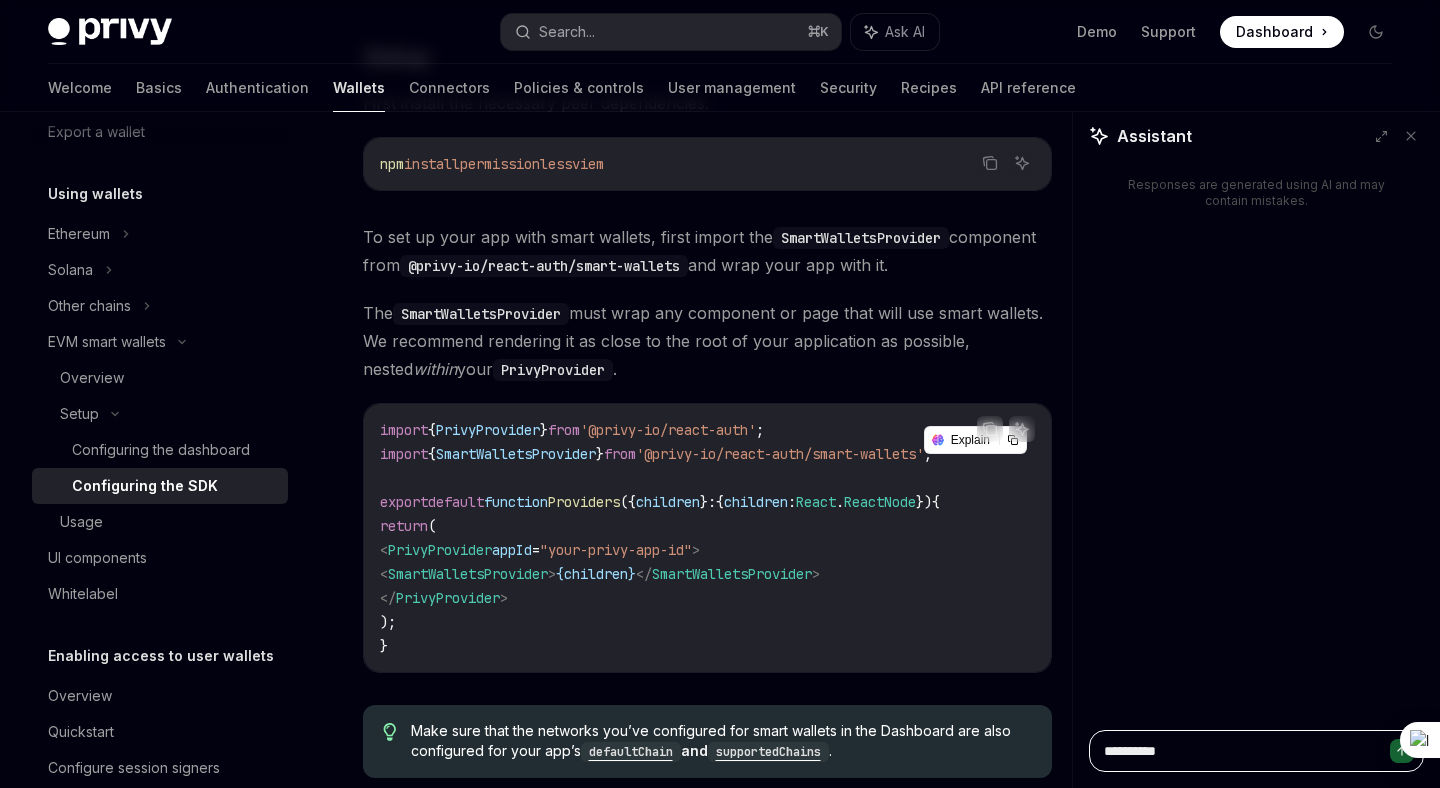 type on "*" 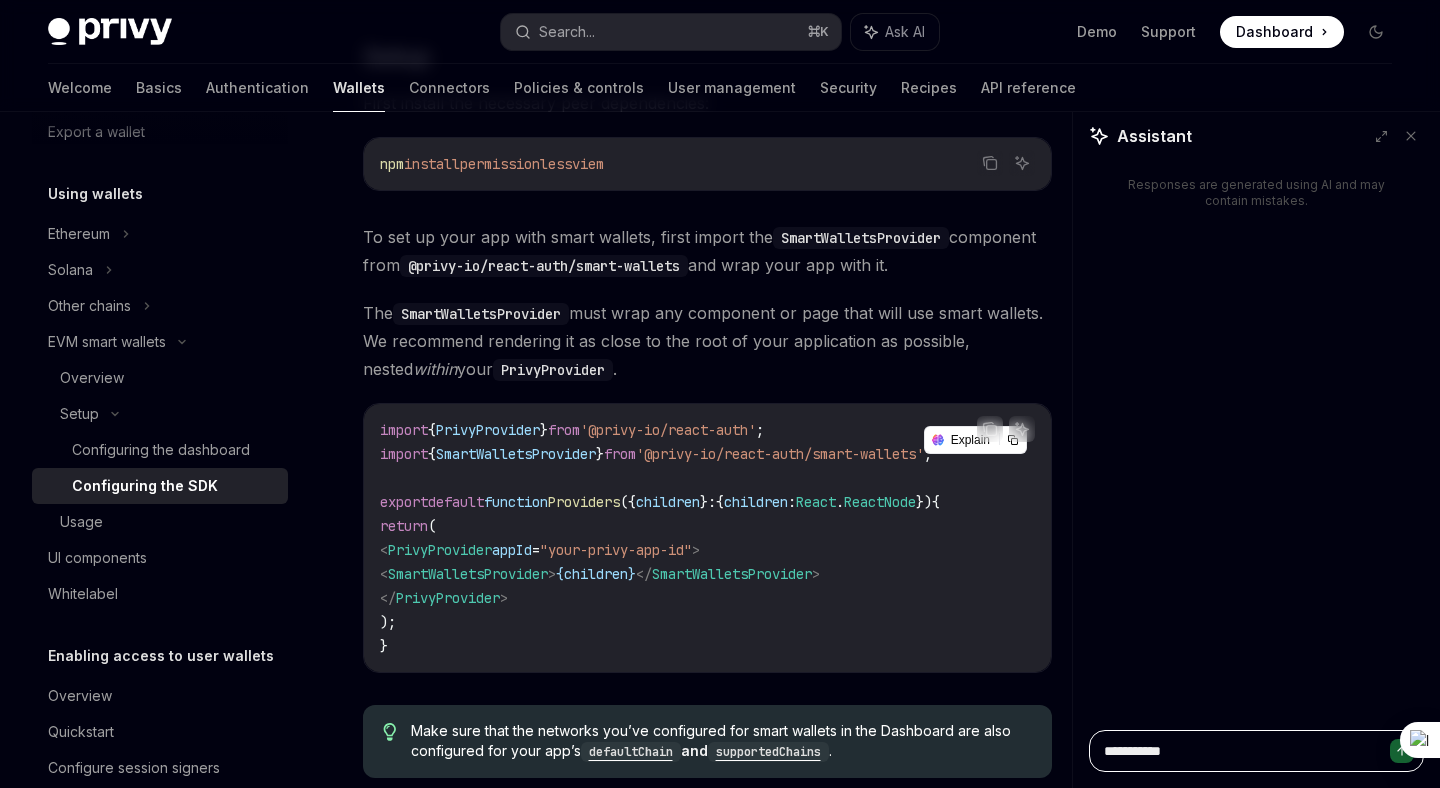 type on "*" 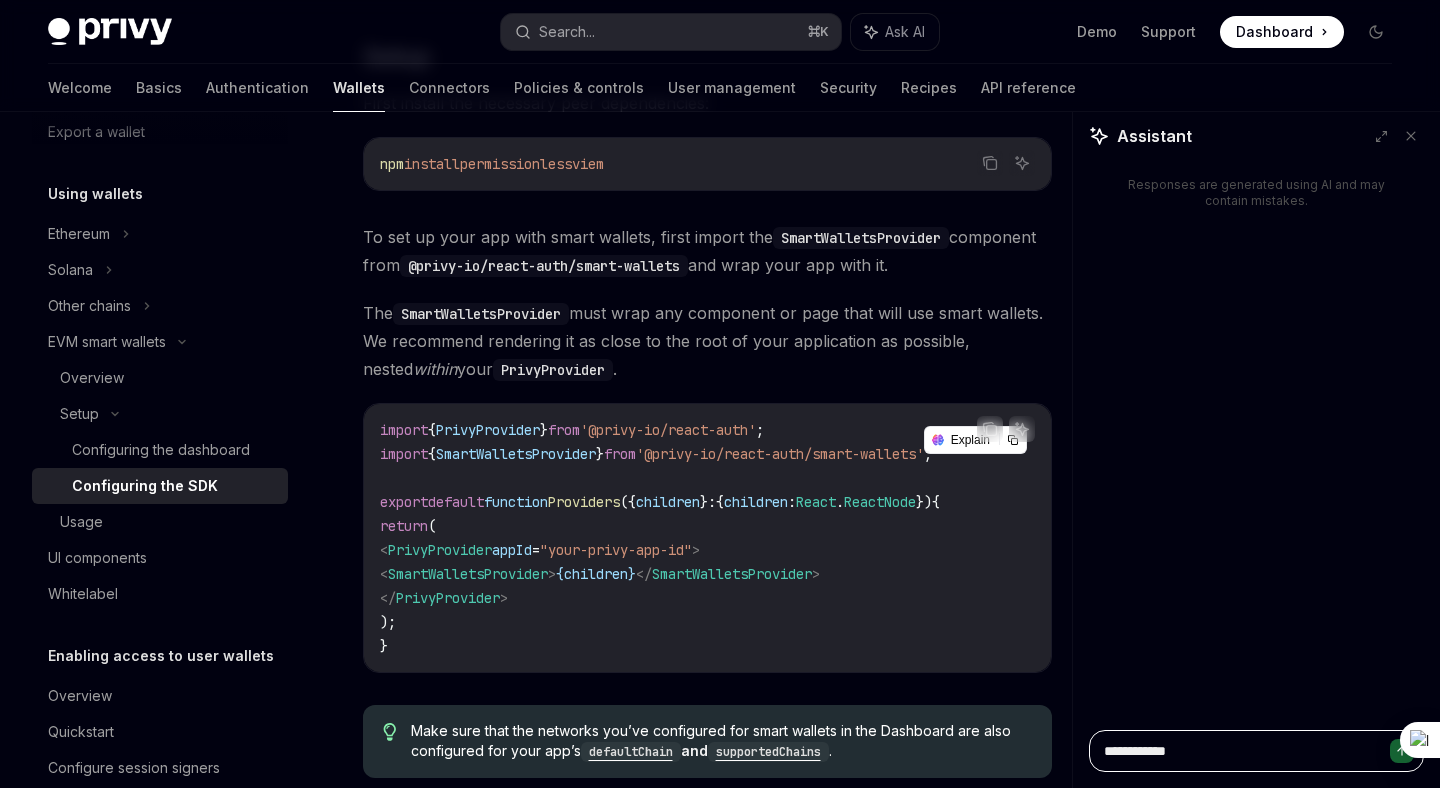 type on "*" 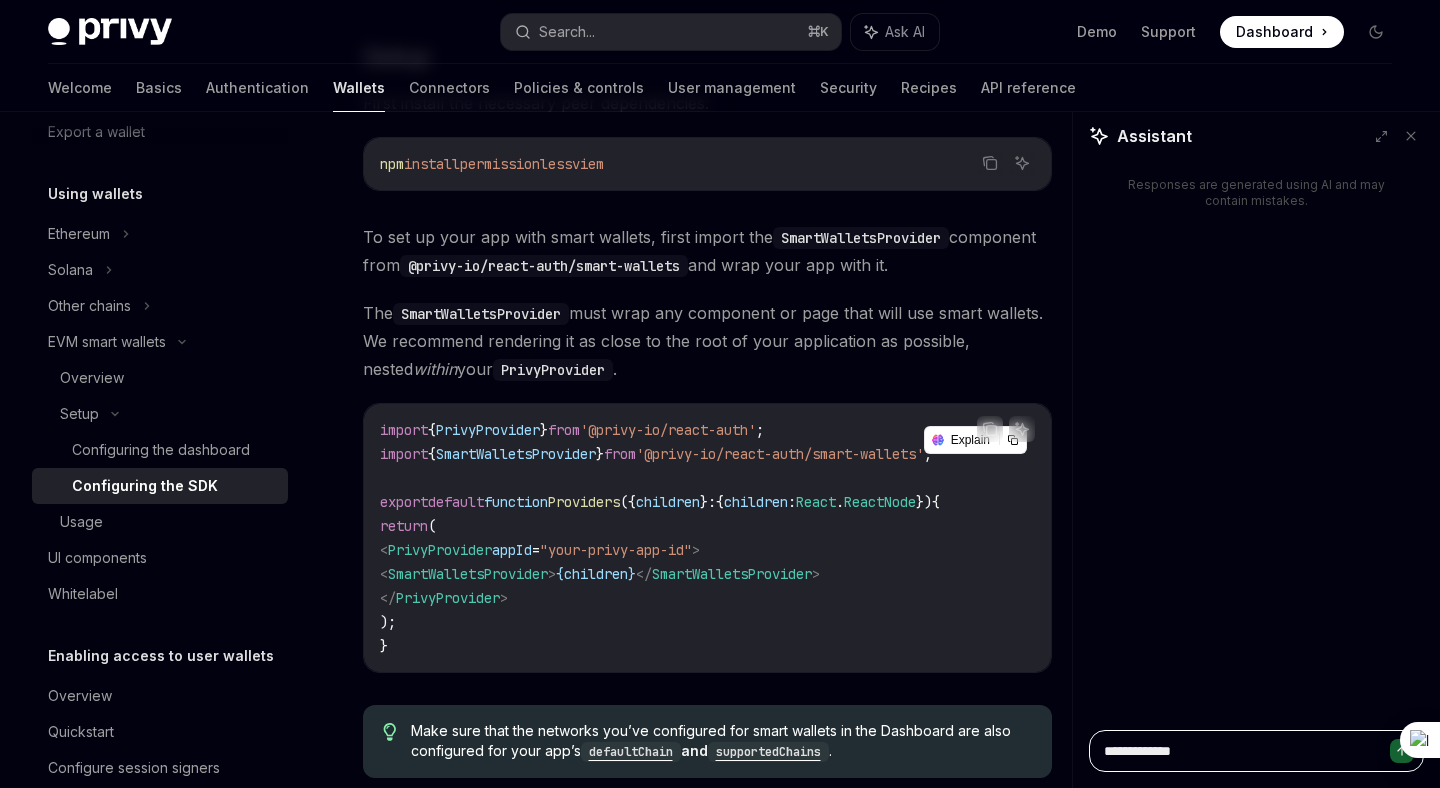 type on "*" 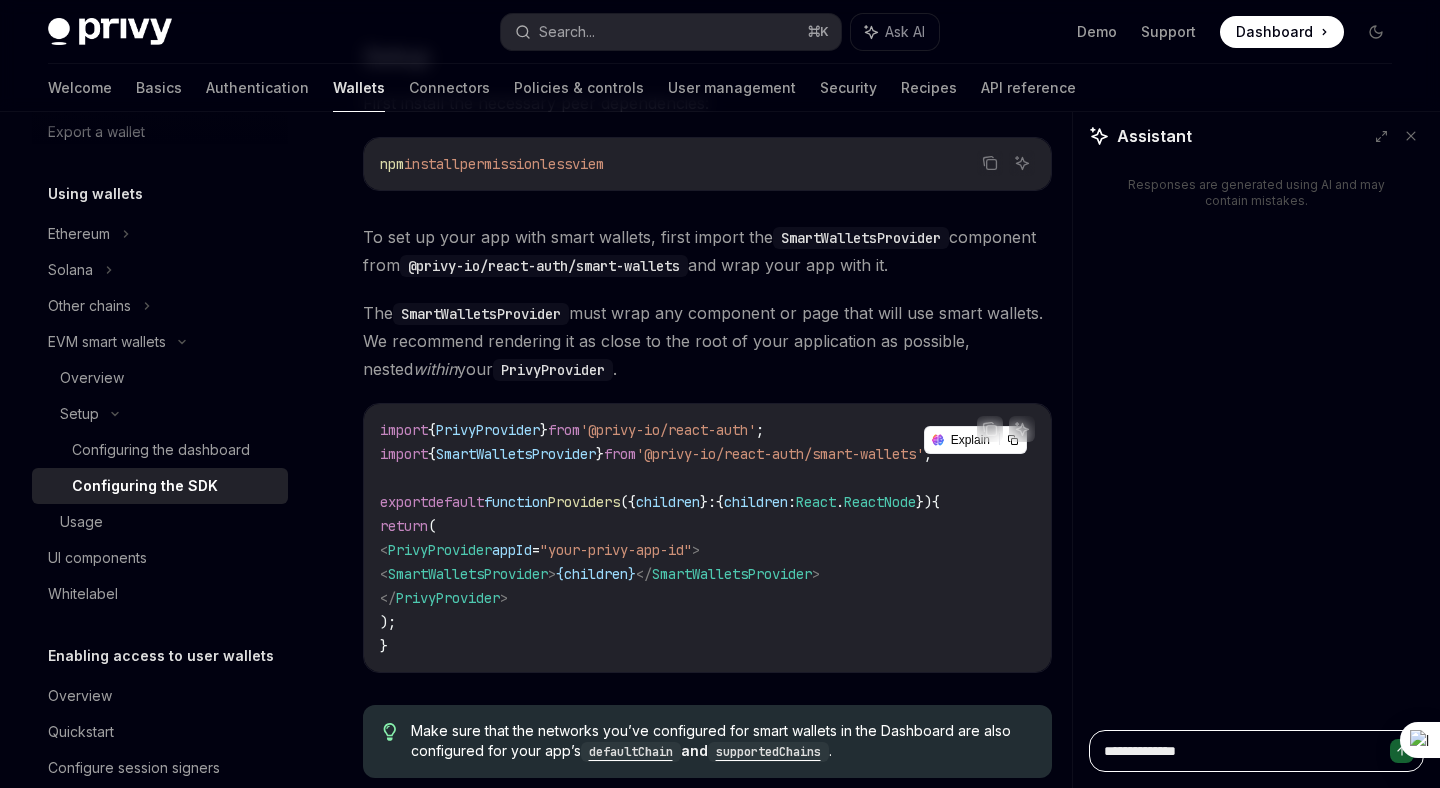 type on "*" 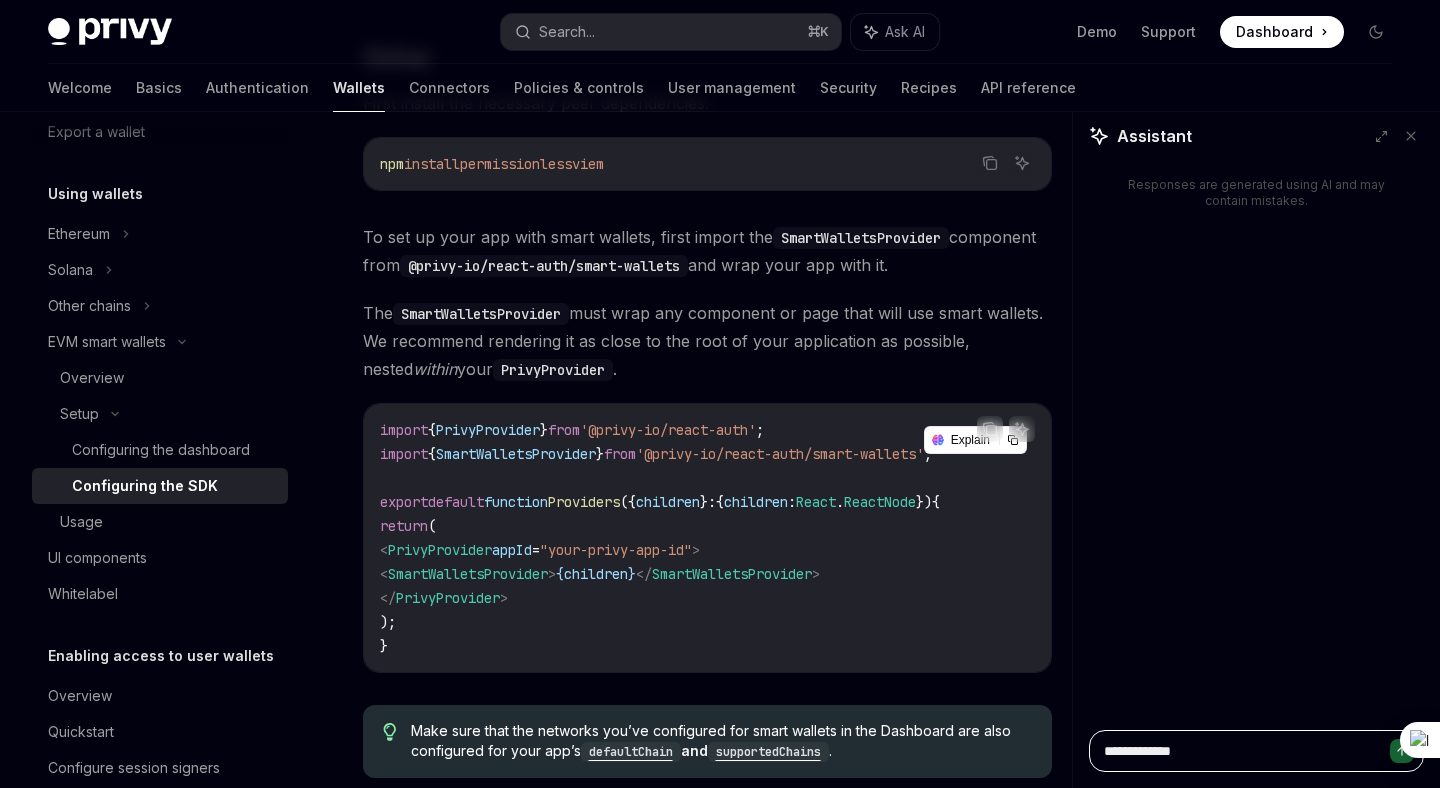 type on "*" 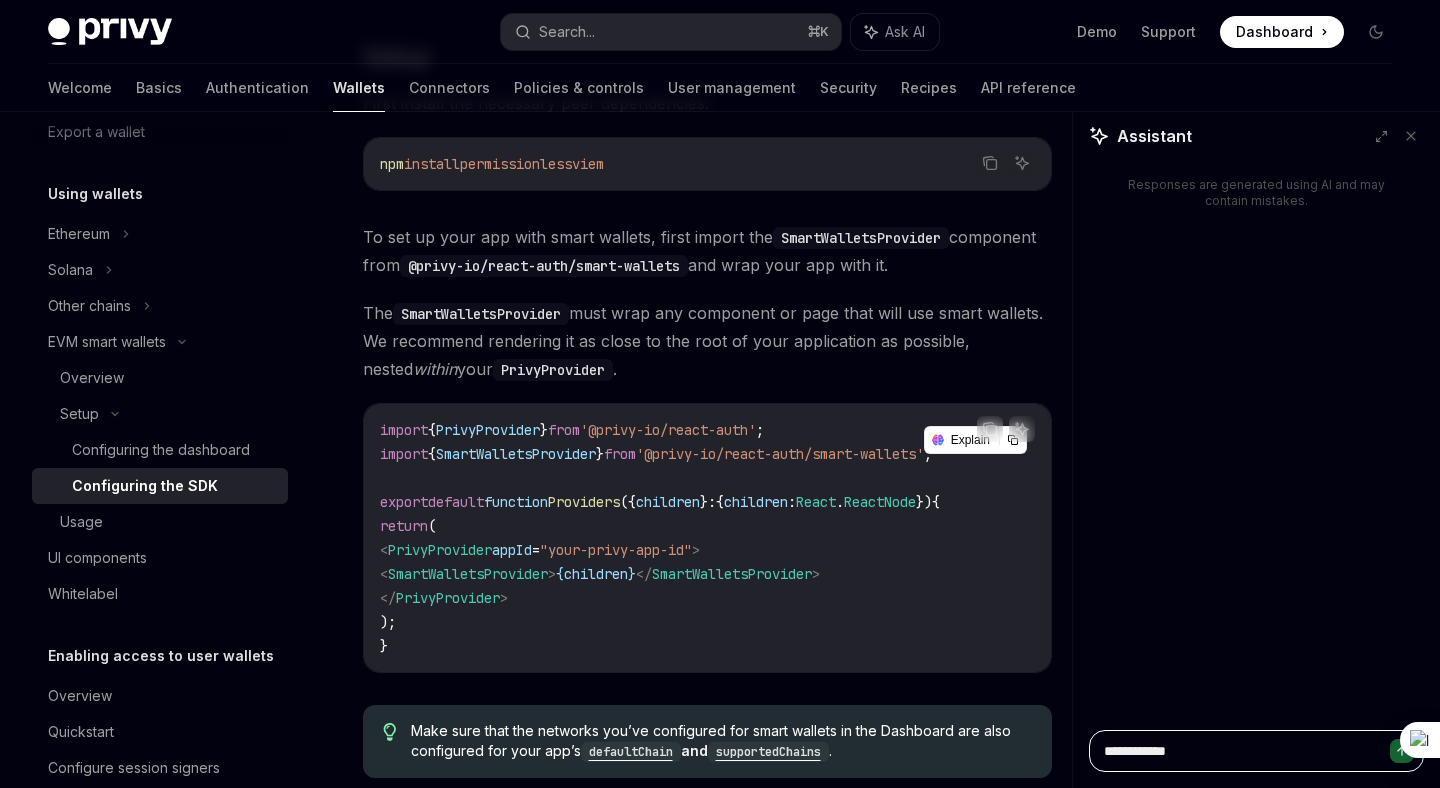 type on "*" 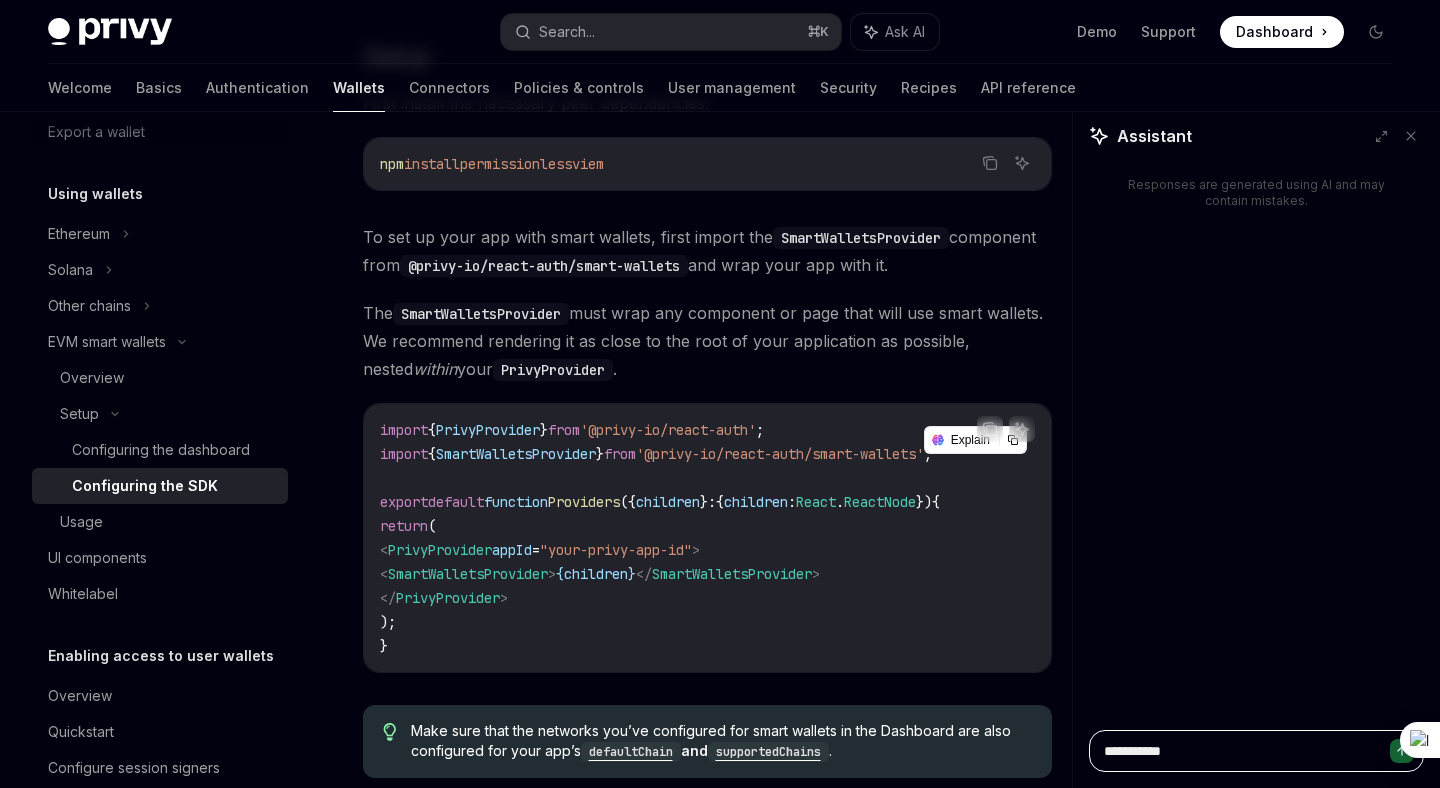 type on "*" 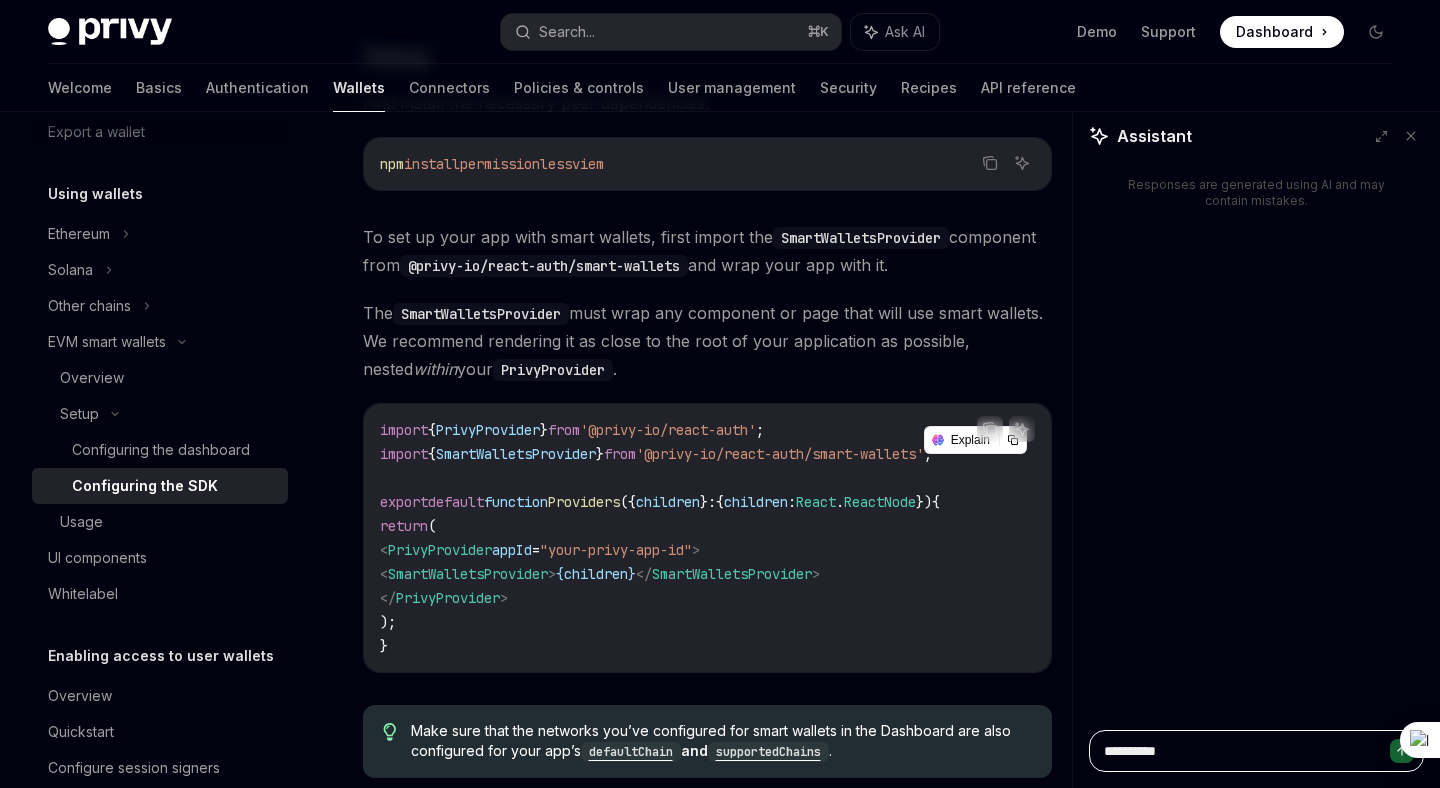 type on "*" 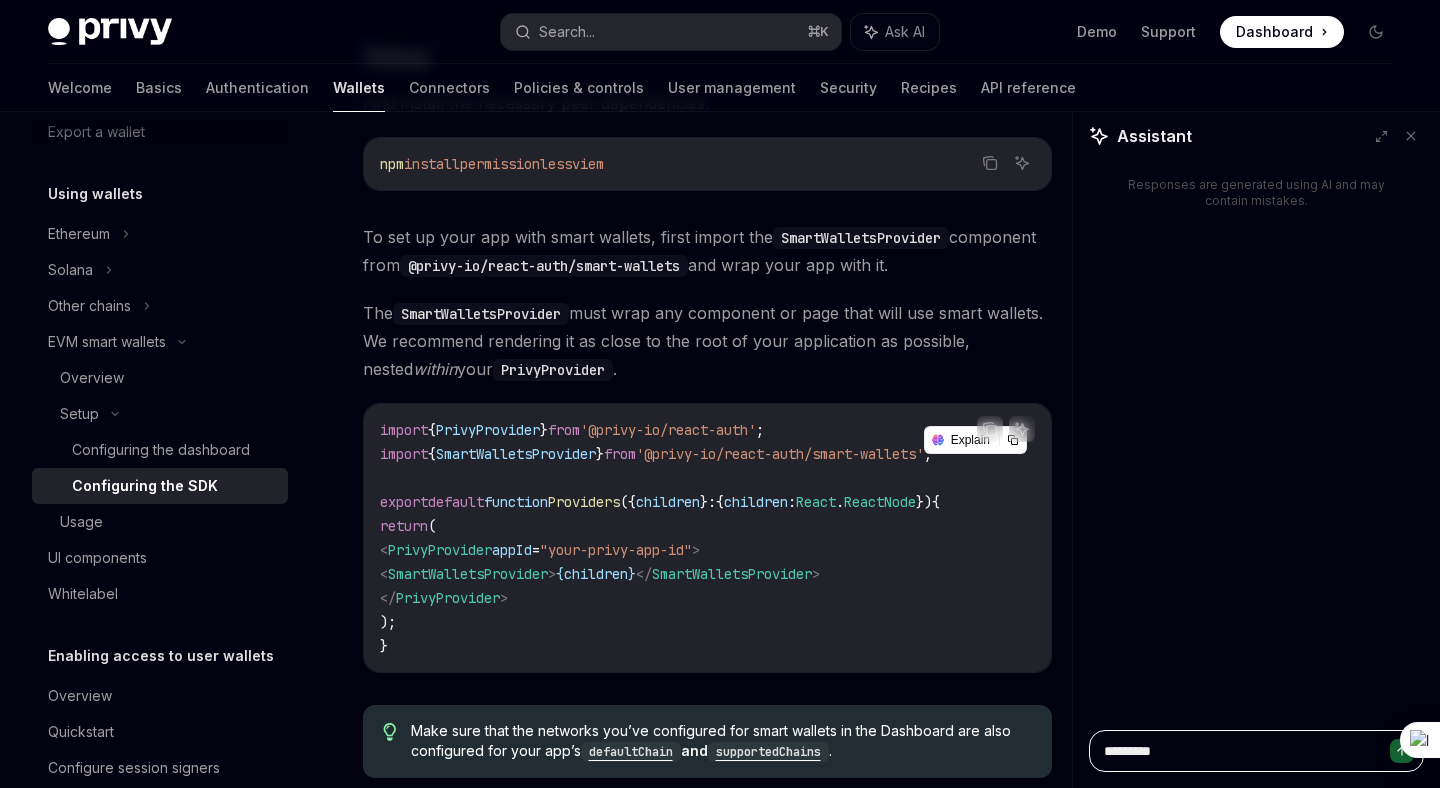 type on "*" 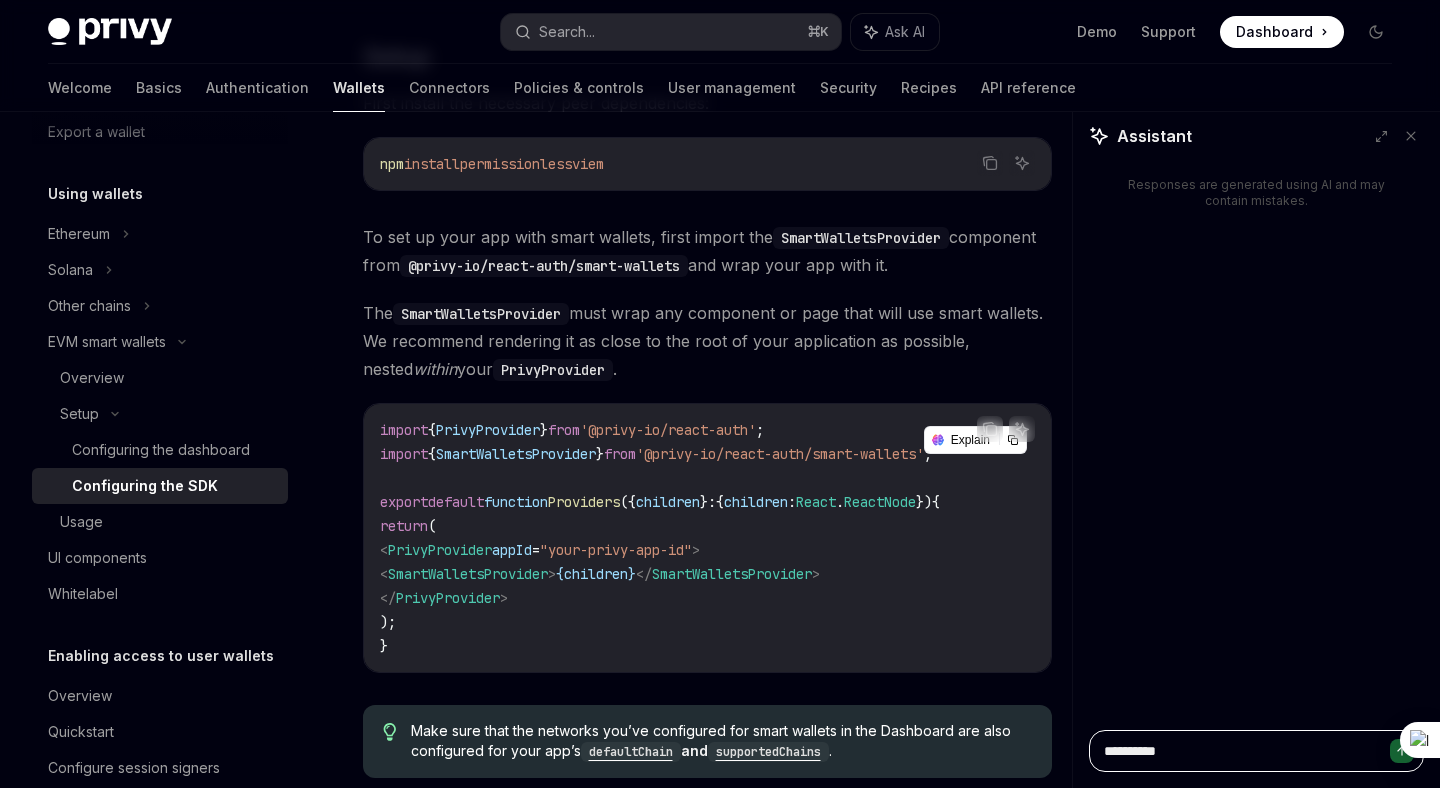 type on "*" 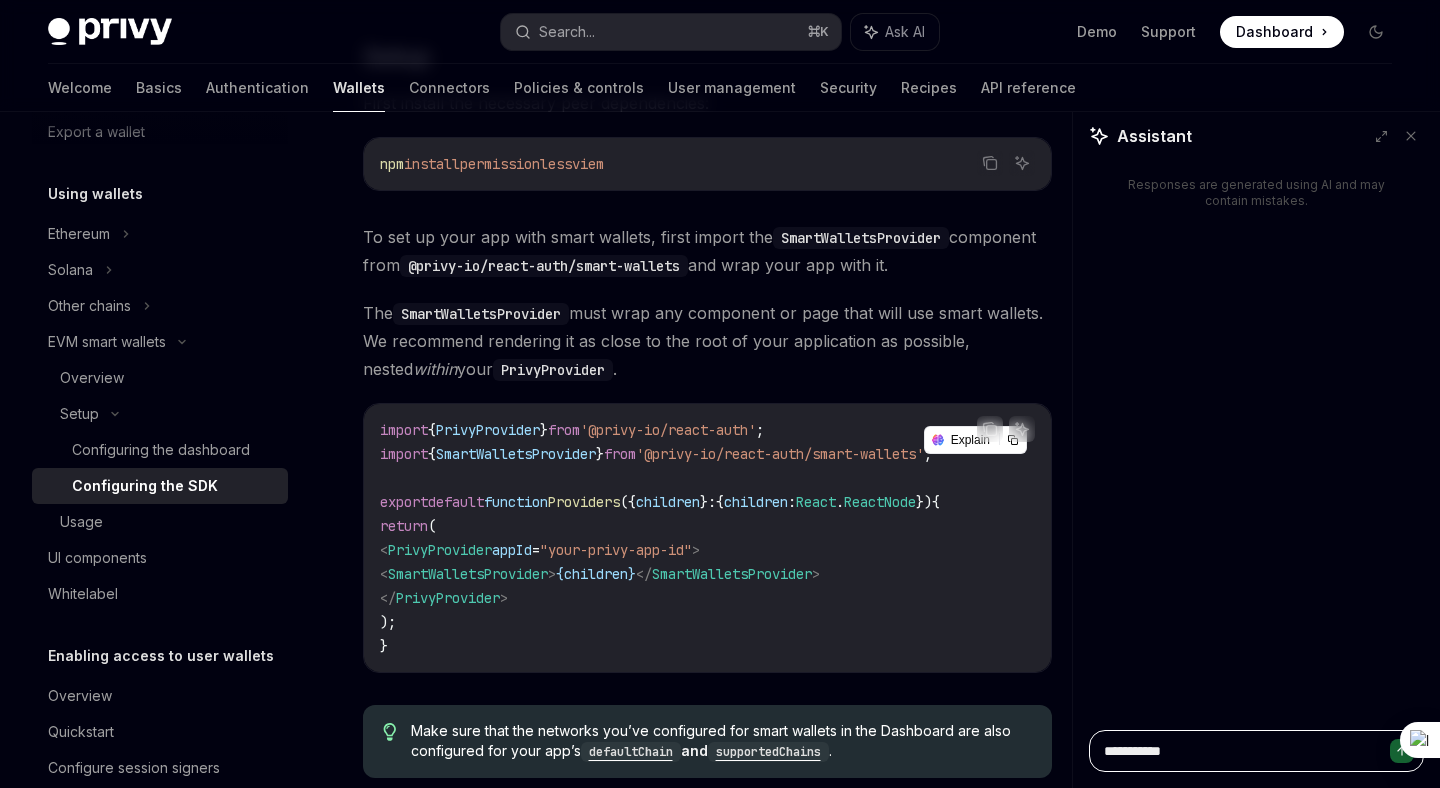 type on "*" 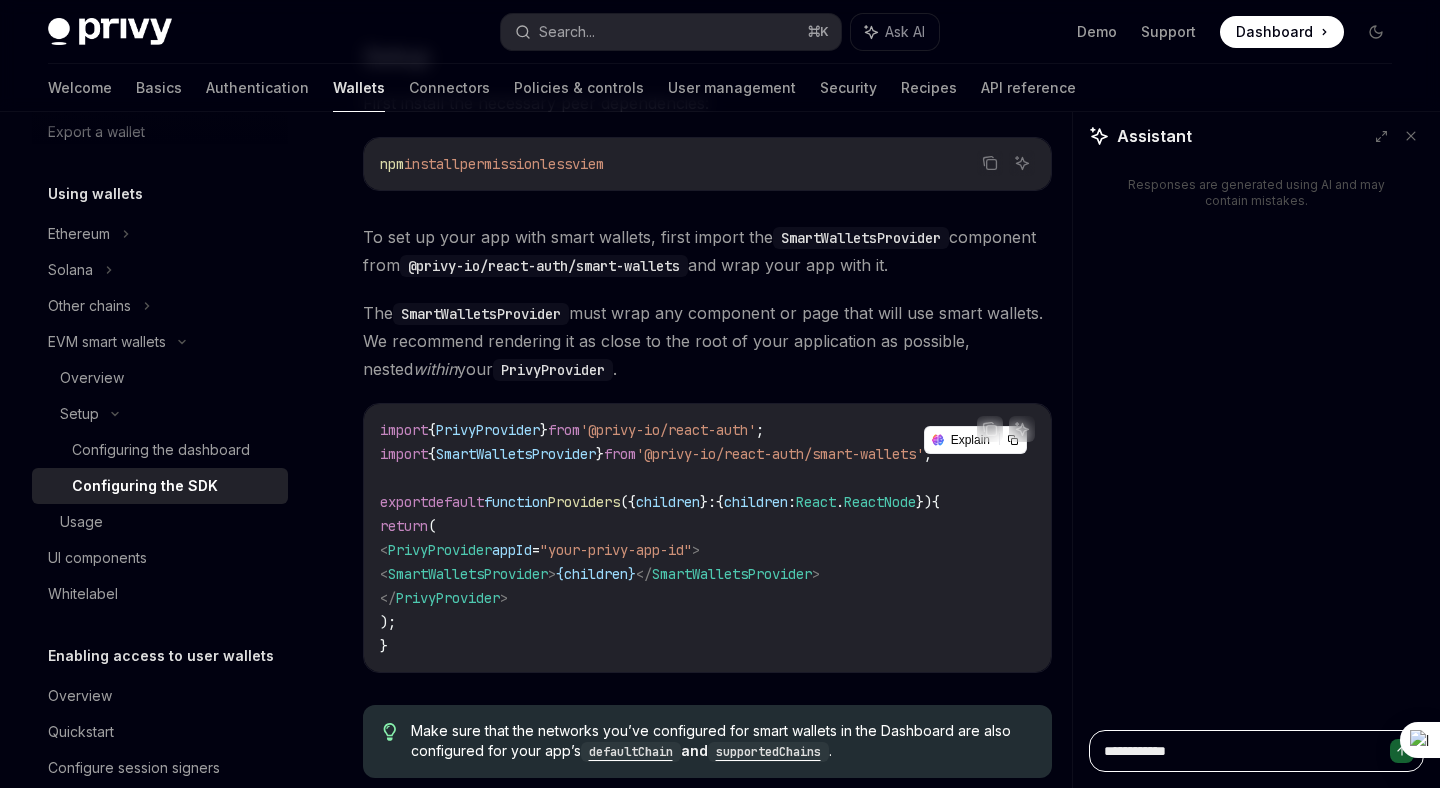 type on "*" 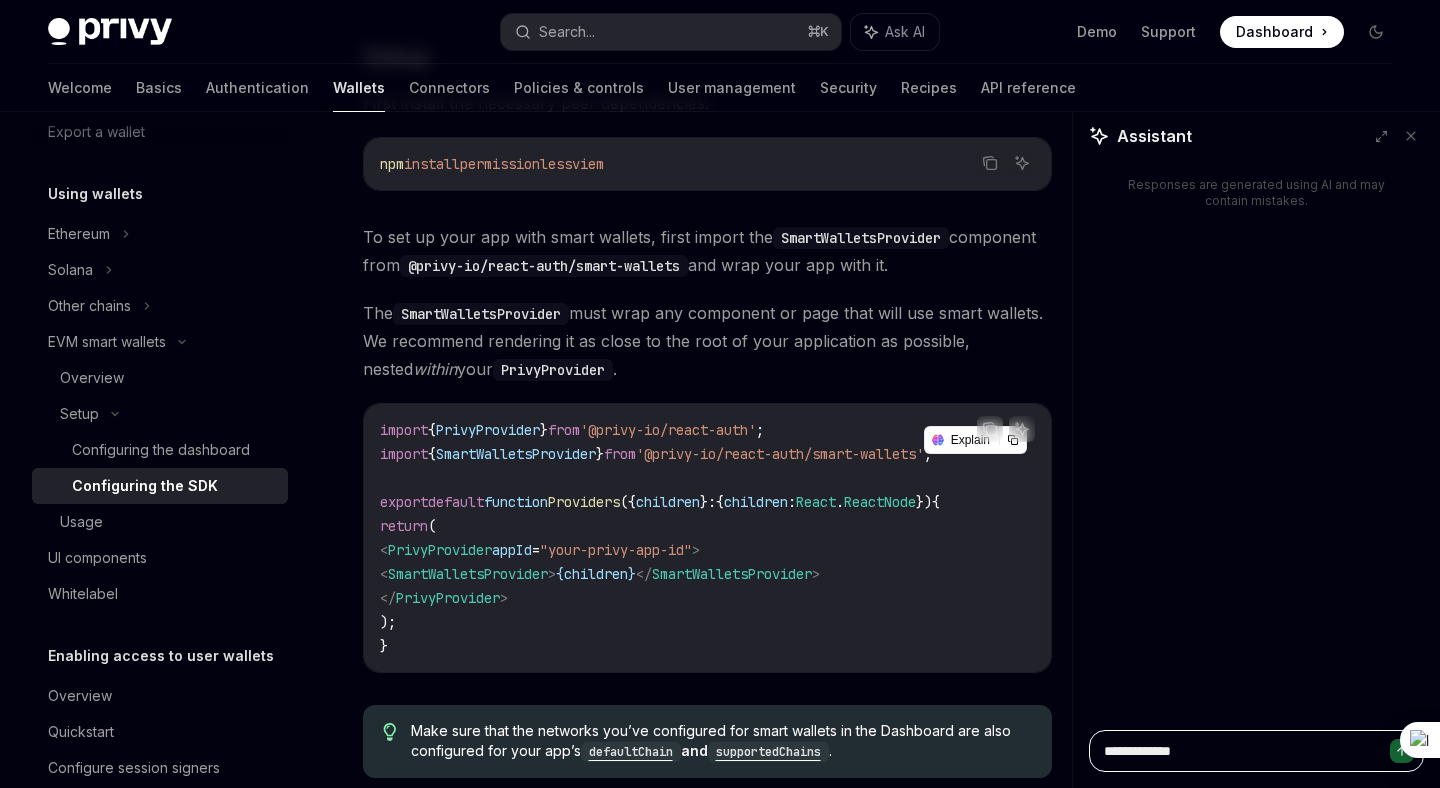 type on "*" 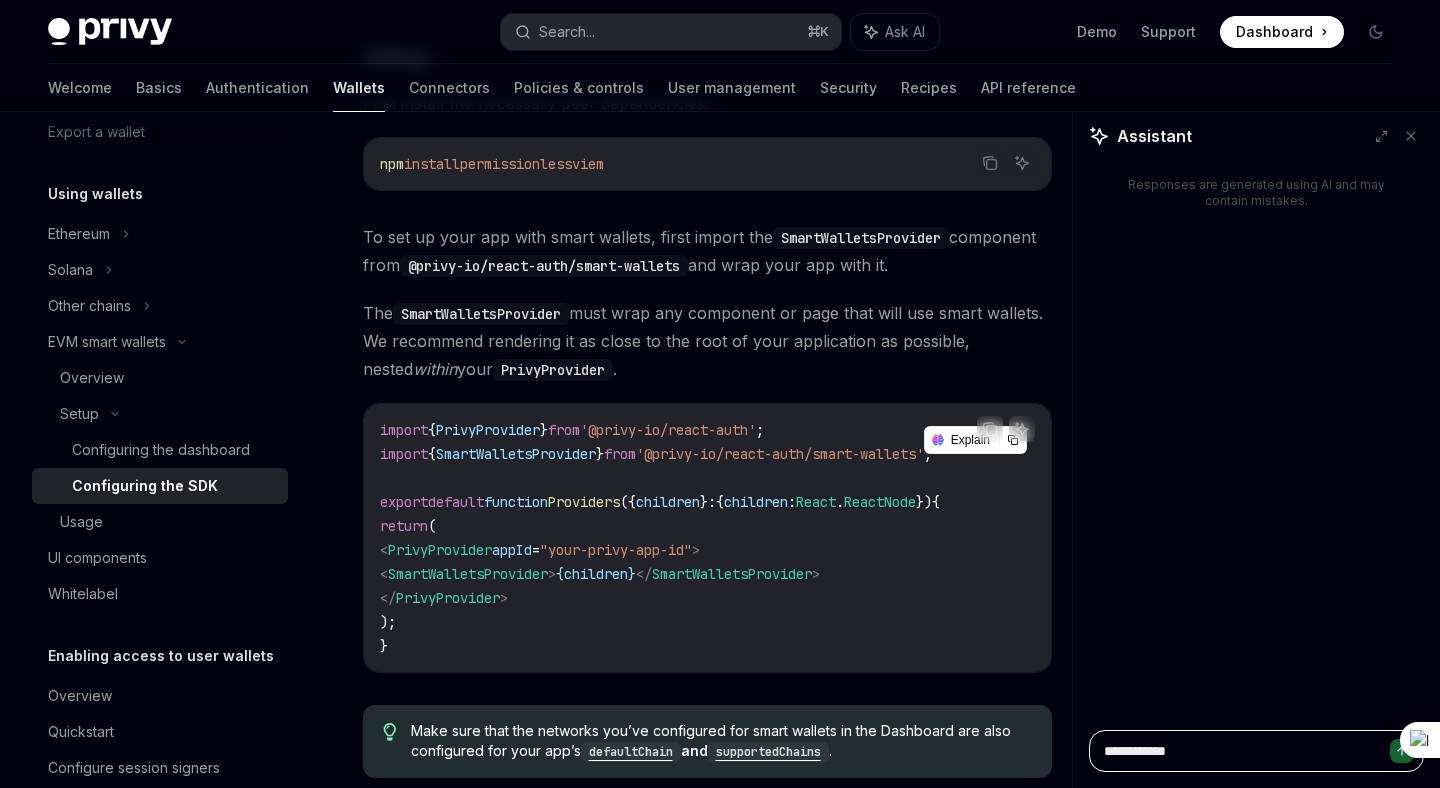 type on "*" 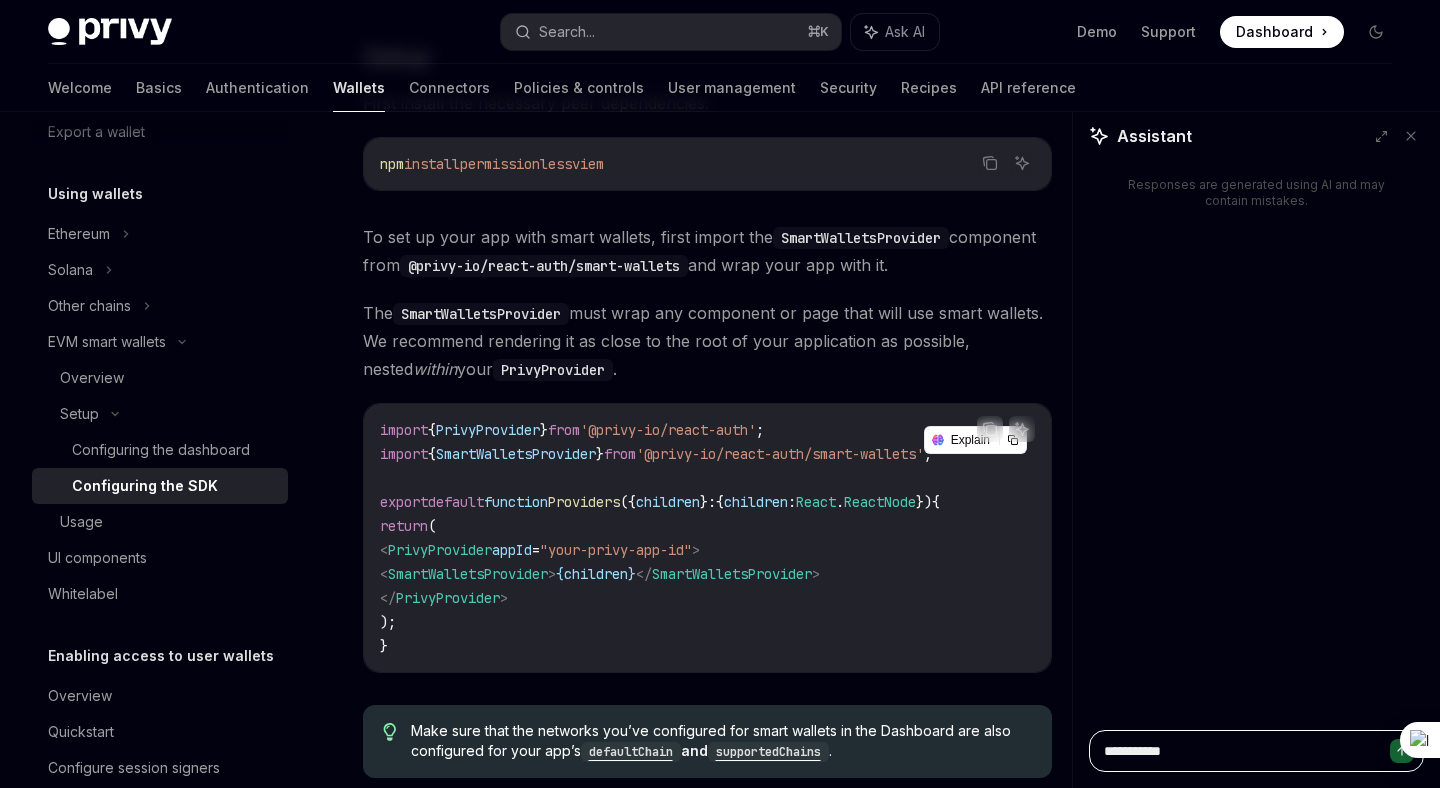 type on "*" 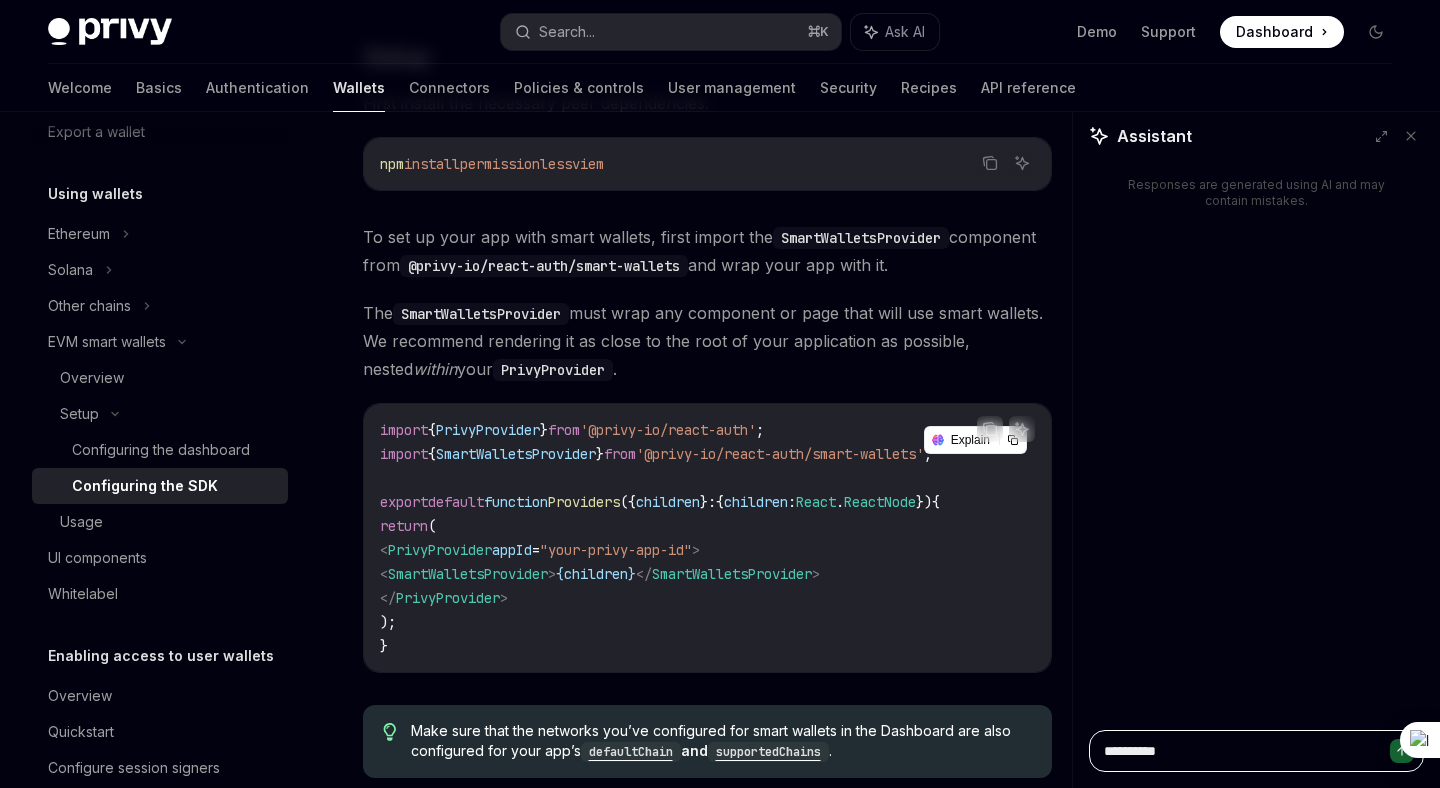 type on "*" 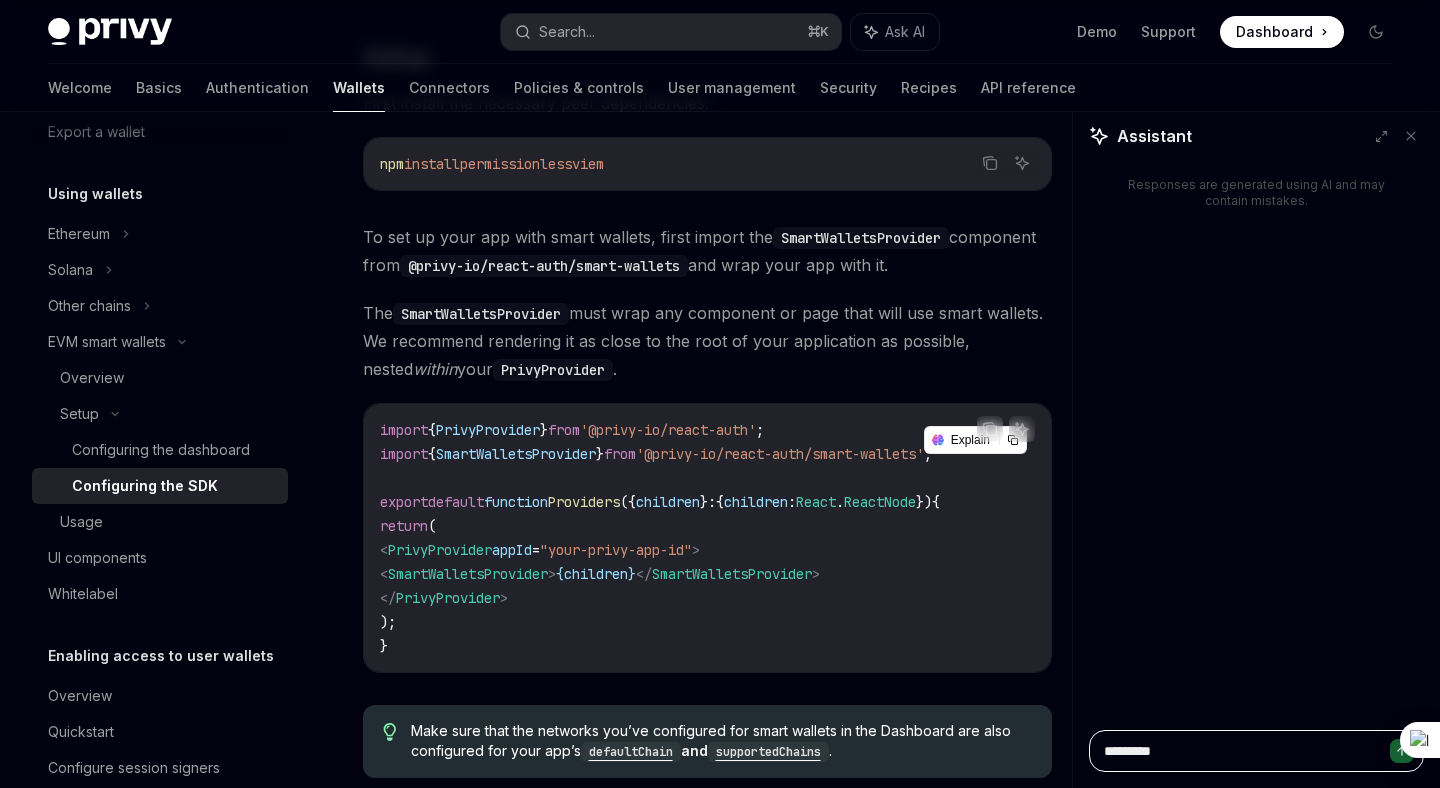 type on "*" 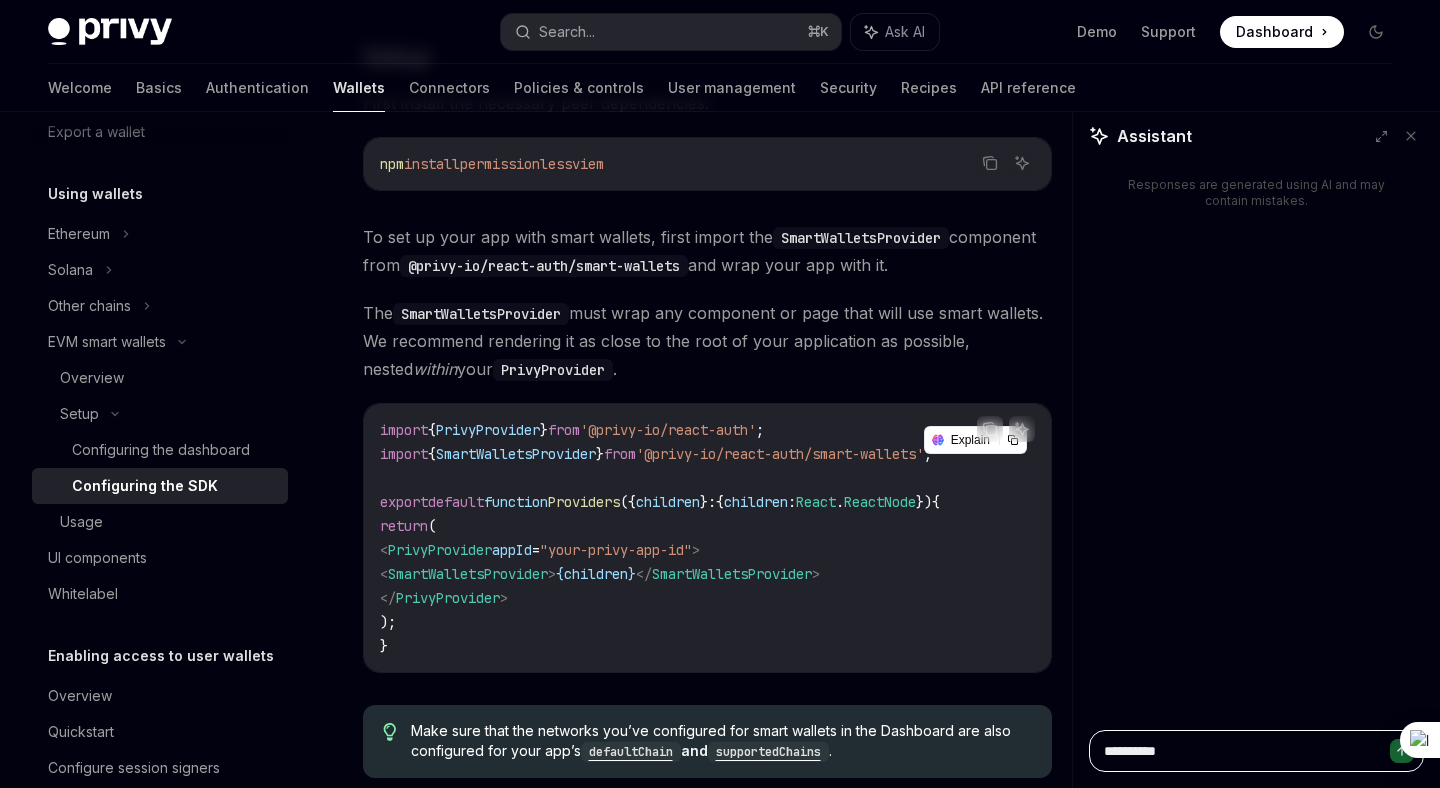 type on "*" 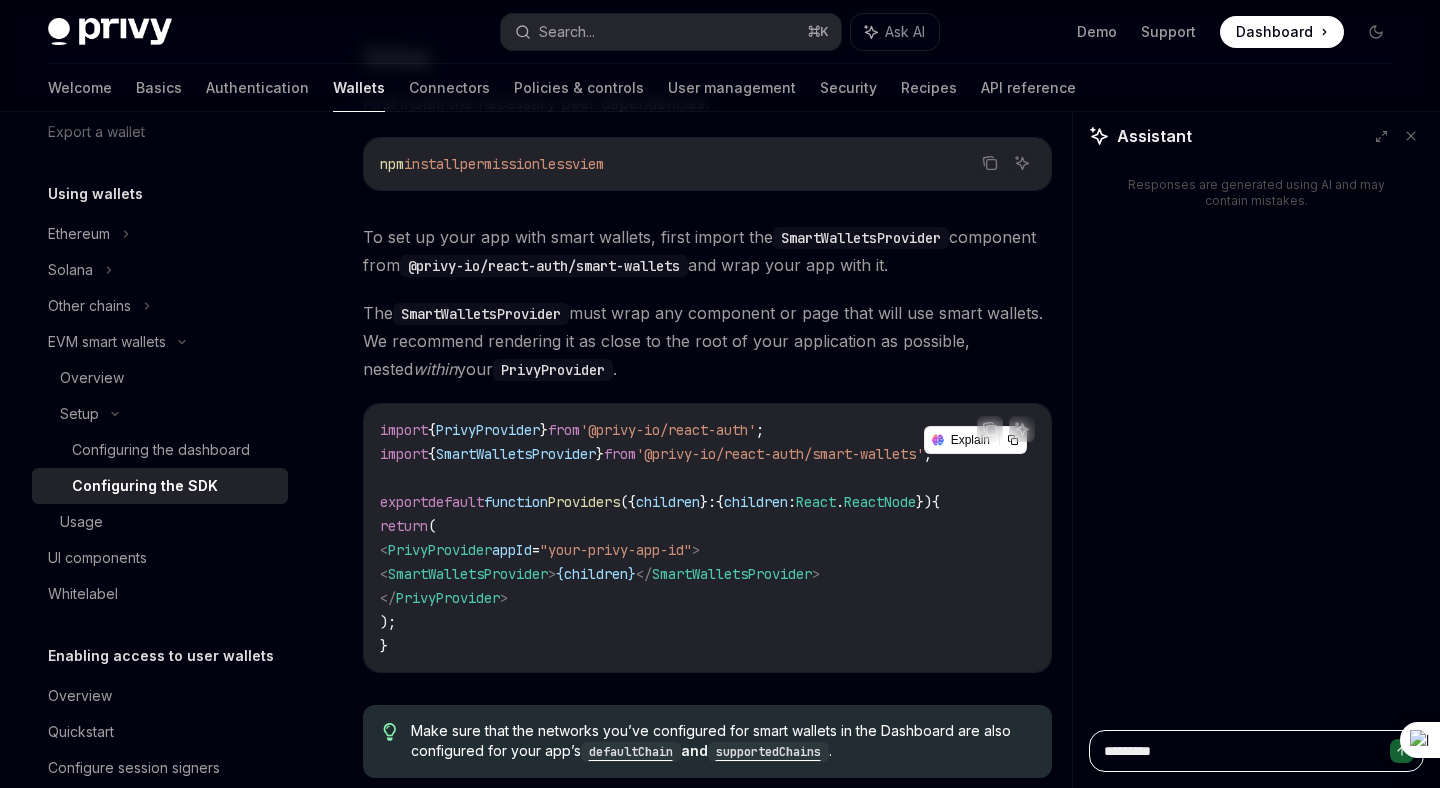 type on "**********" 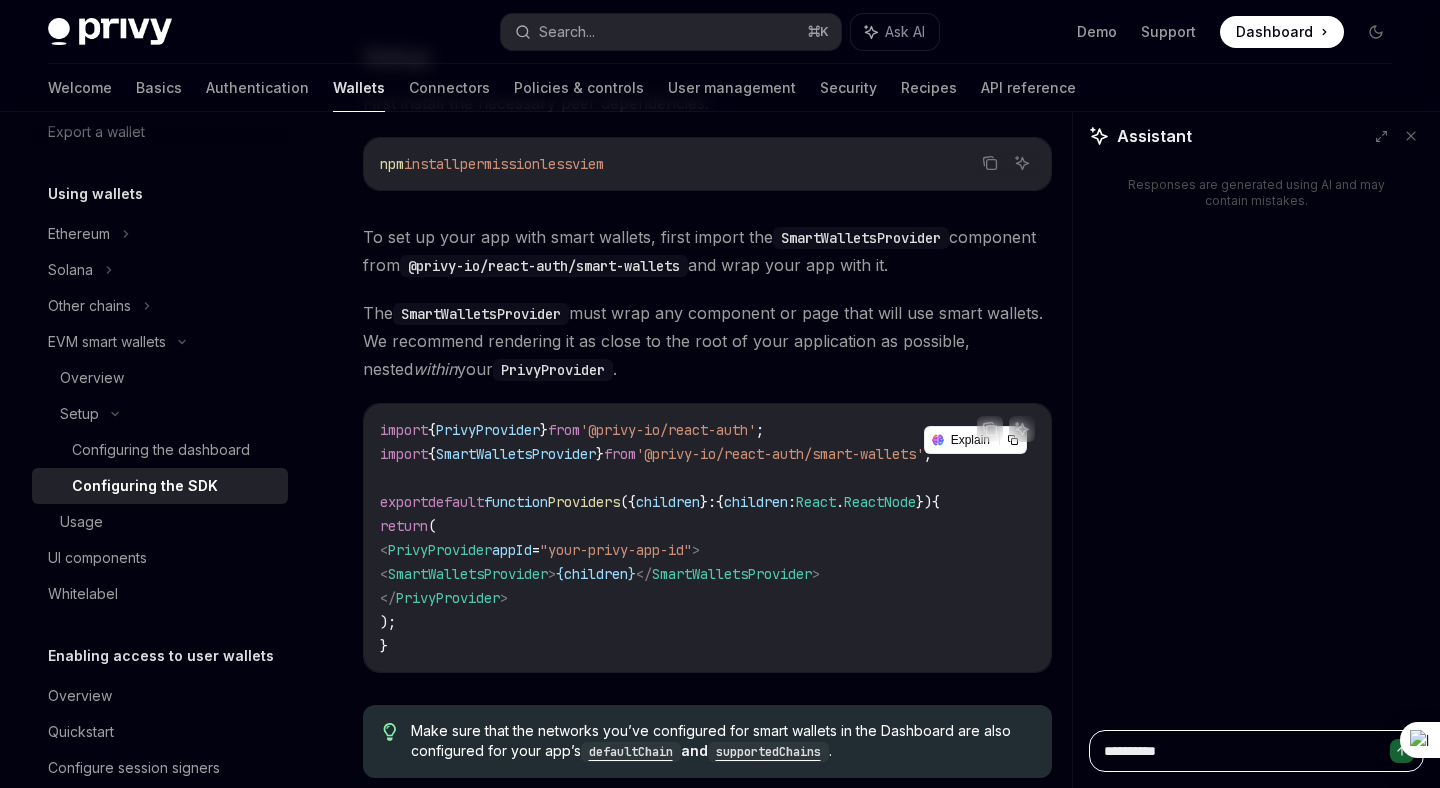 type on "*" 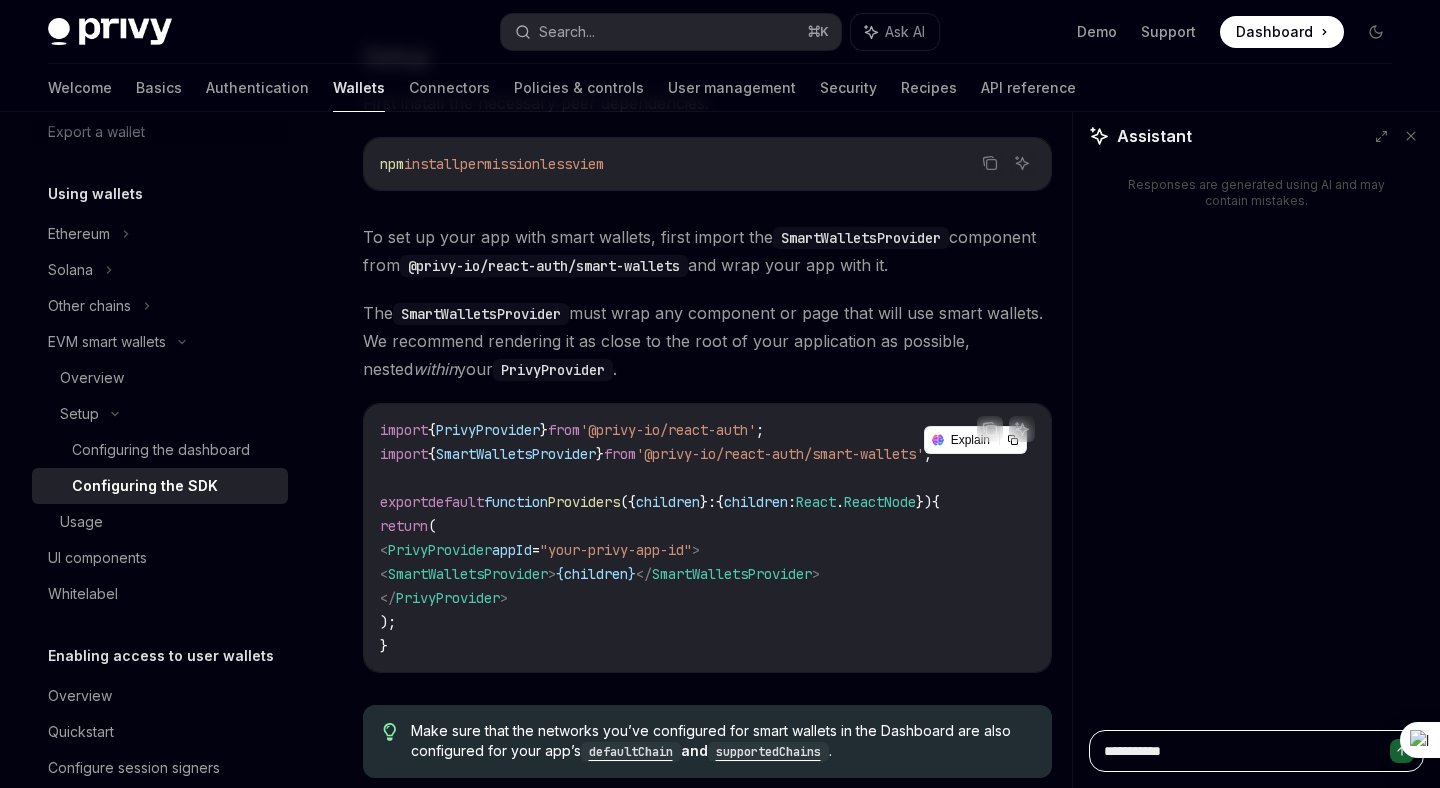 type on "*" 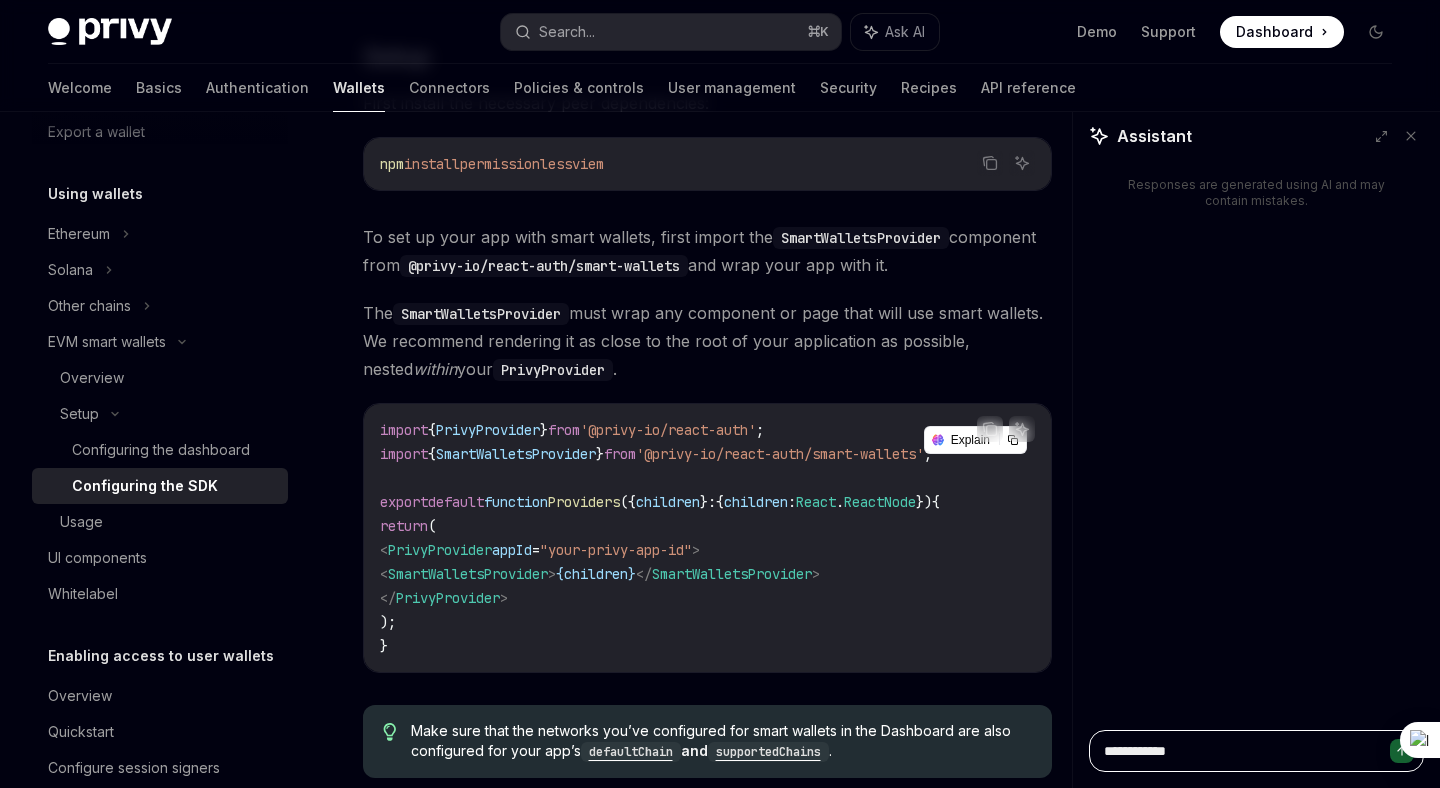 type on "**********" 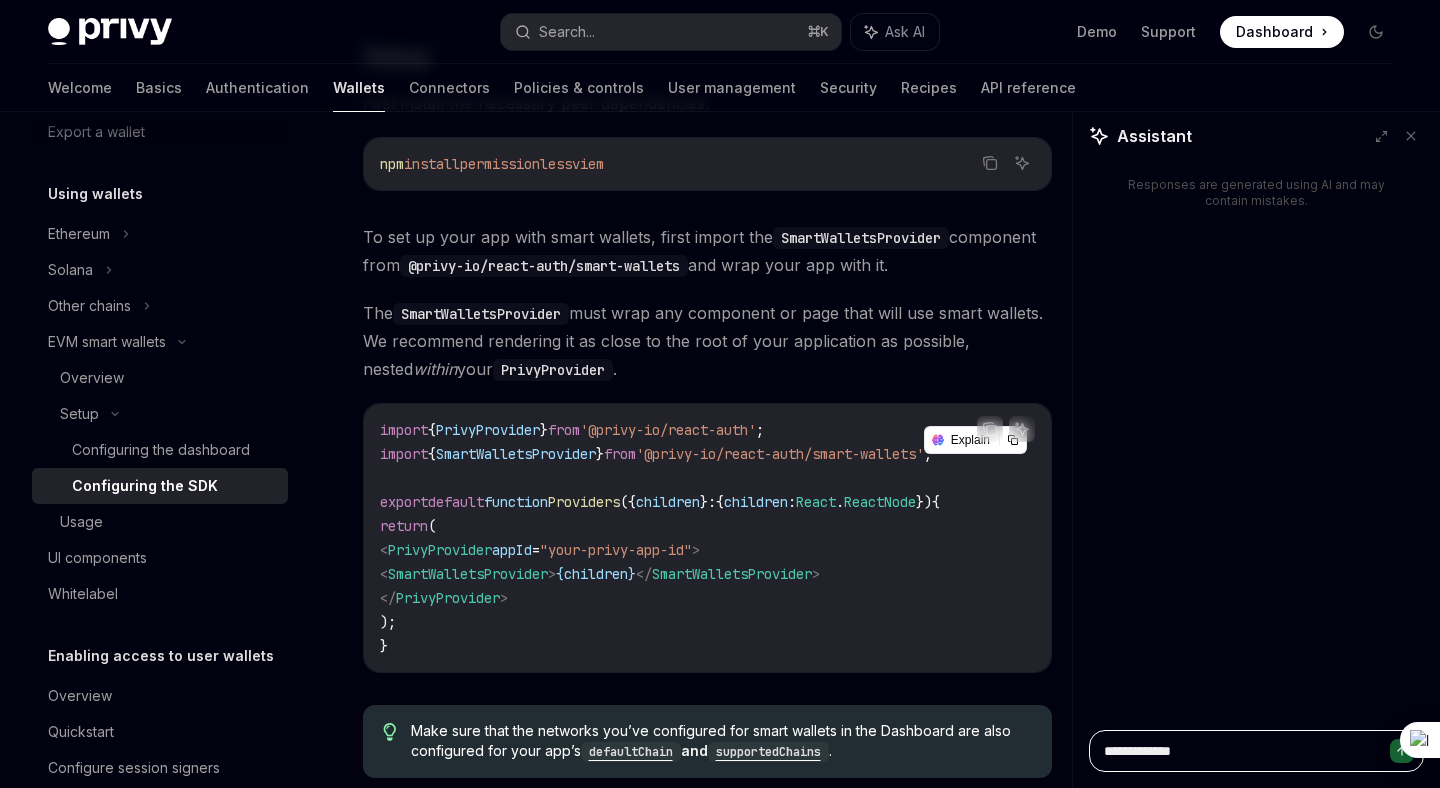 type on "*" 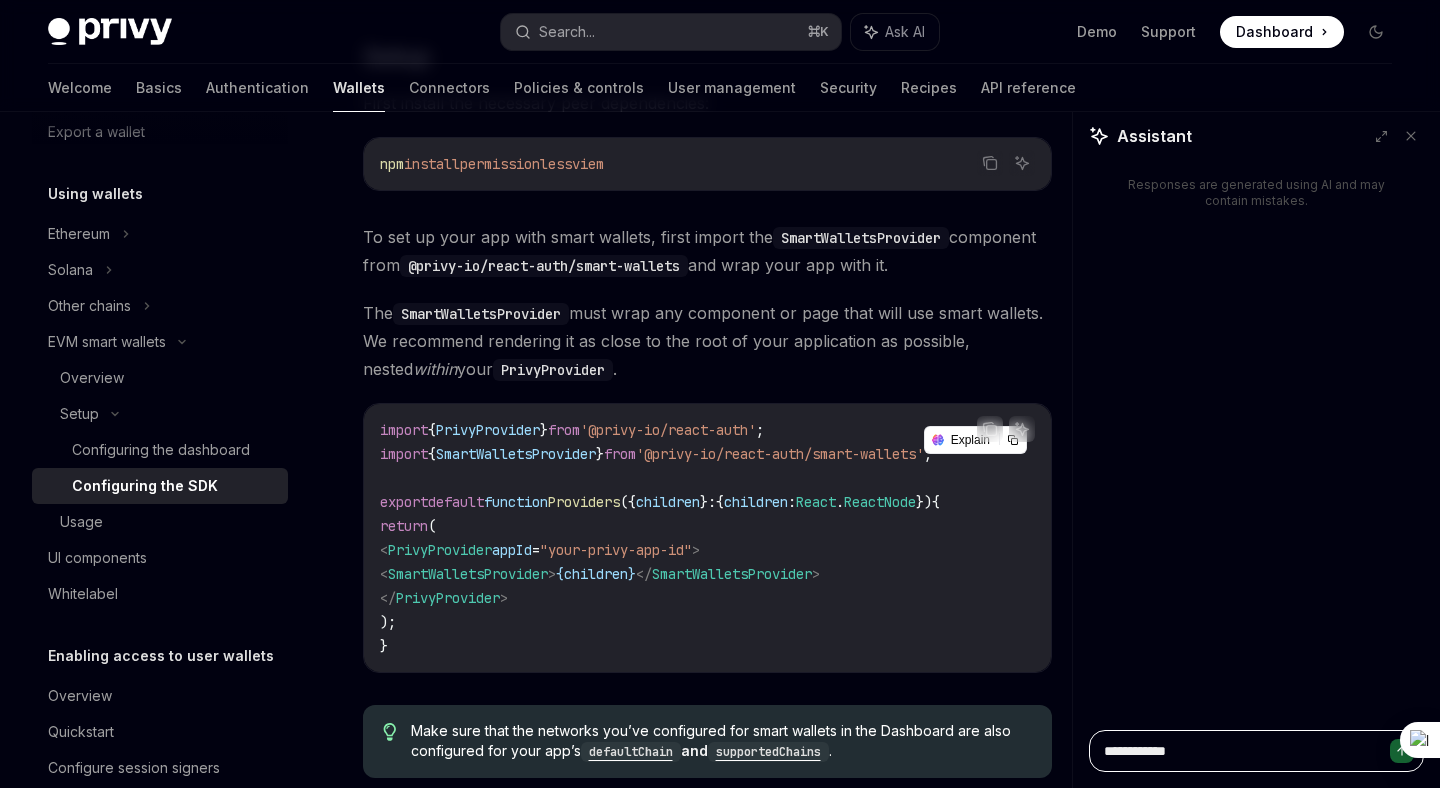 type on "**********" 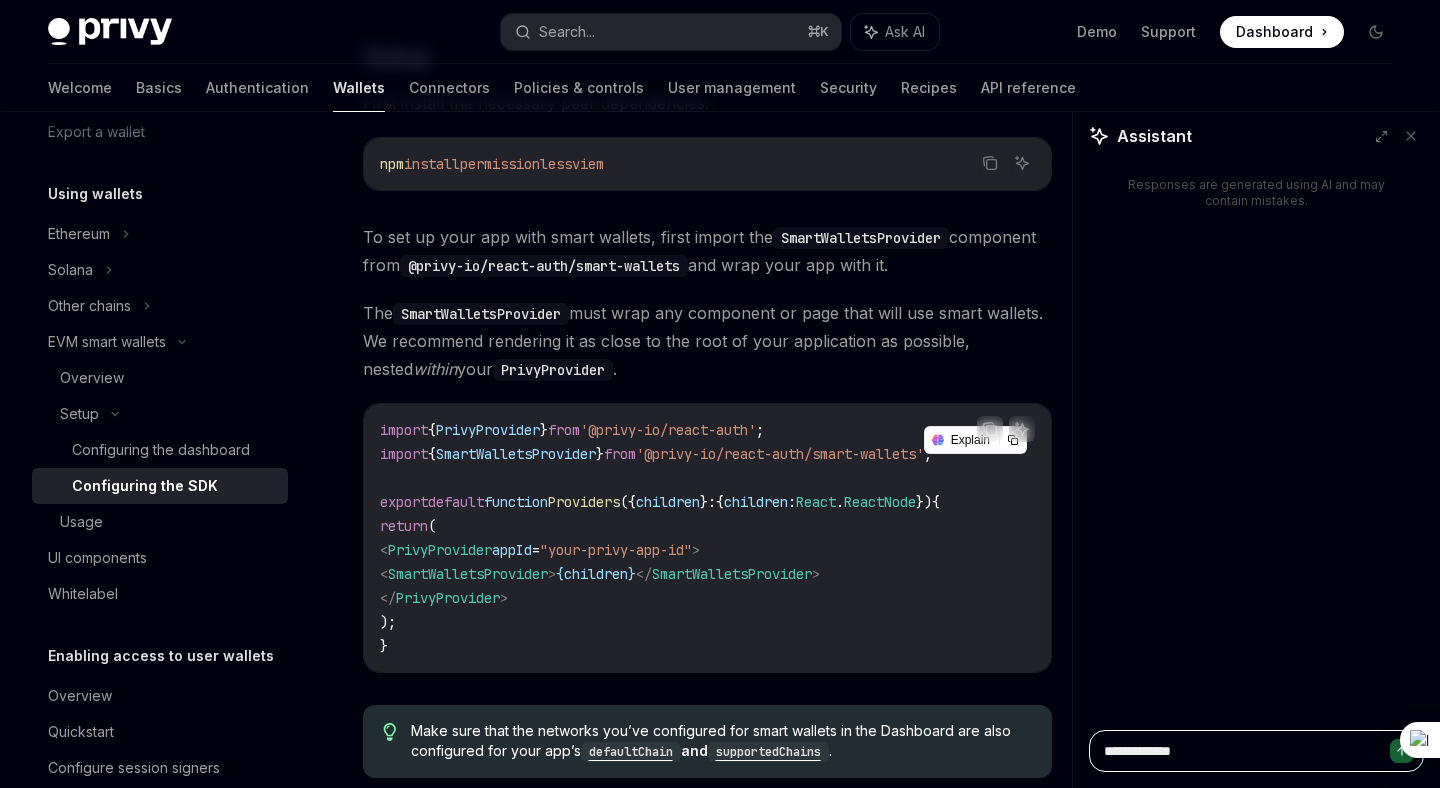 type on "*" 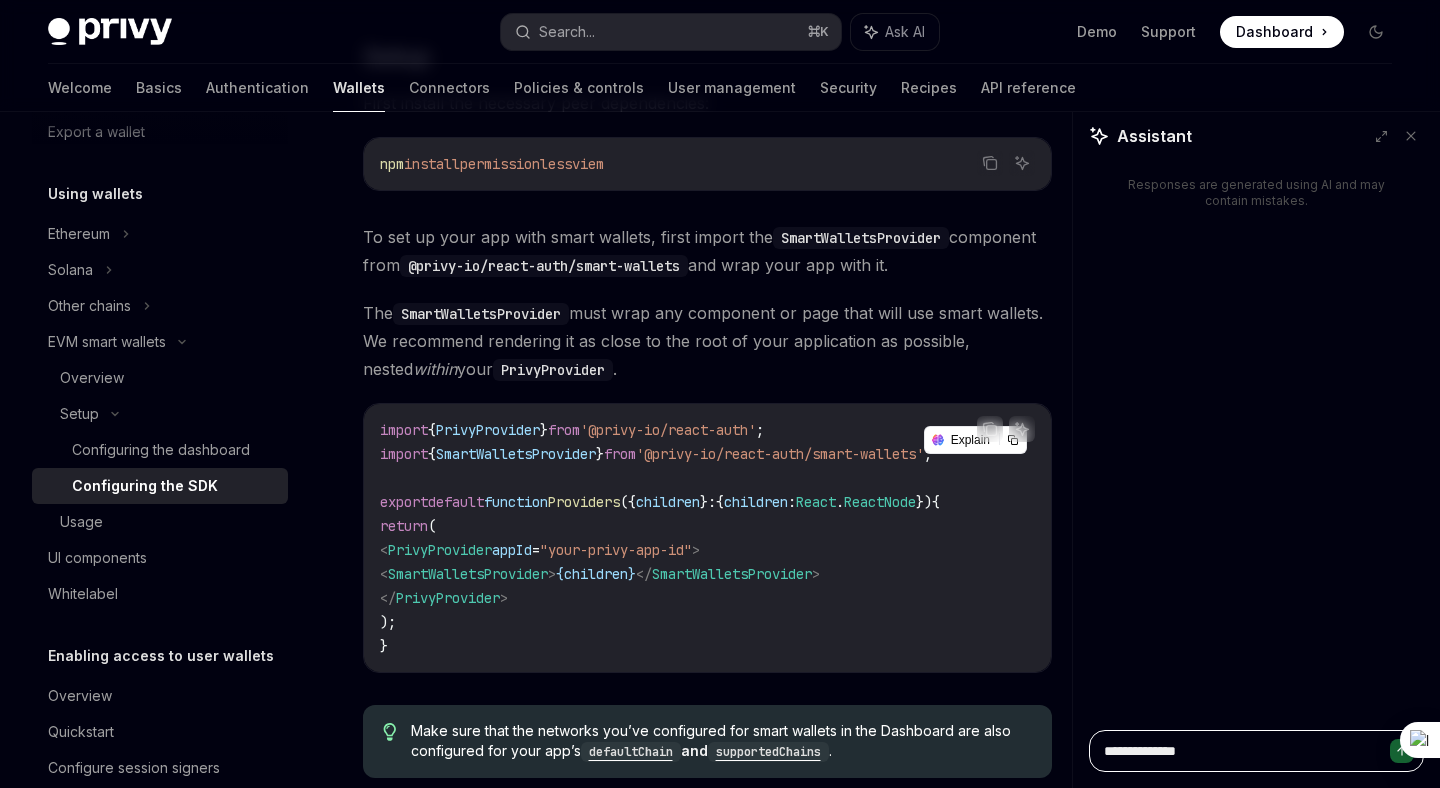 type on "*" 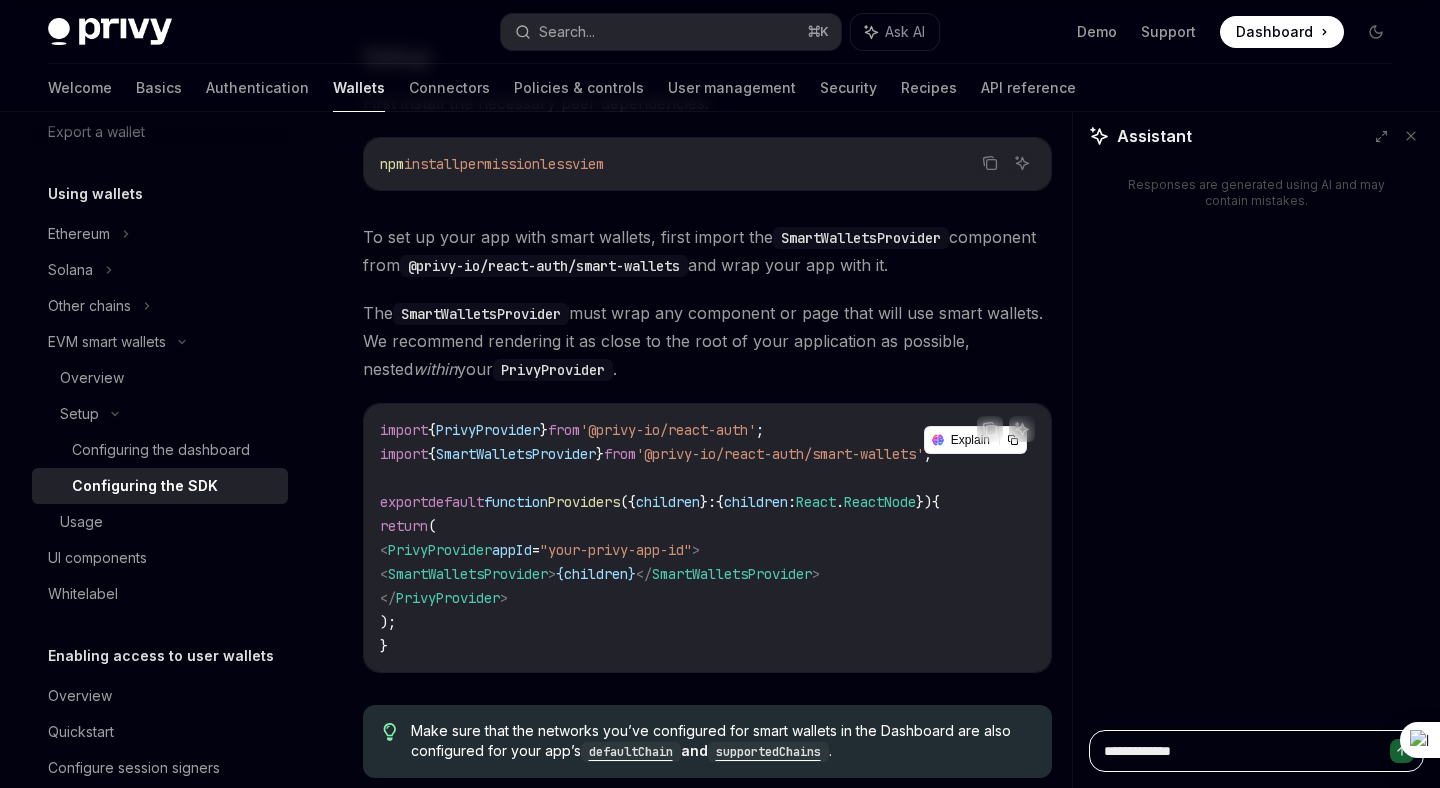 type on "**********" 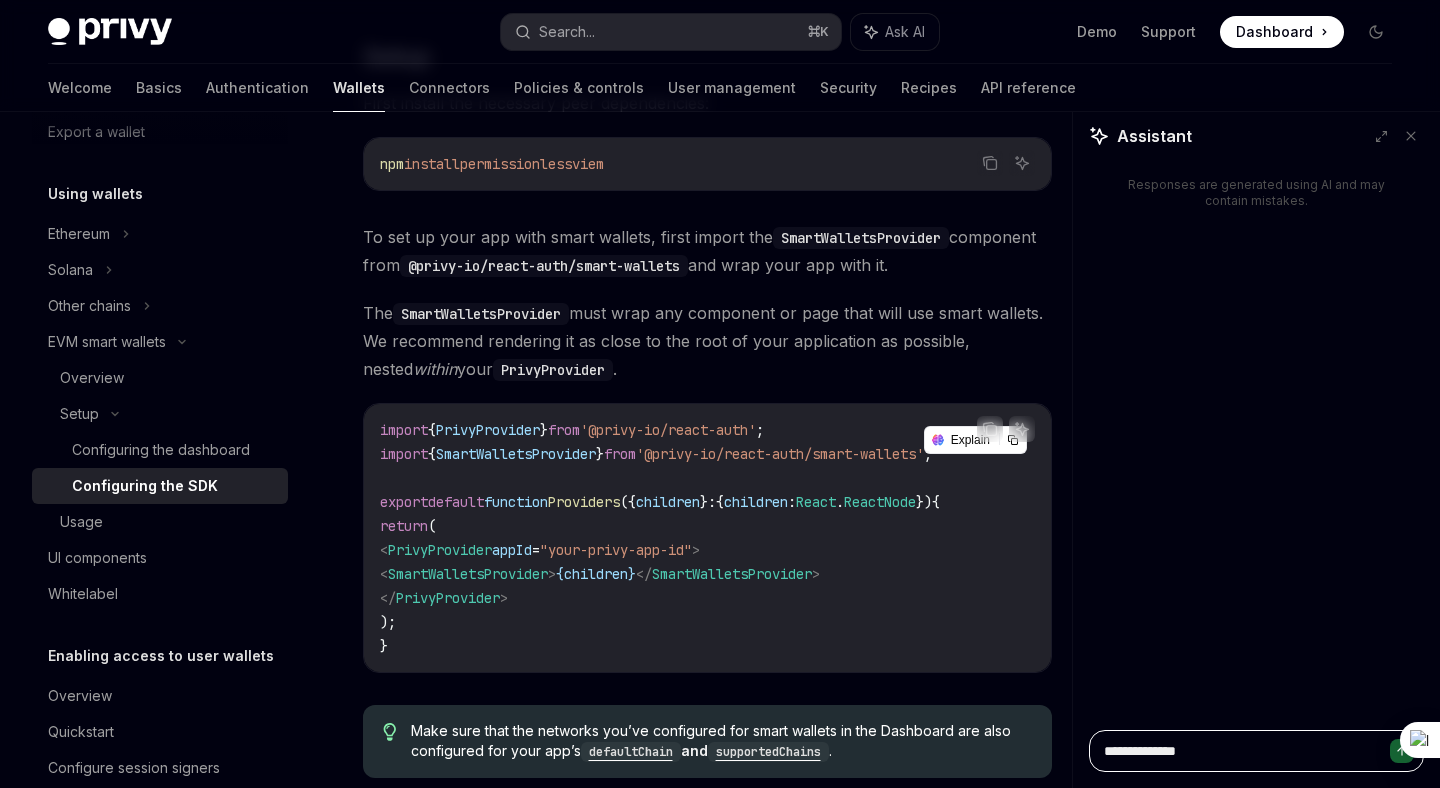 type on "*" 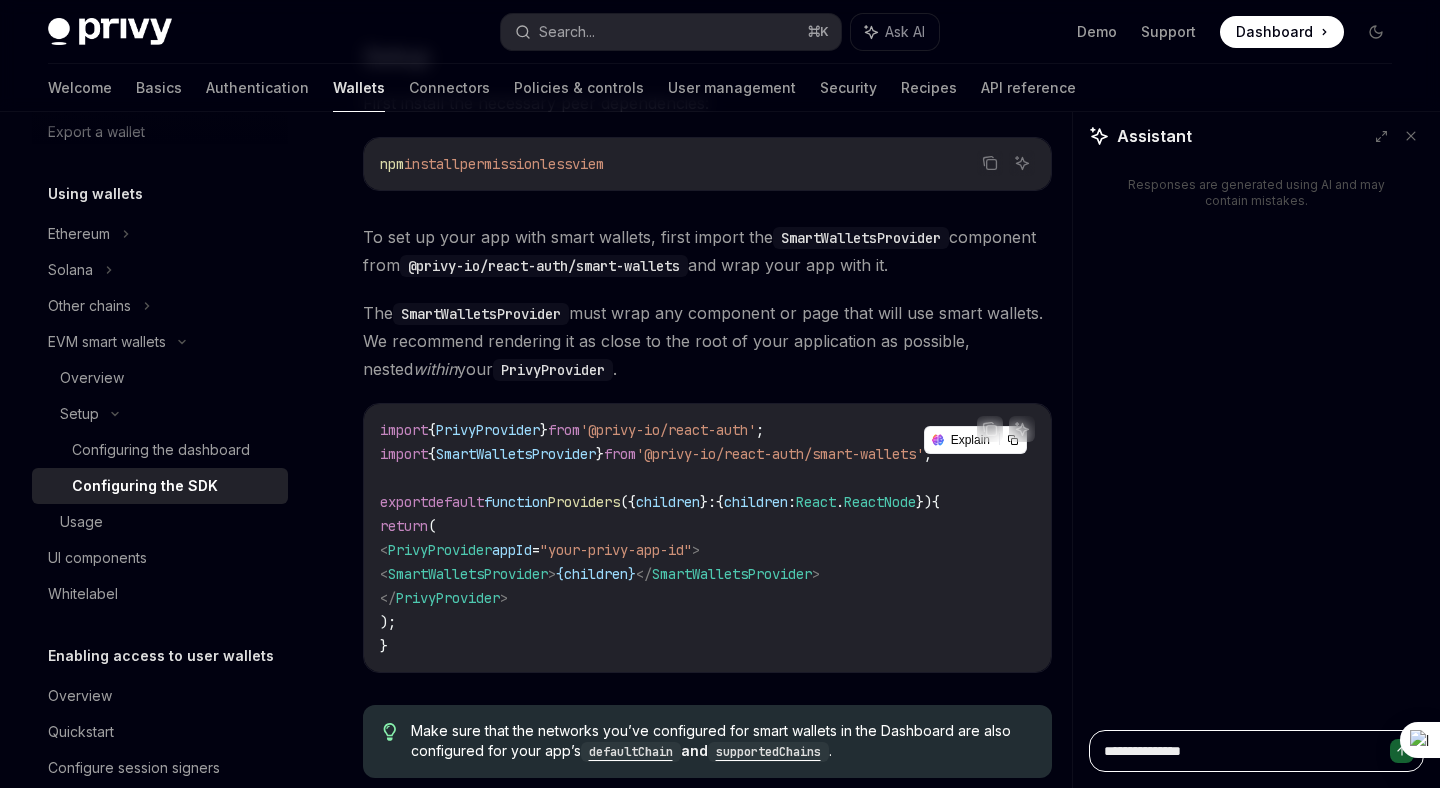 type on "*" 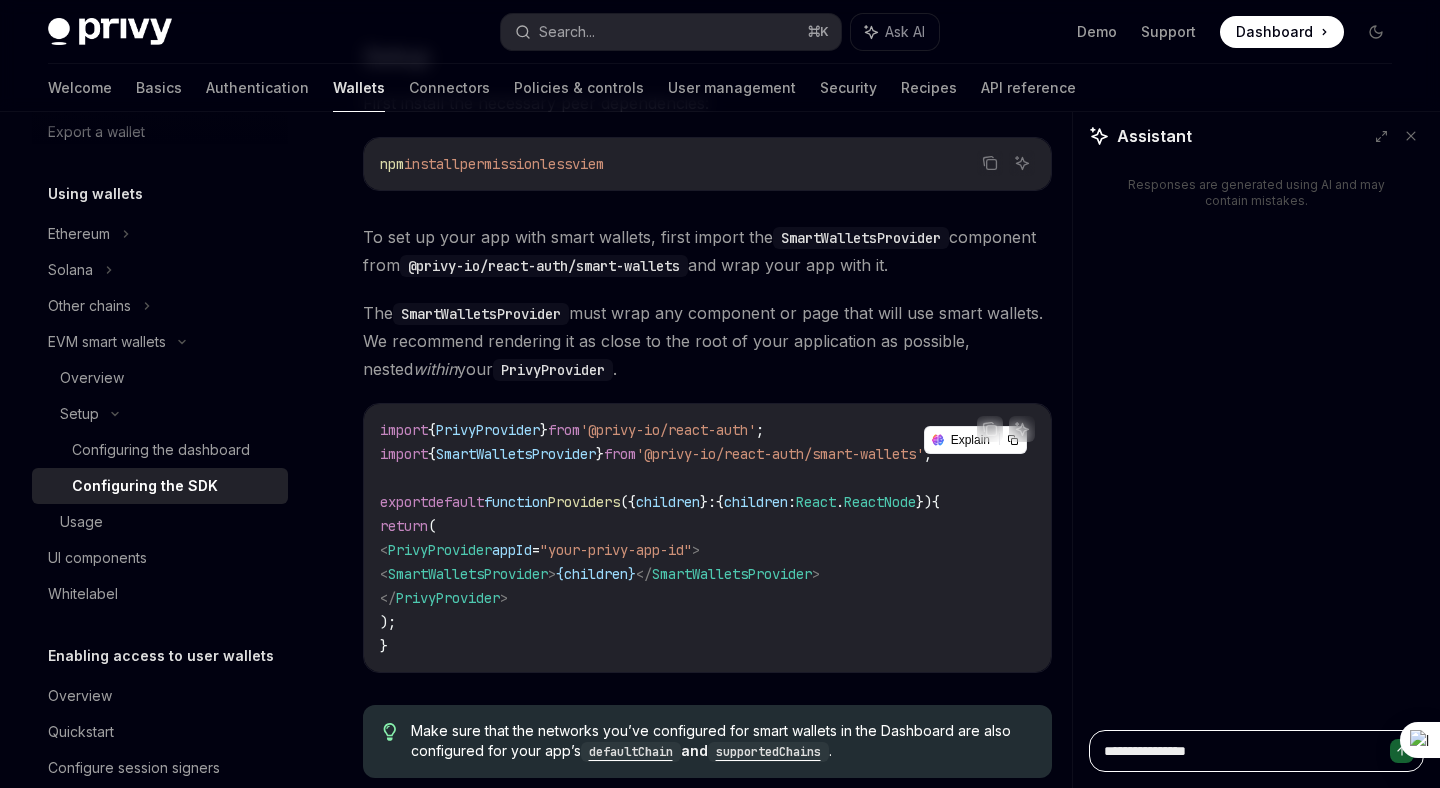 type on "*" 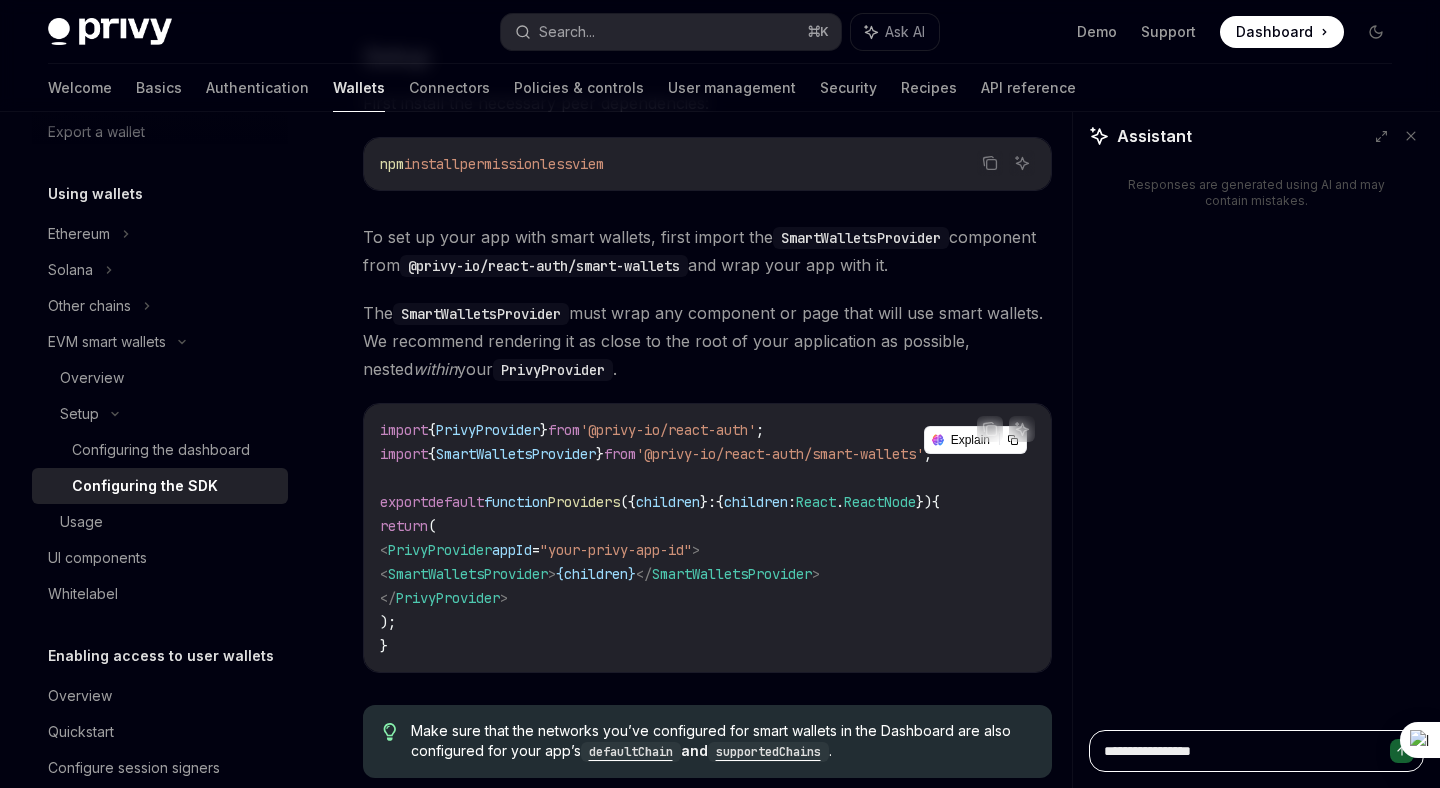type on "*" 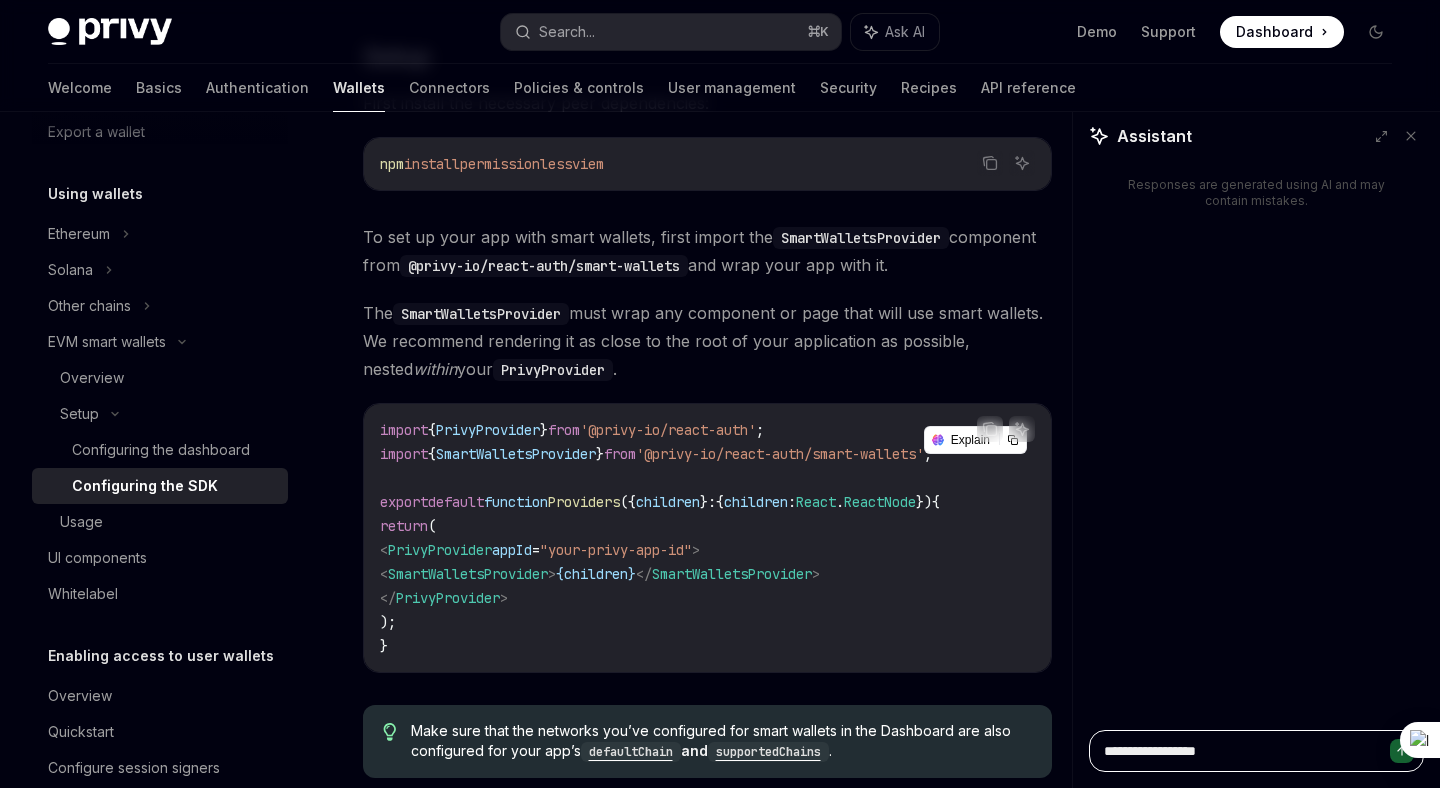 type on "*" 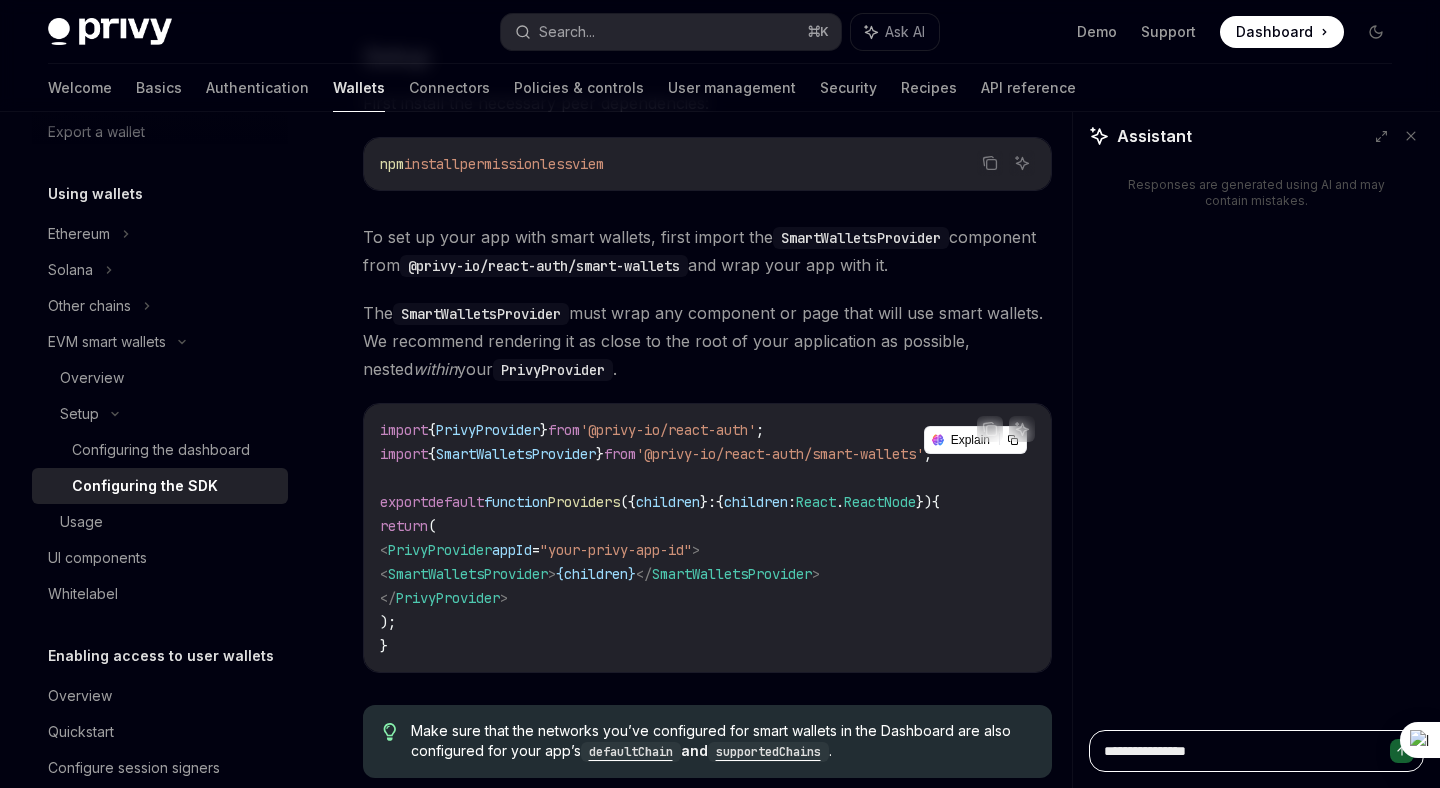 type on "**********" 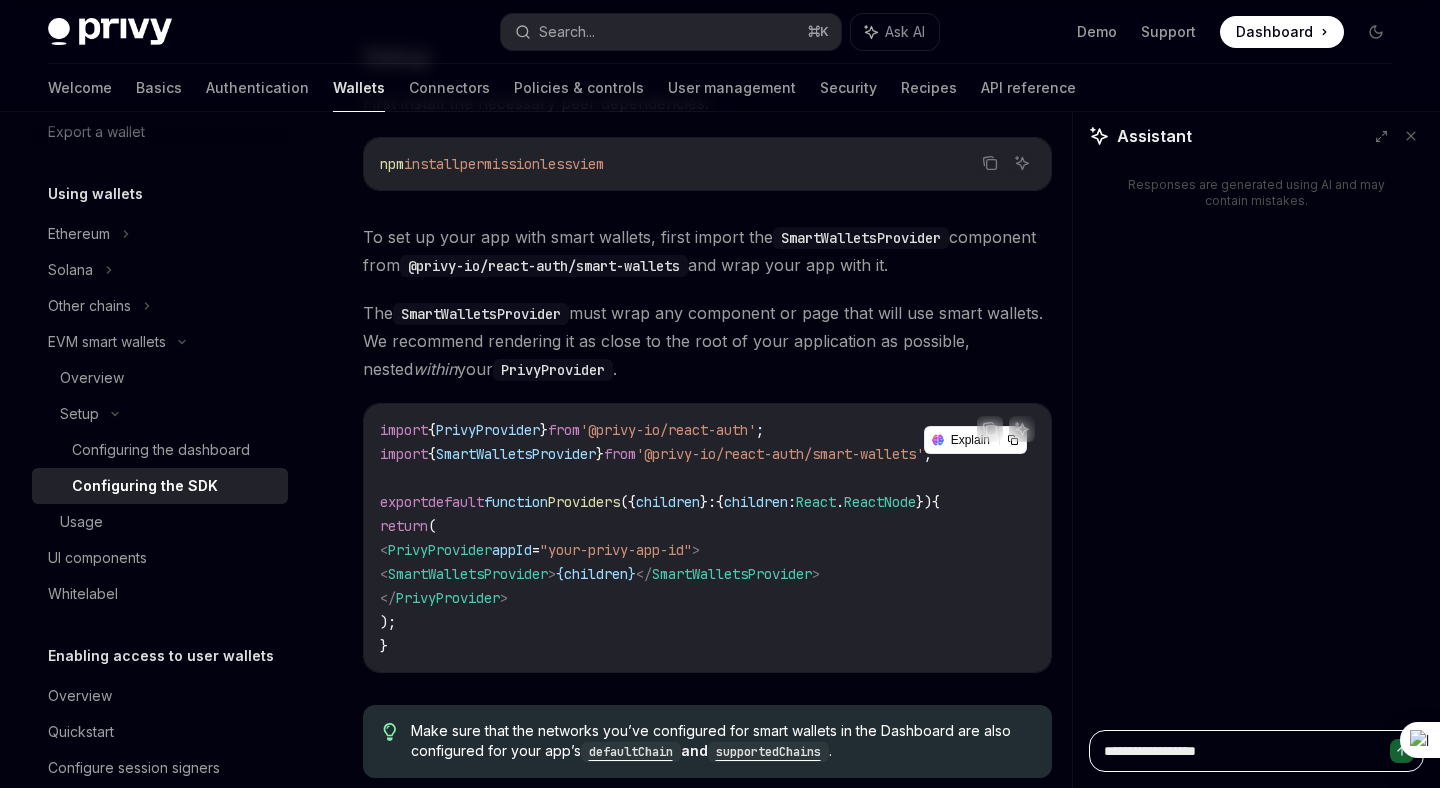 type on "*" 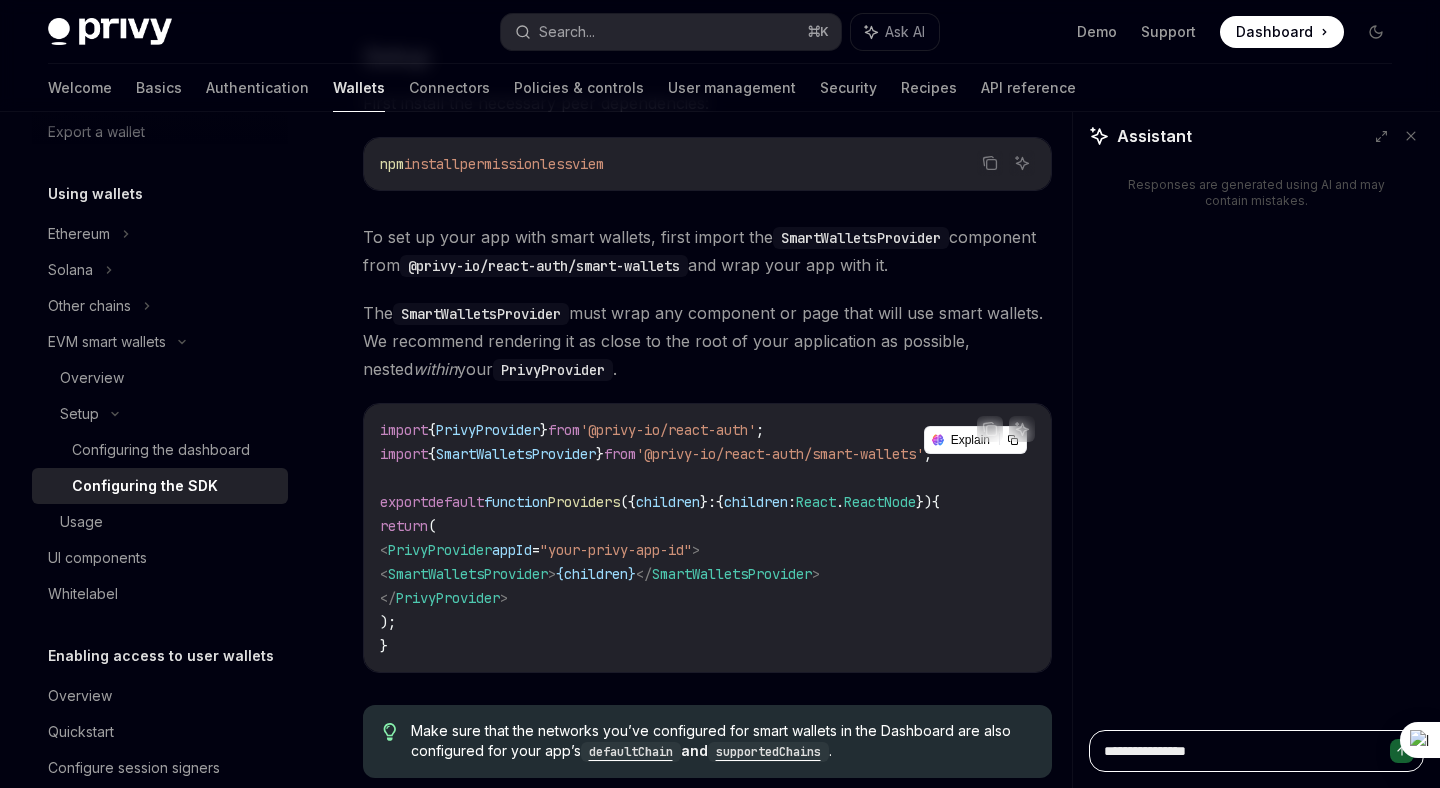 type on "**********" 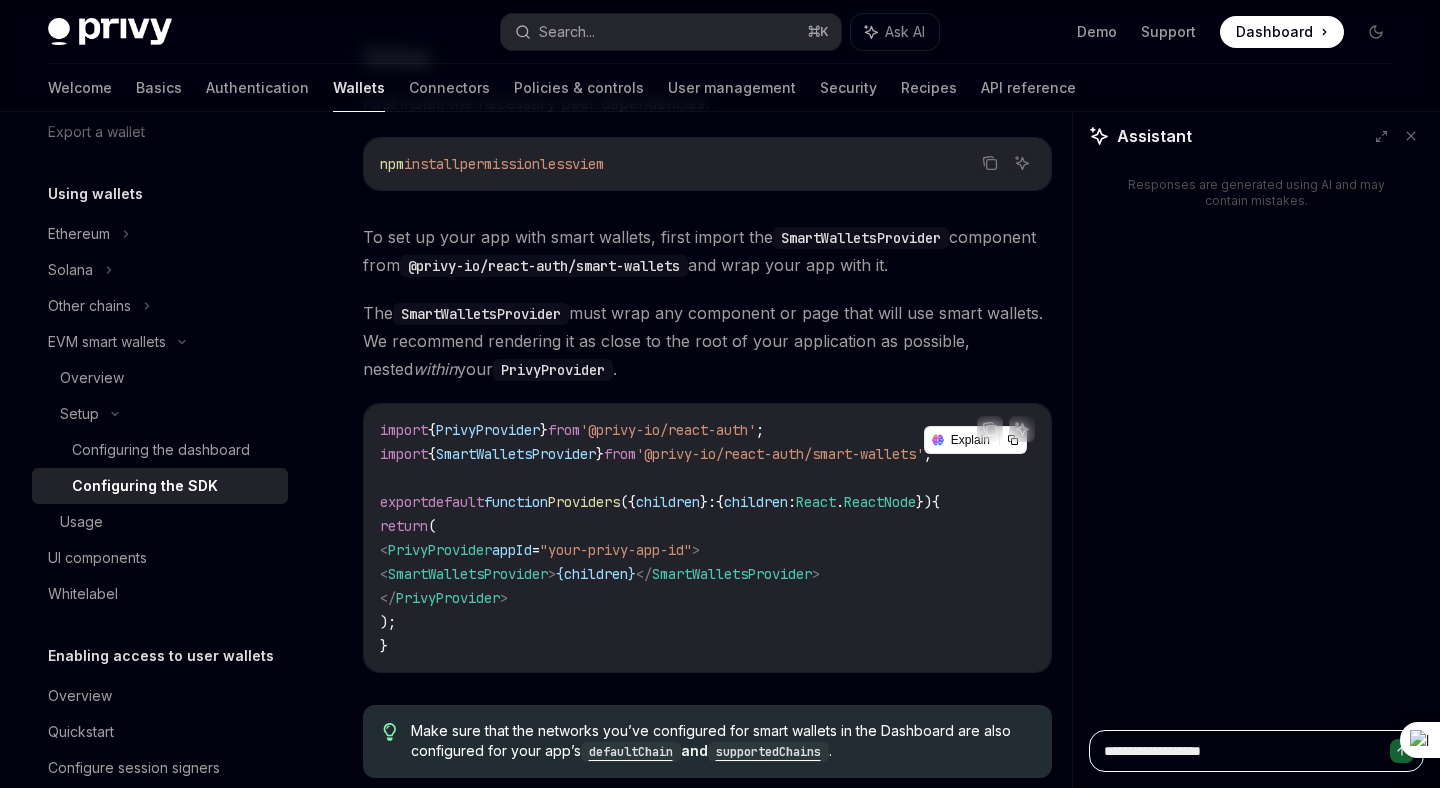 type on "*" 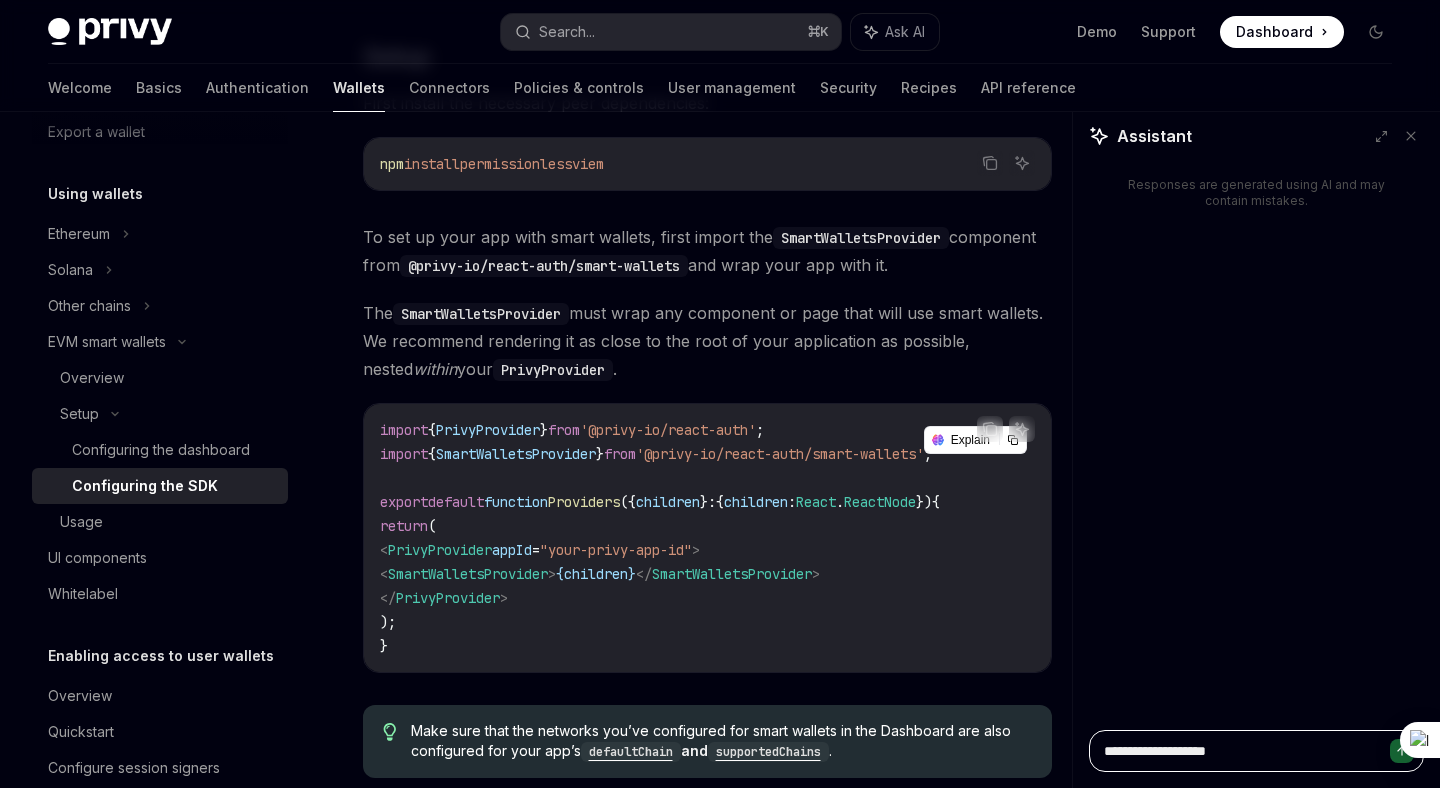 type on "*" 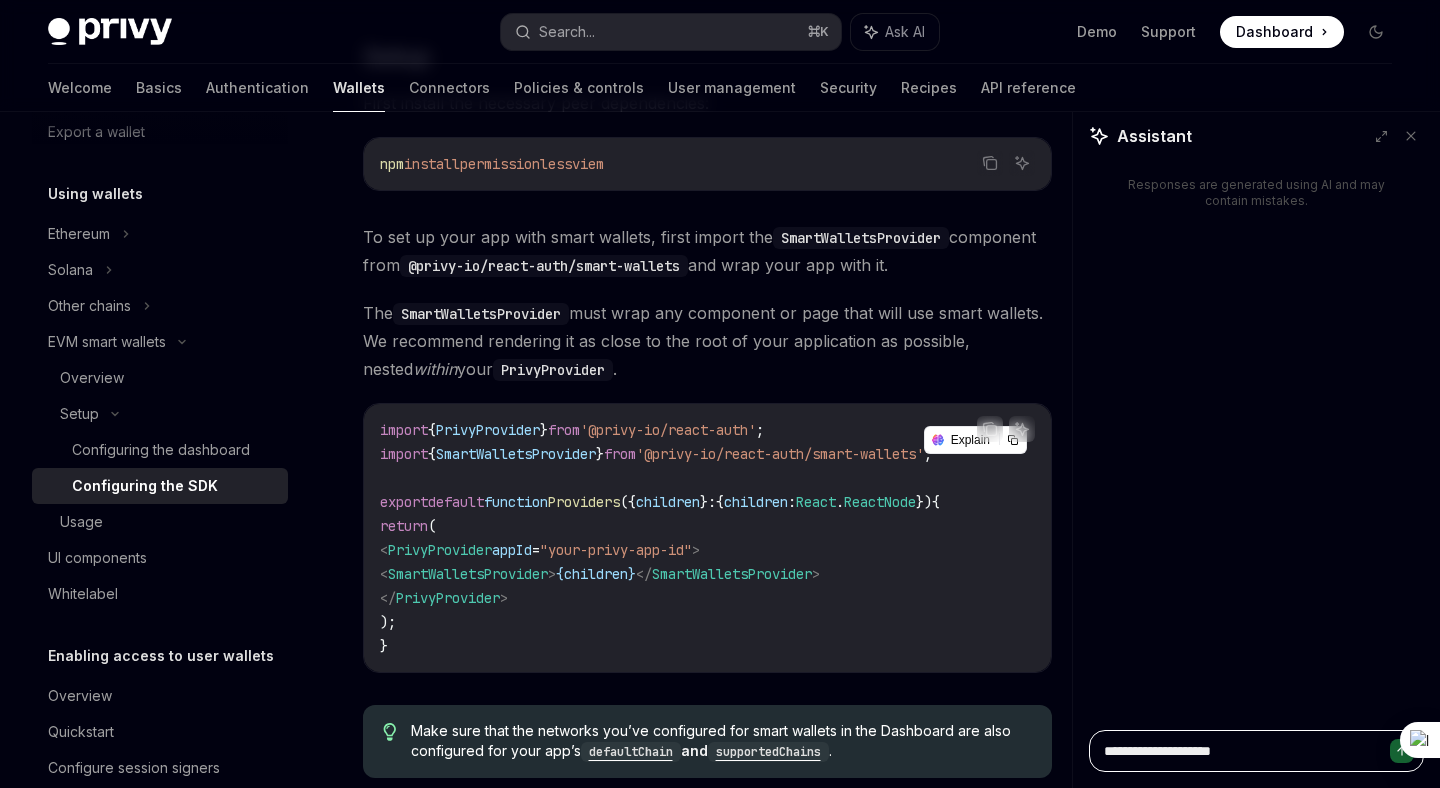 type on "*" 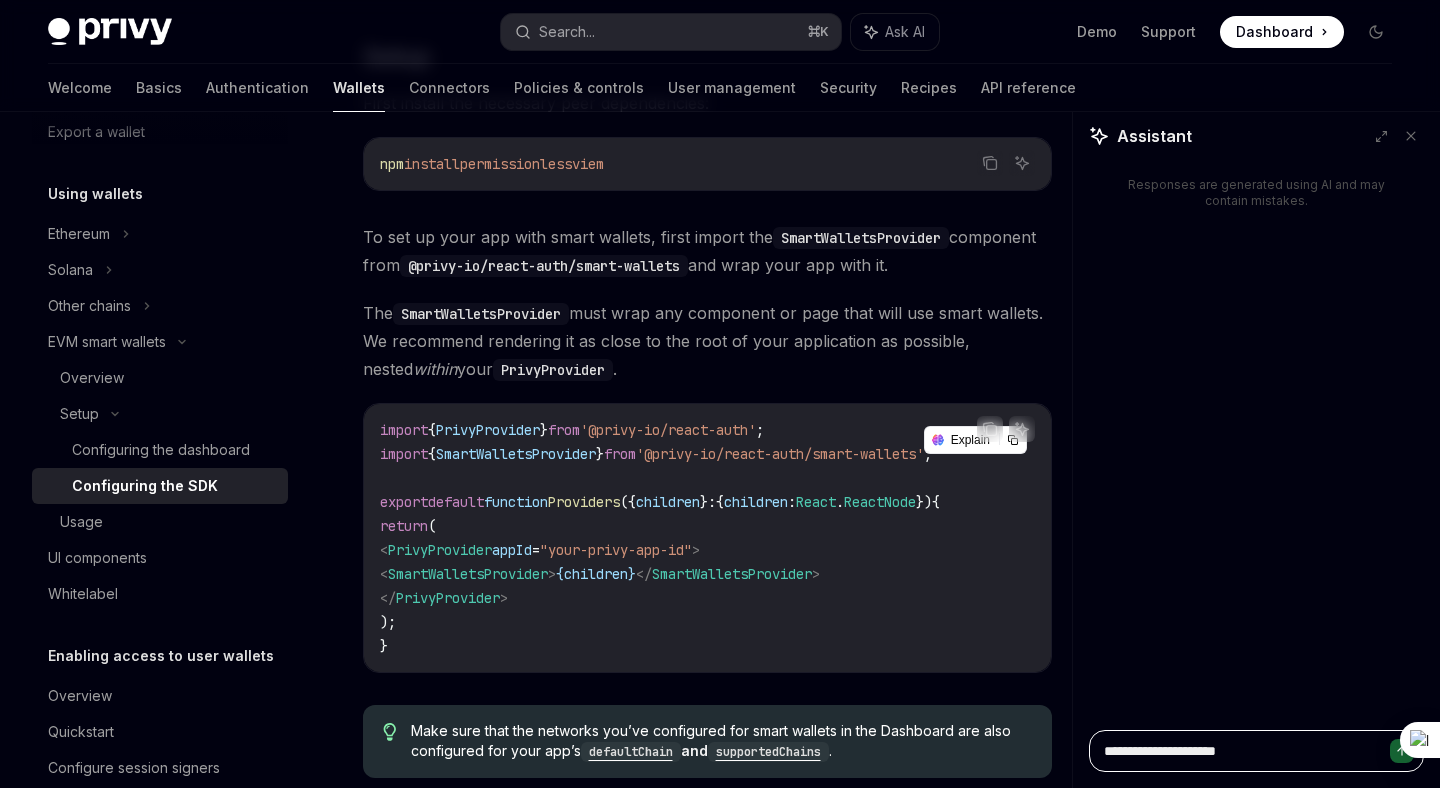 type on "*" 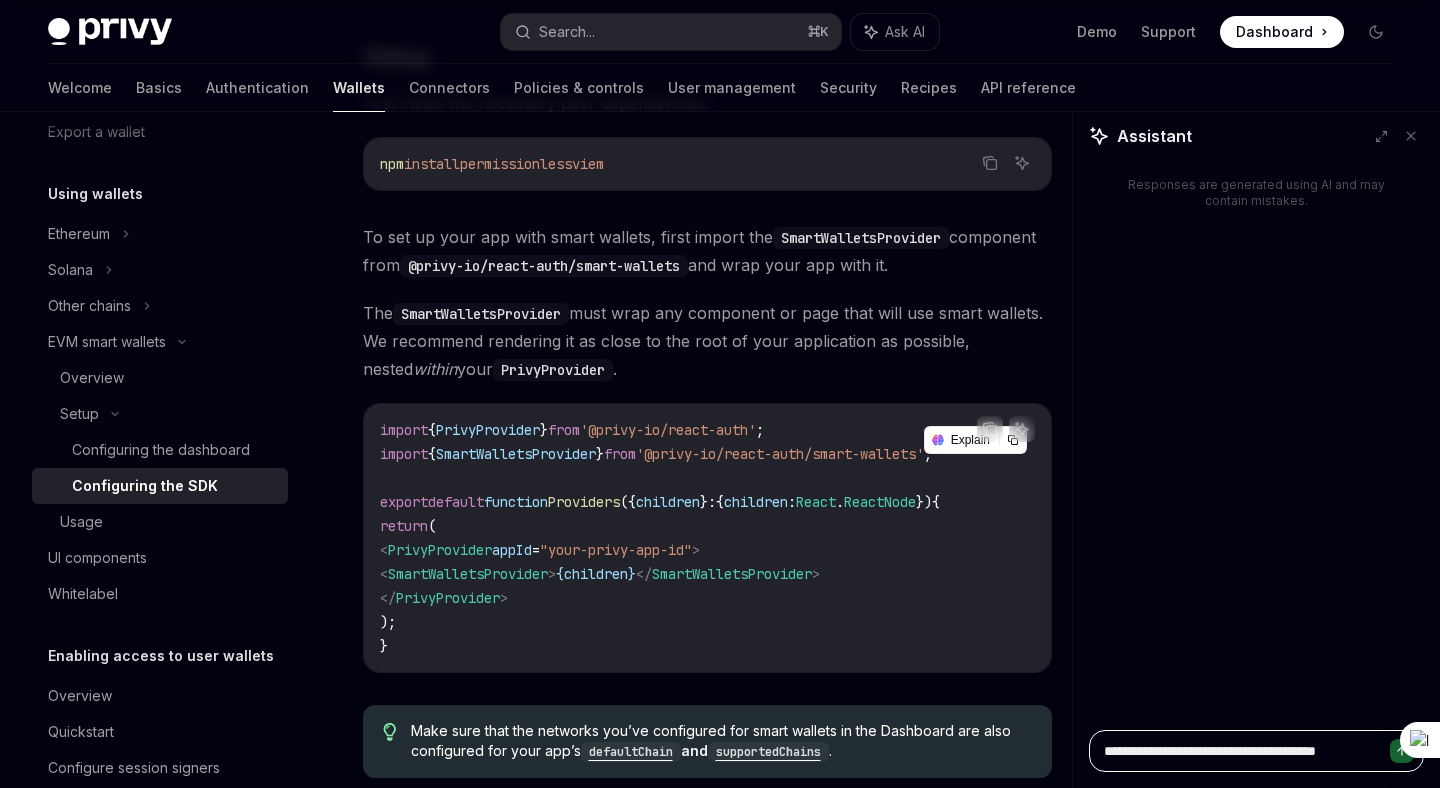 type on "*" 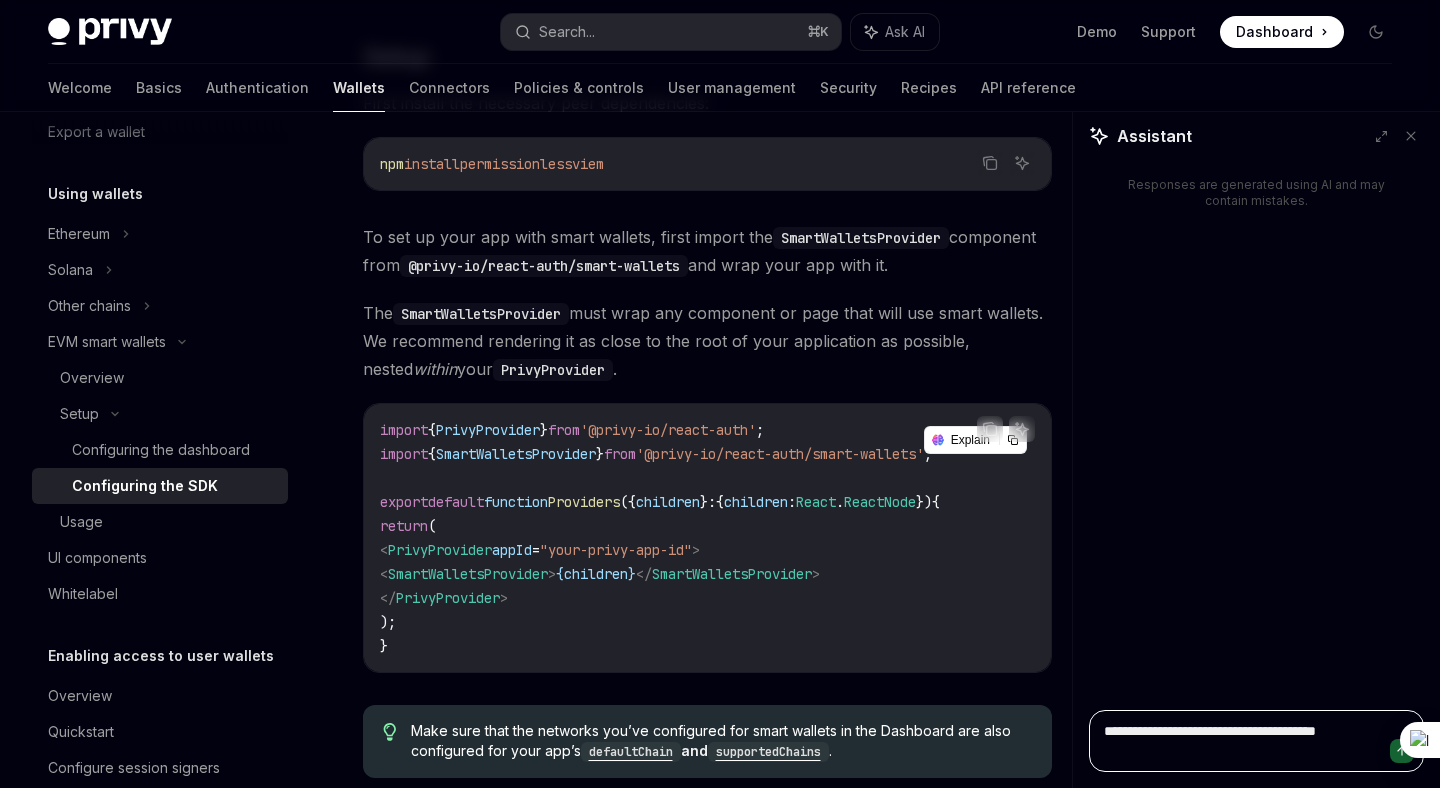 type on "**********" 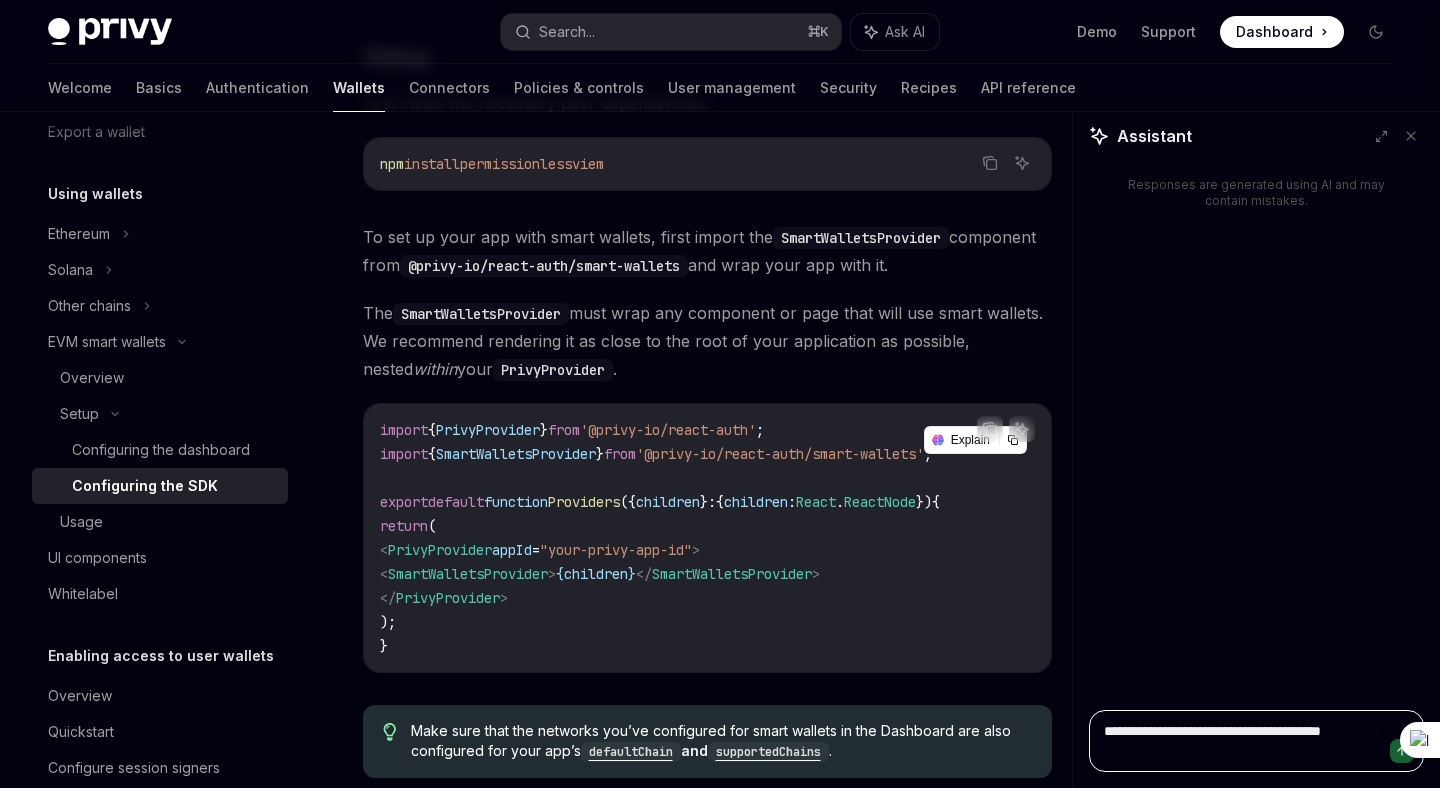 type on "*" 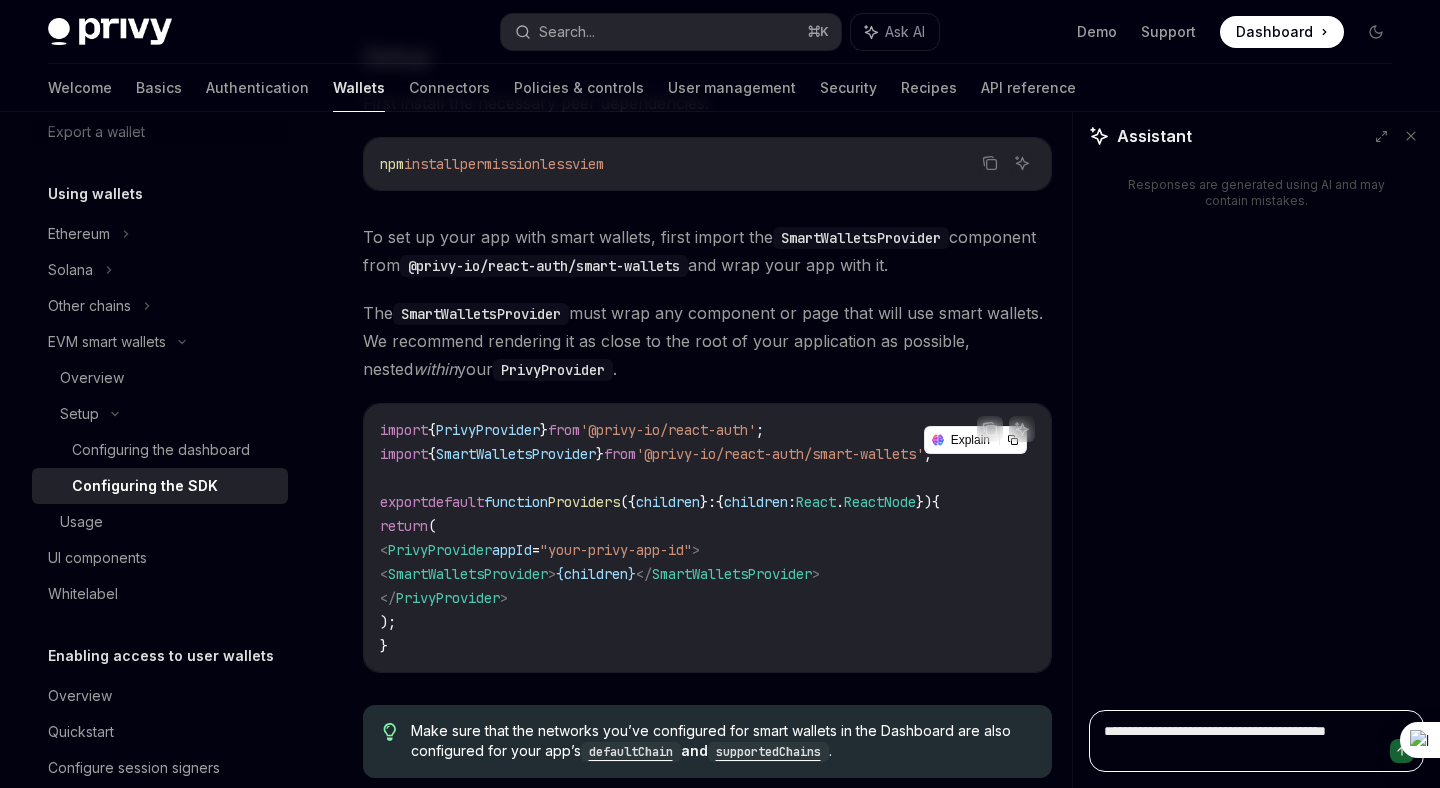 type on "*" 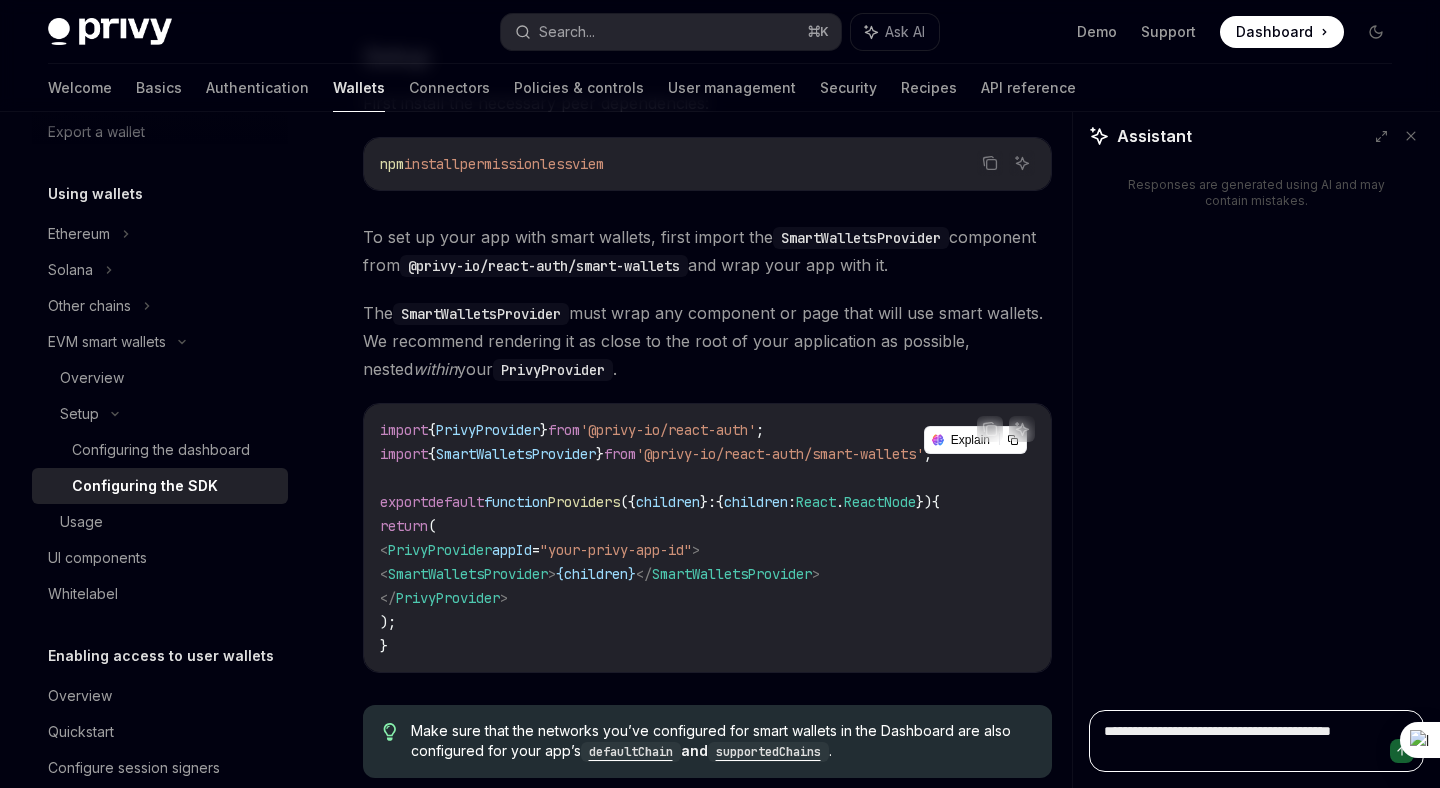 type on "*" 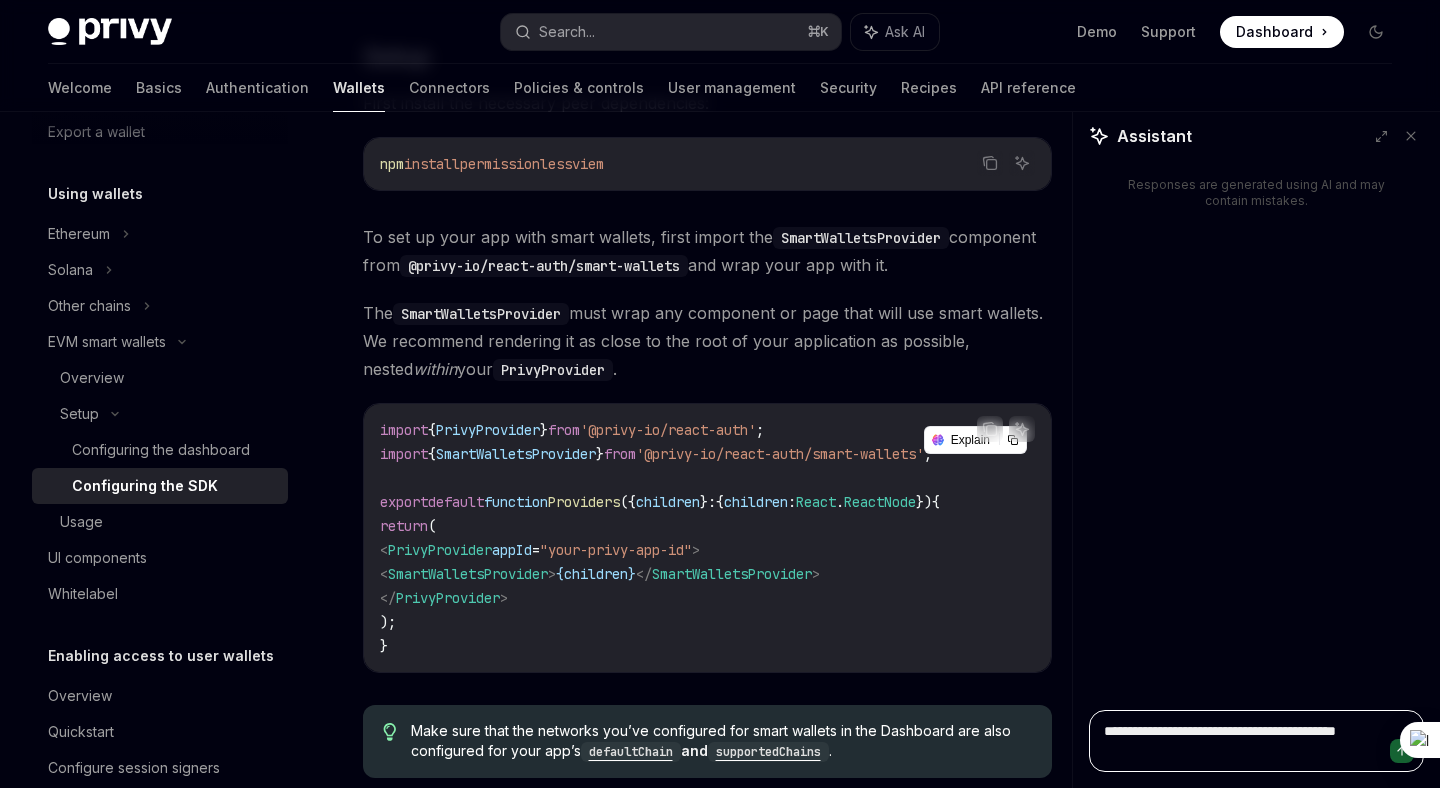 type on "*" 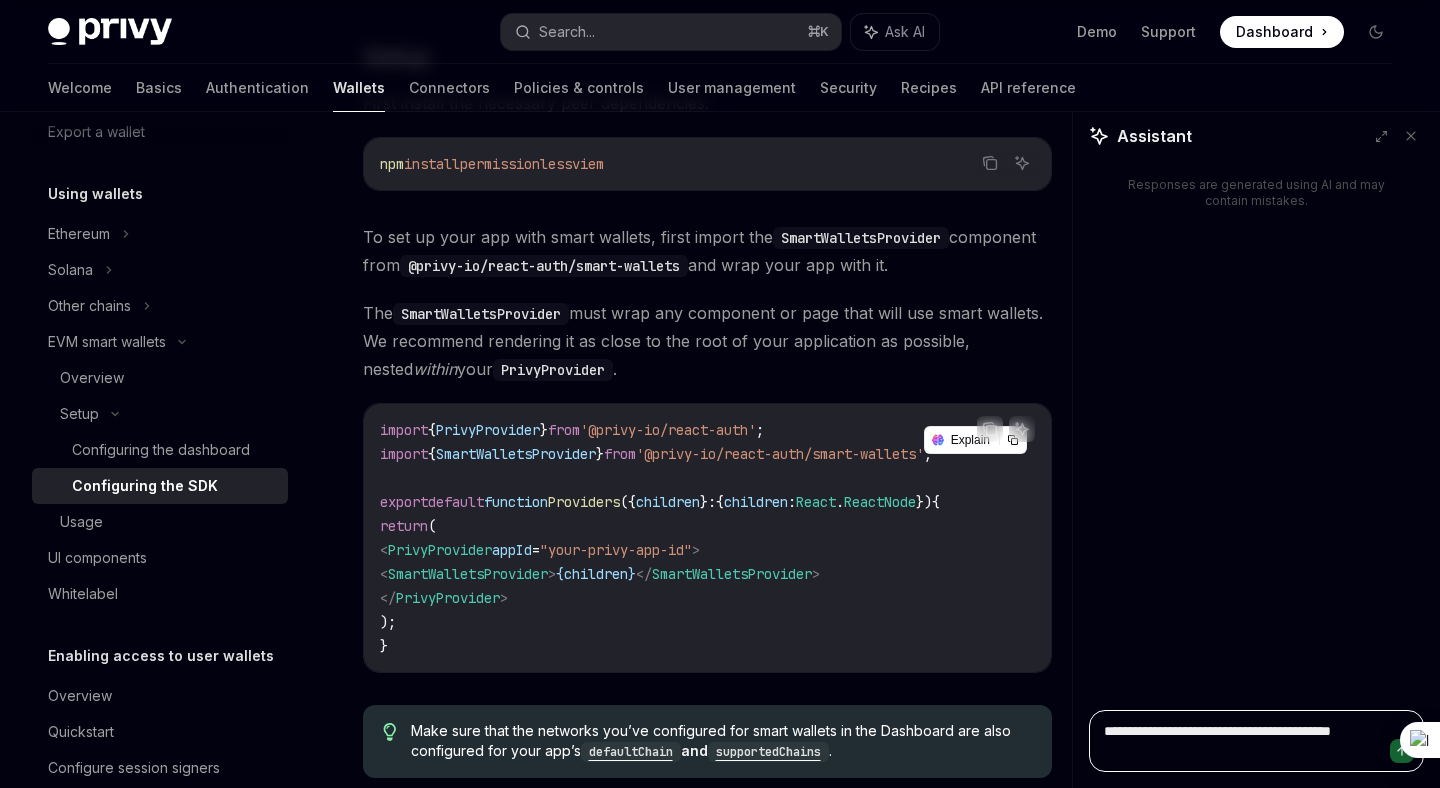 type on "**********" 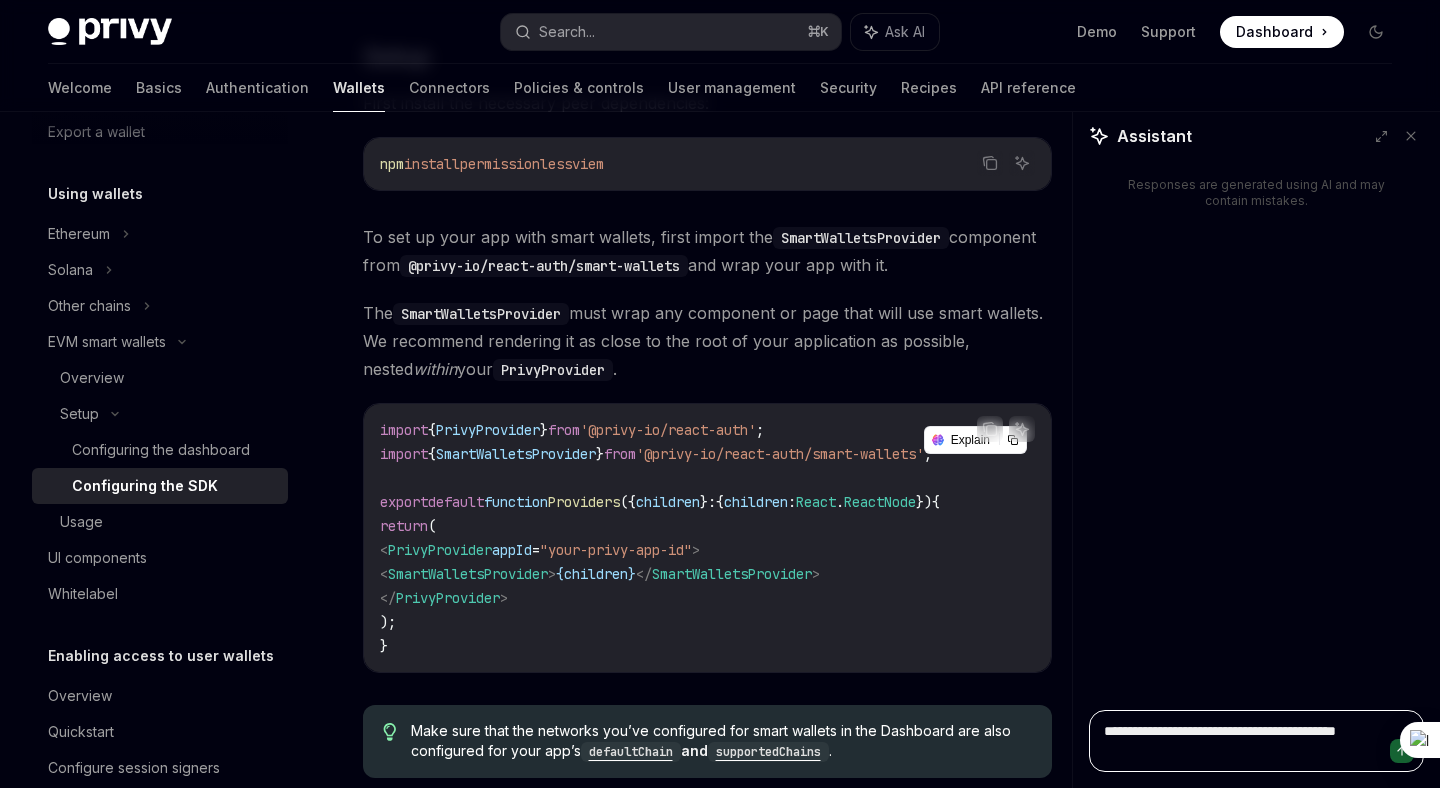 type on "*" 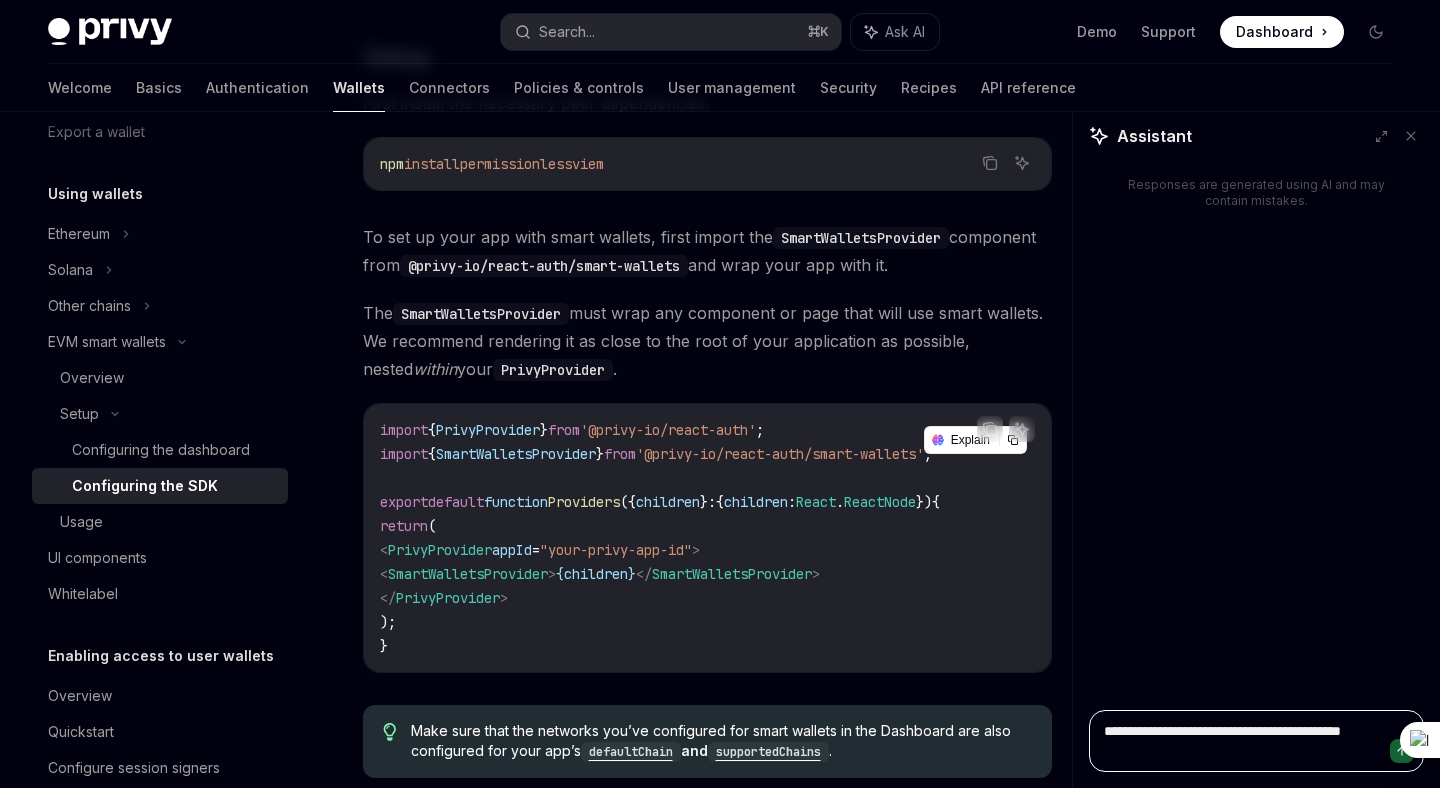 type on "*" 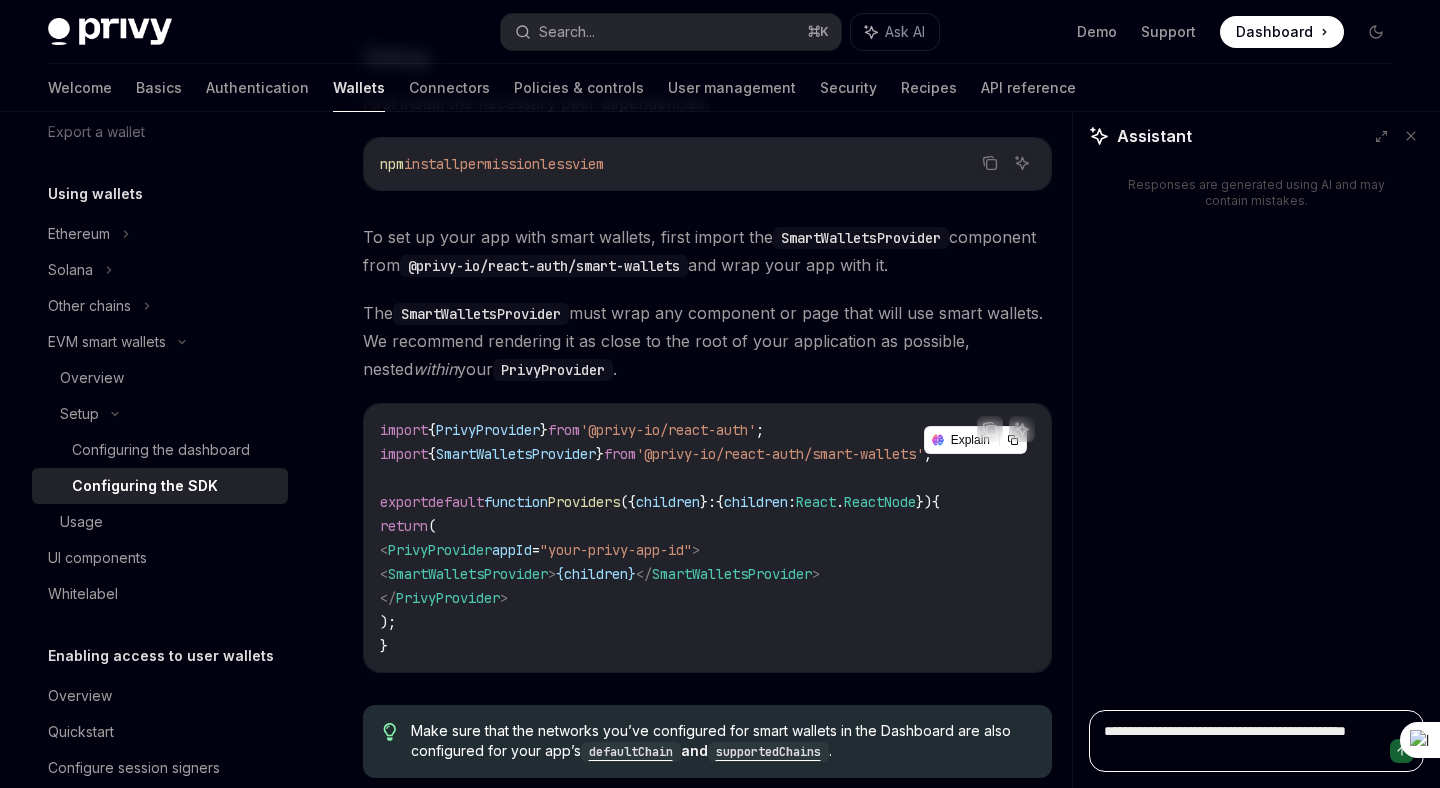 type on "*" 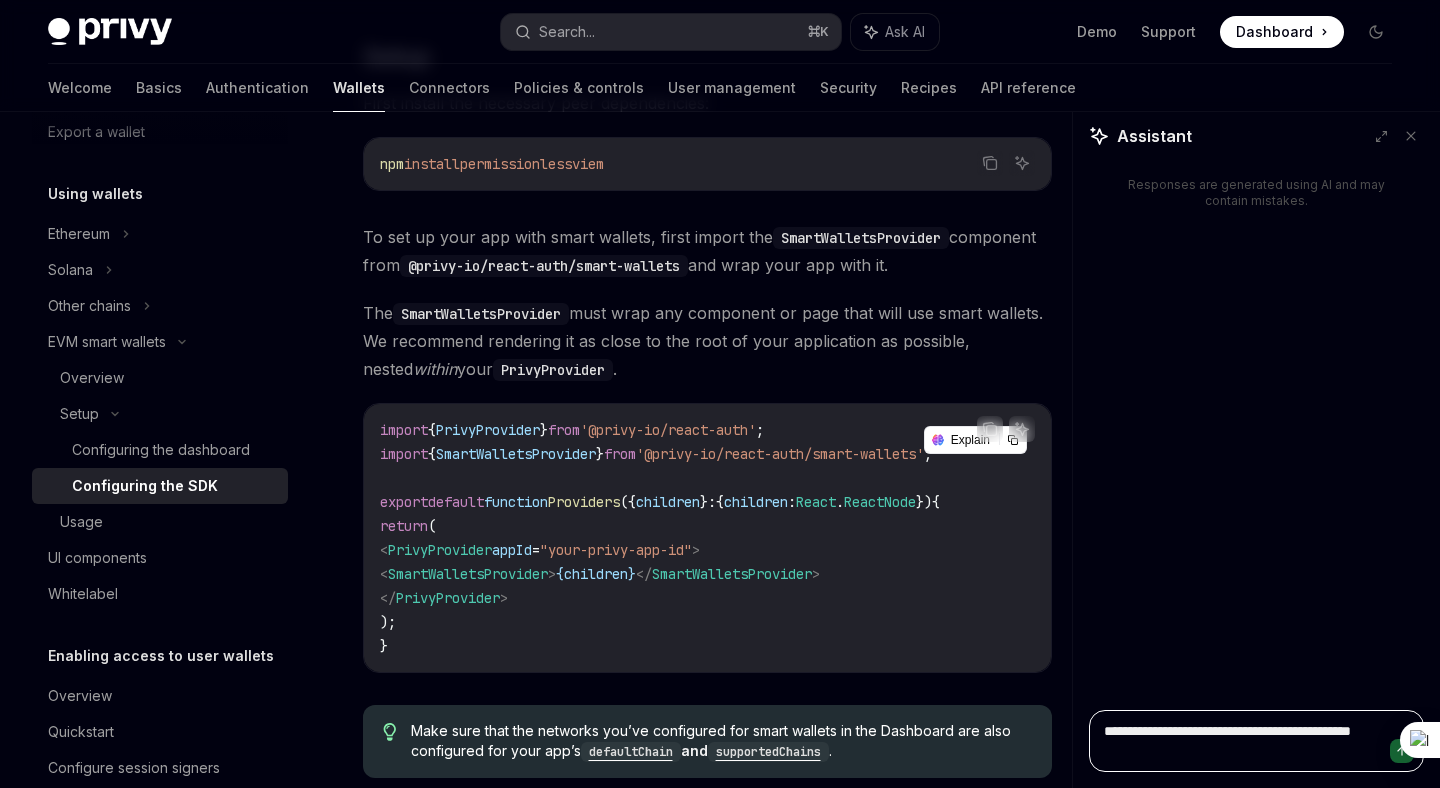 type on "*" 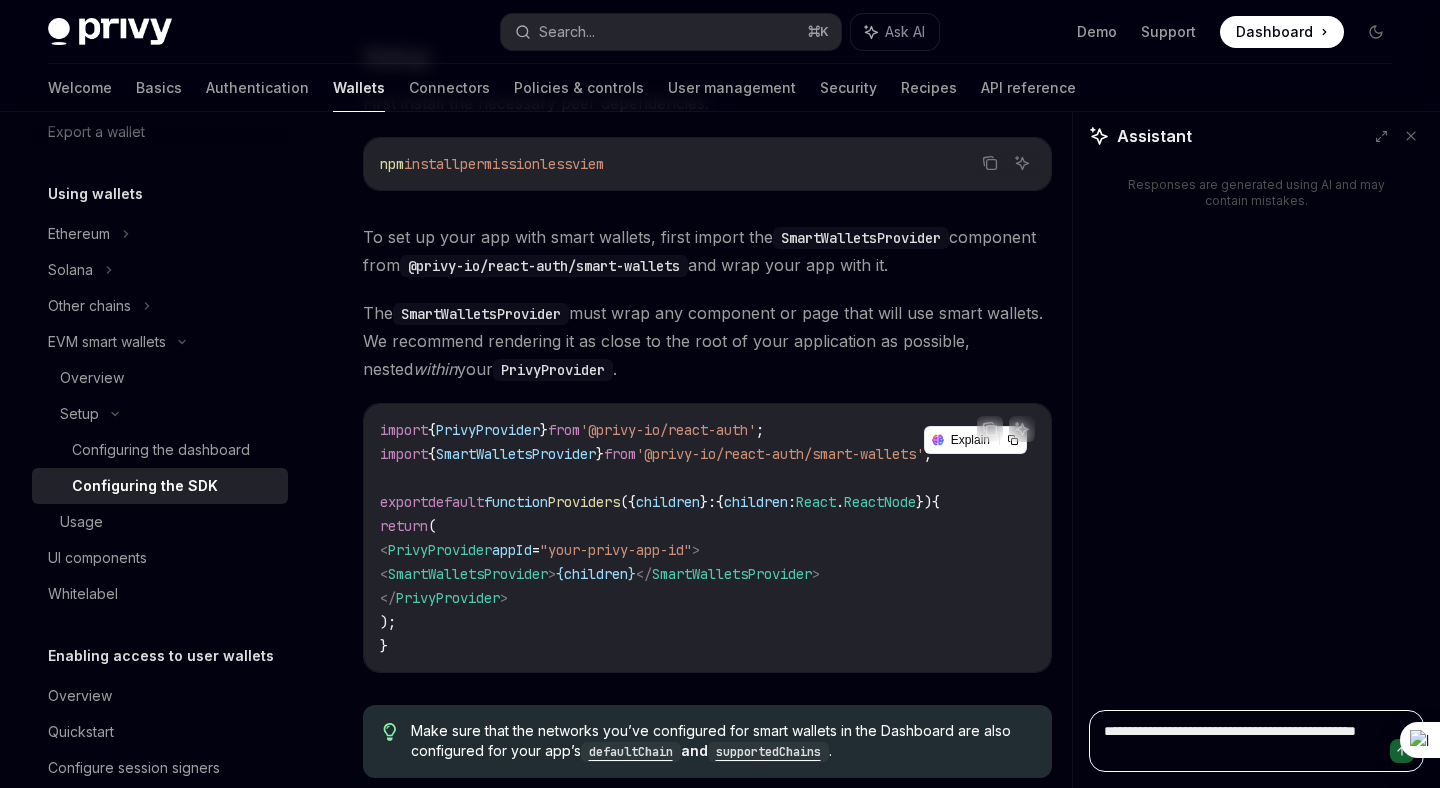 type on "*" 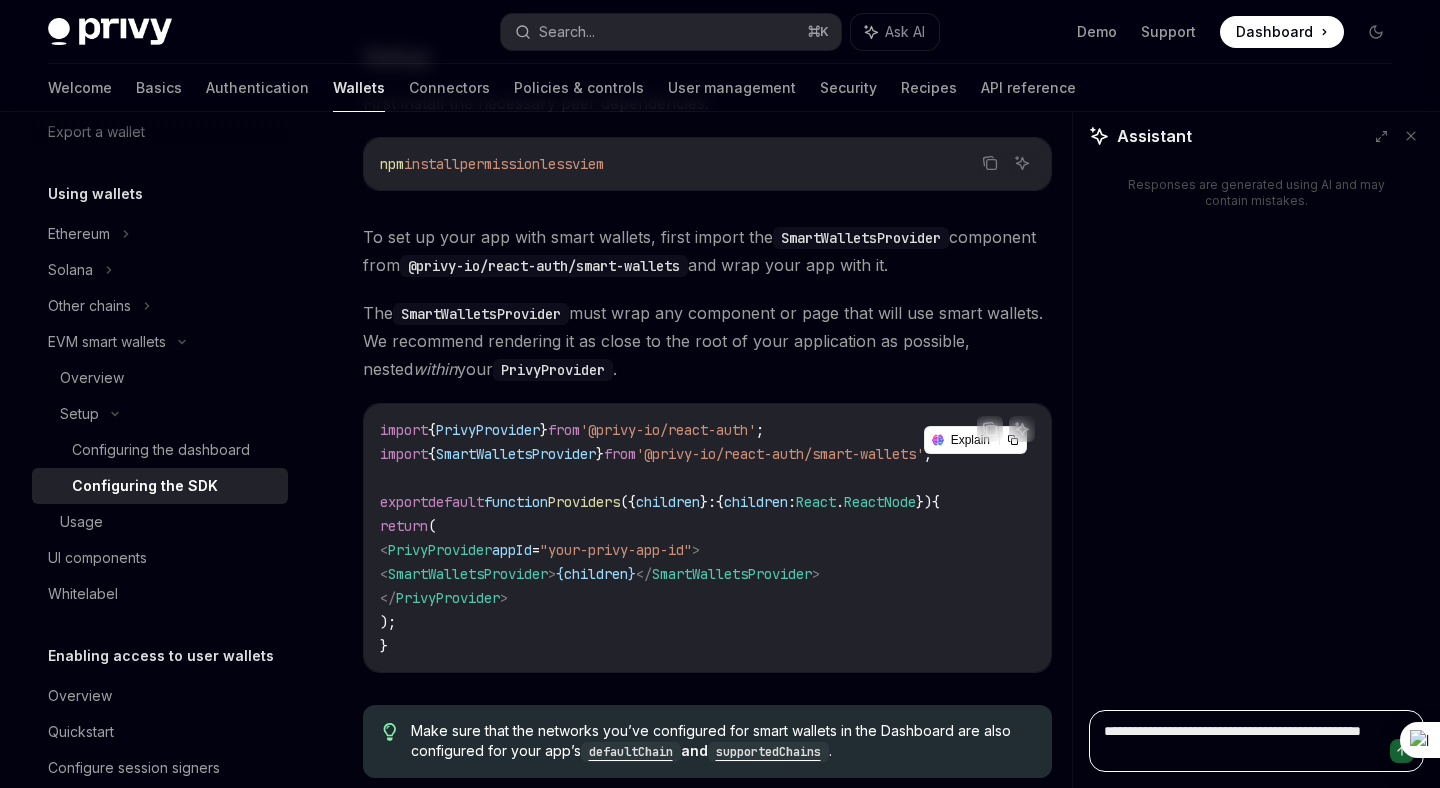 type on "*" 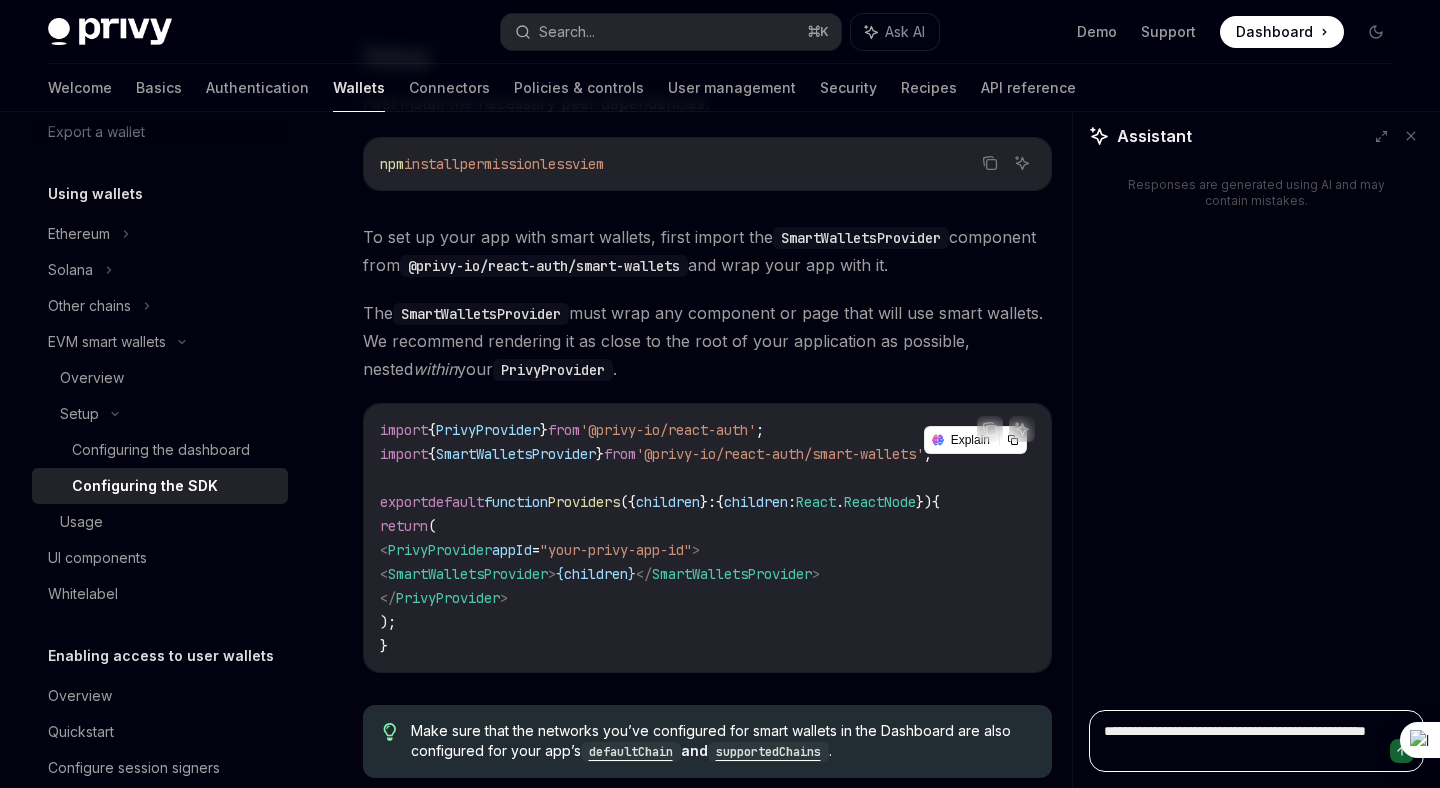 type on "*" 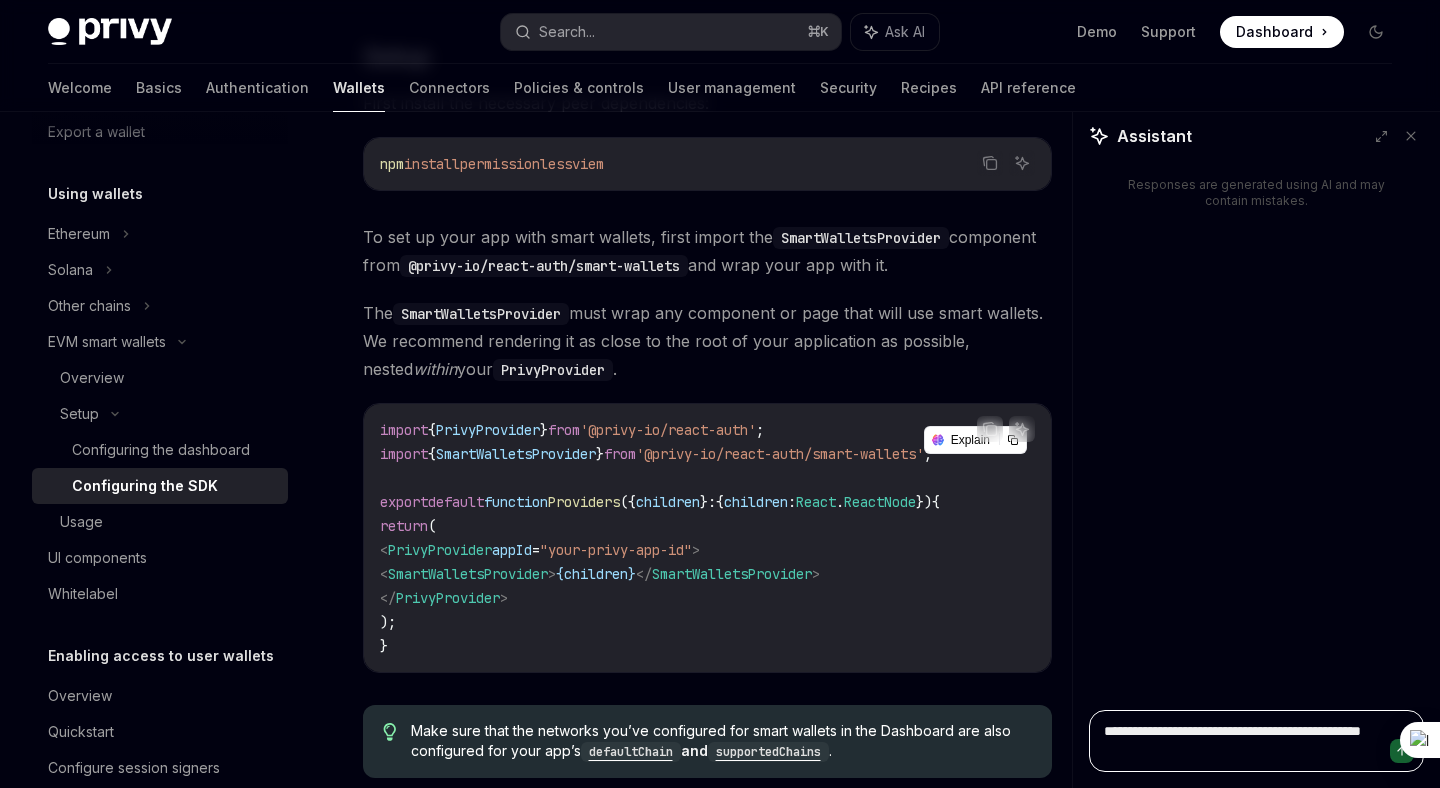 type on "**********" 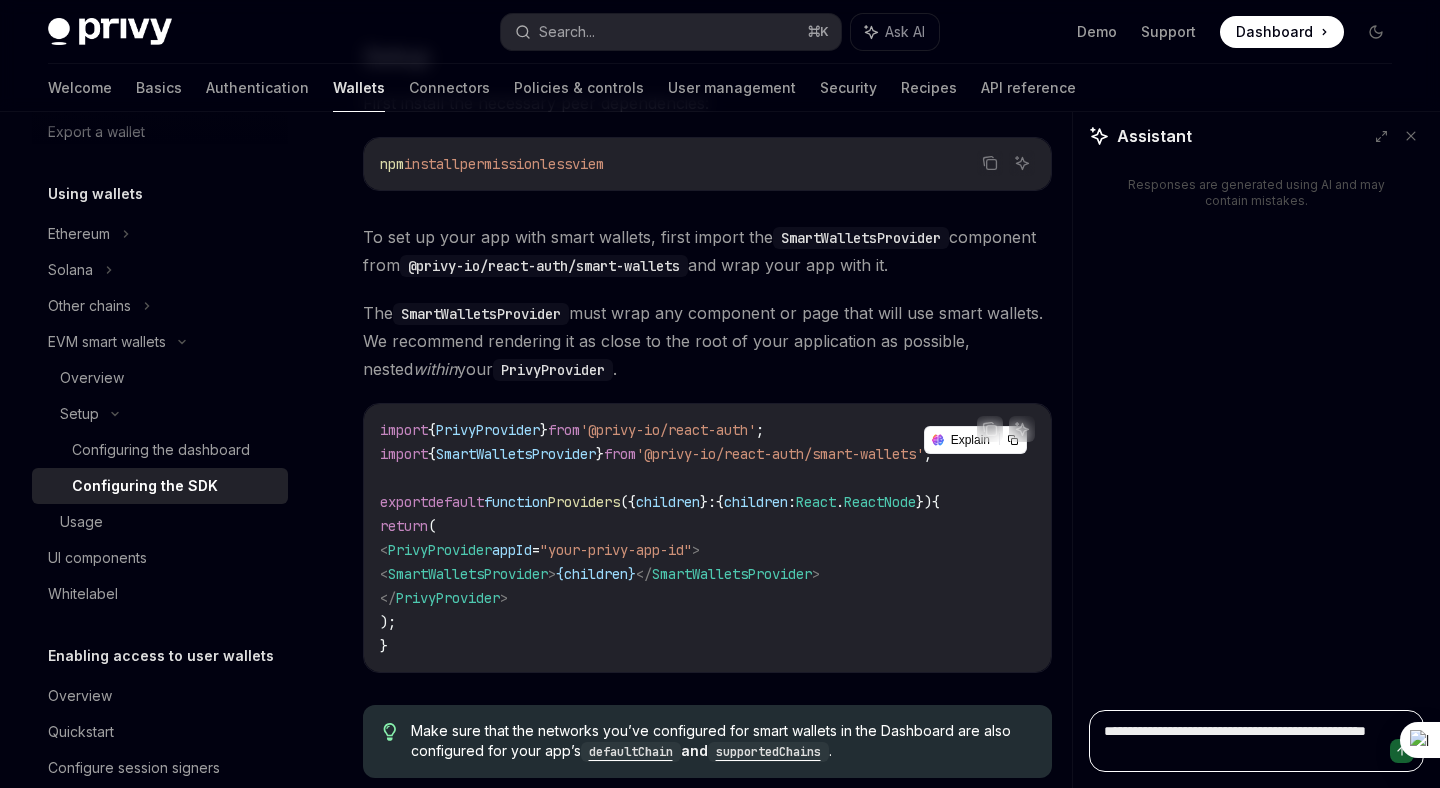 type on "*" 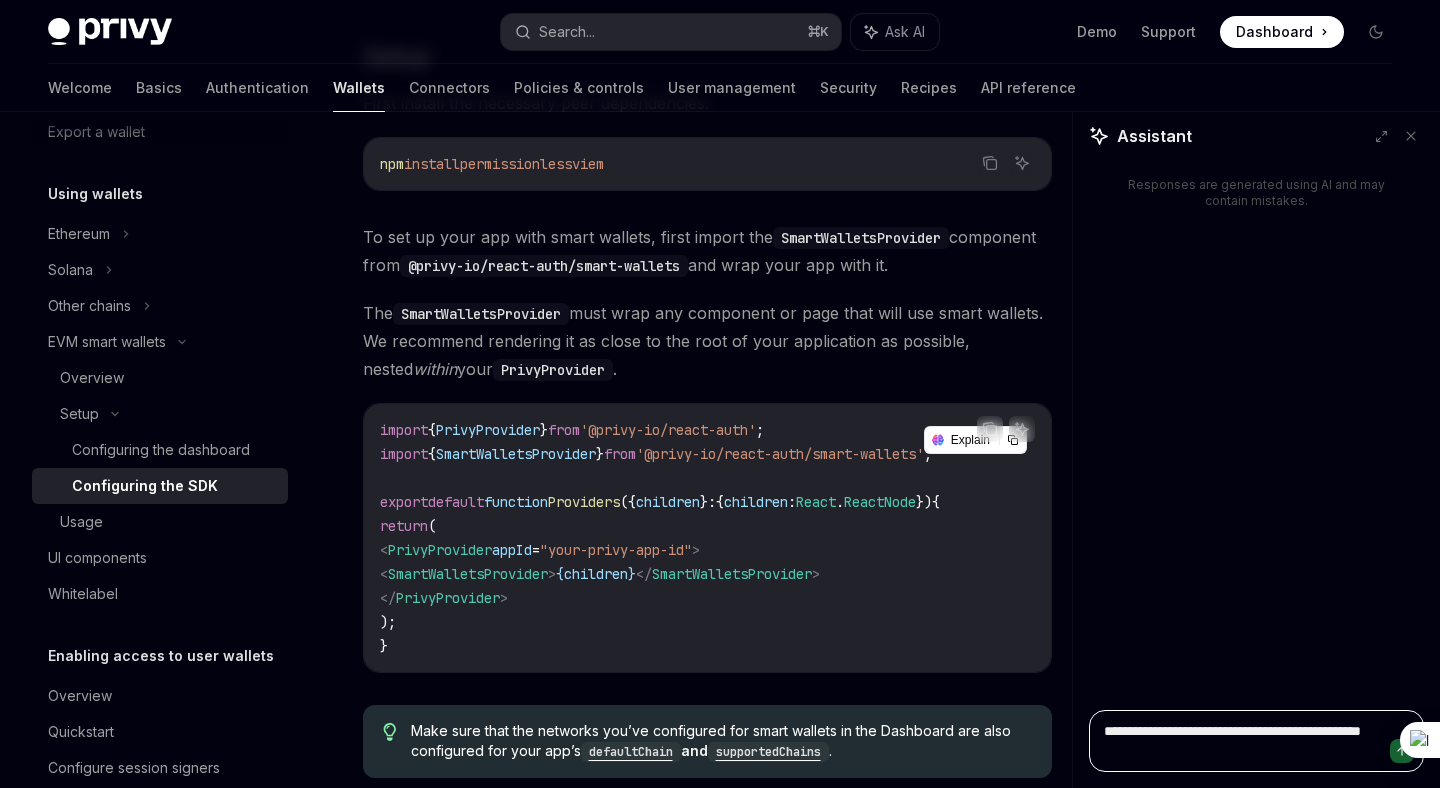 type on "*" 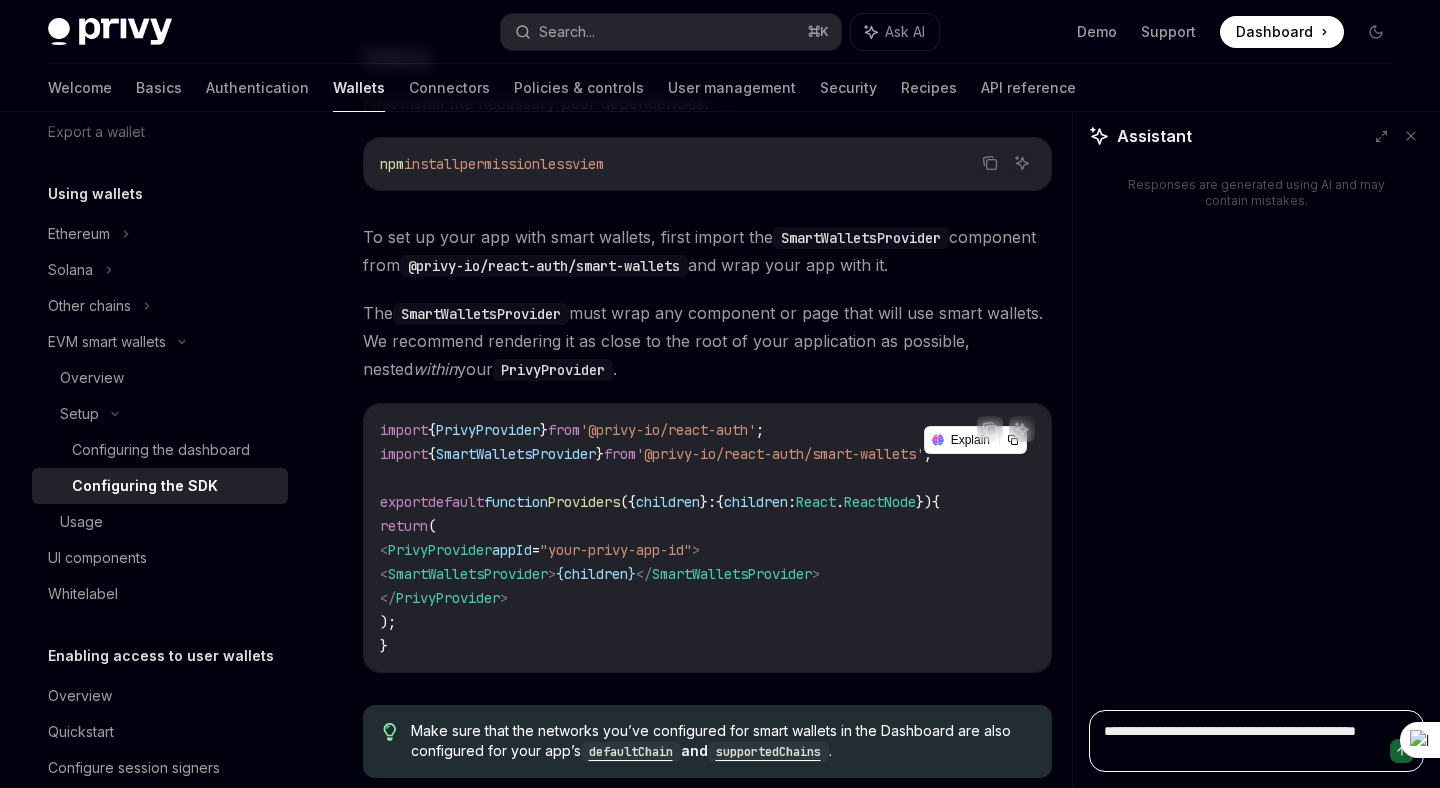 type on "*" 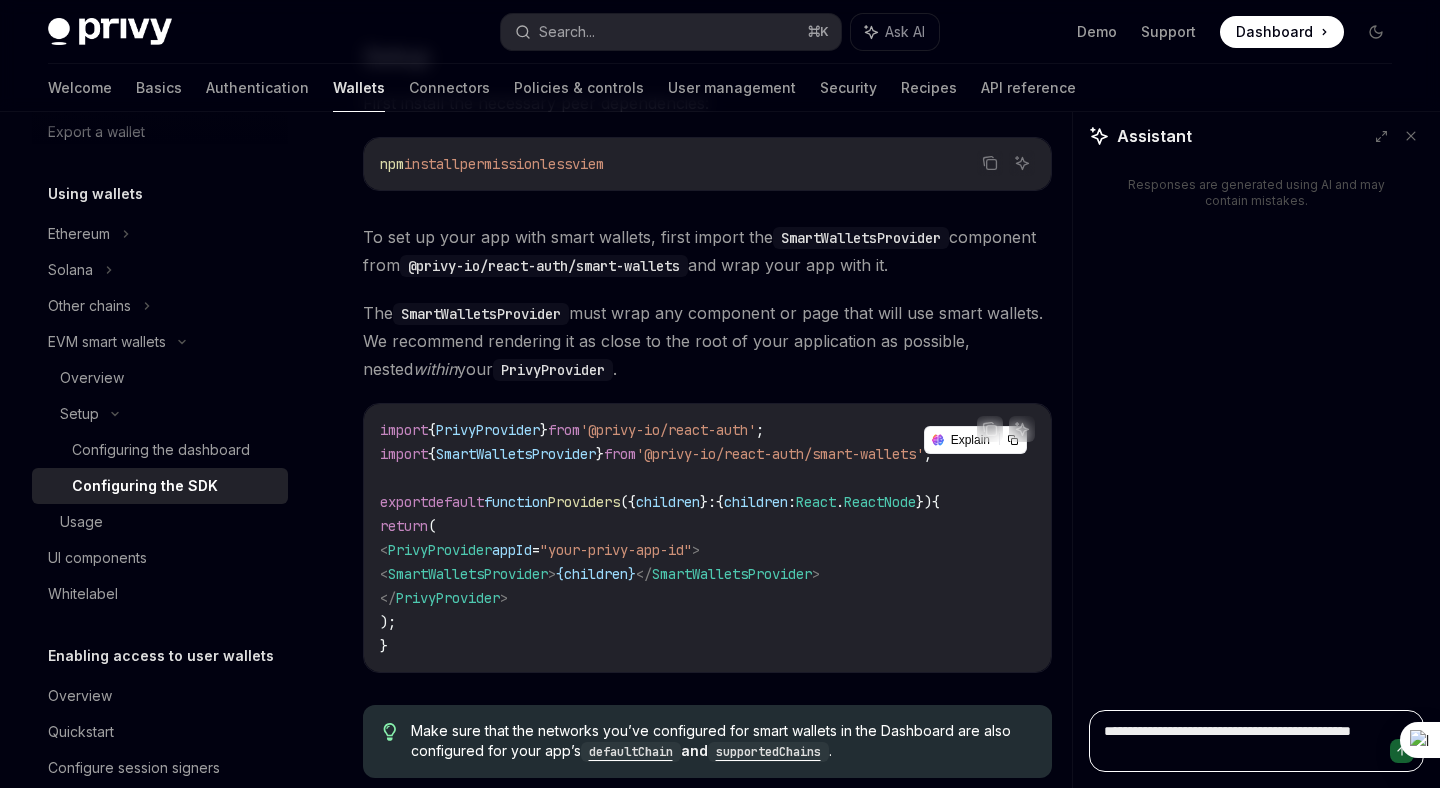 type on "*" 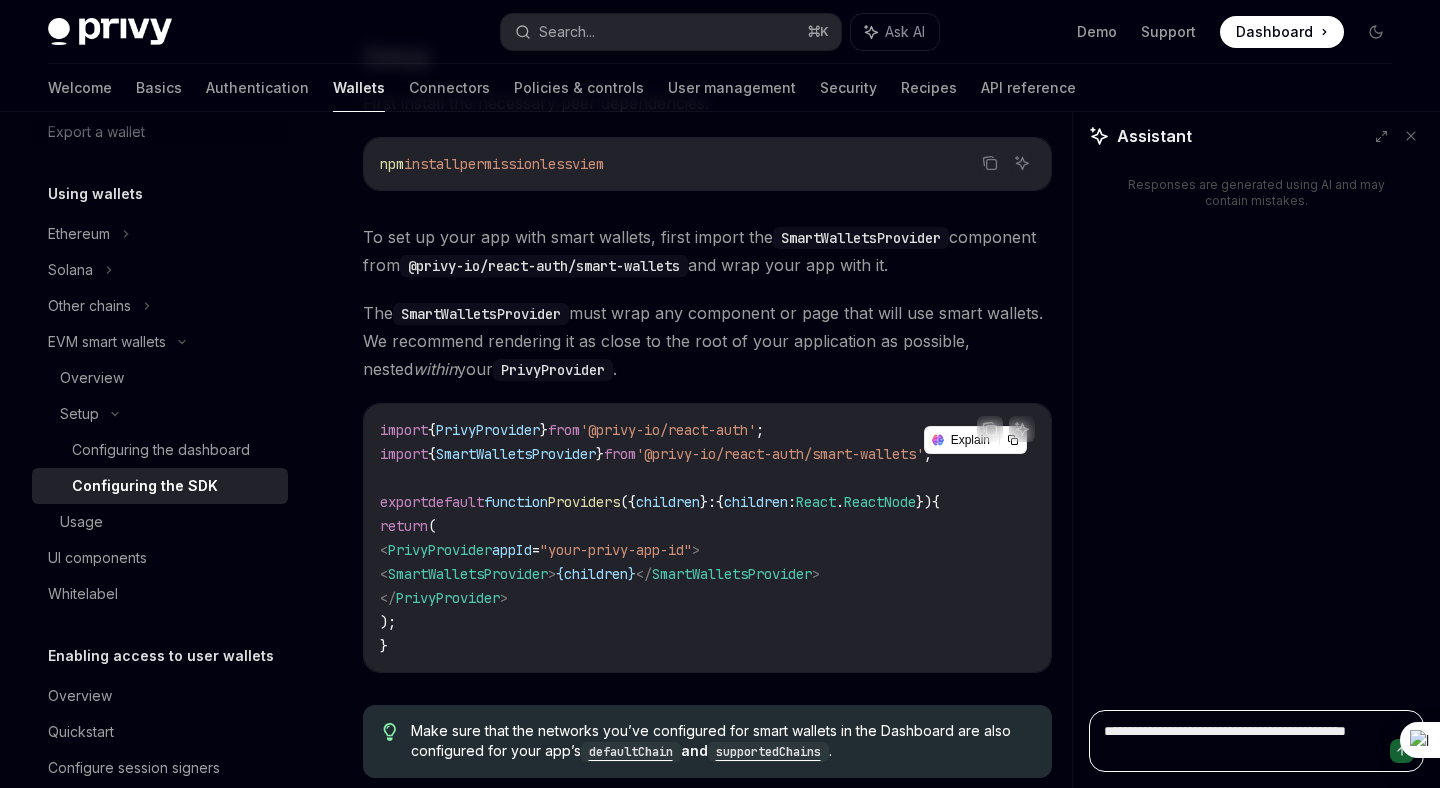 type on "*" 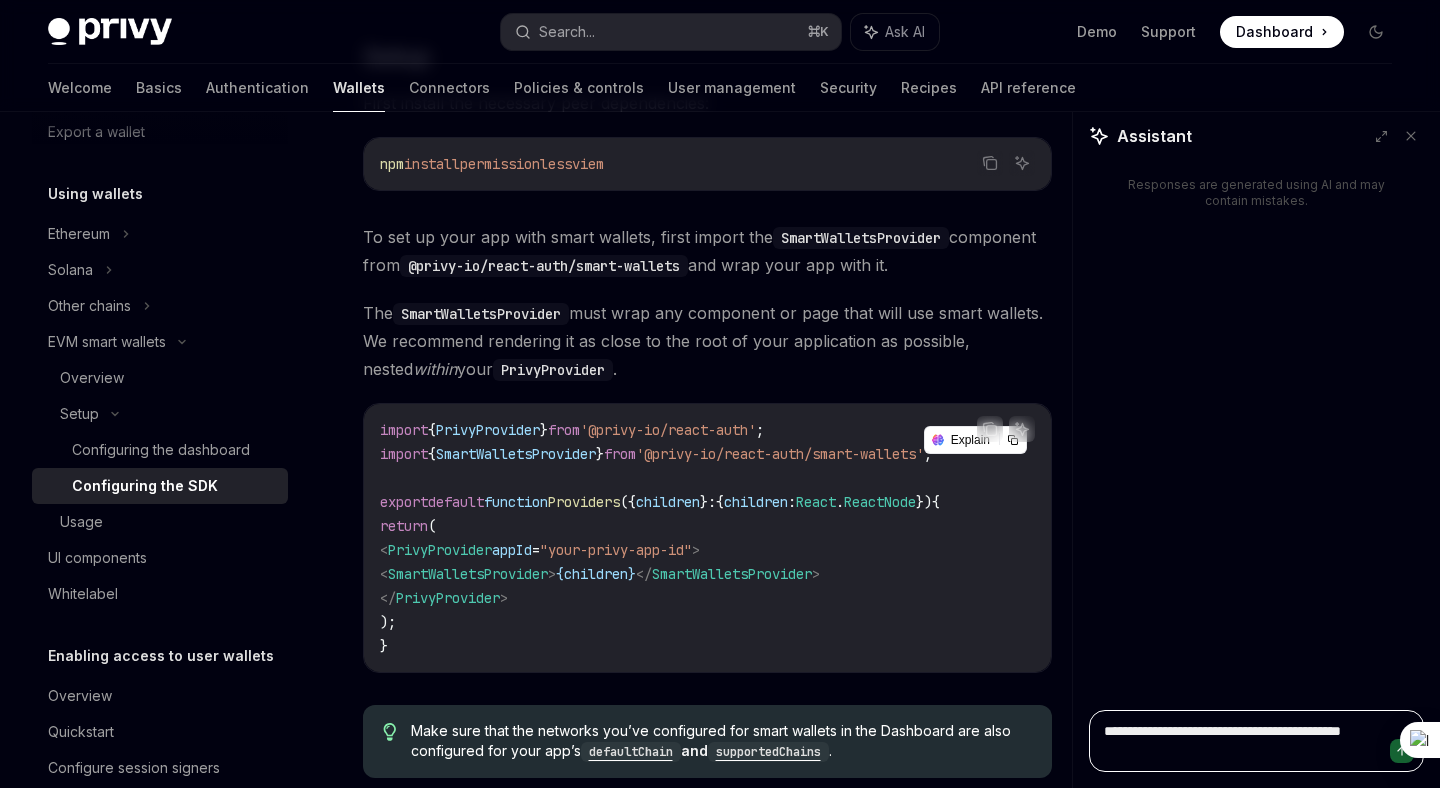 type on "*" 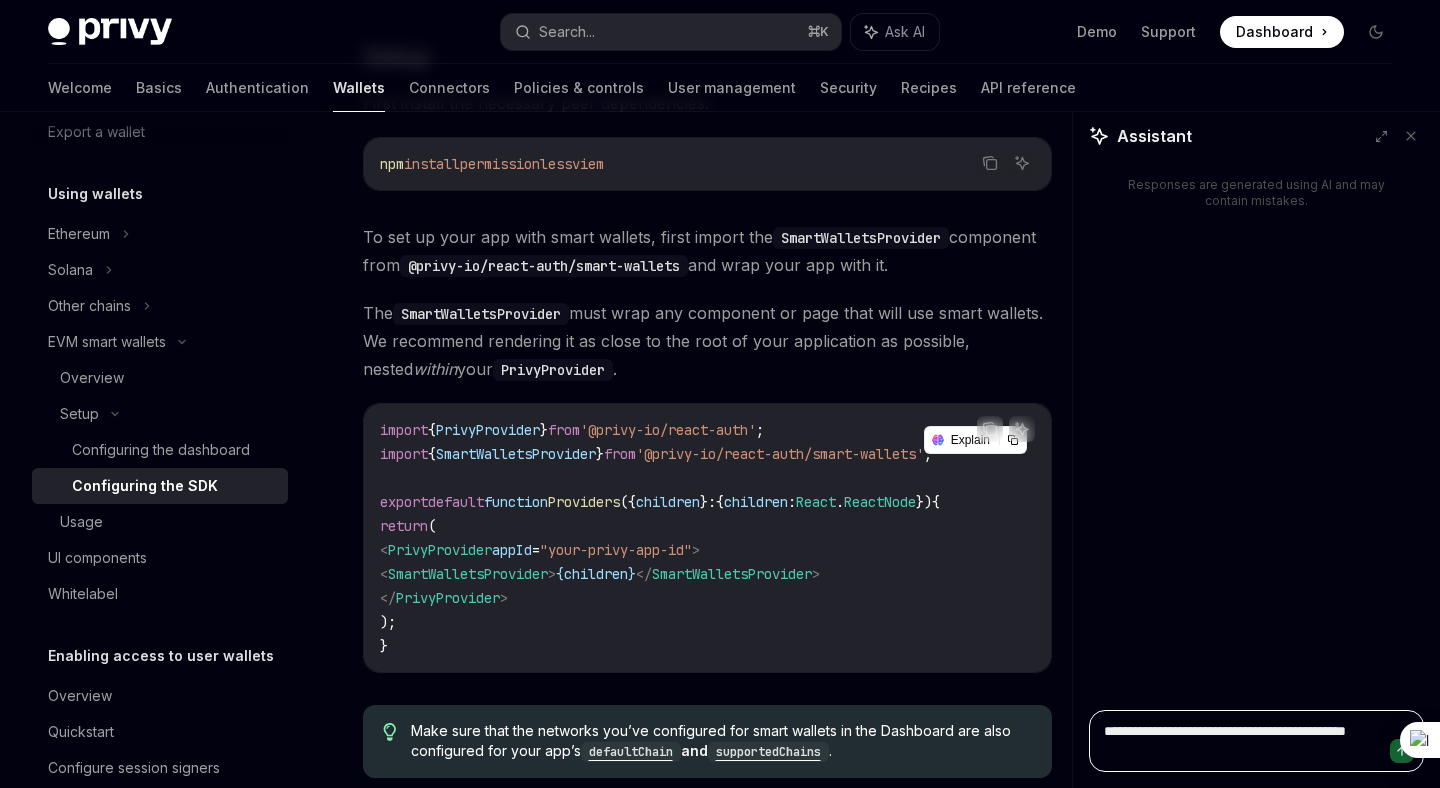 type on "*" 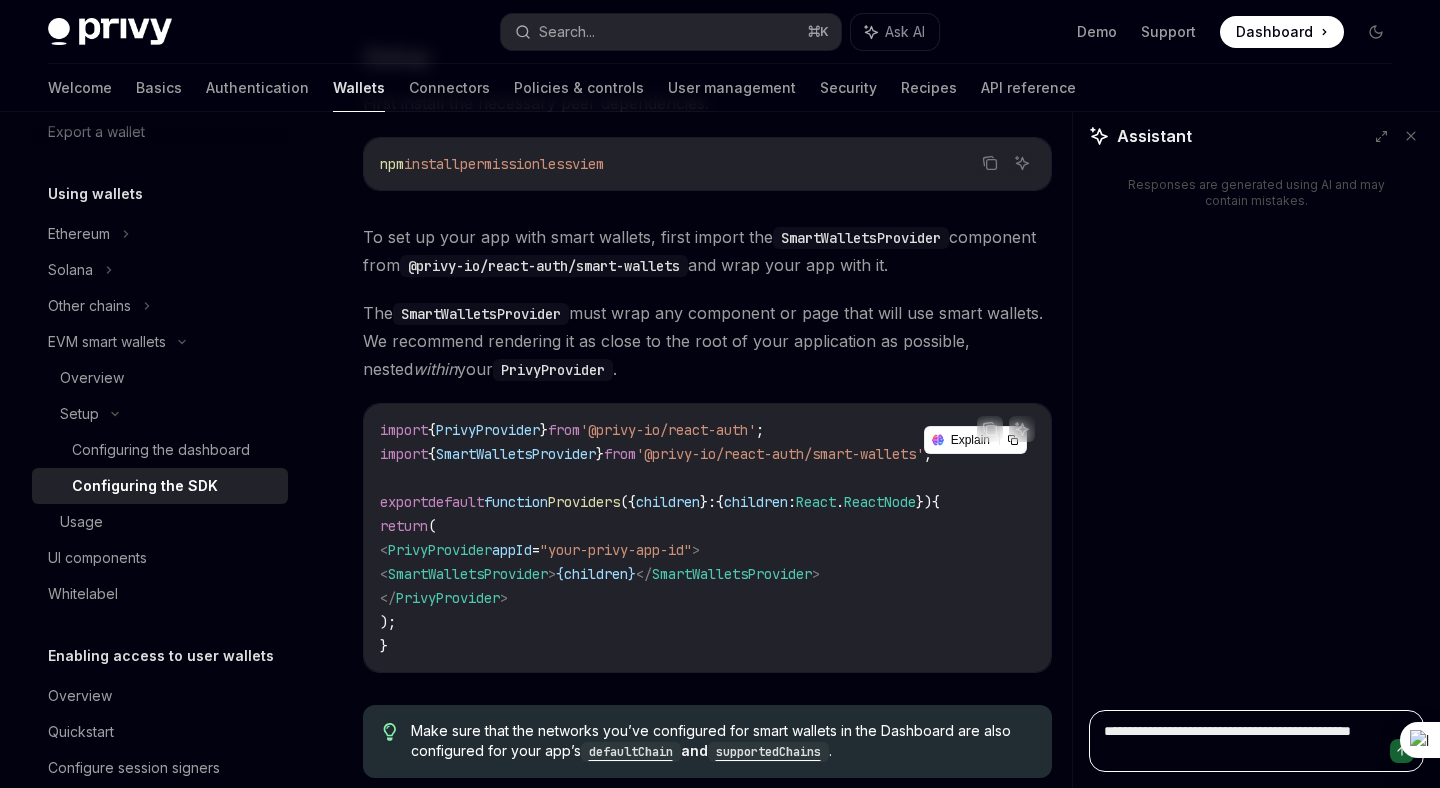 type on "*" 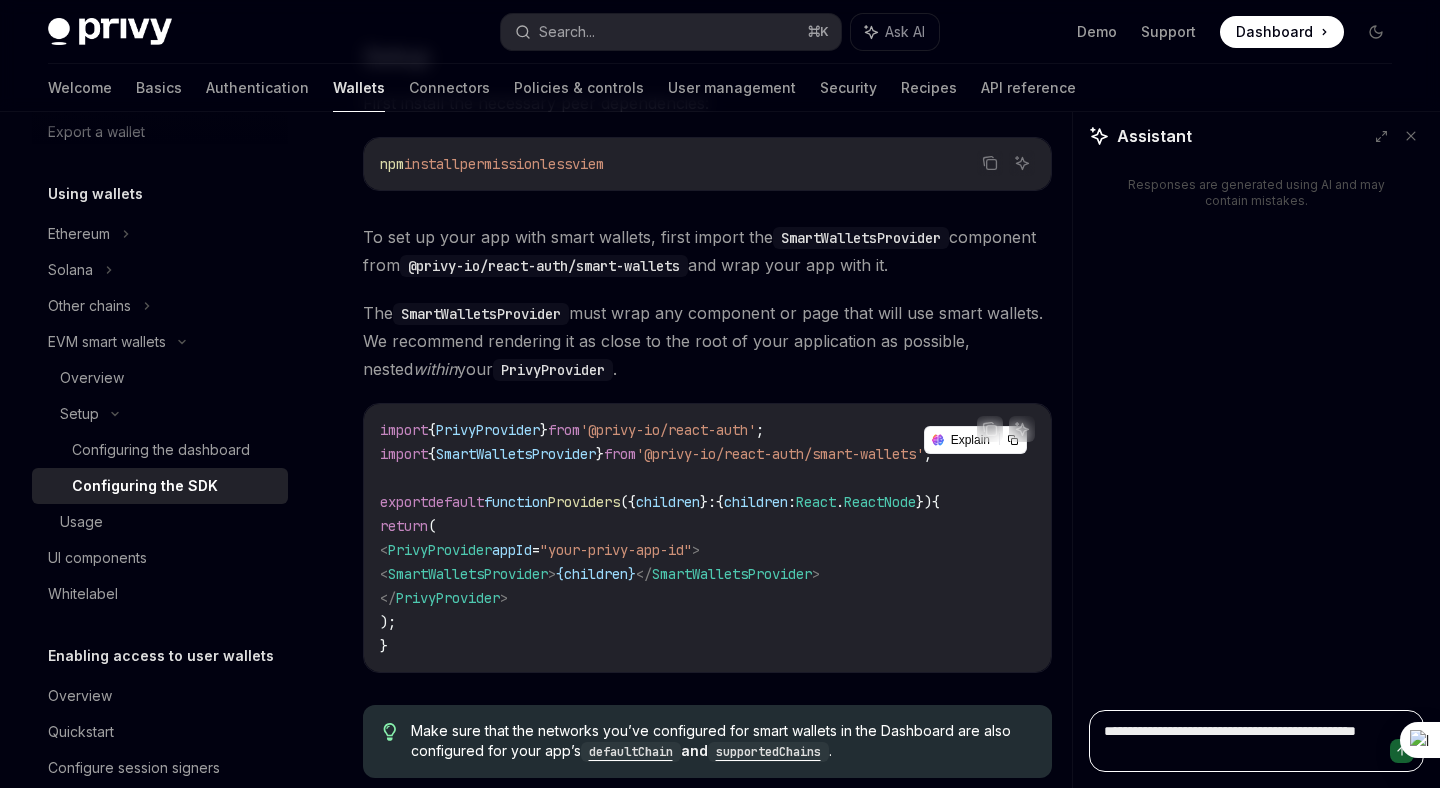 type on "*" 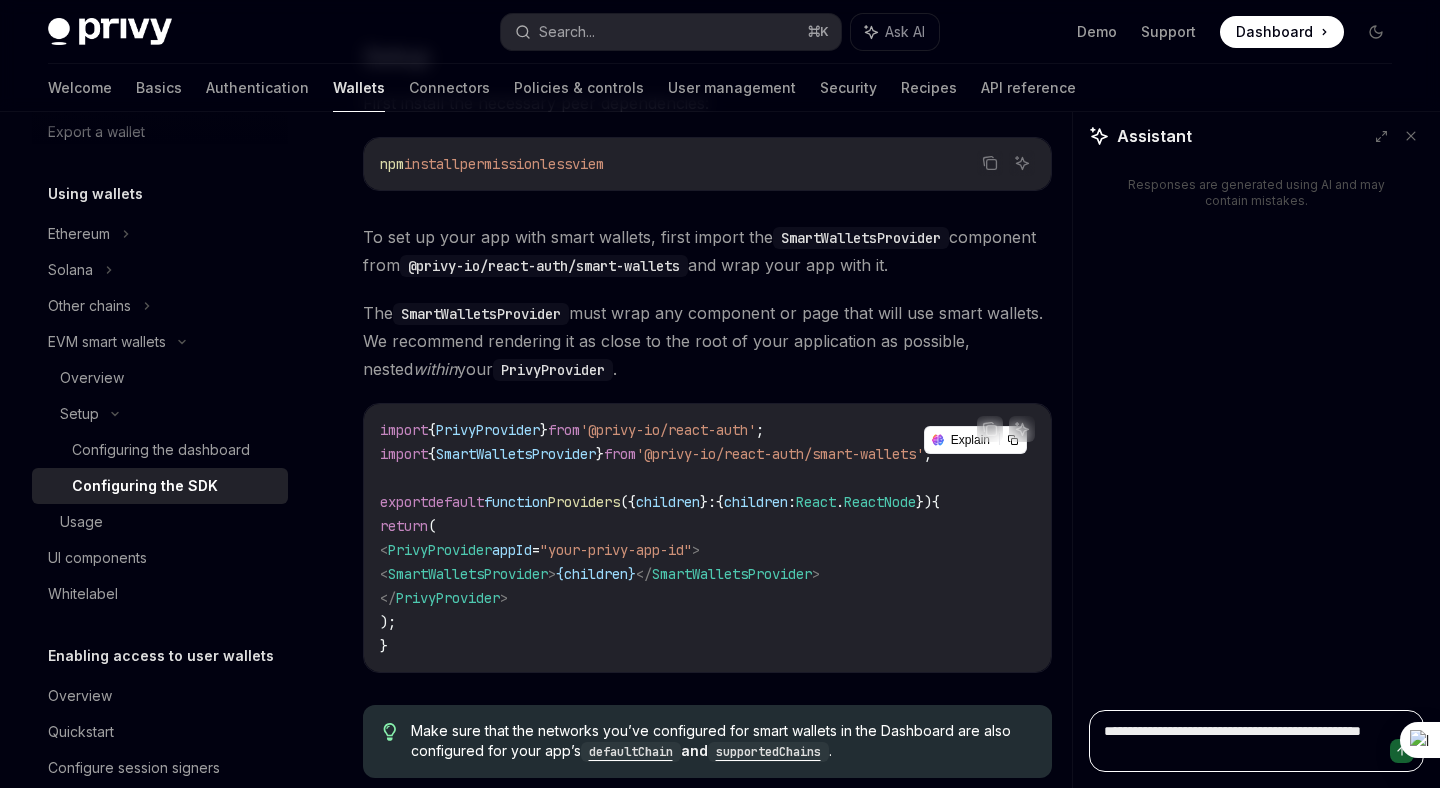 type on "*" 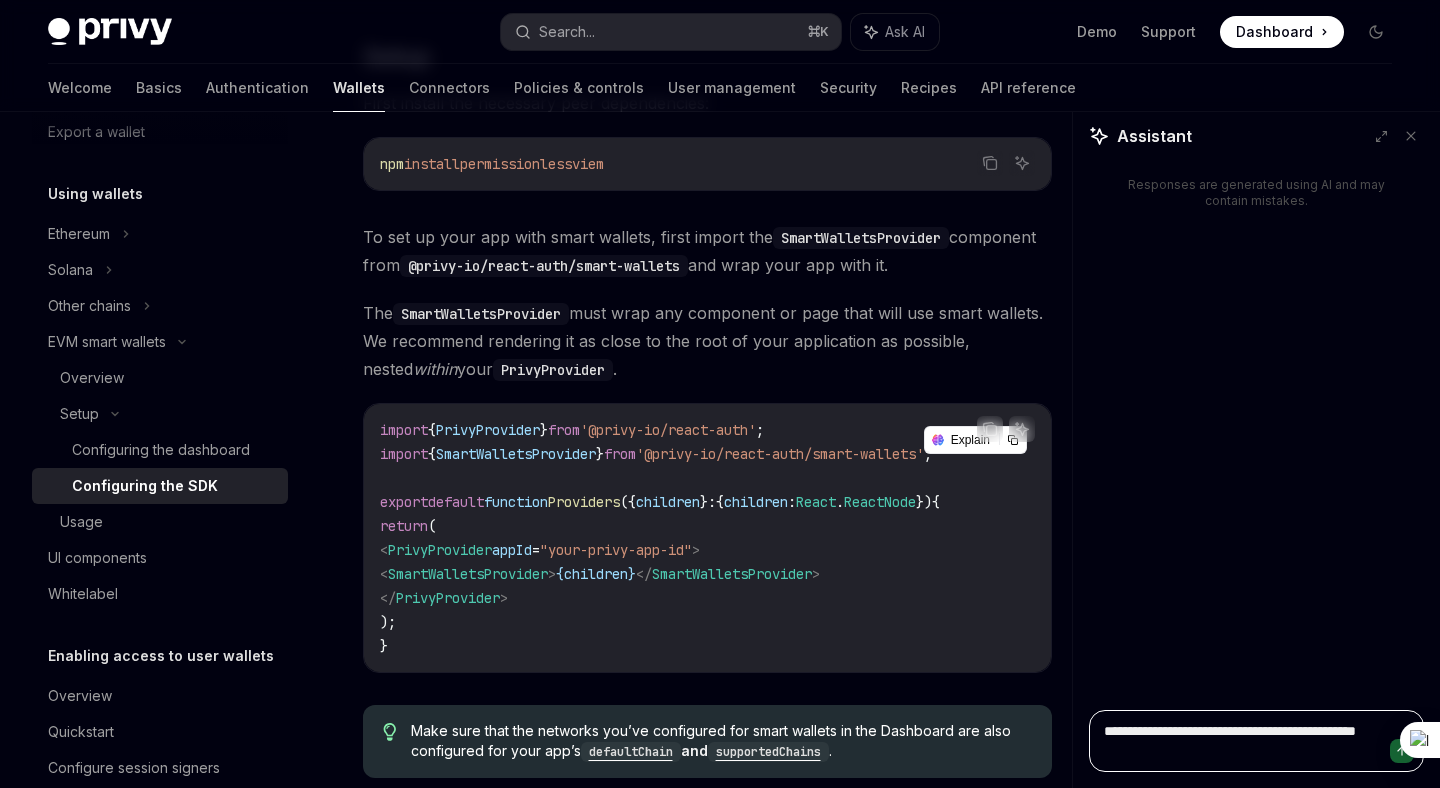 type on "**********" 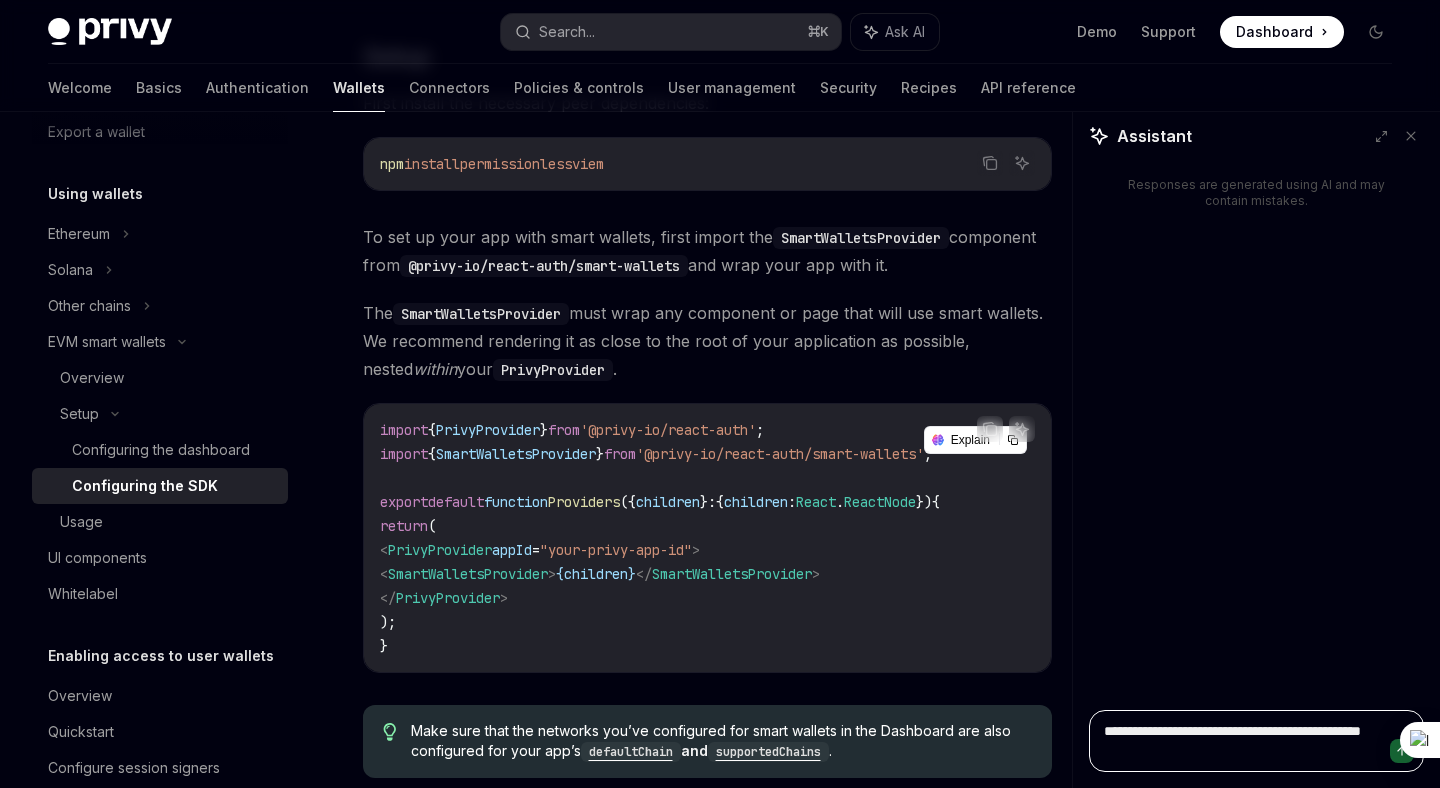 type on "*" 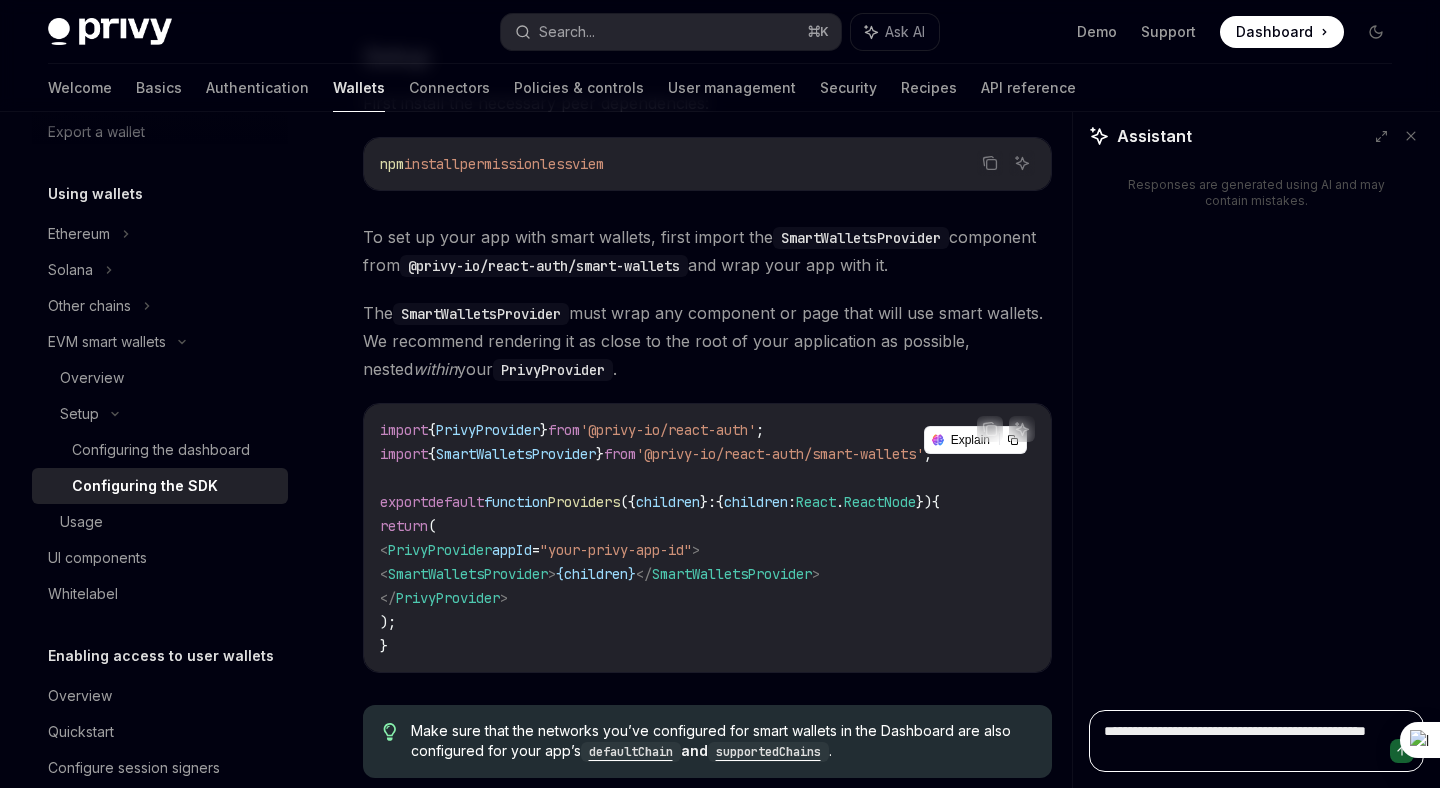 type on "*" 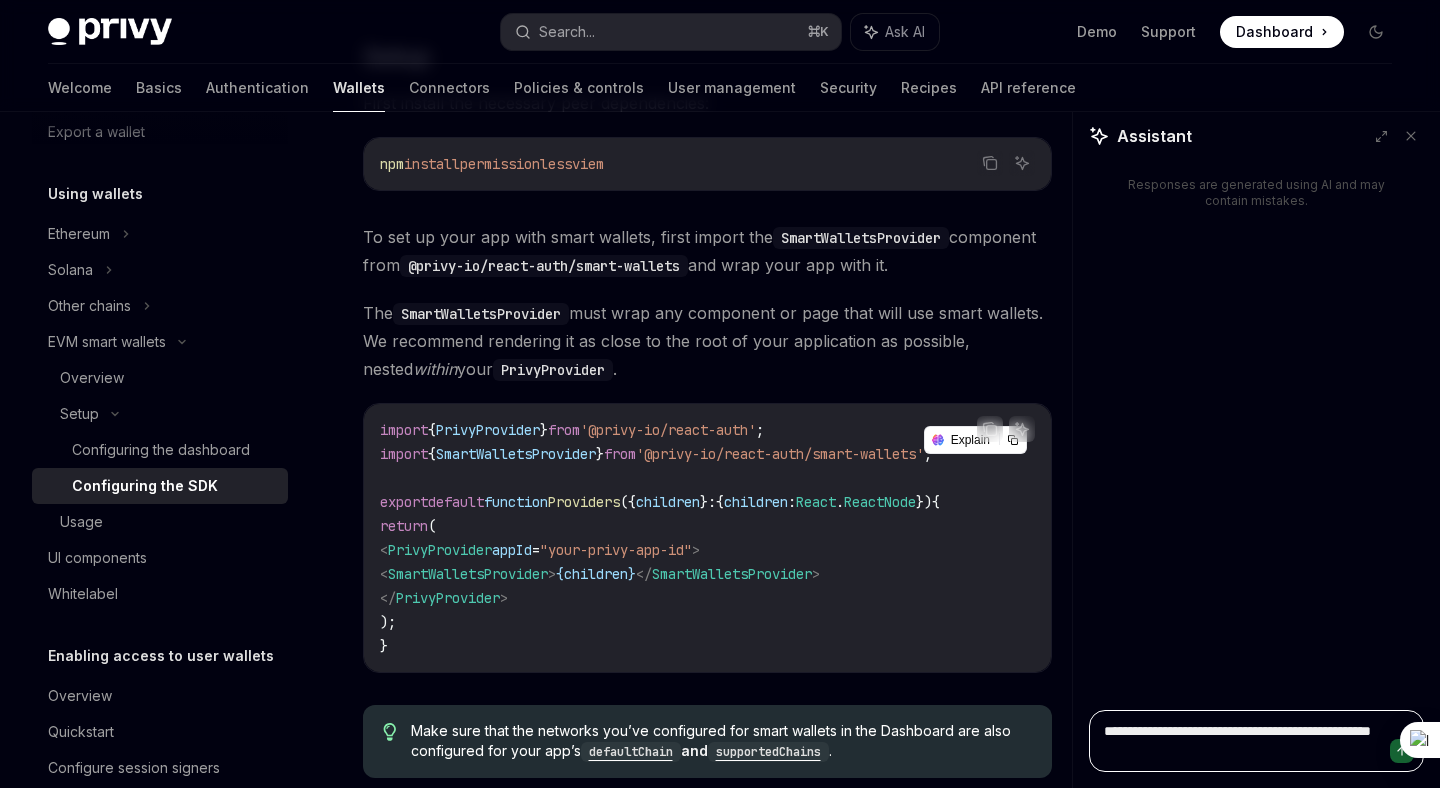 type on "*" 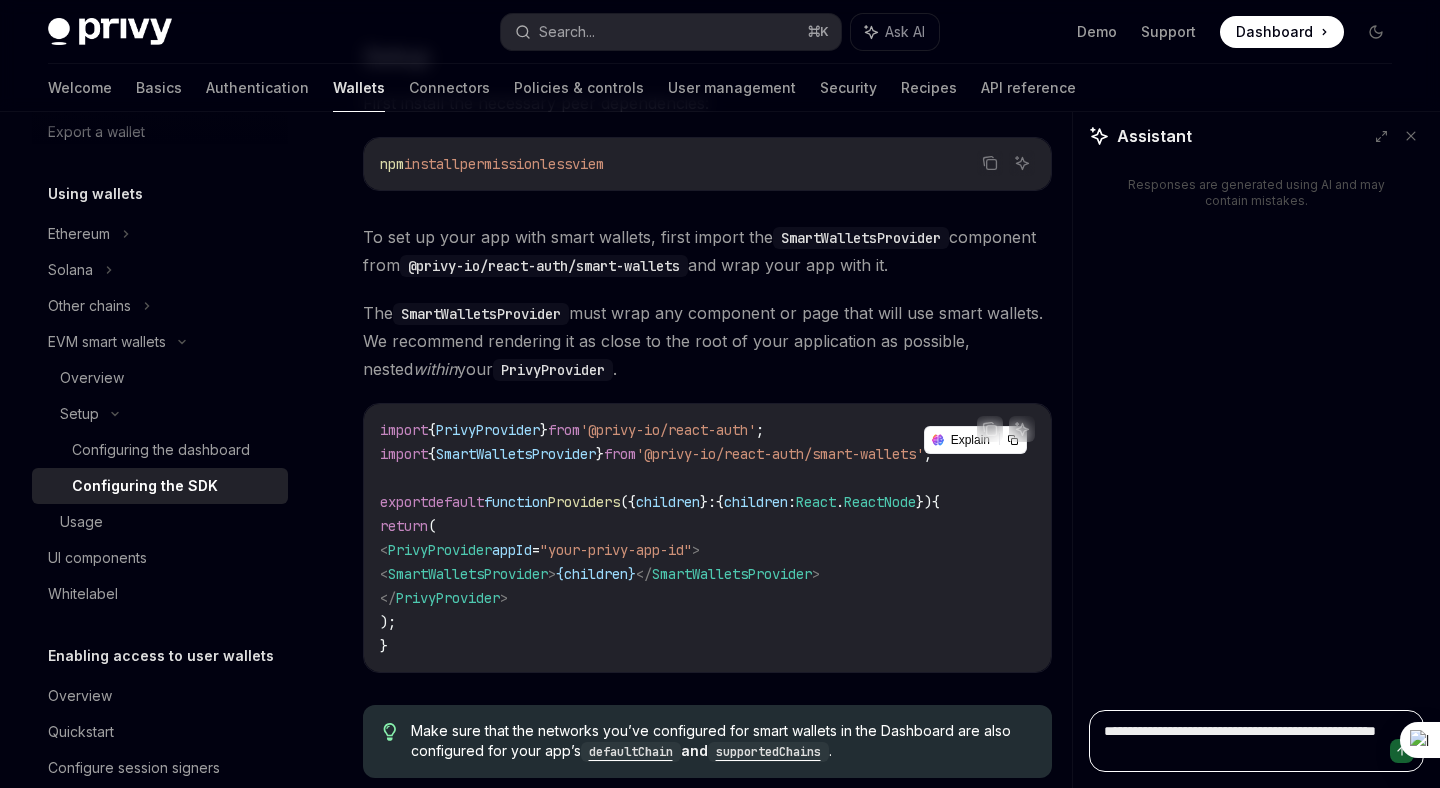 type on "*" 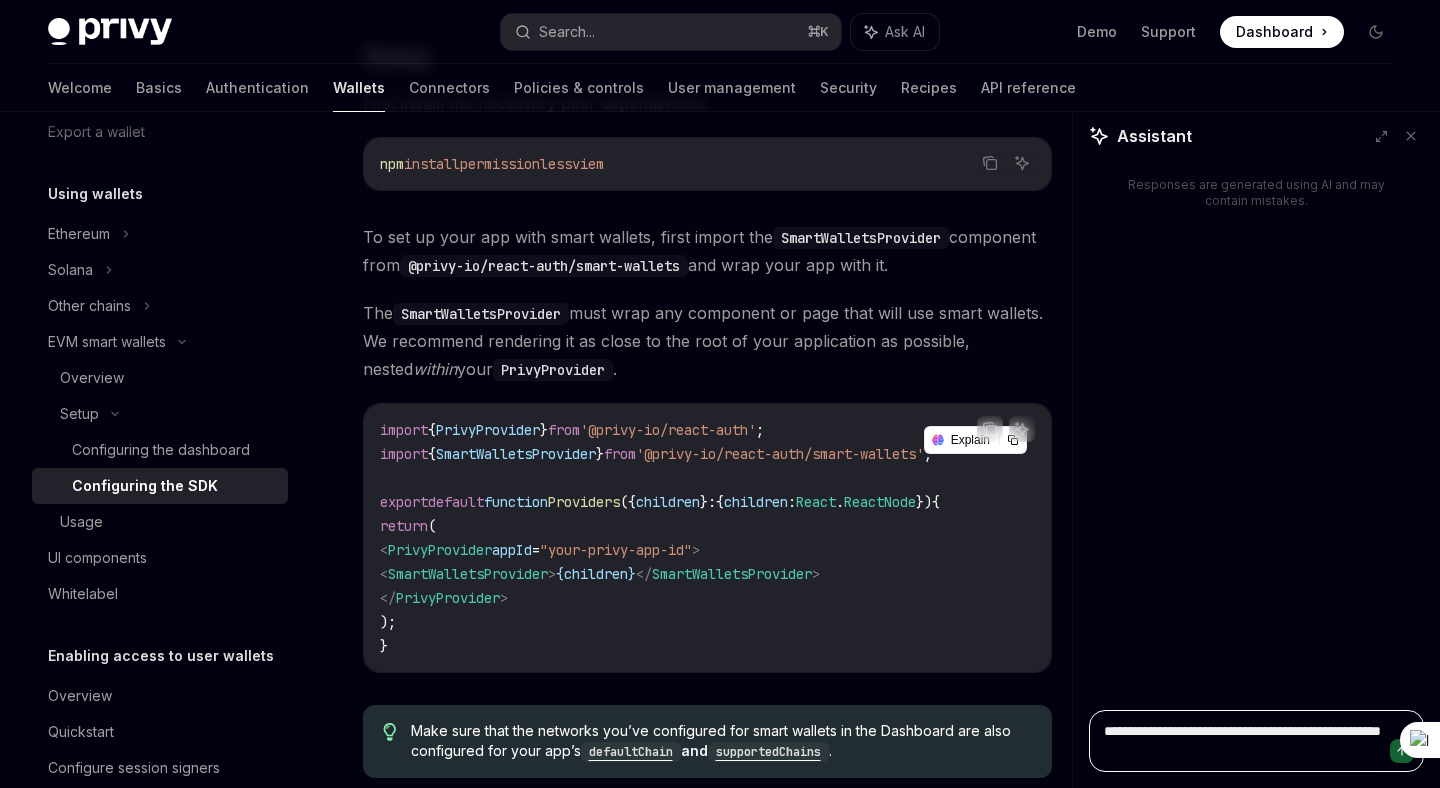 type on "*" 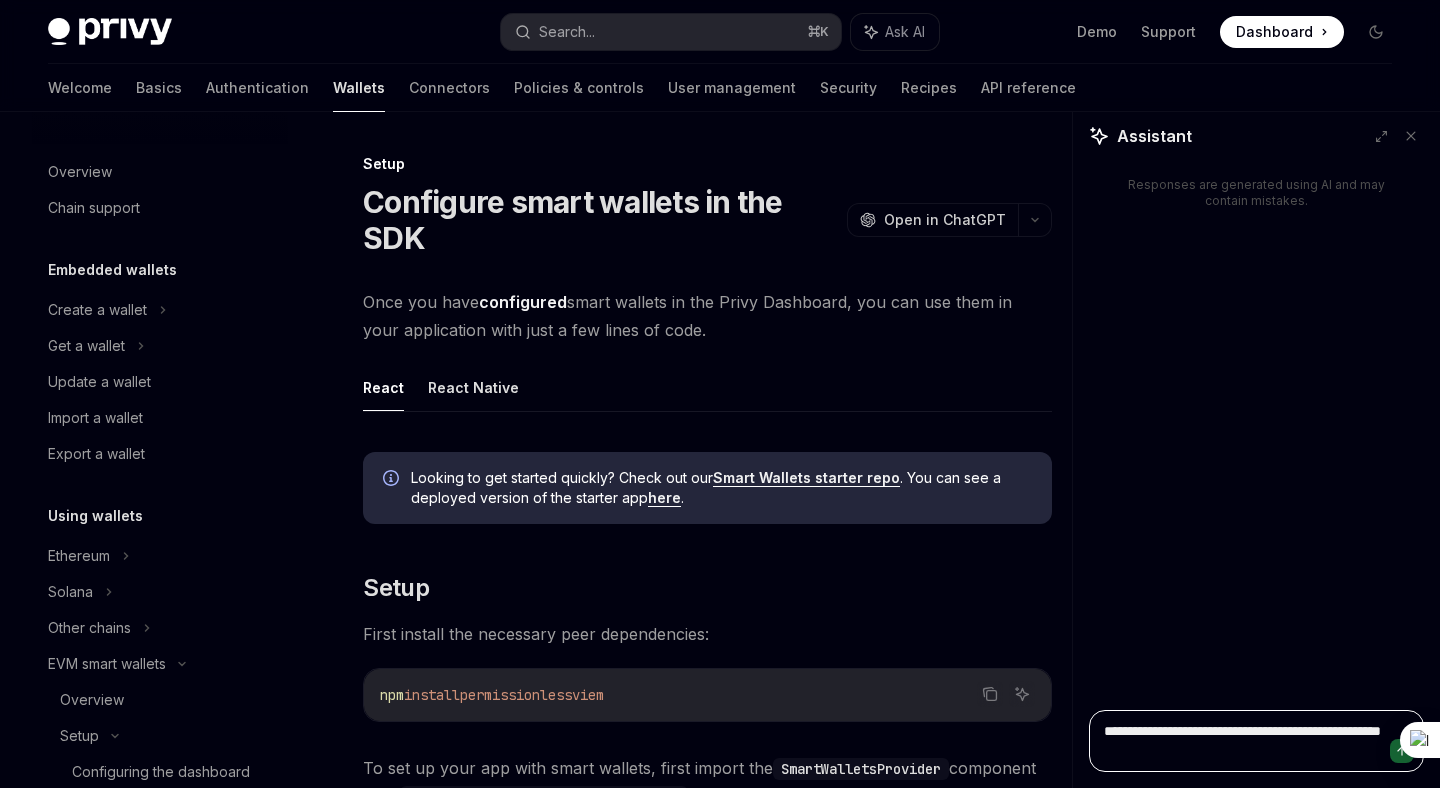 scroll, scrollTop: 531, scrollLeft: 0, axis: vertical 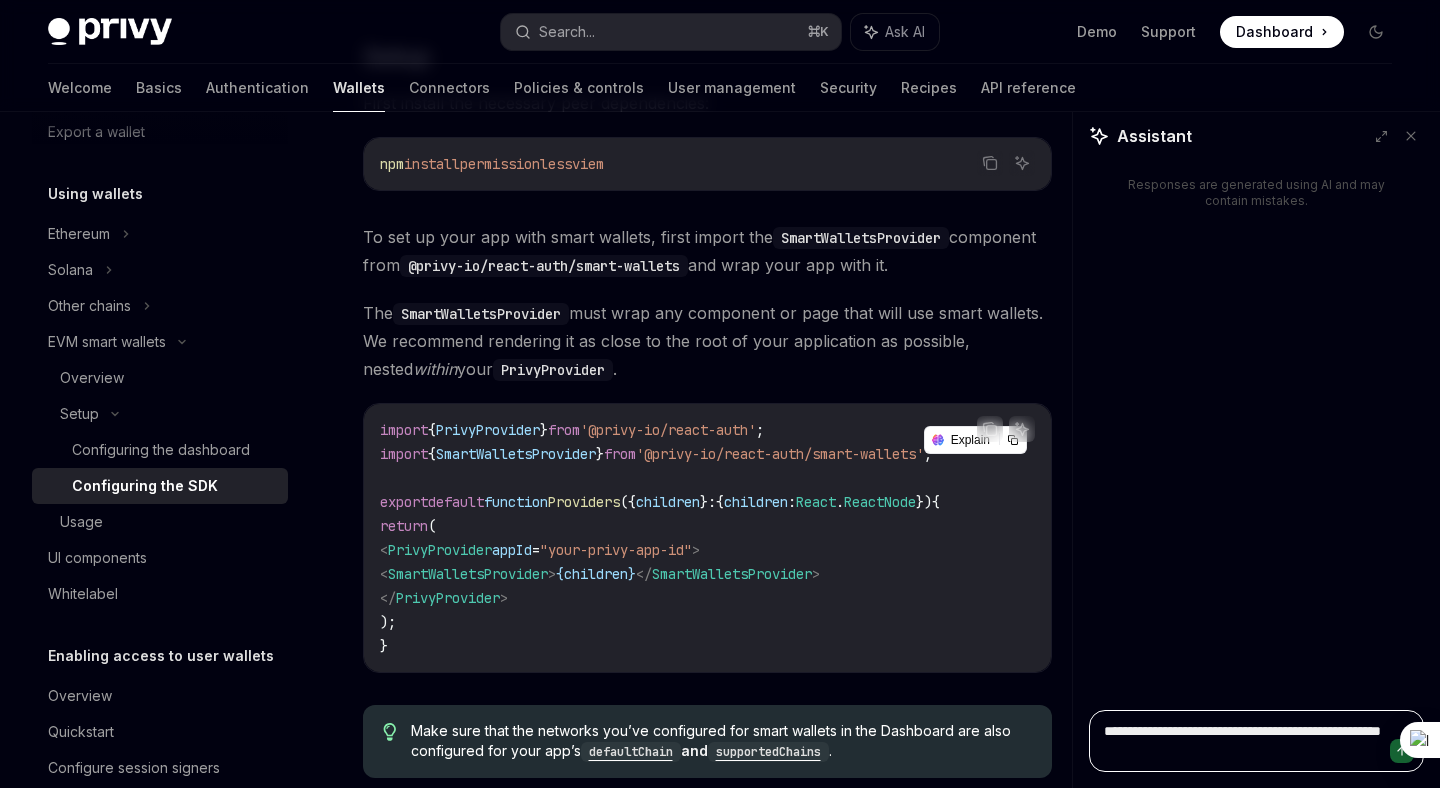 click on "**********" at bounding box center (1256, 741) 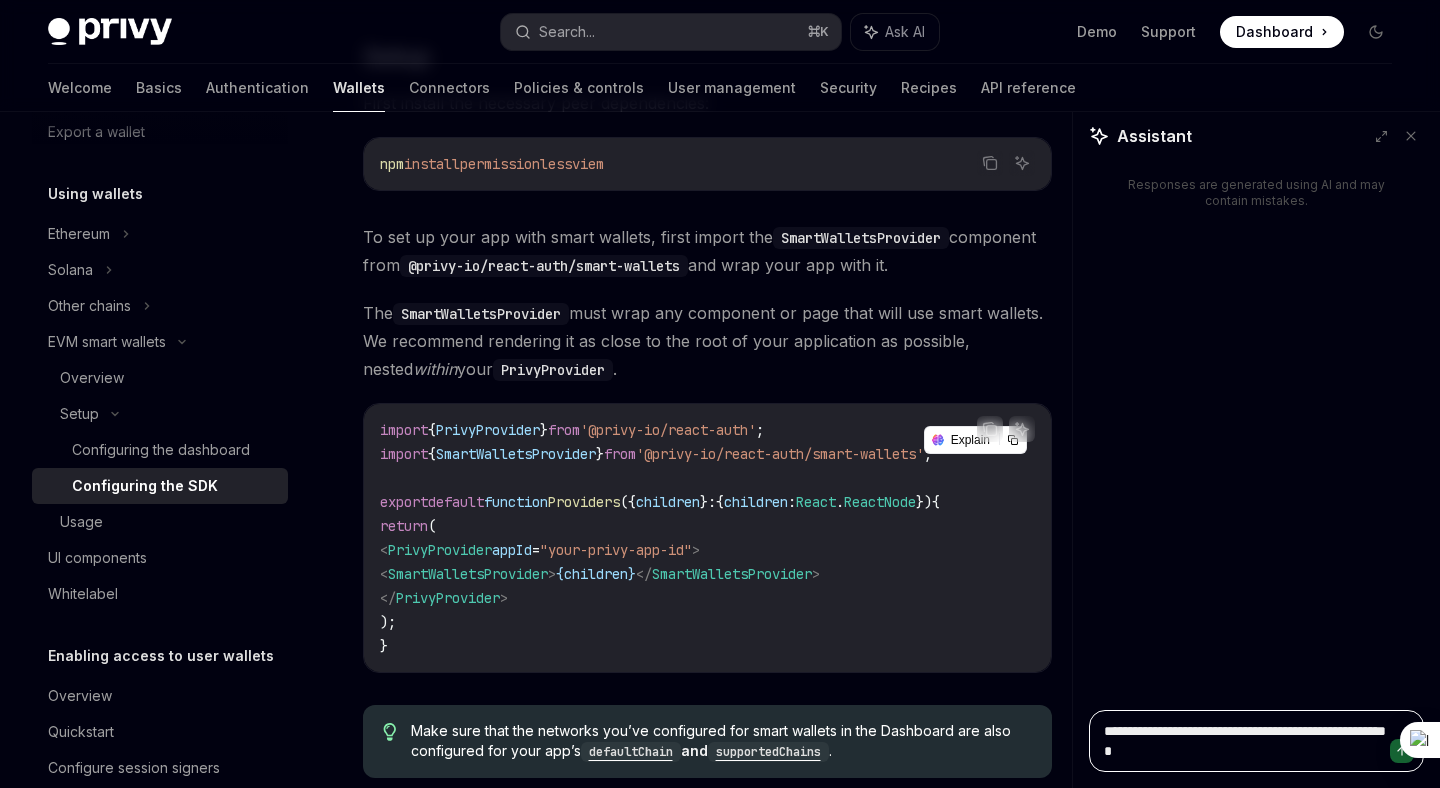 type on "*" 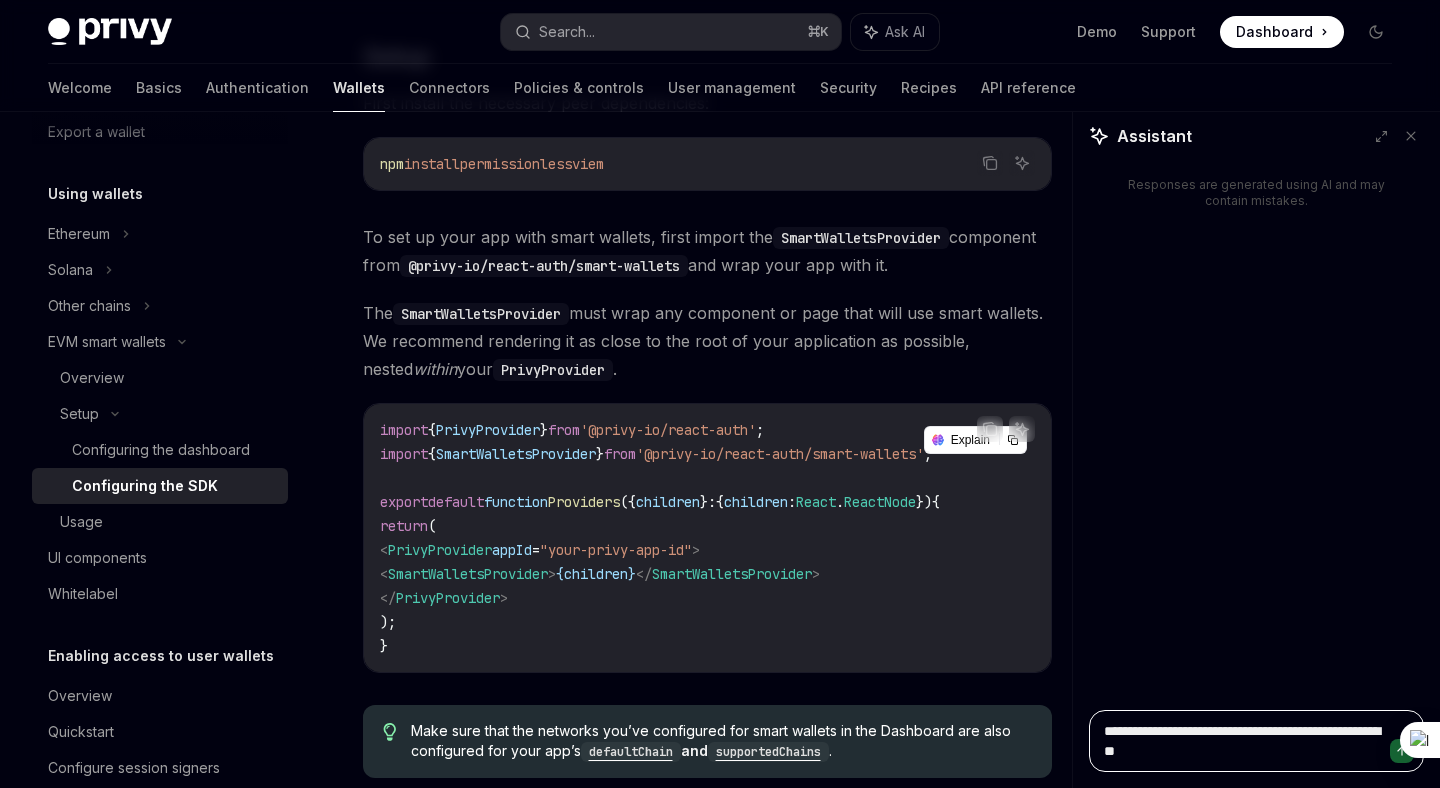 type on "*" 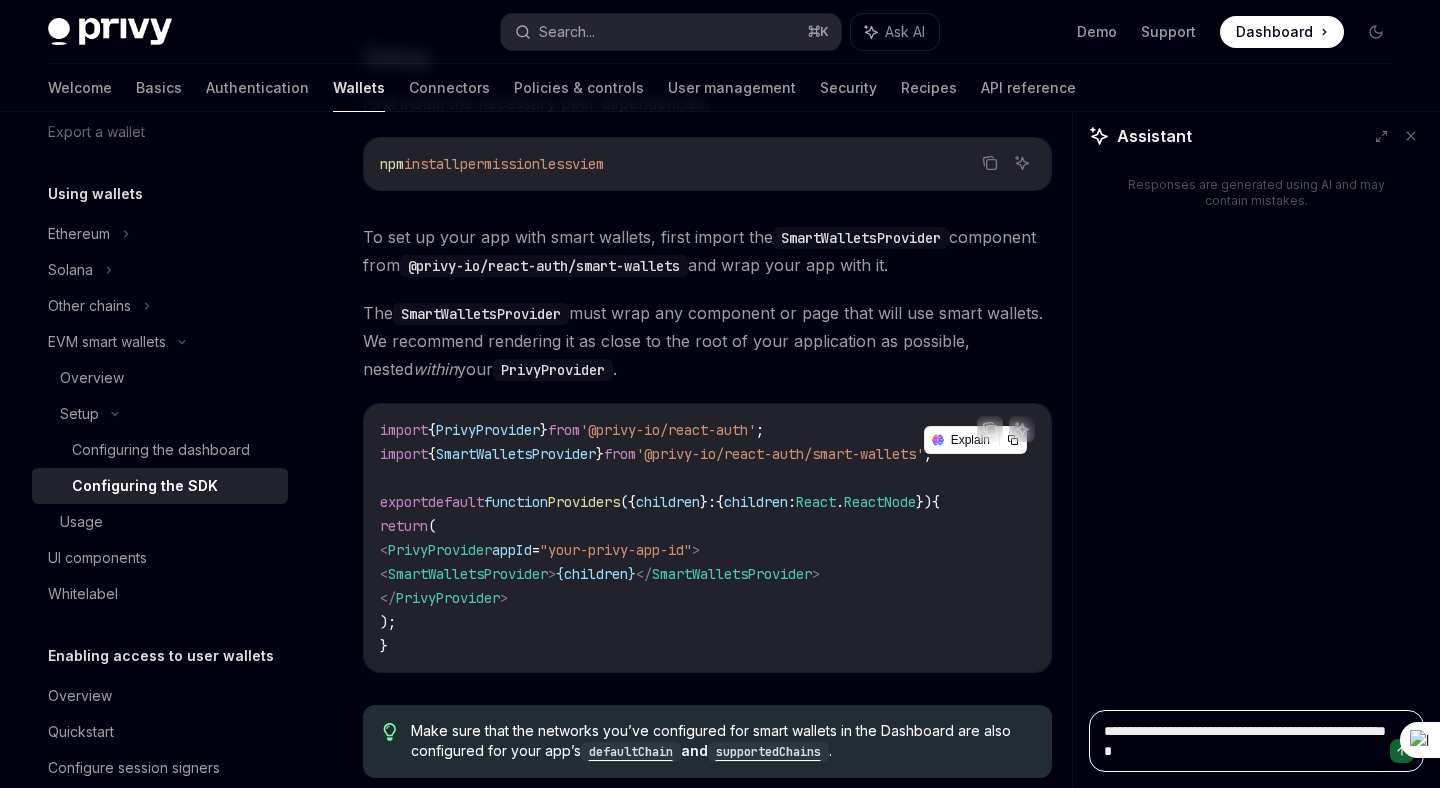 type on "**********" 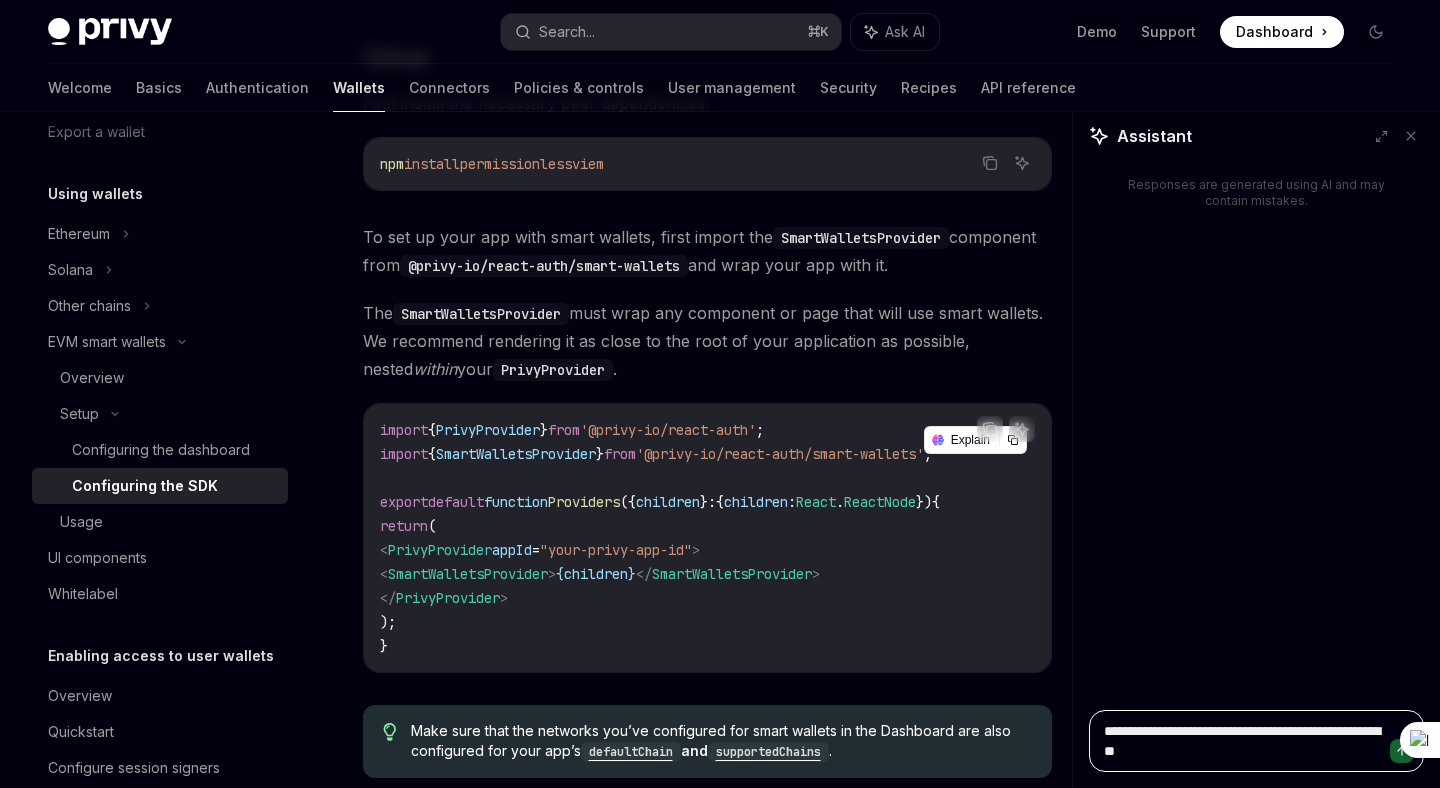 type on "*" 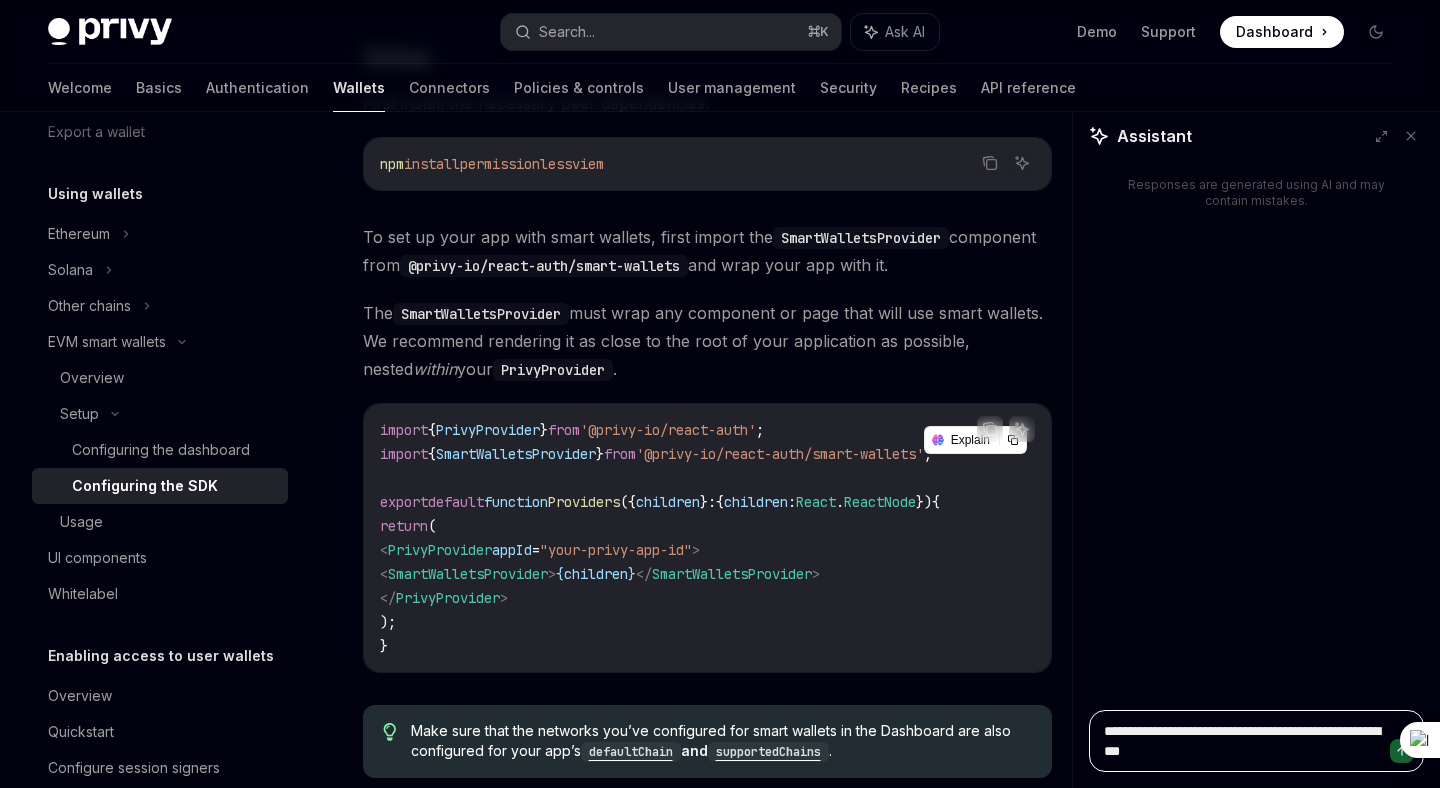 type on "*" 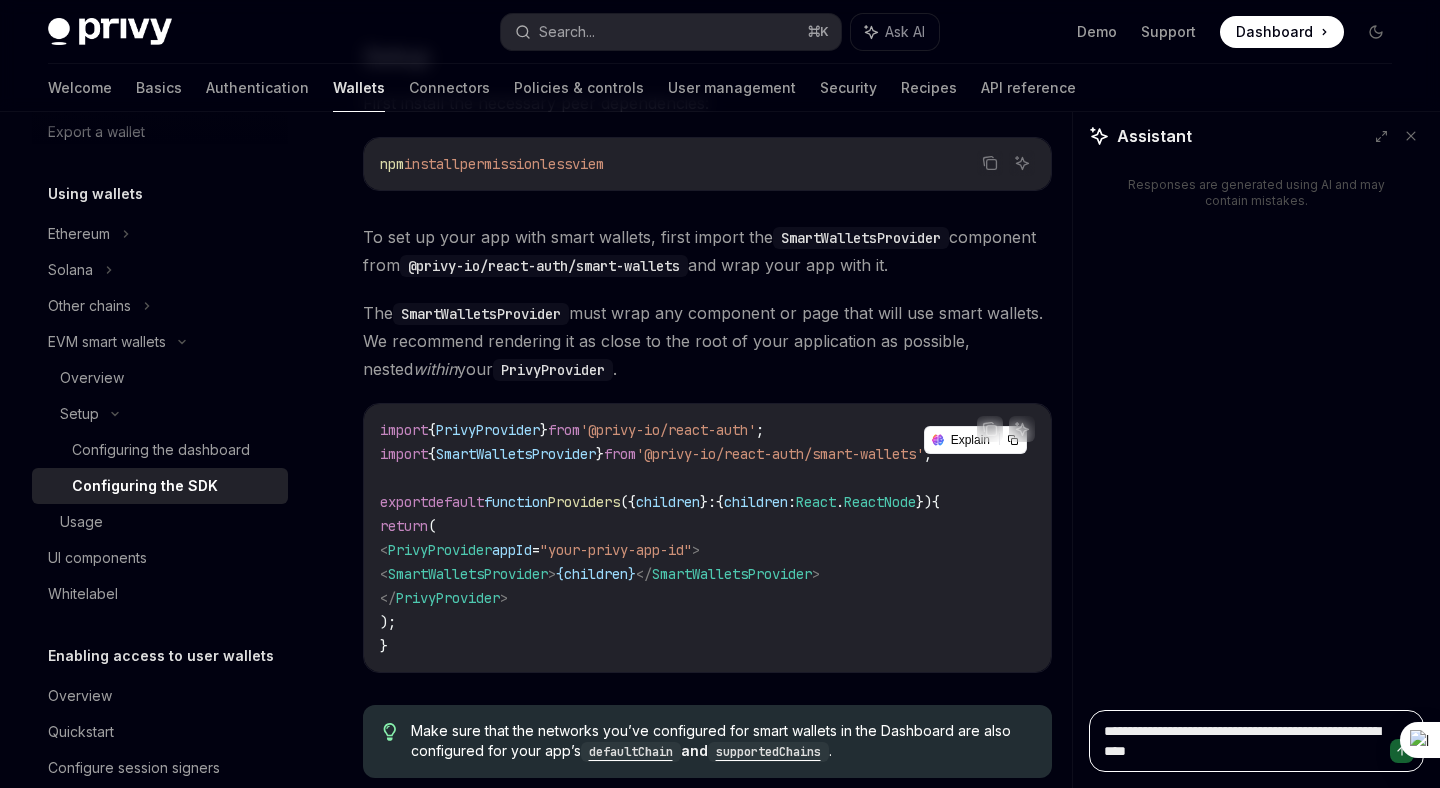 type on "*" 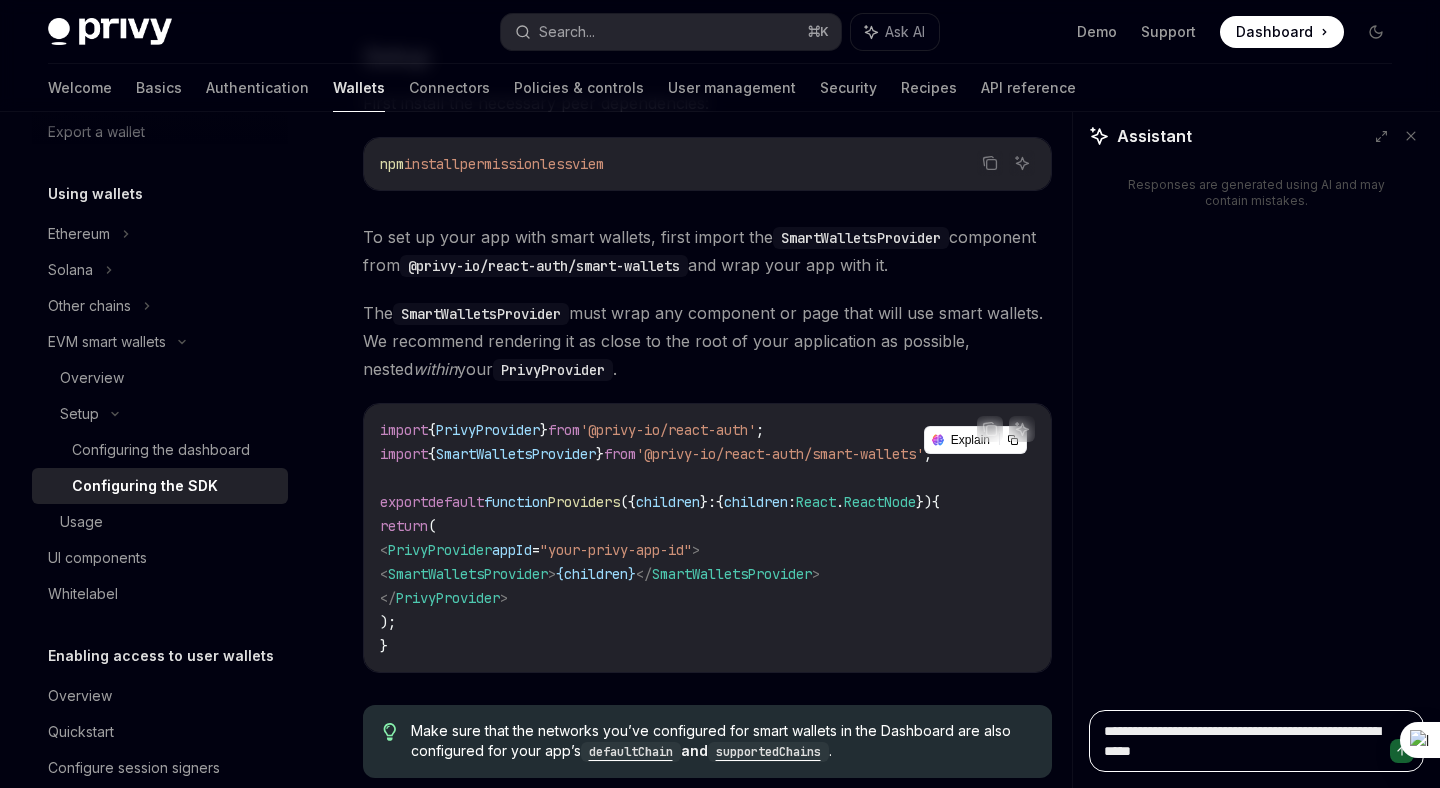 type on "*" 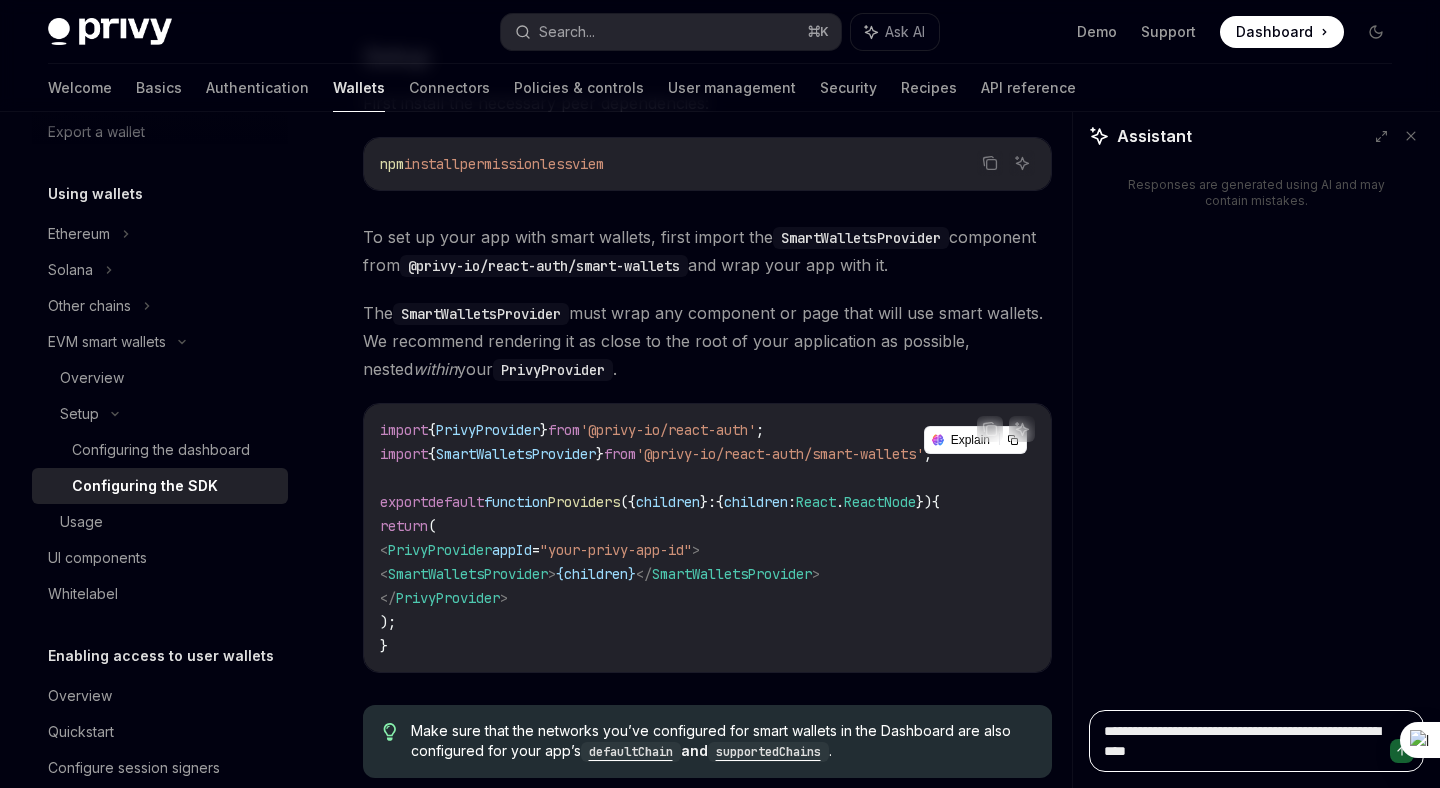 type on "**********" 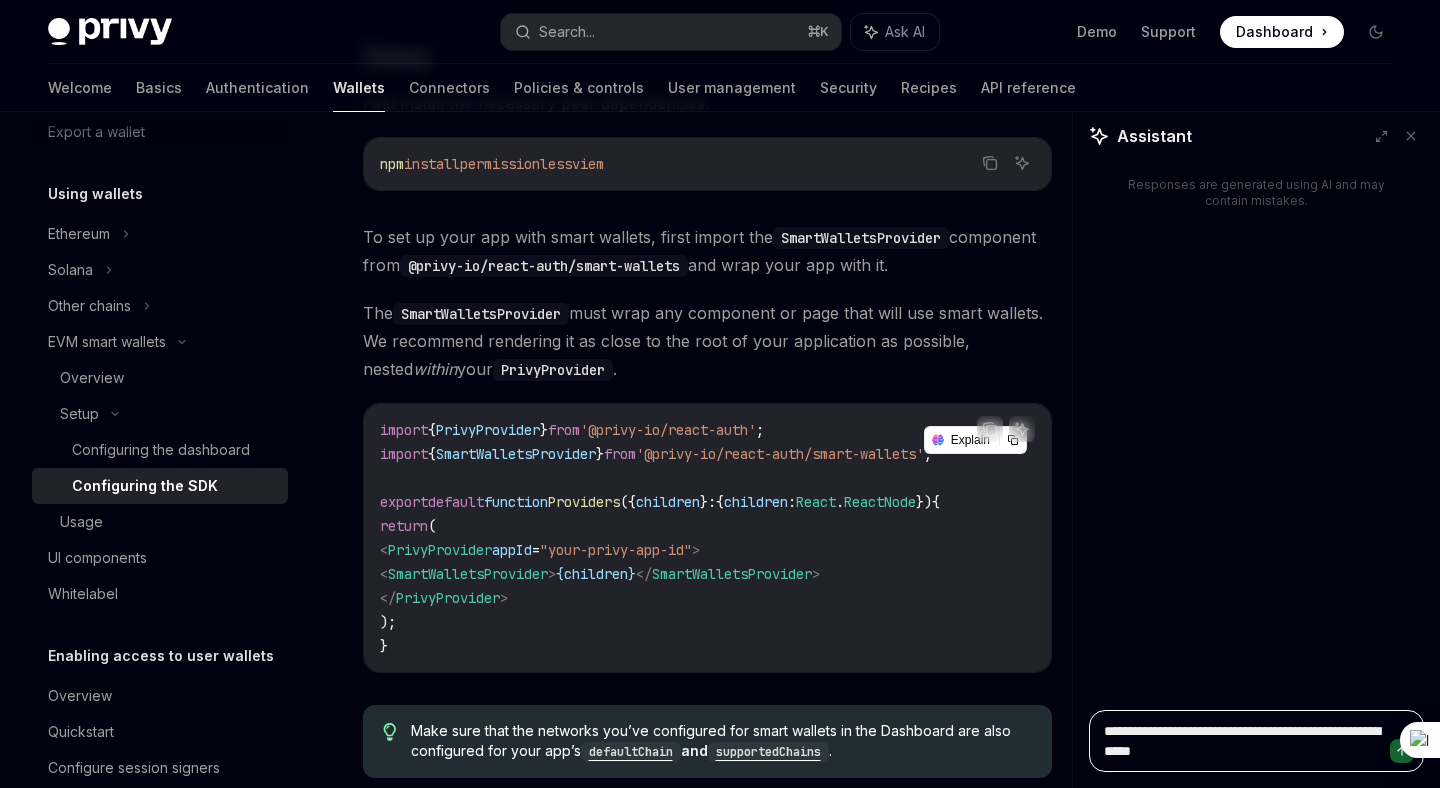 type on "*" 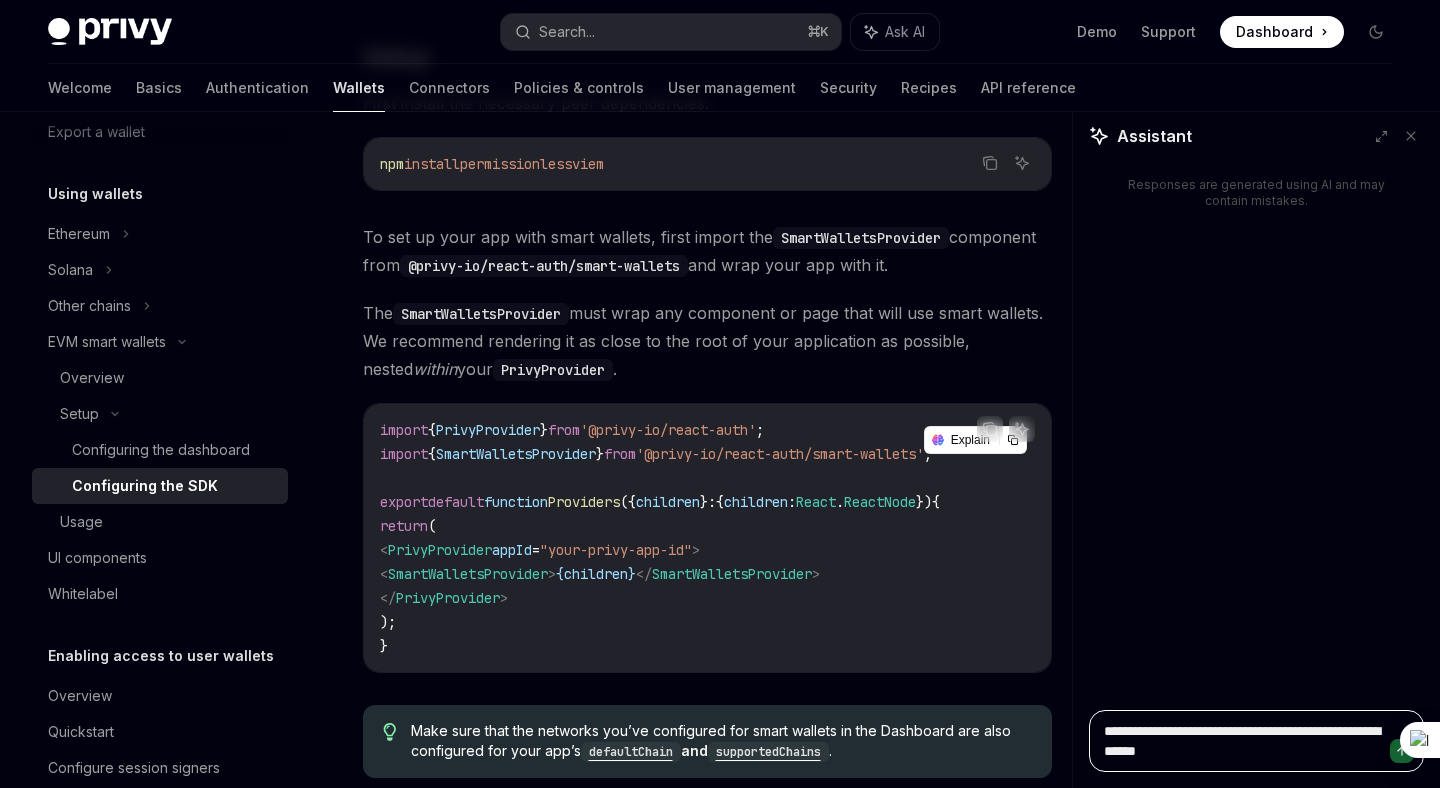 type on "*" 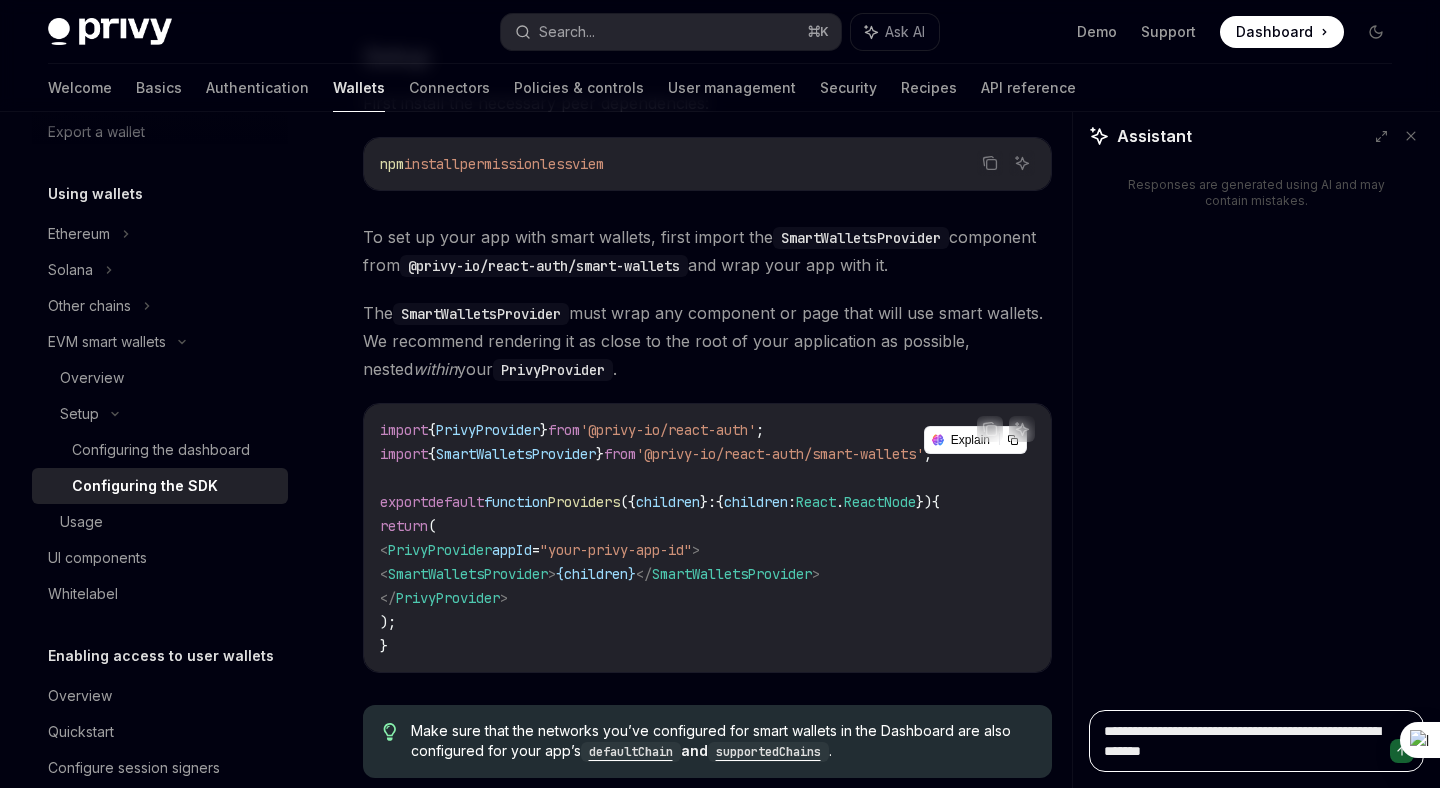 type on "**********" 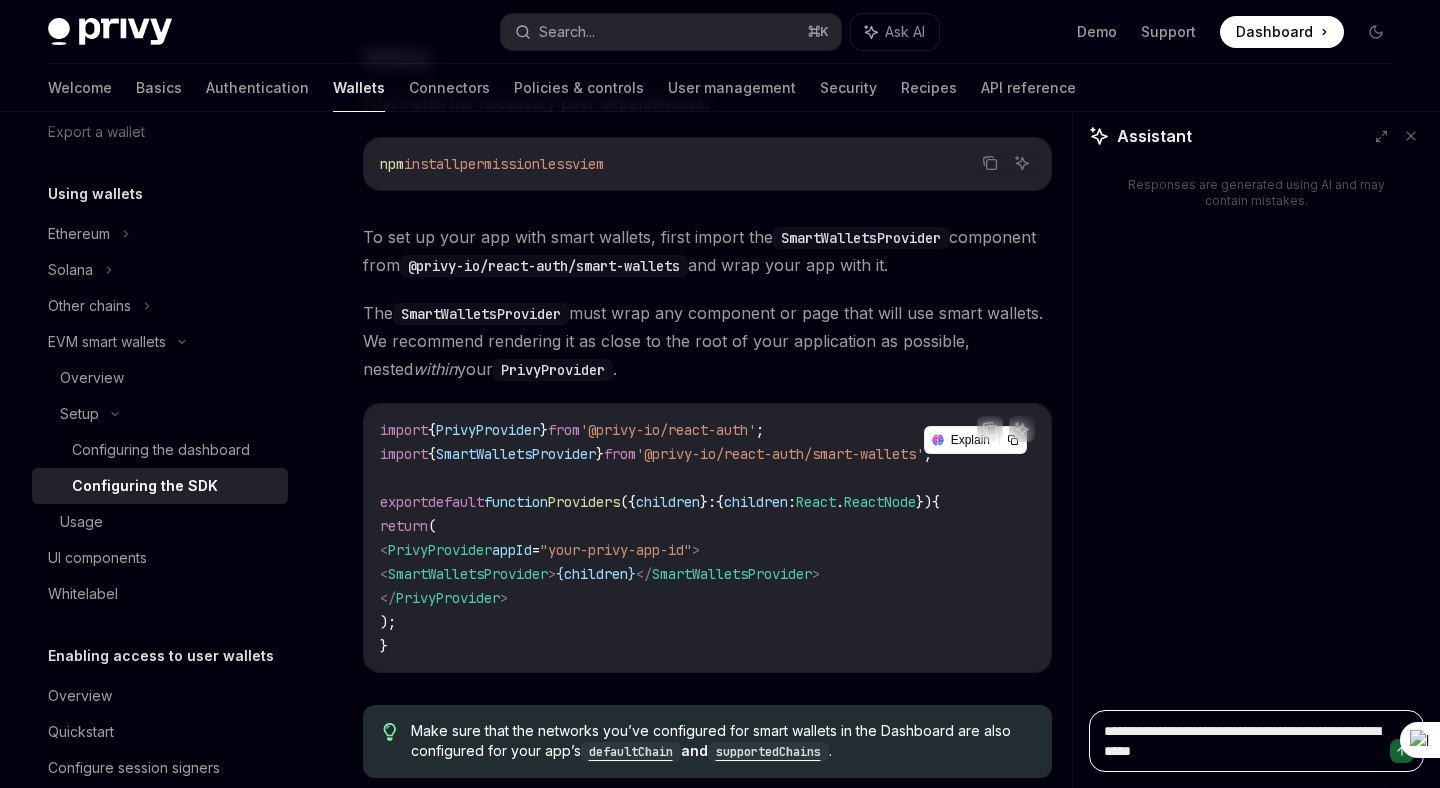 type on "**********" 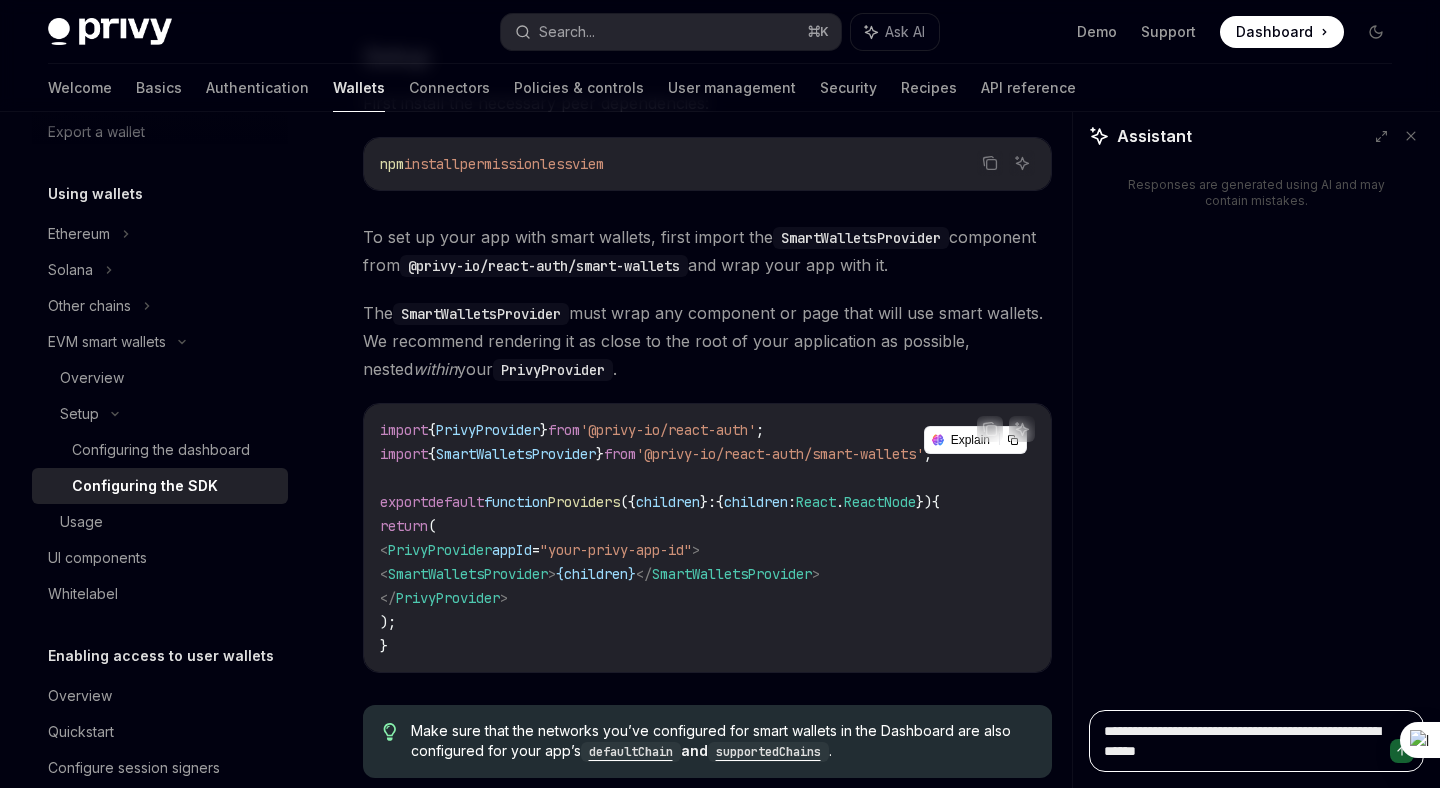 type on "*" 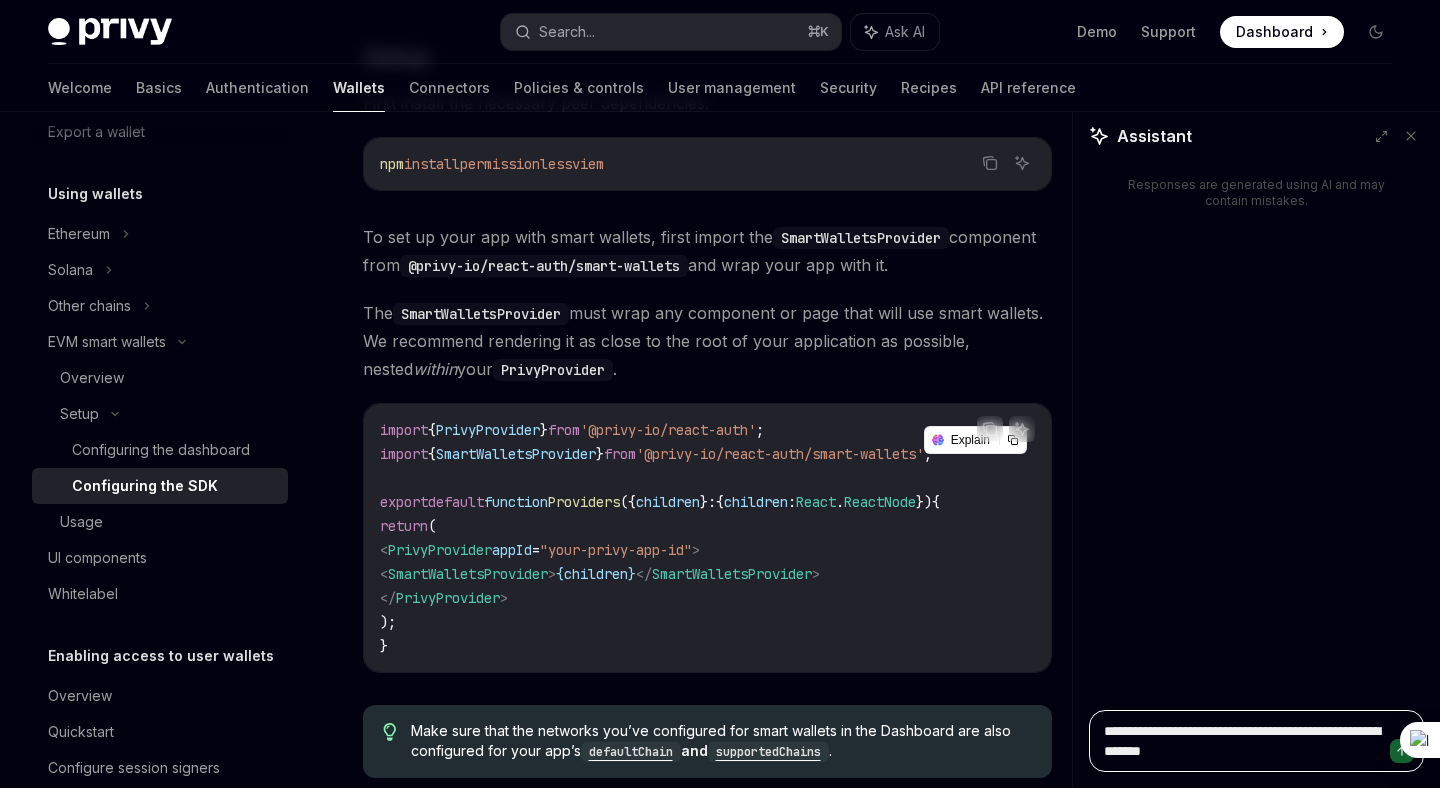 type on "*" 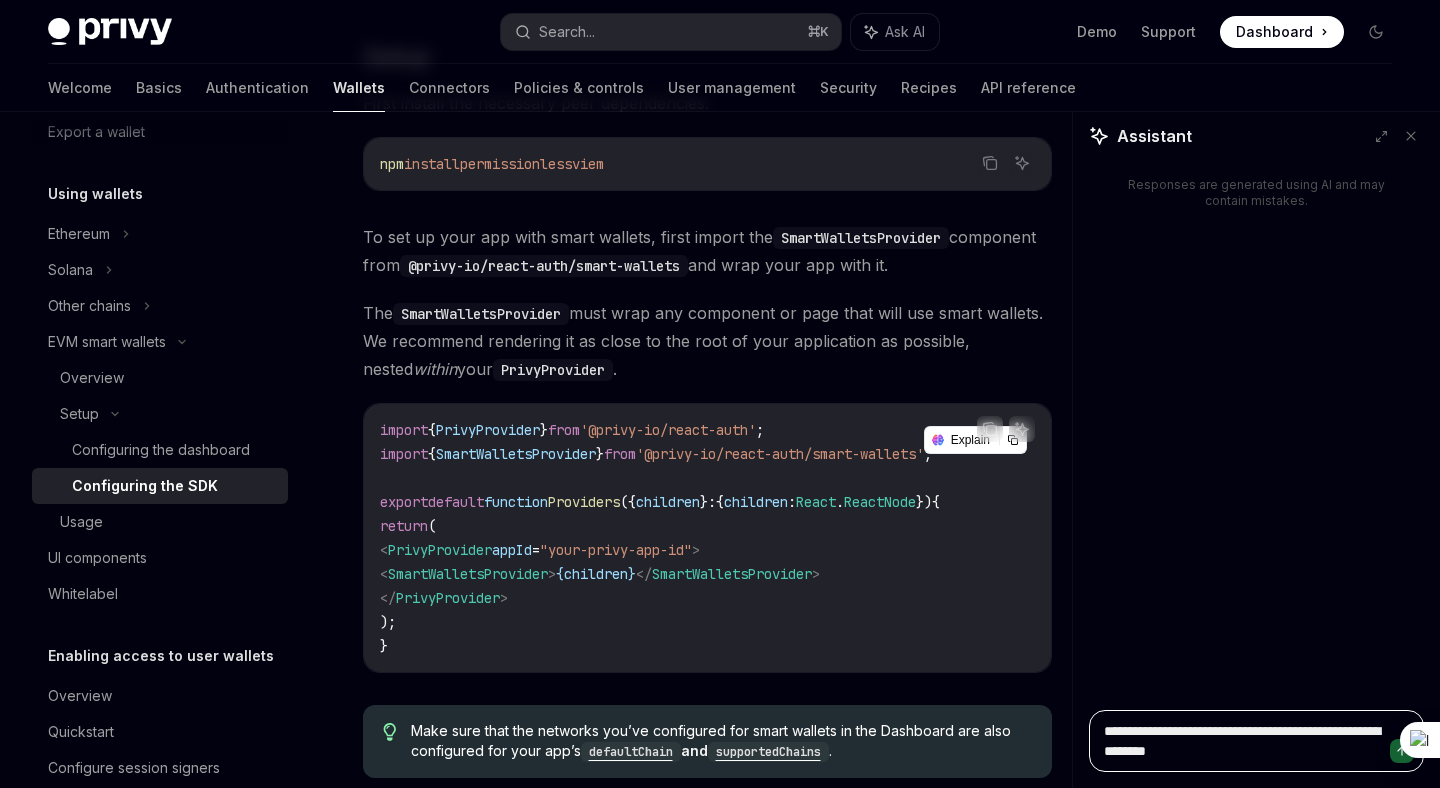 type on "*" 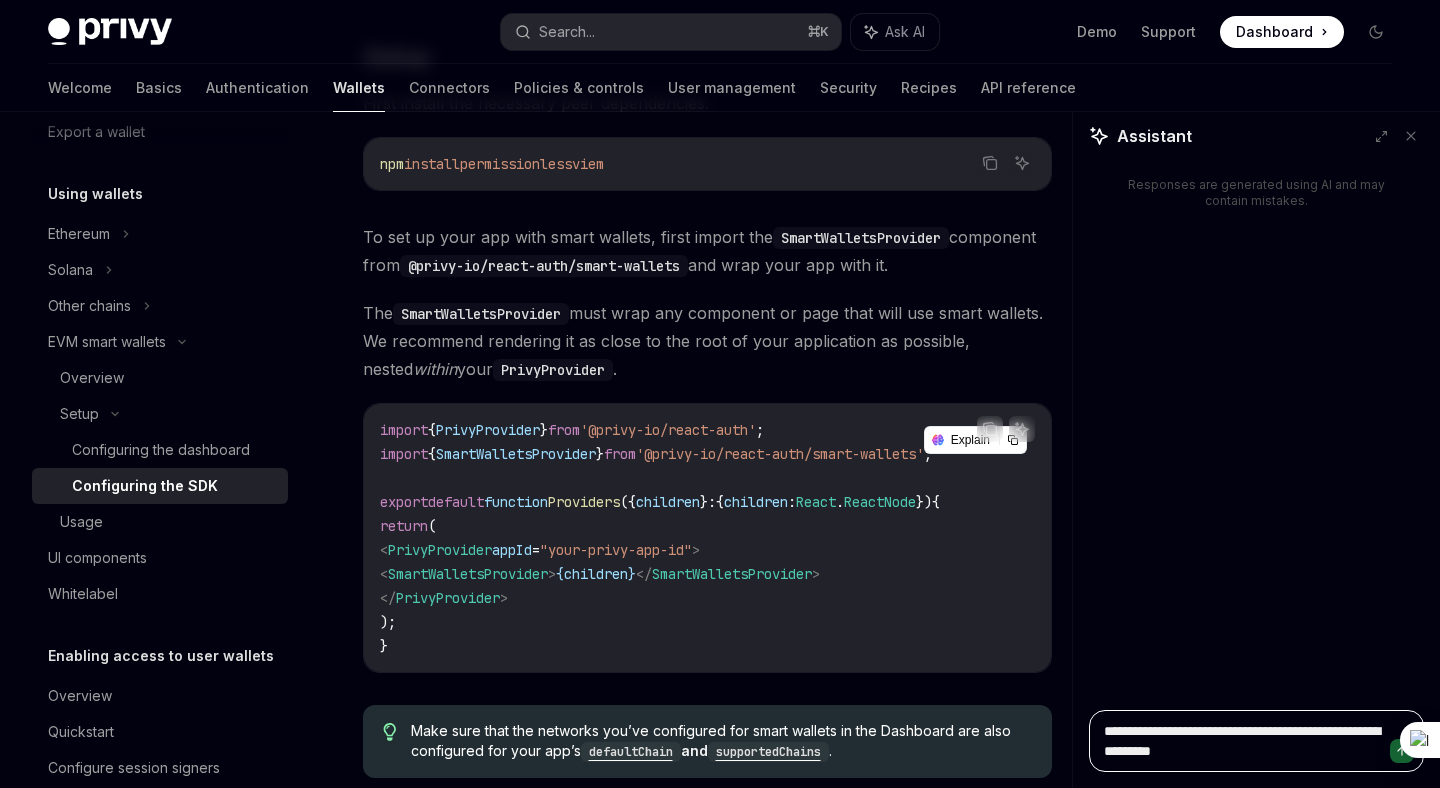 type on "*" 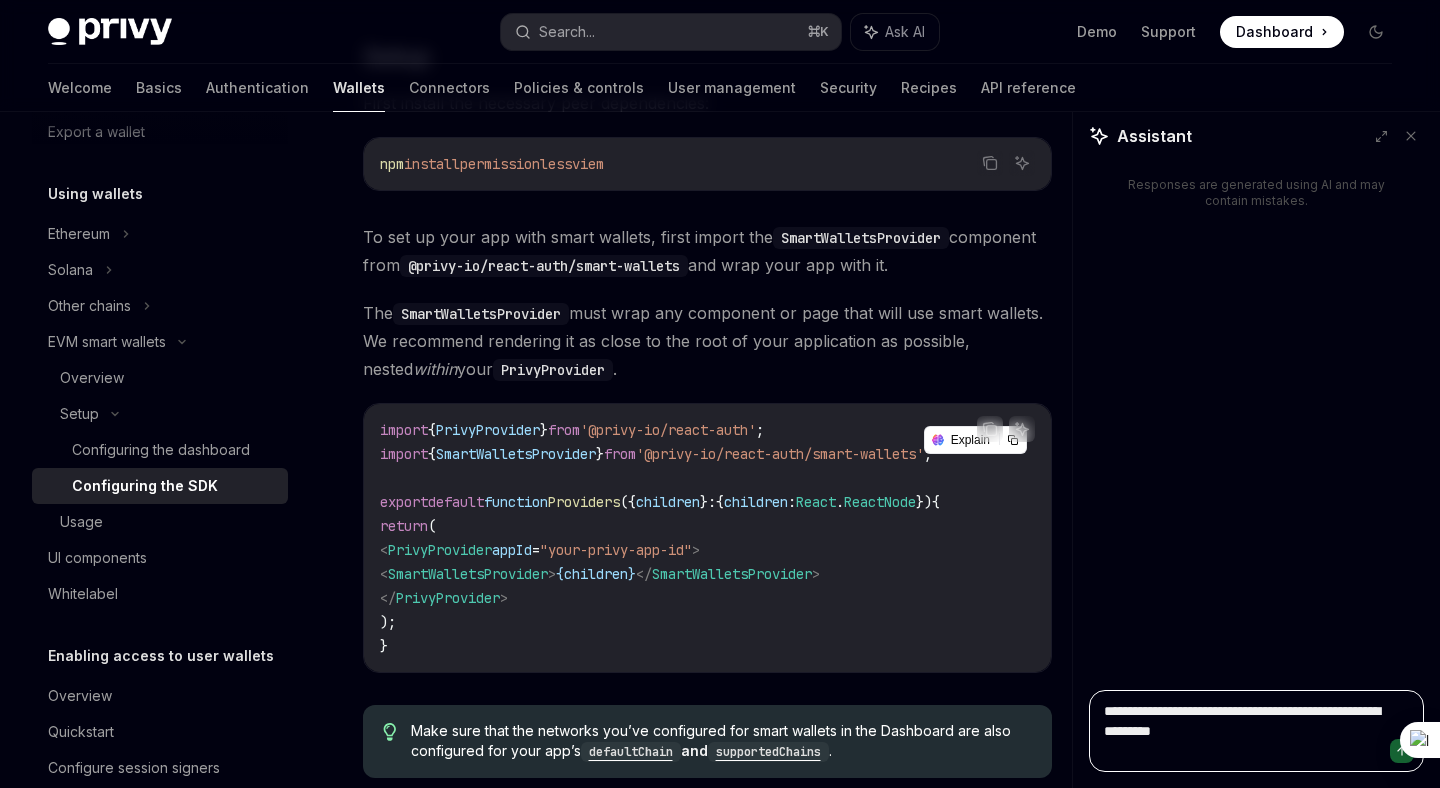 type on "**********" 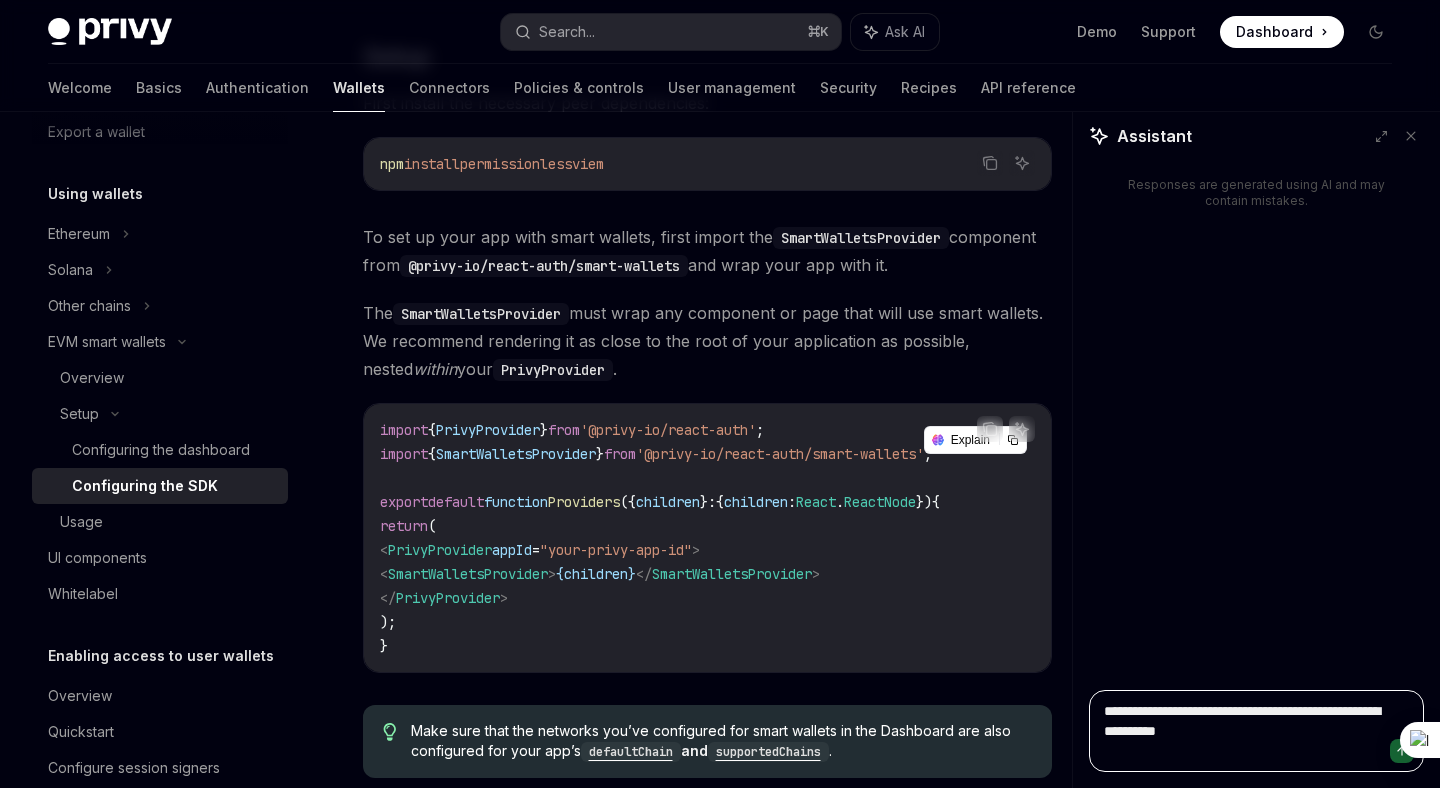 type on "*" 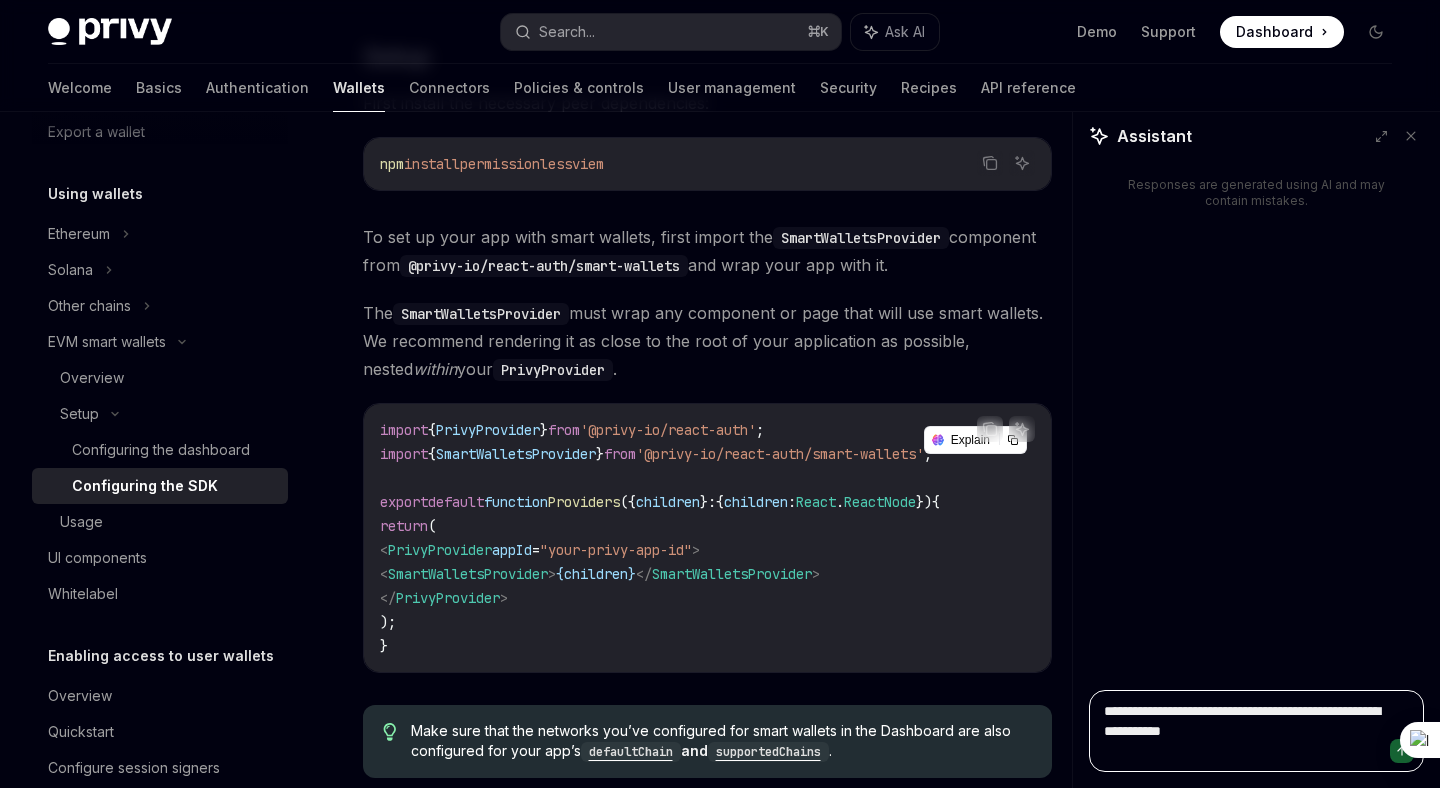 type on "*" 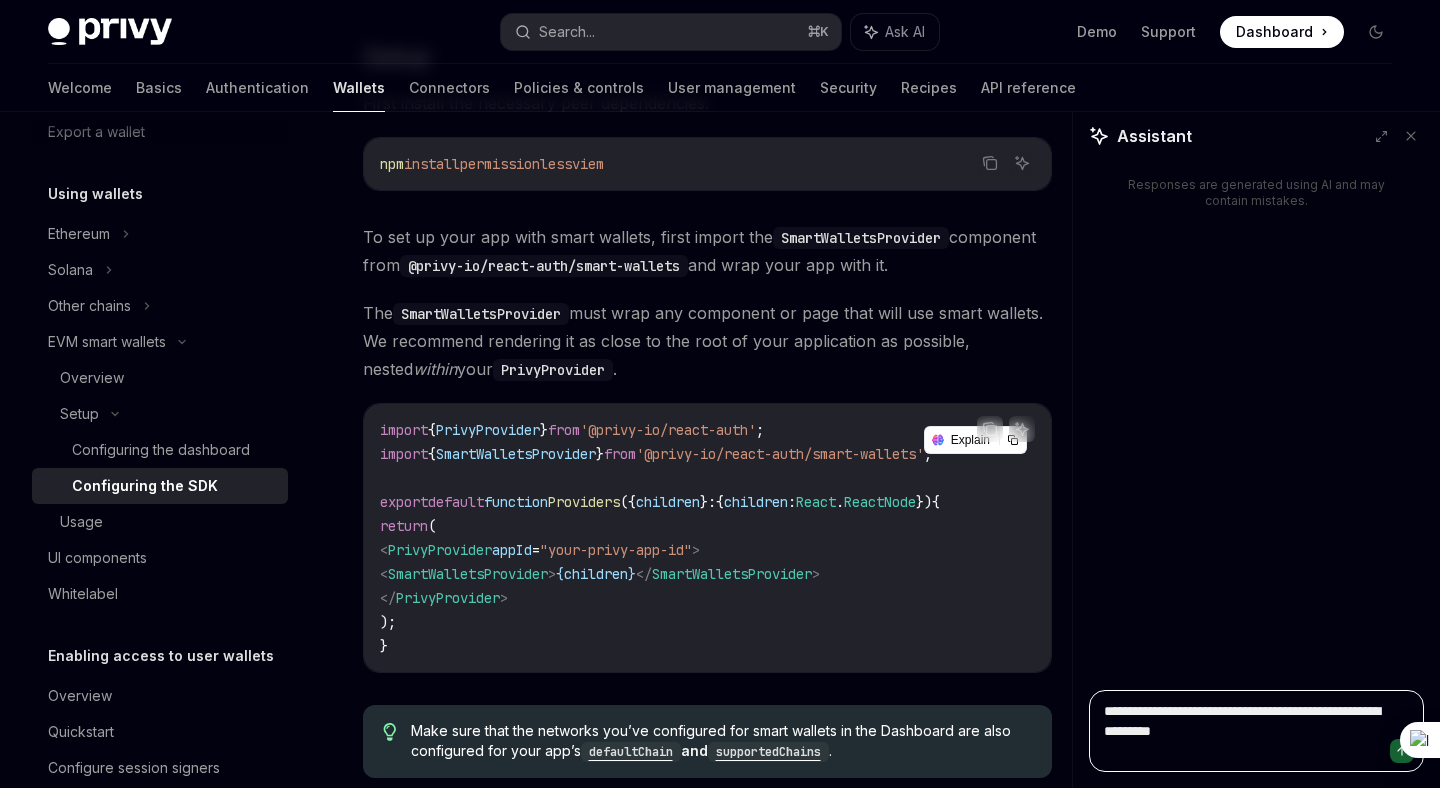 type on "**********" 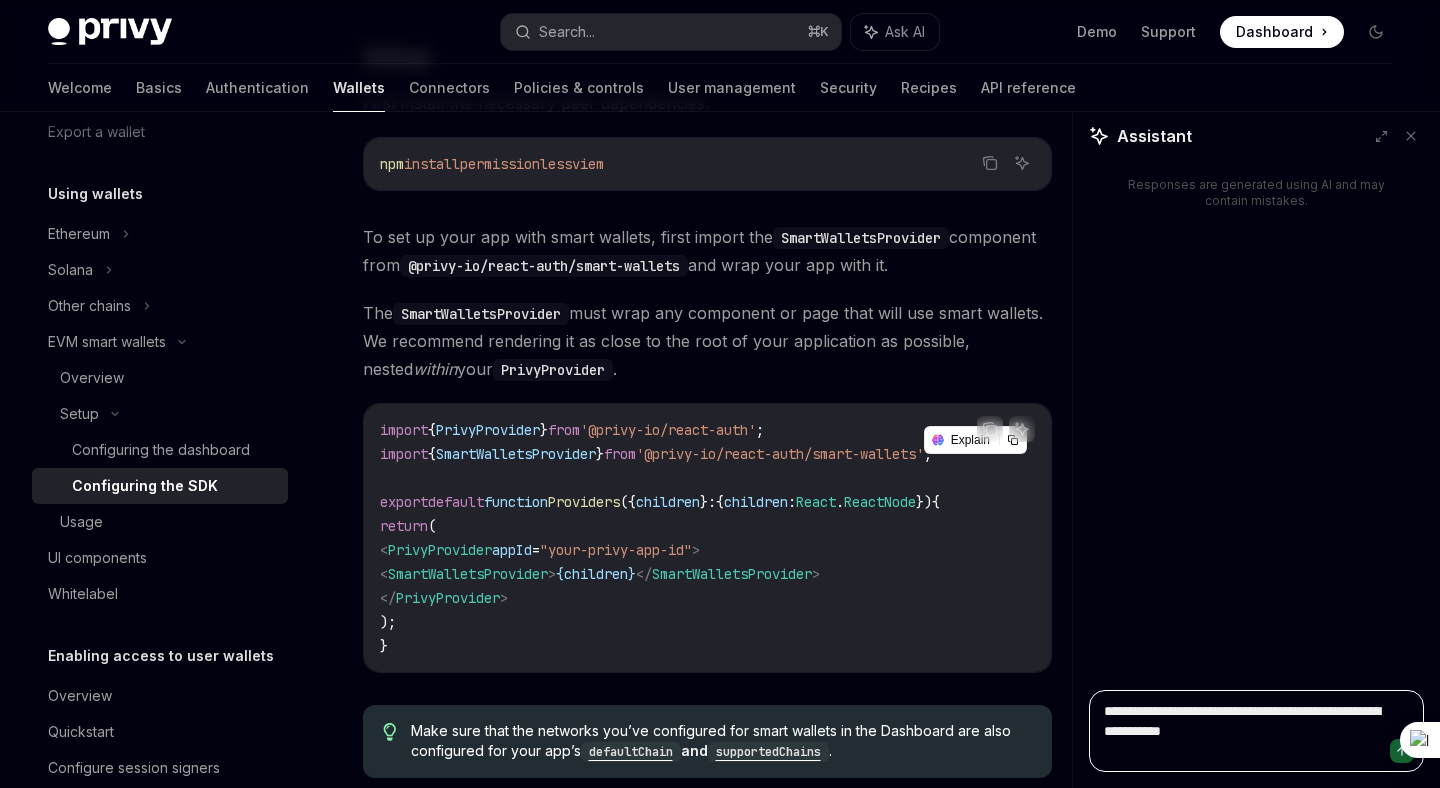 type on "*" 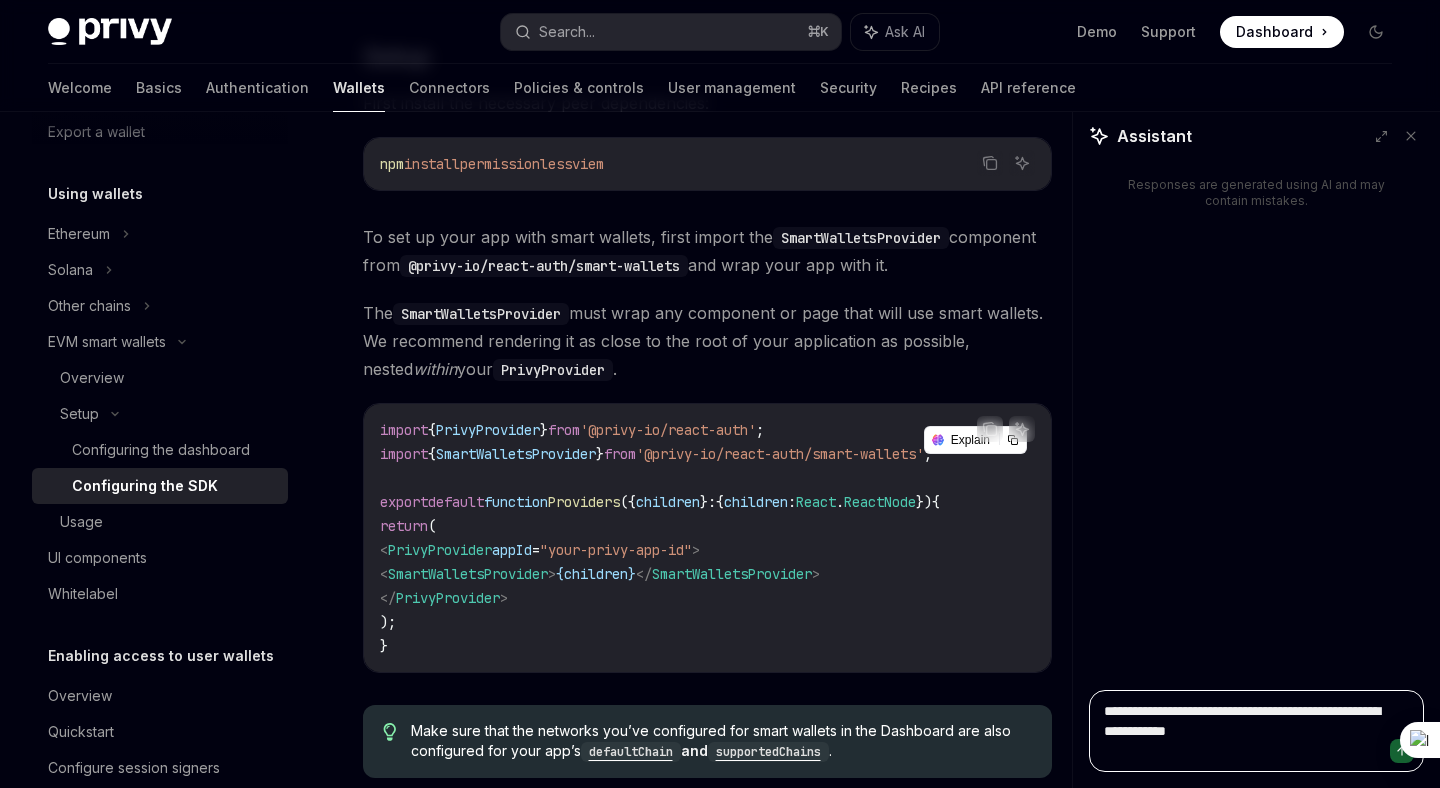 type on "*" 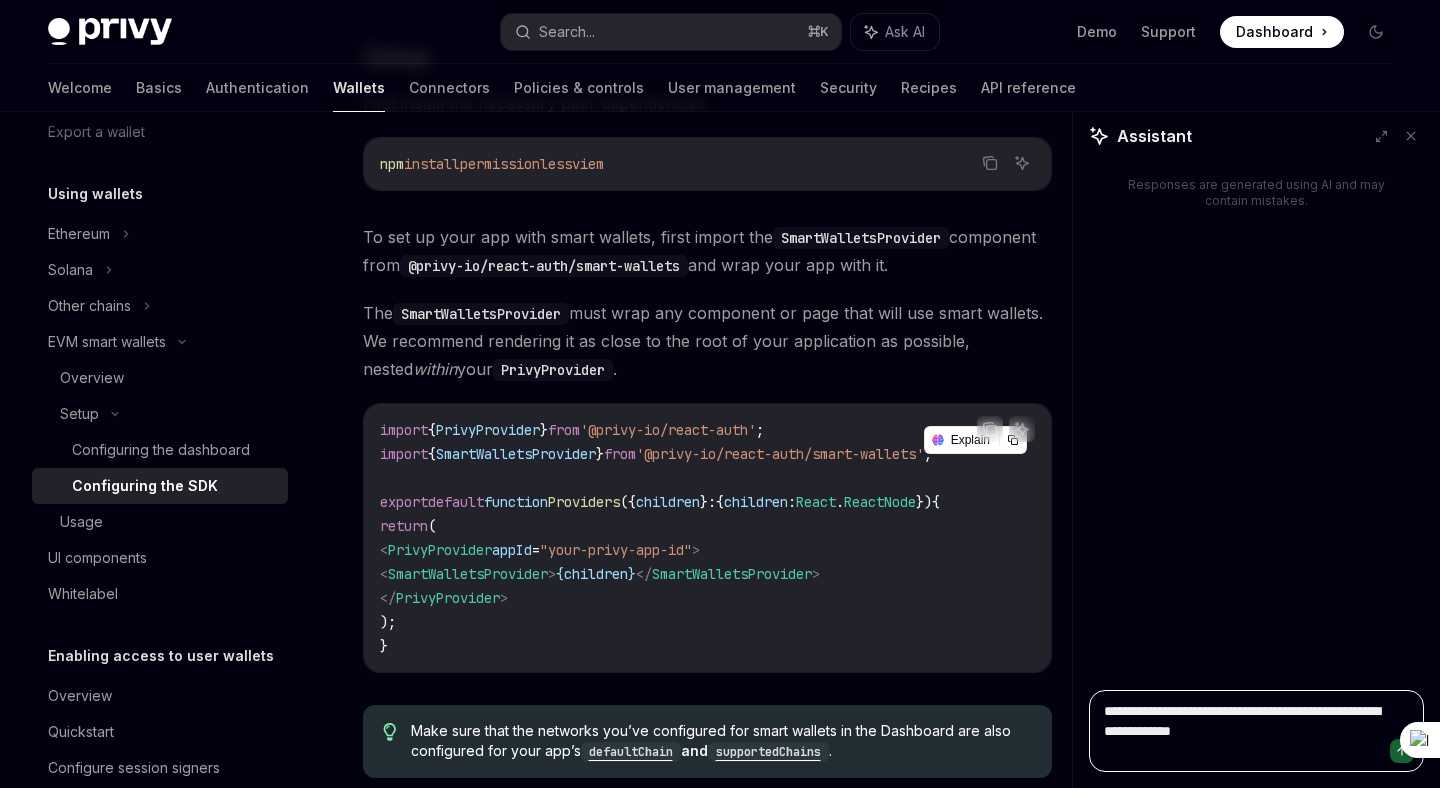 type on "*" 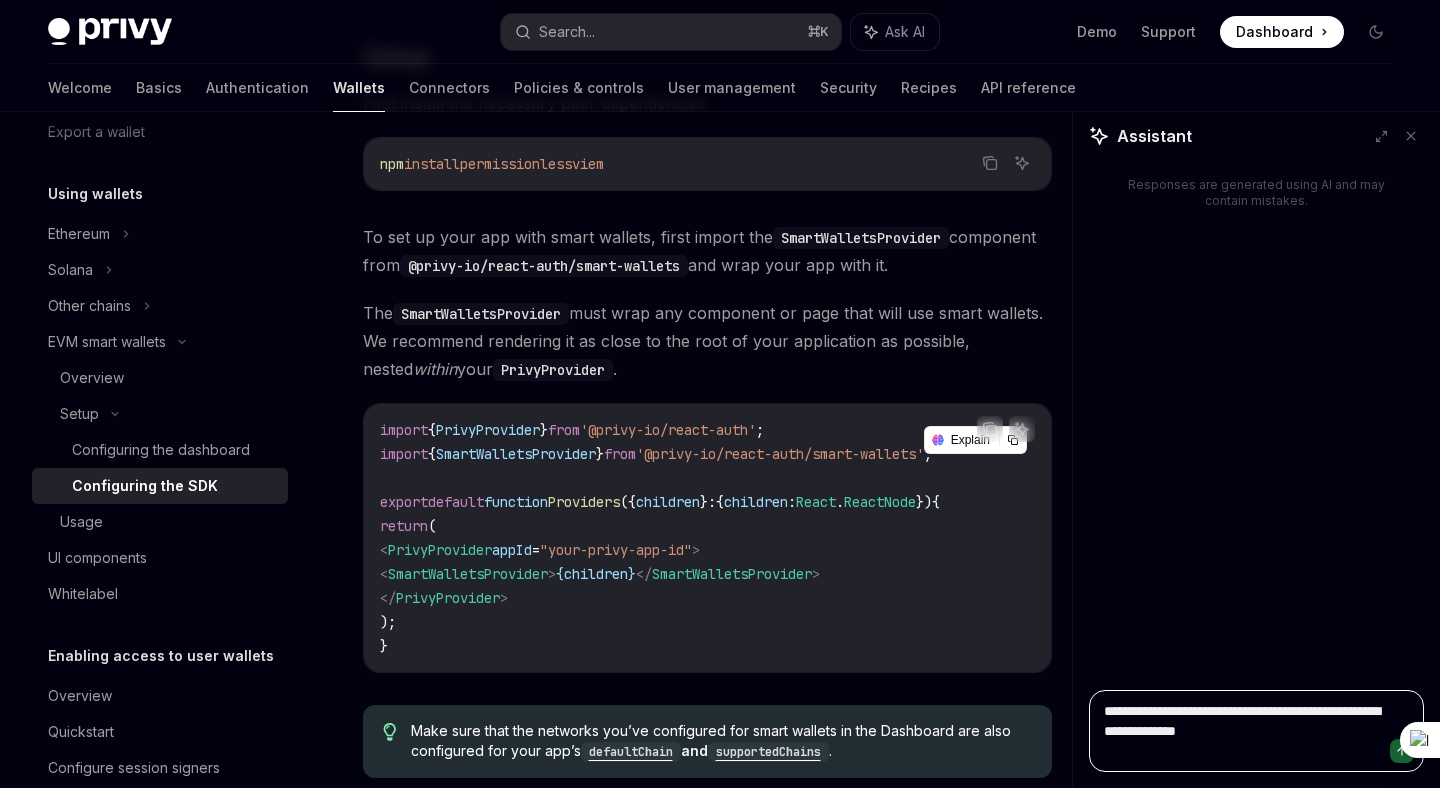 type on "*" 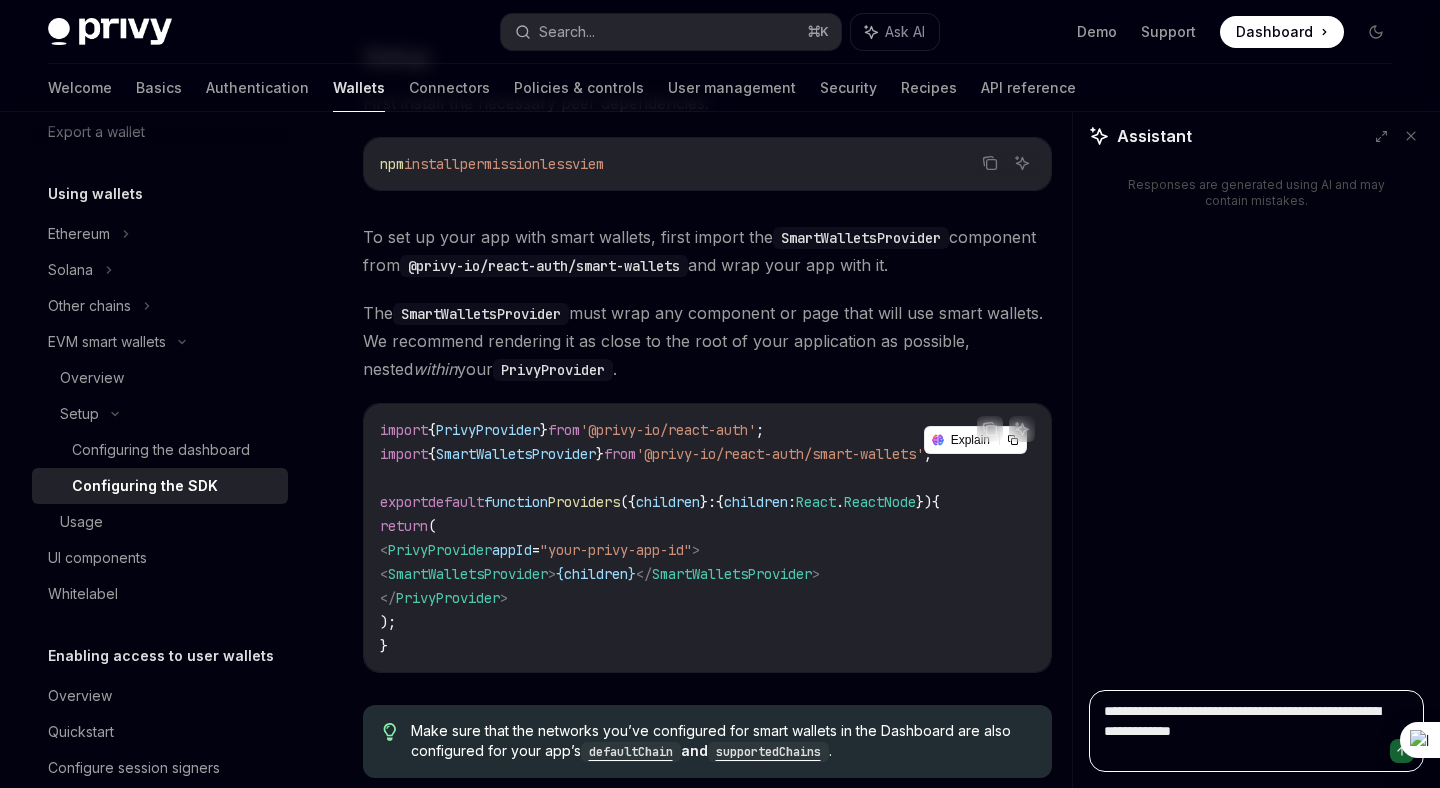 type on "**********" 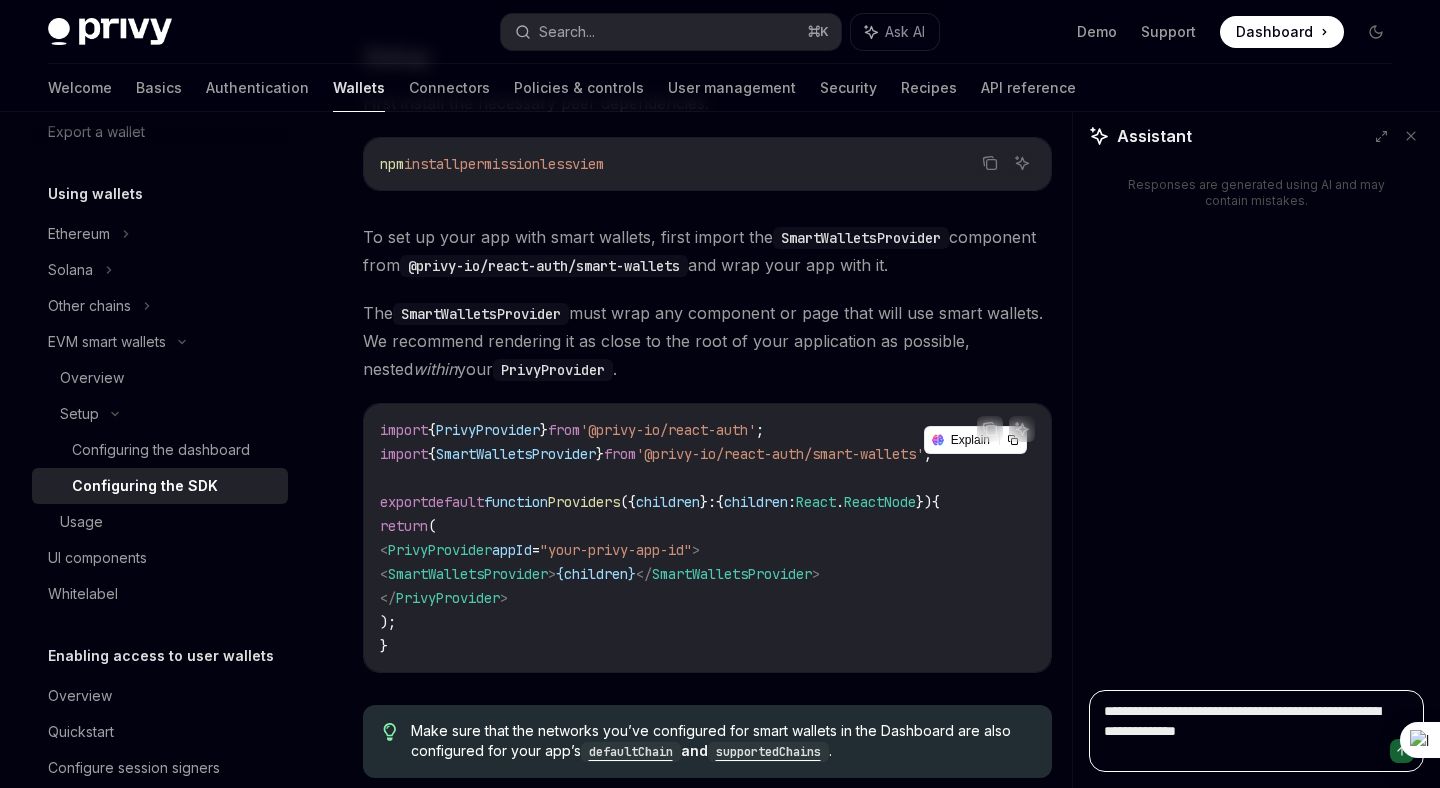 type on "*" 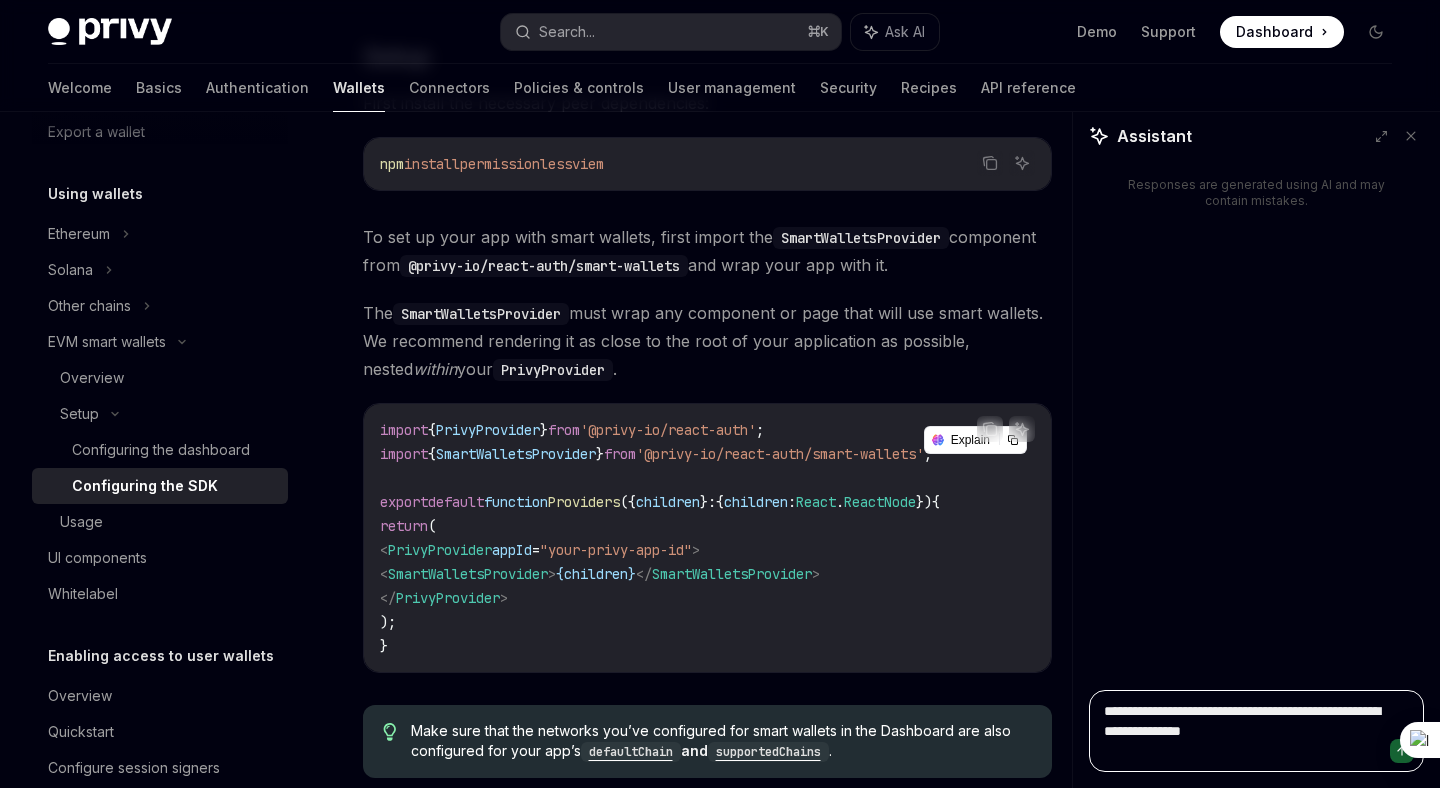 type on "*" 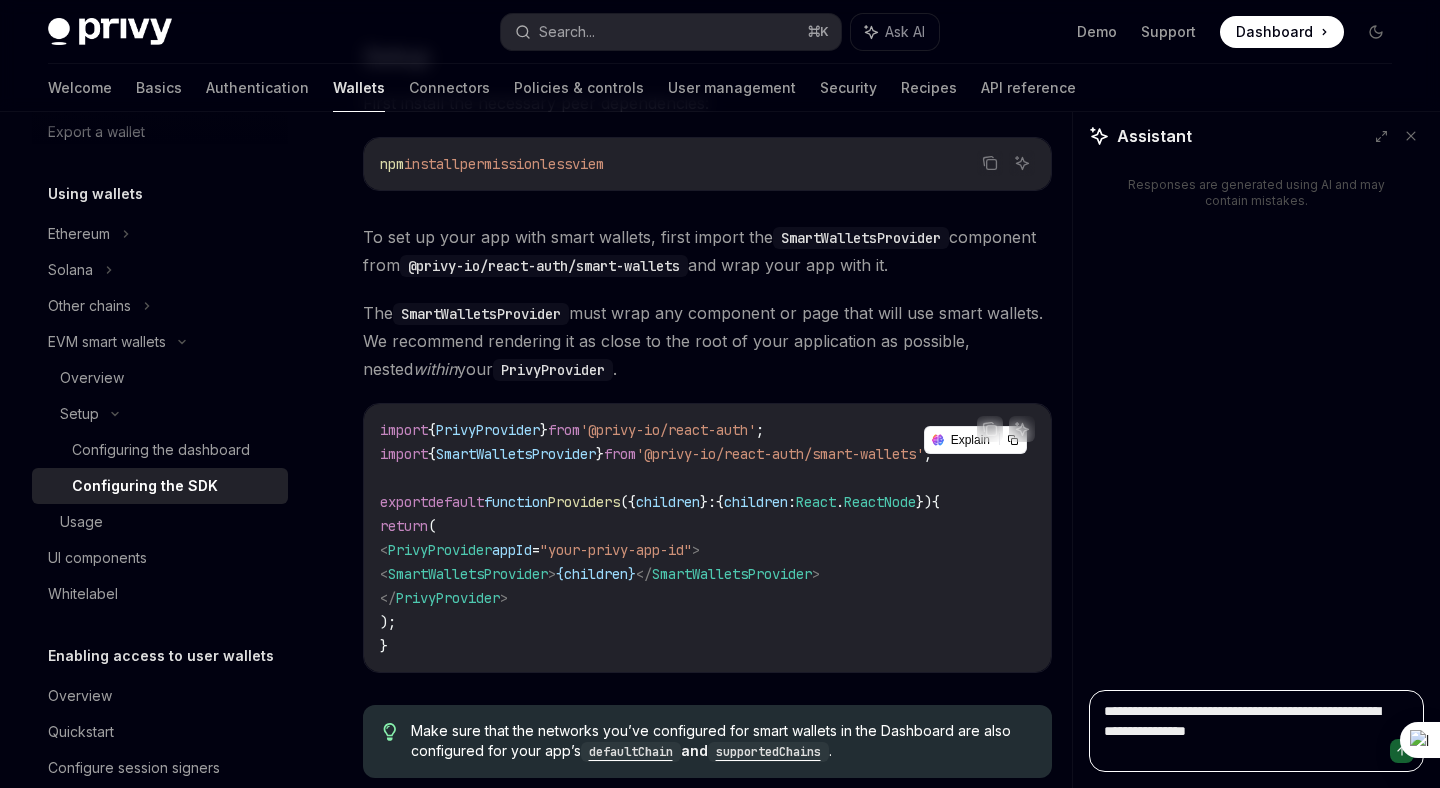 type on "*" 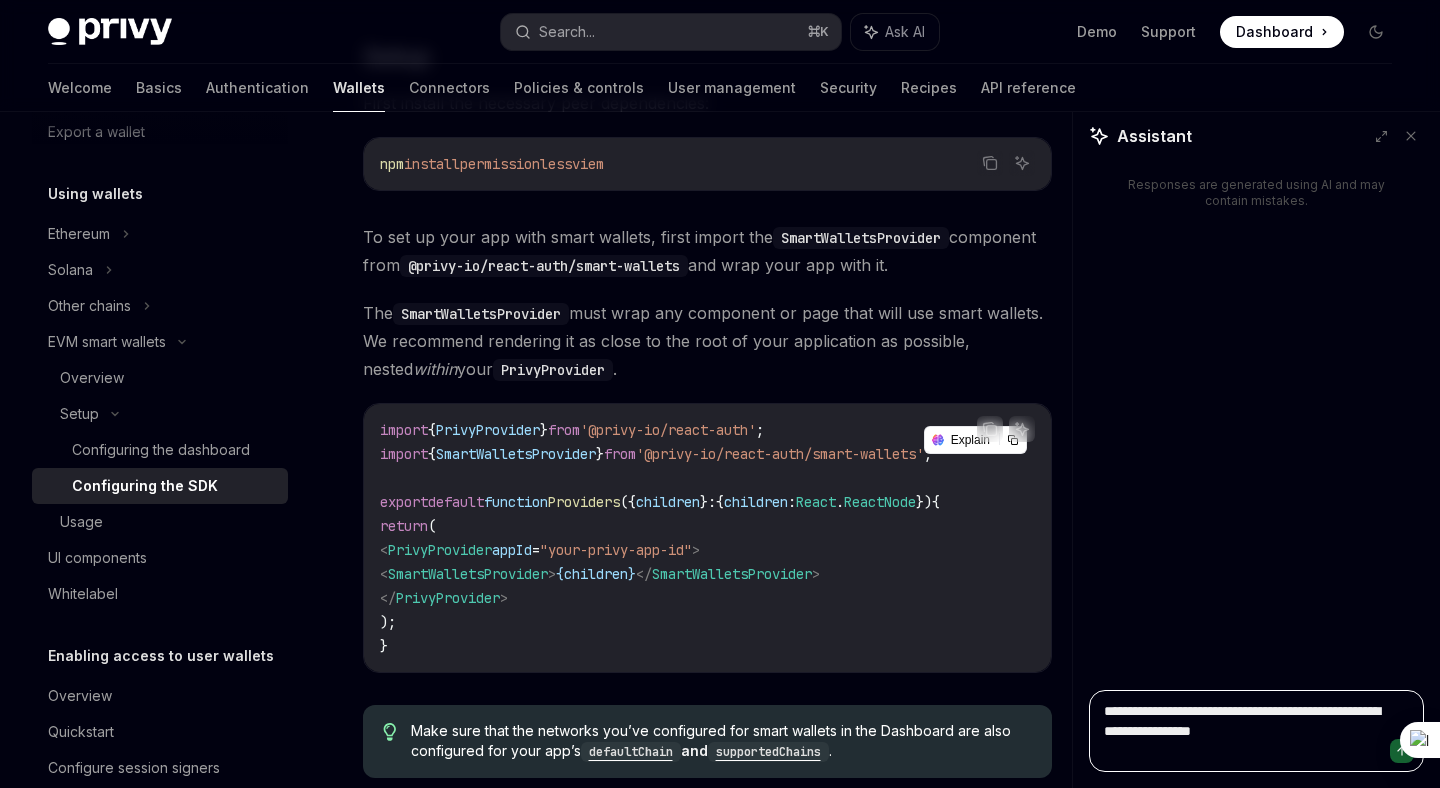 type on "*" 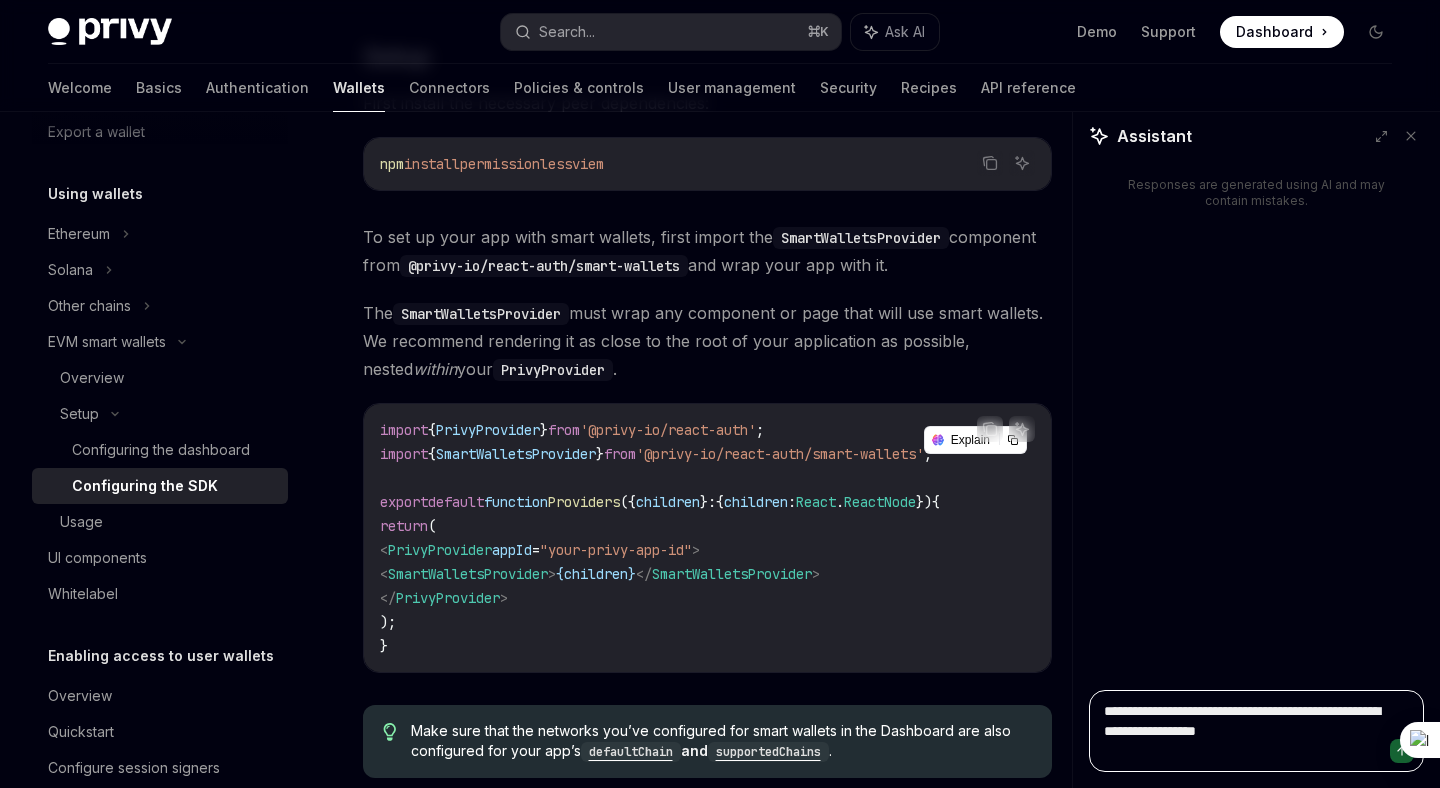 type on "*" 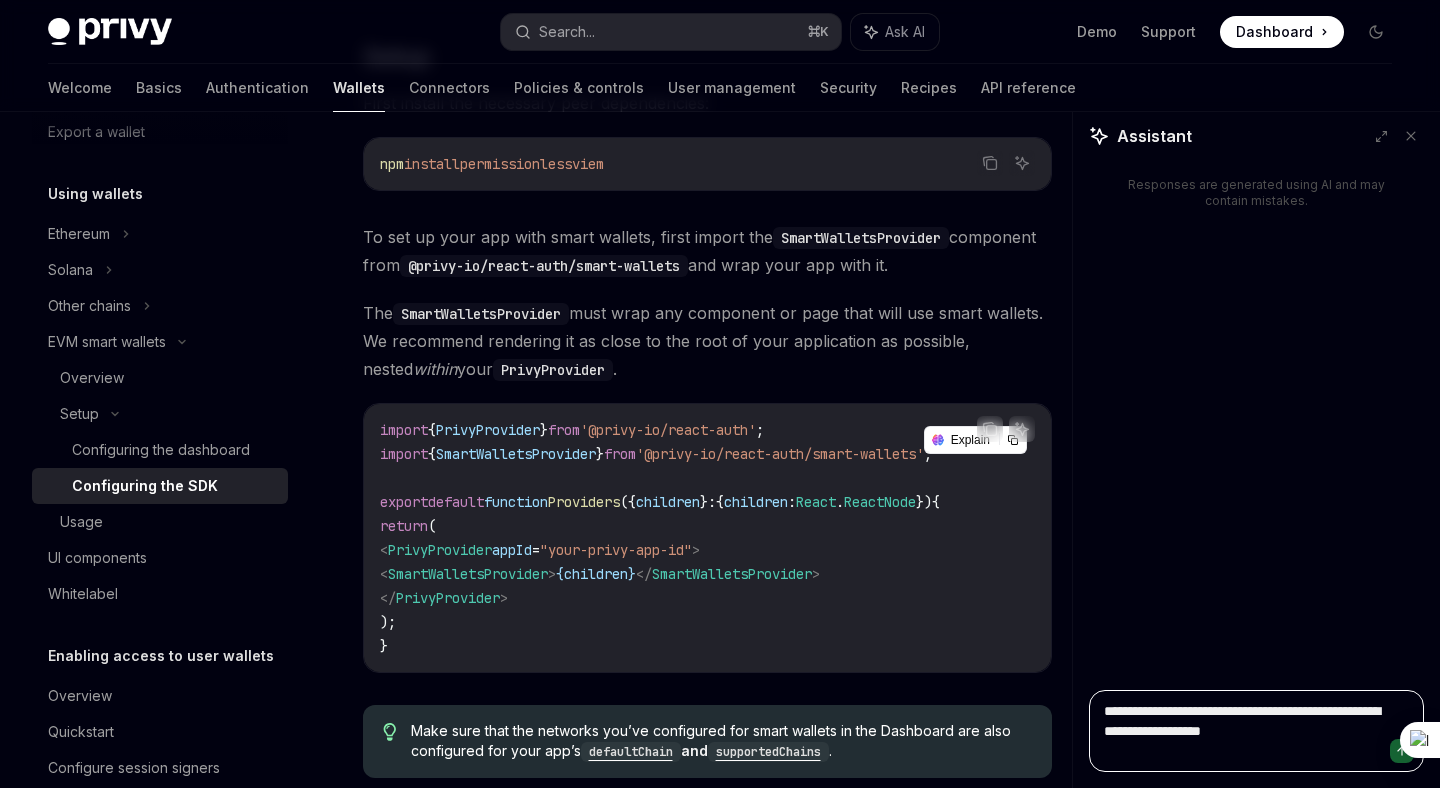 type on "*" 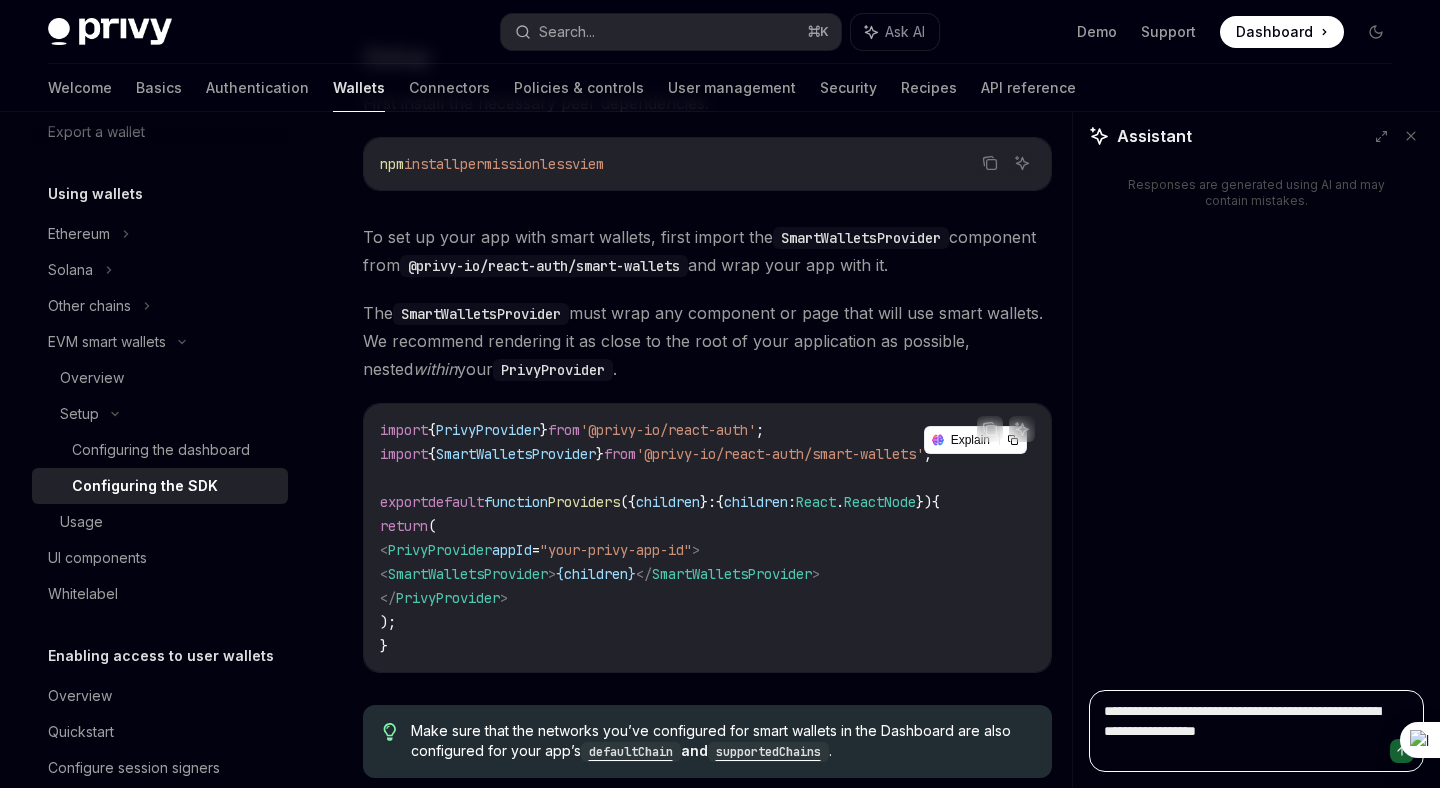type on "**********" 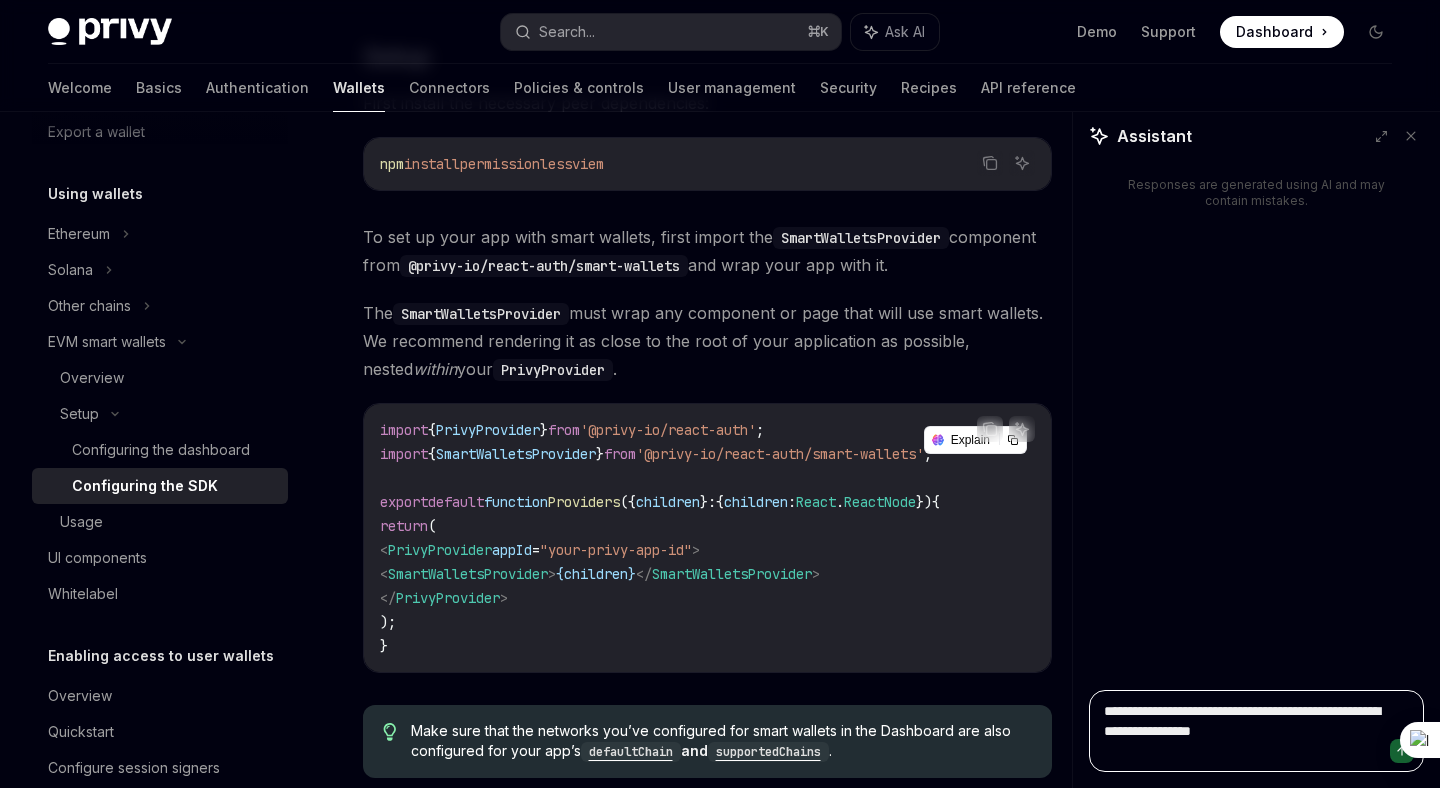 type on "*" 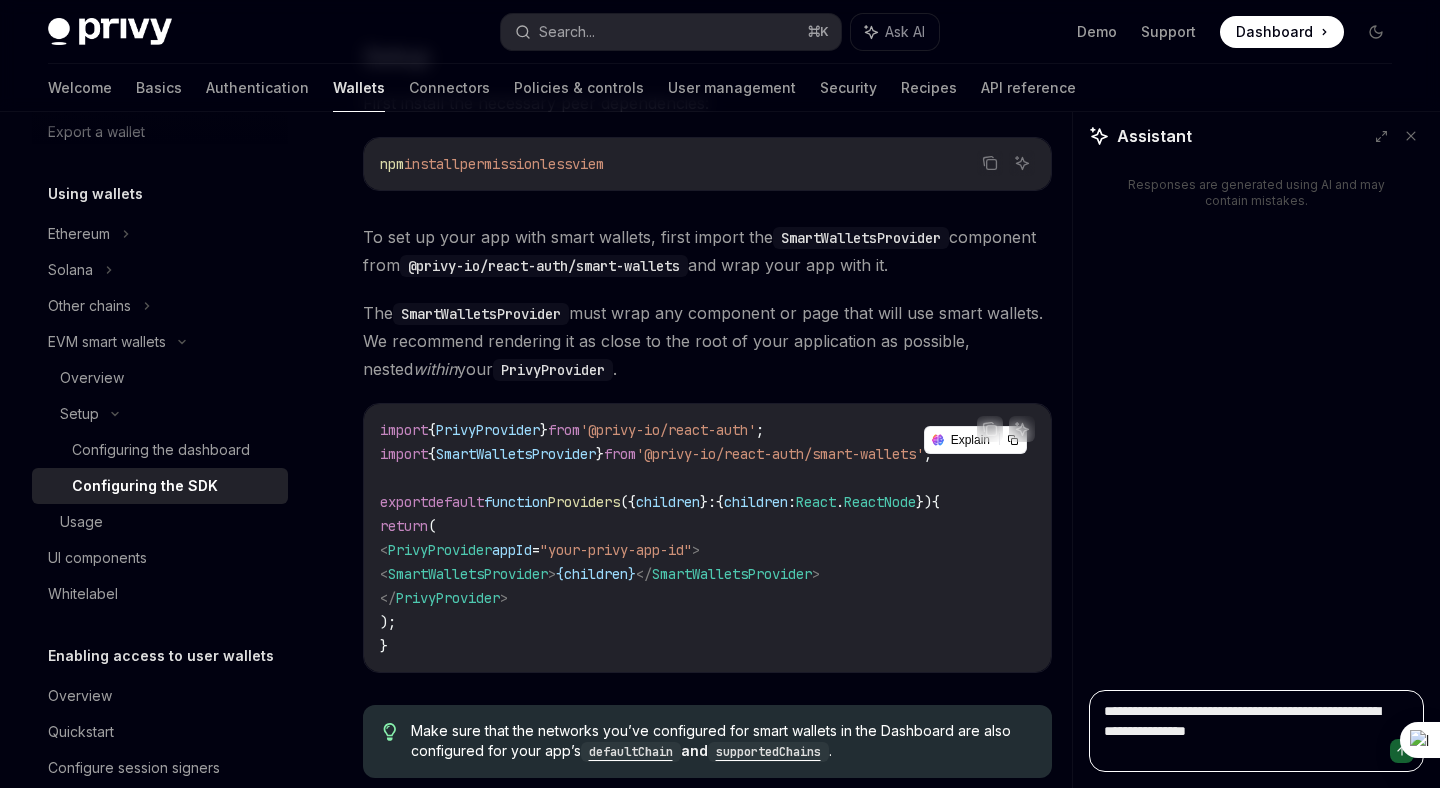 type on "*" 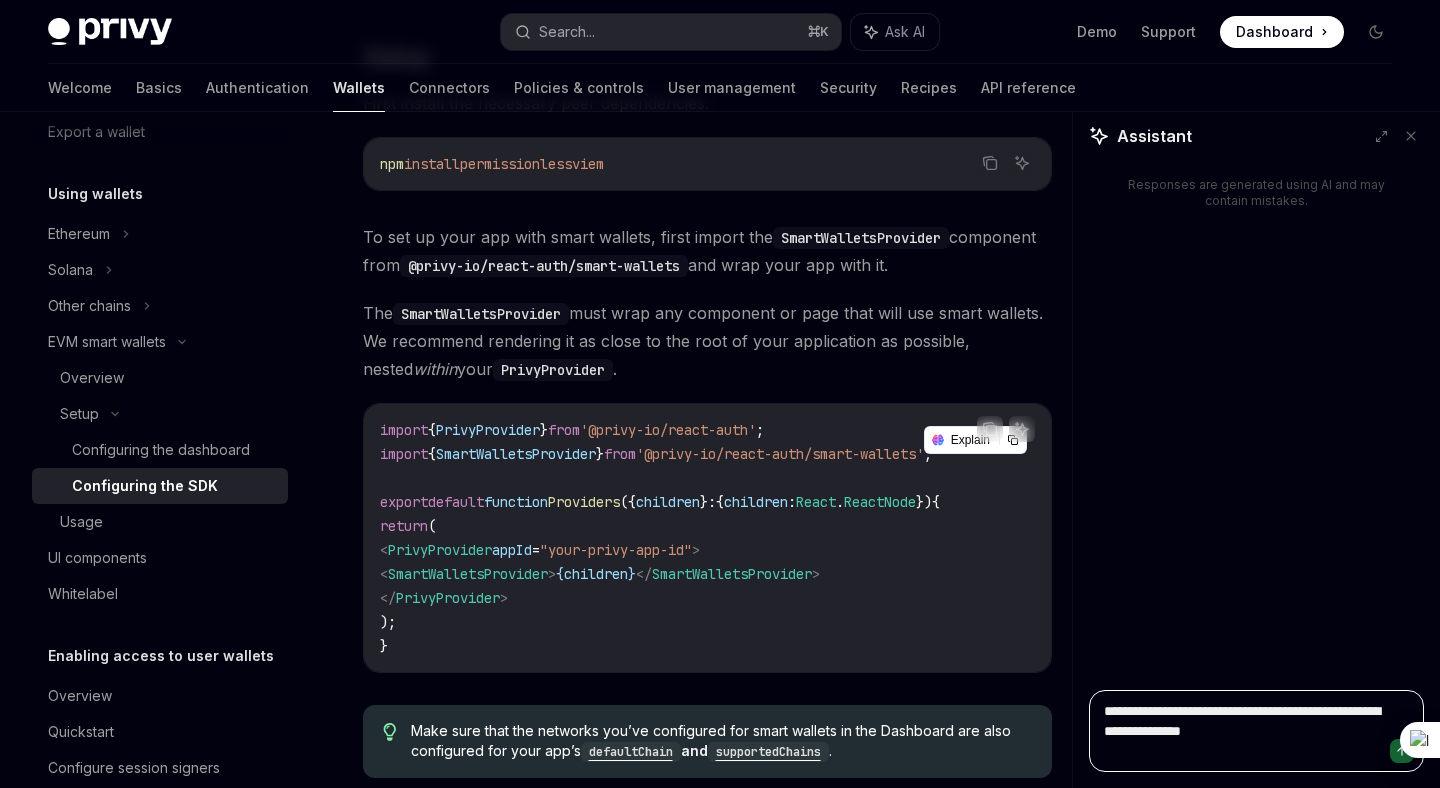type on "*" 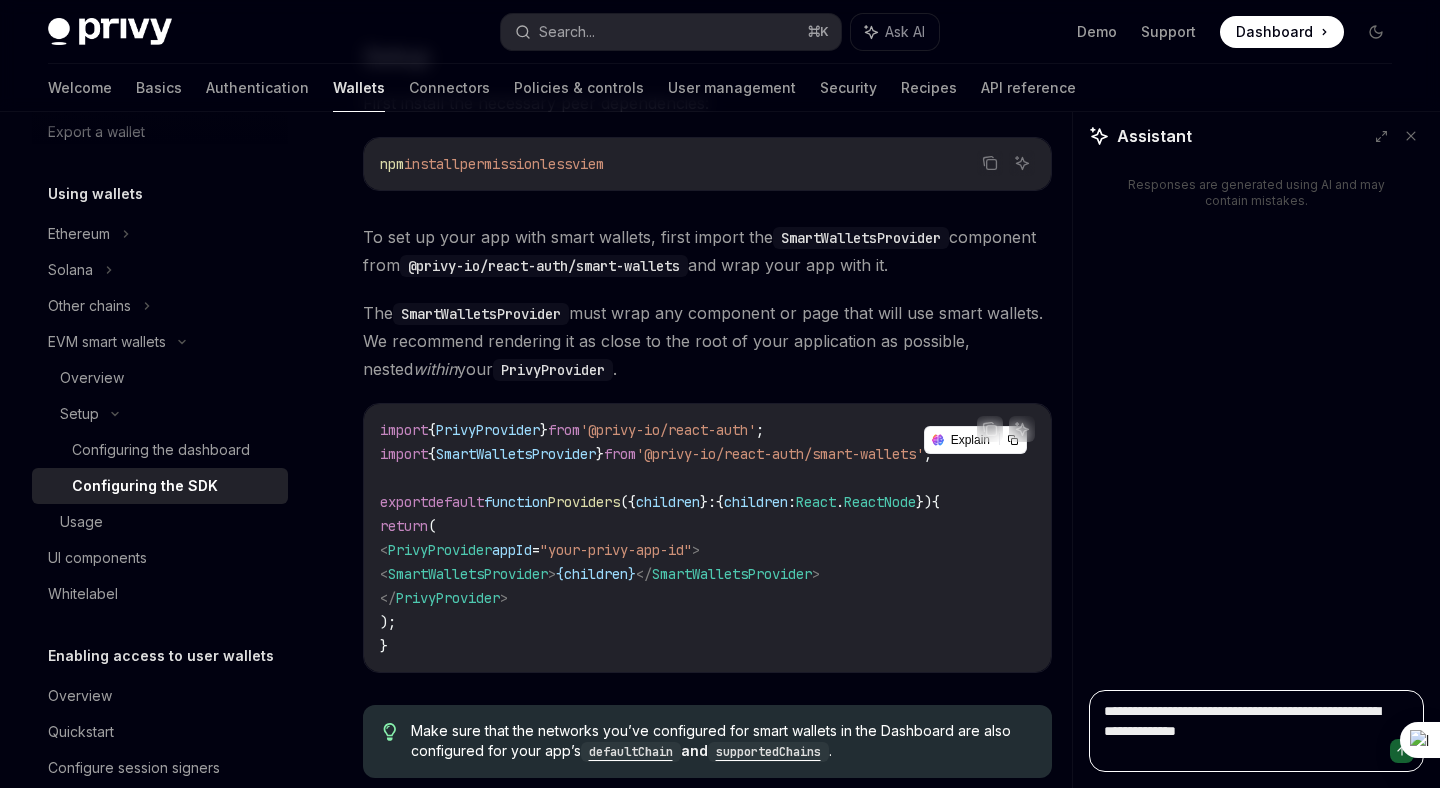 type on "*" 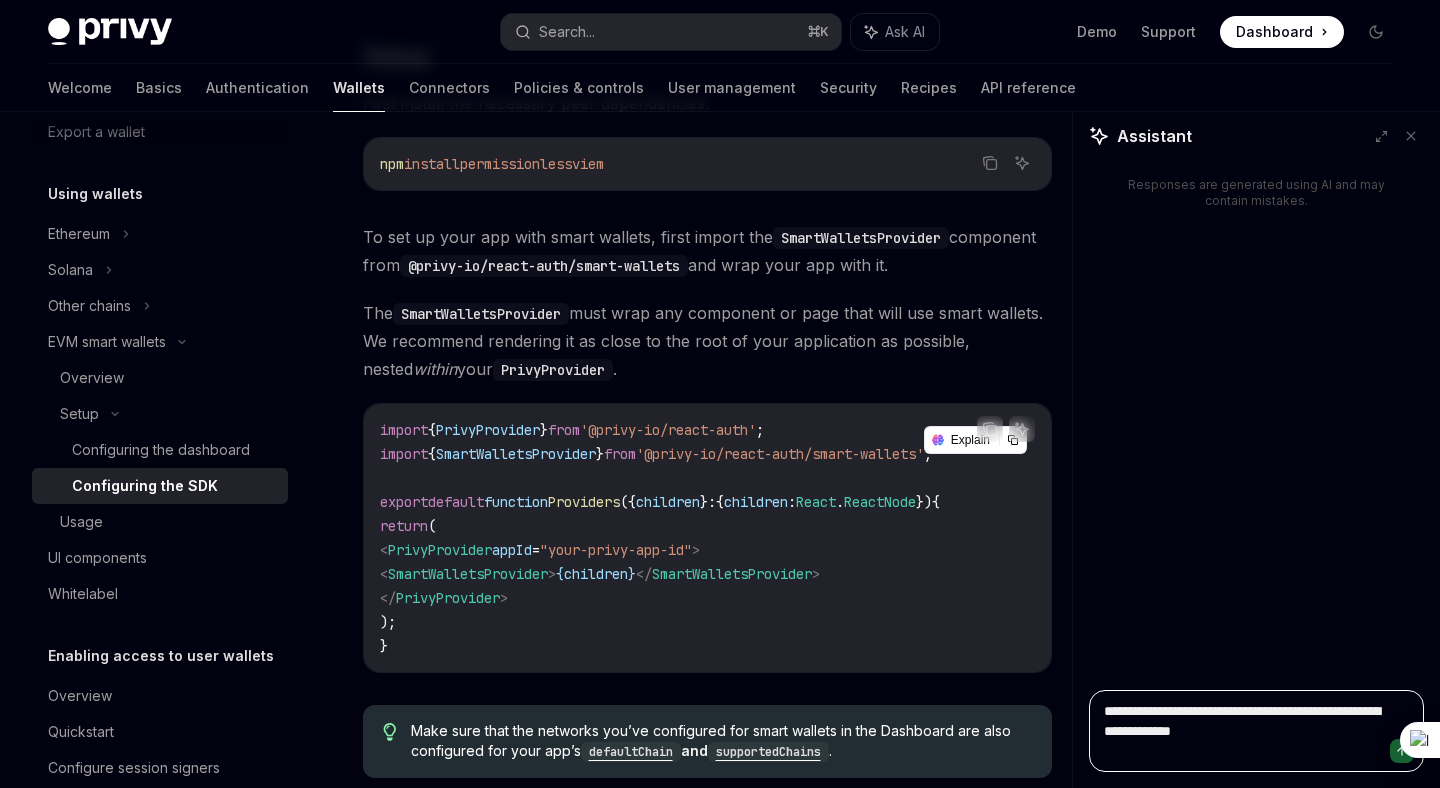 type on "*" 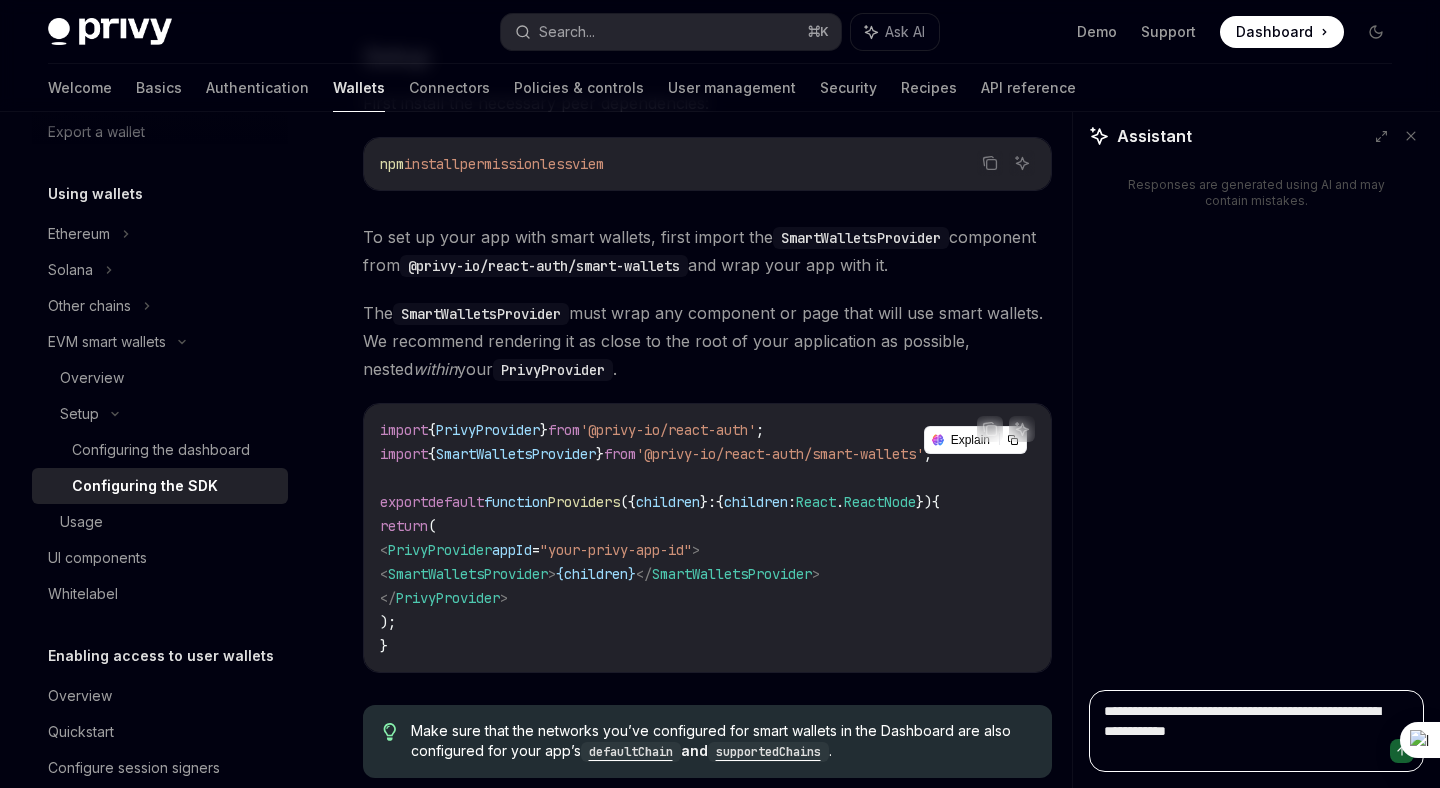 type on "*" 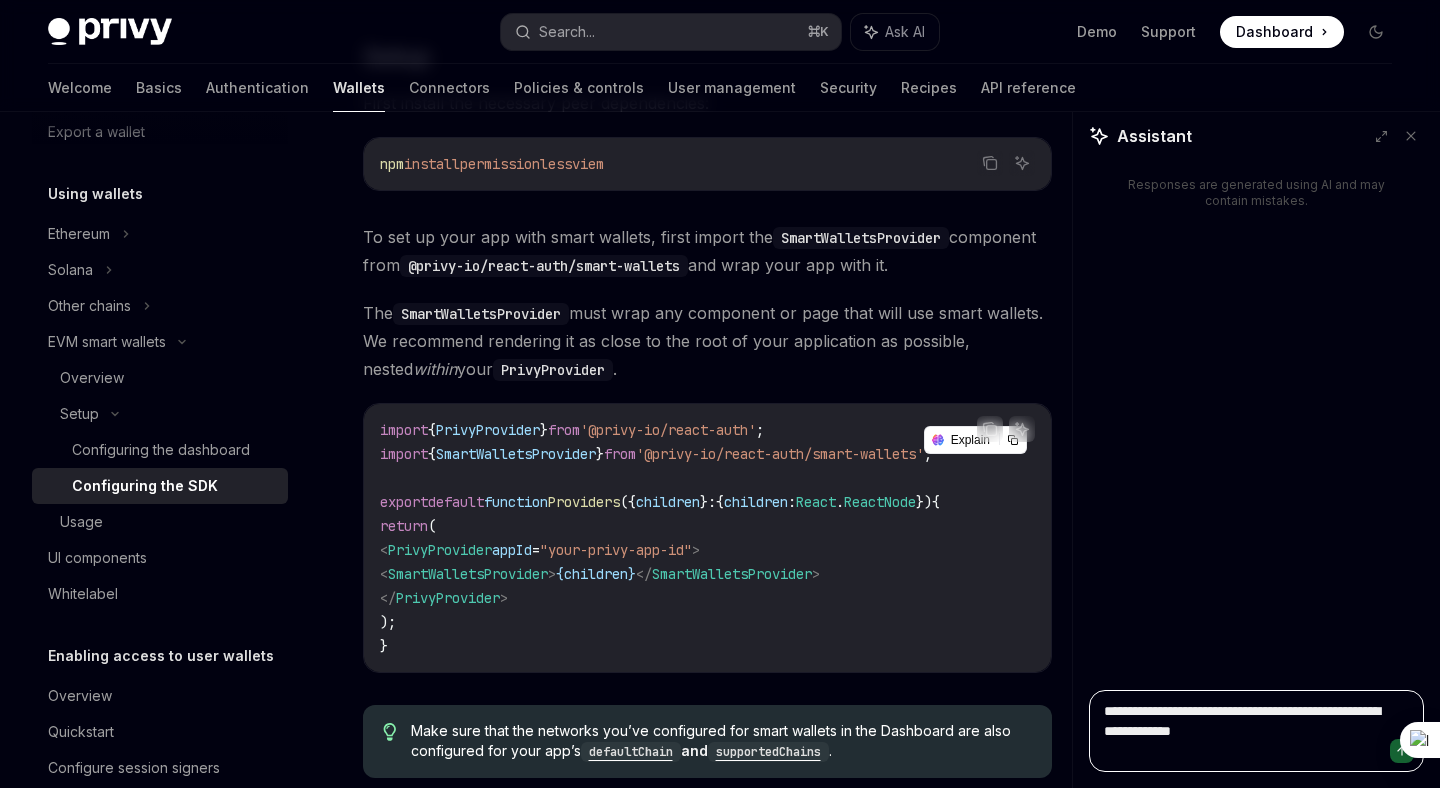 type on "*" 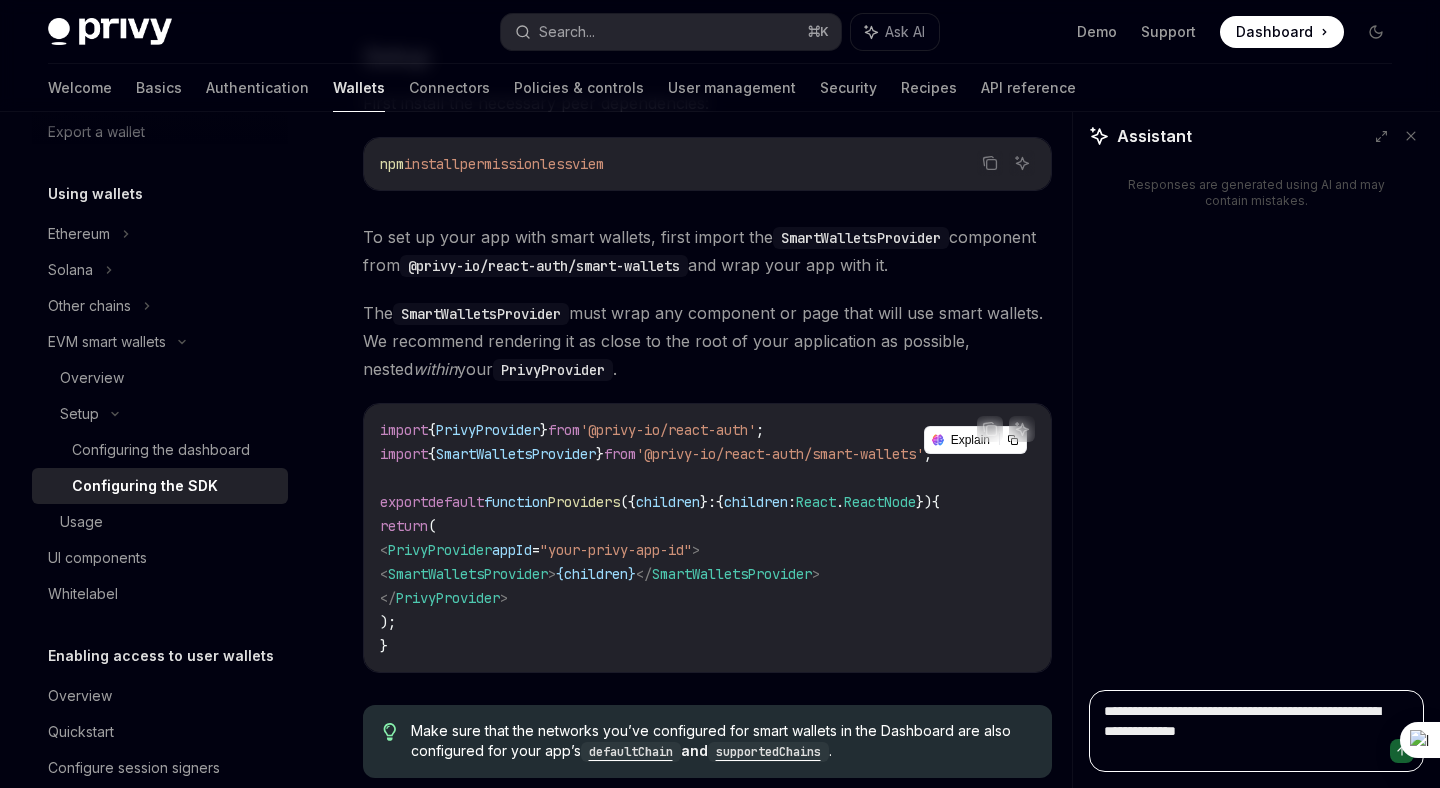 type on "*" 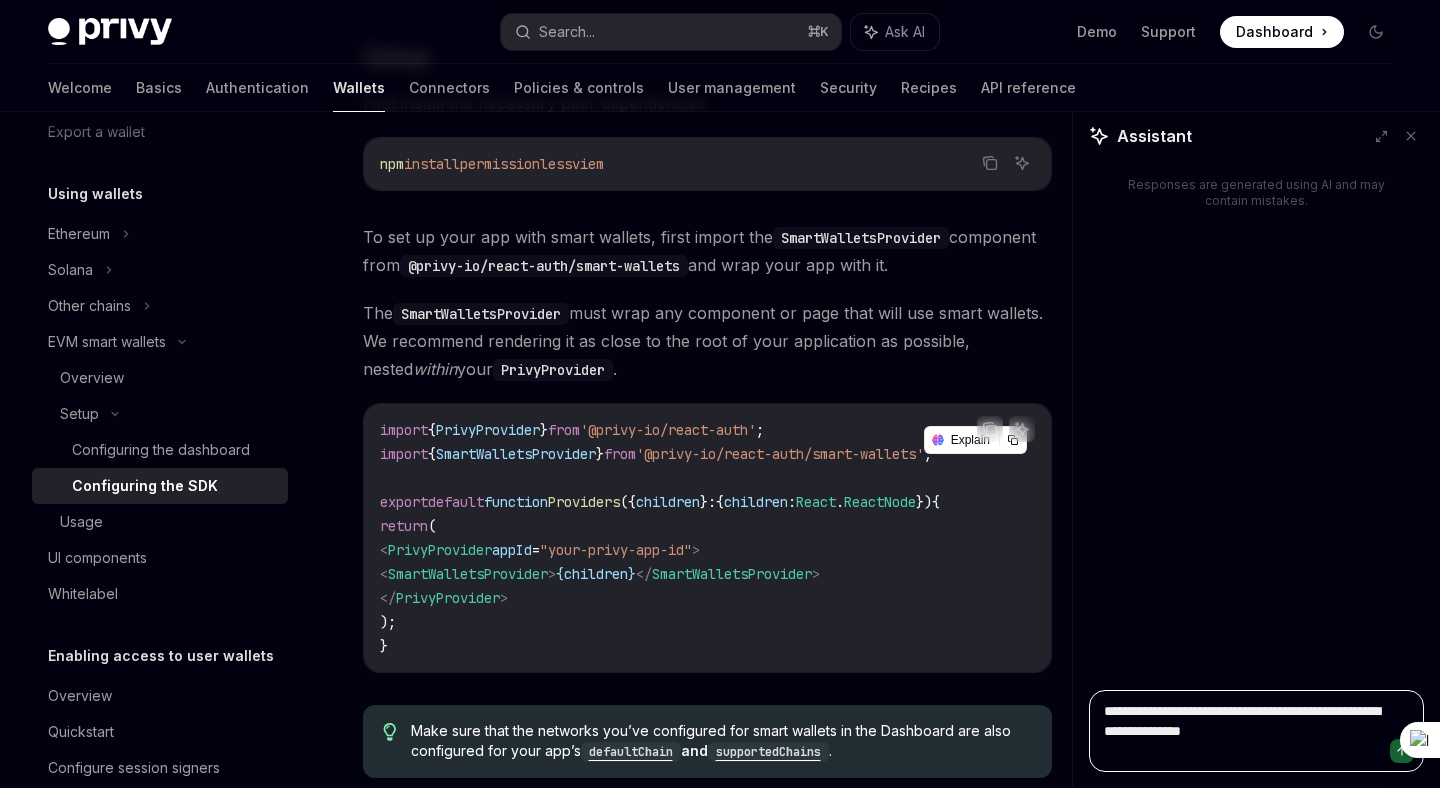 type on "*" 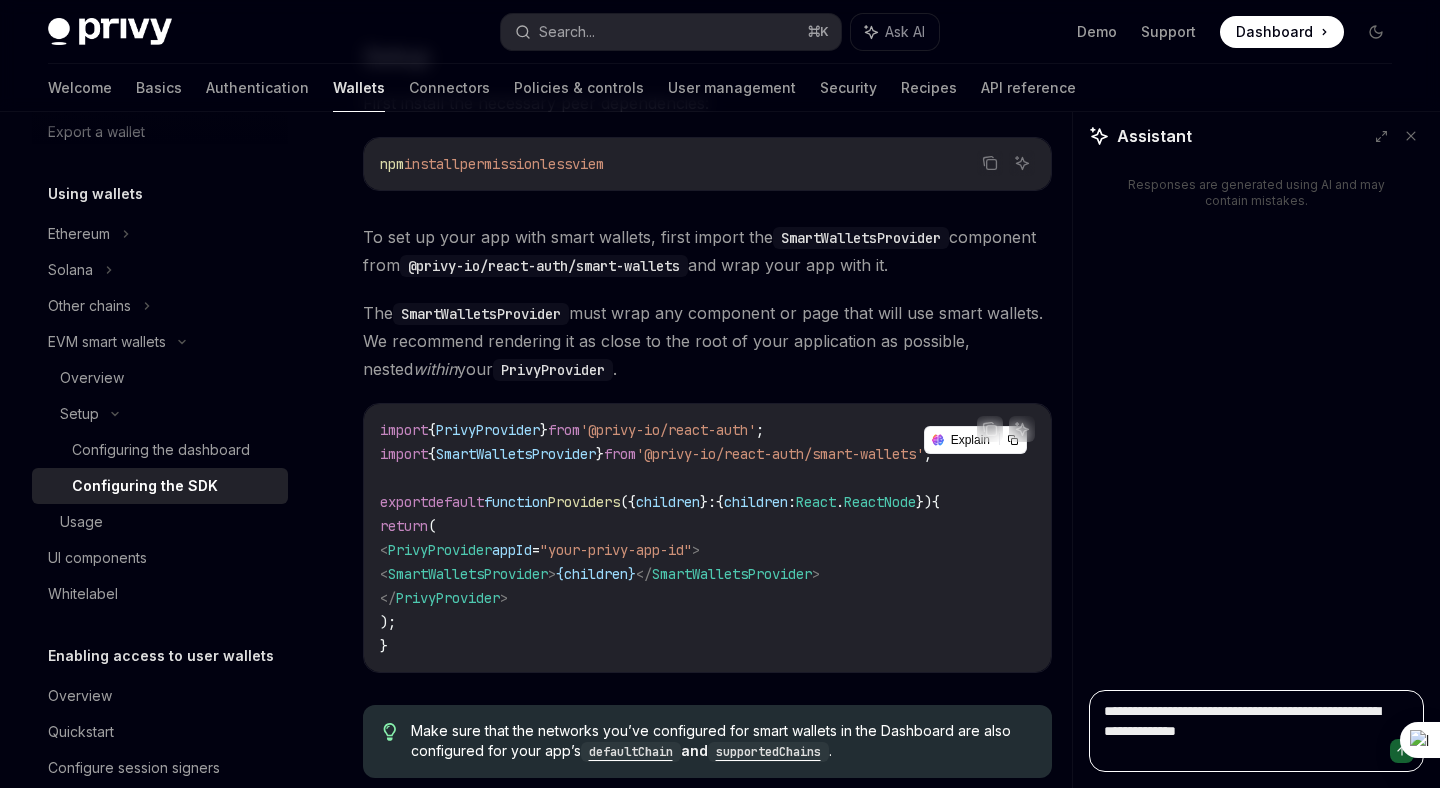 type on "*" 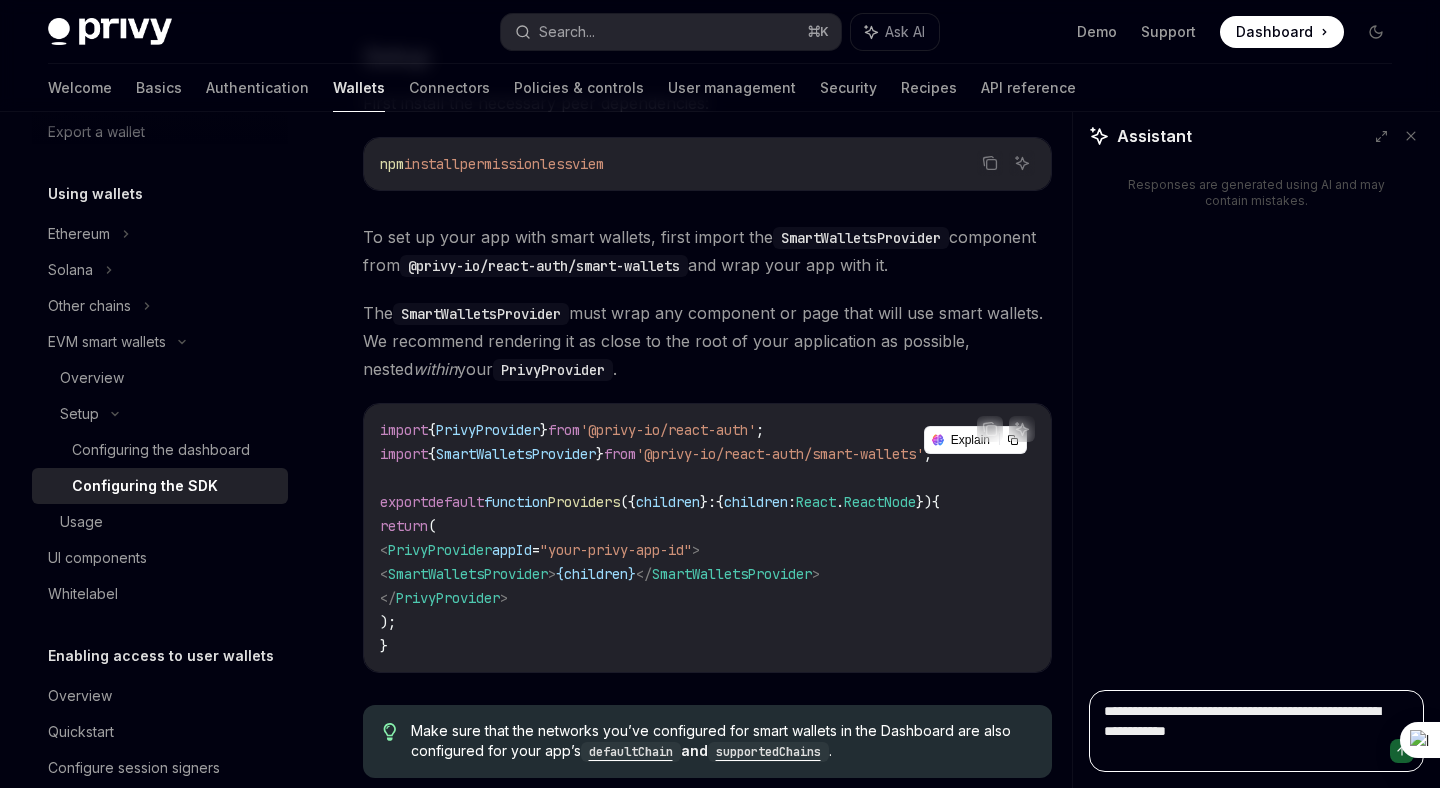 type on "**********" 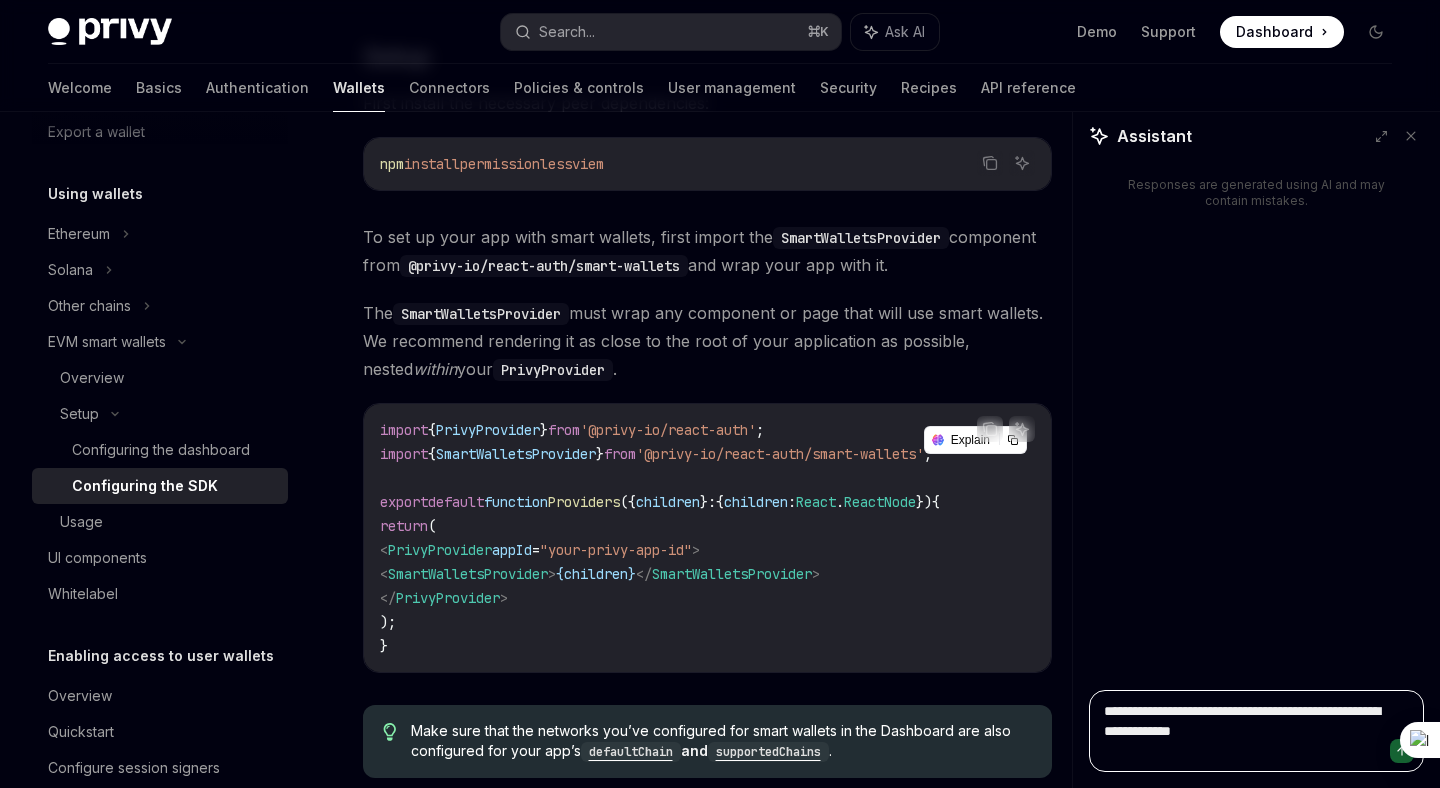 type on "*" 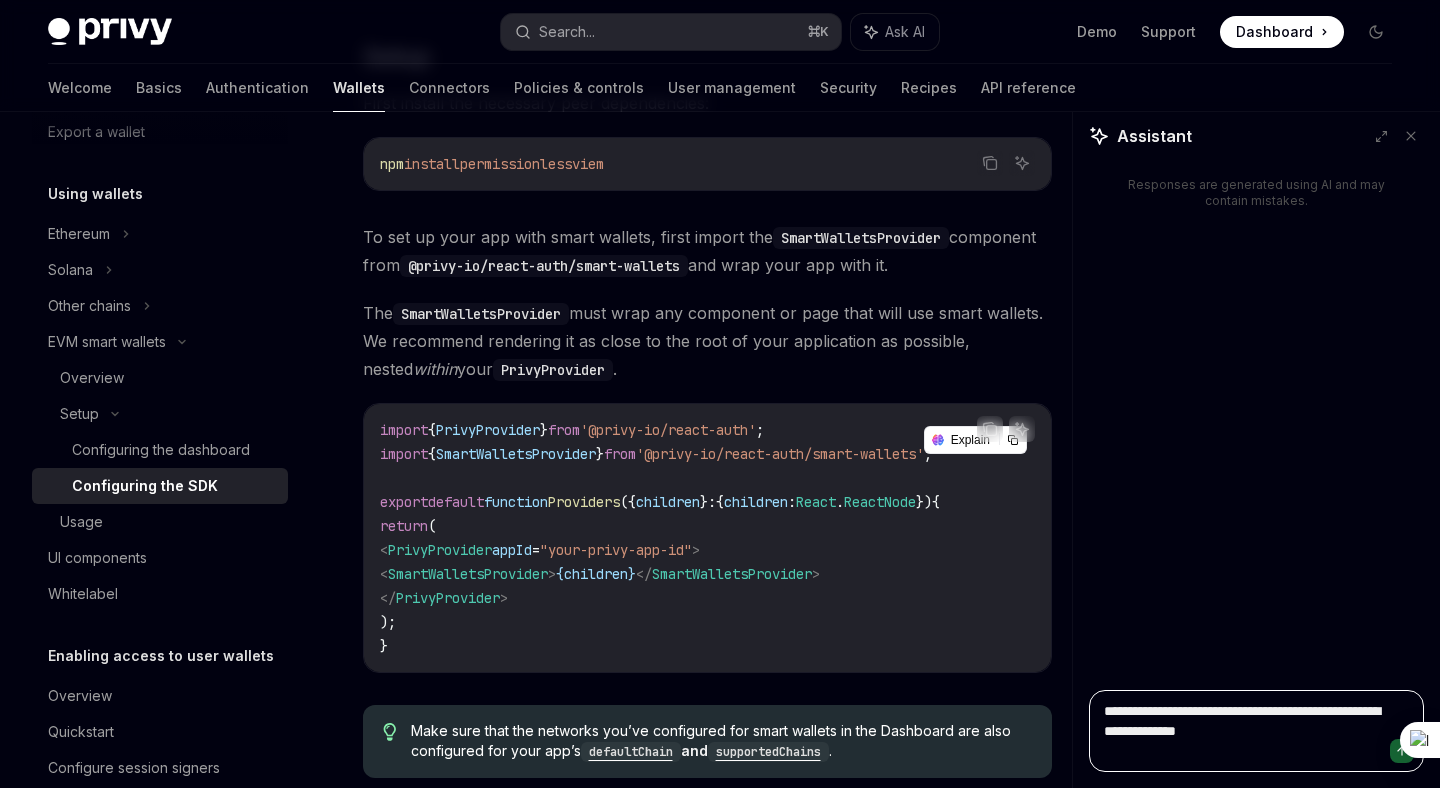 type on "*" 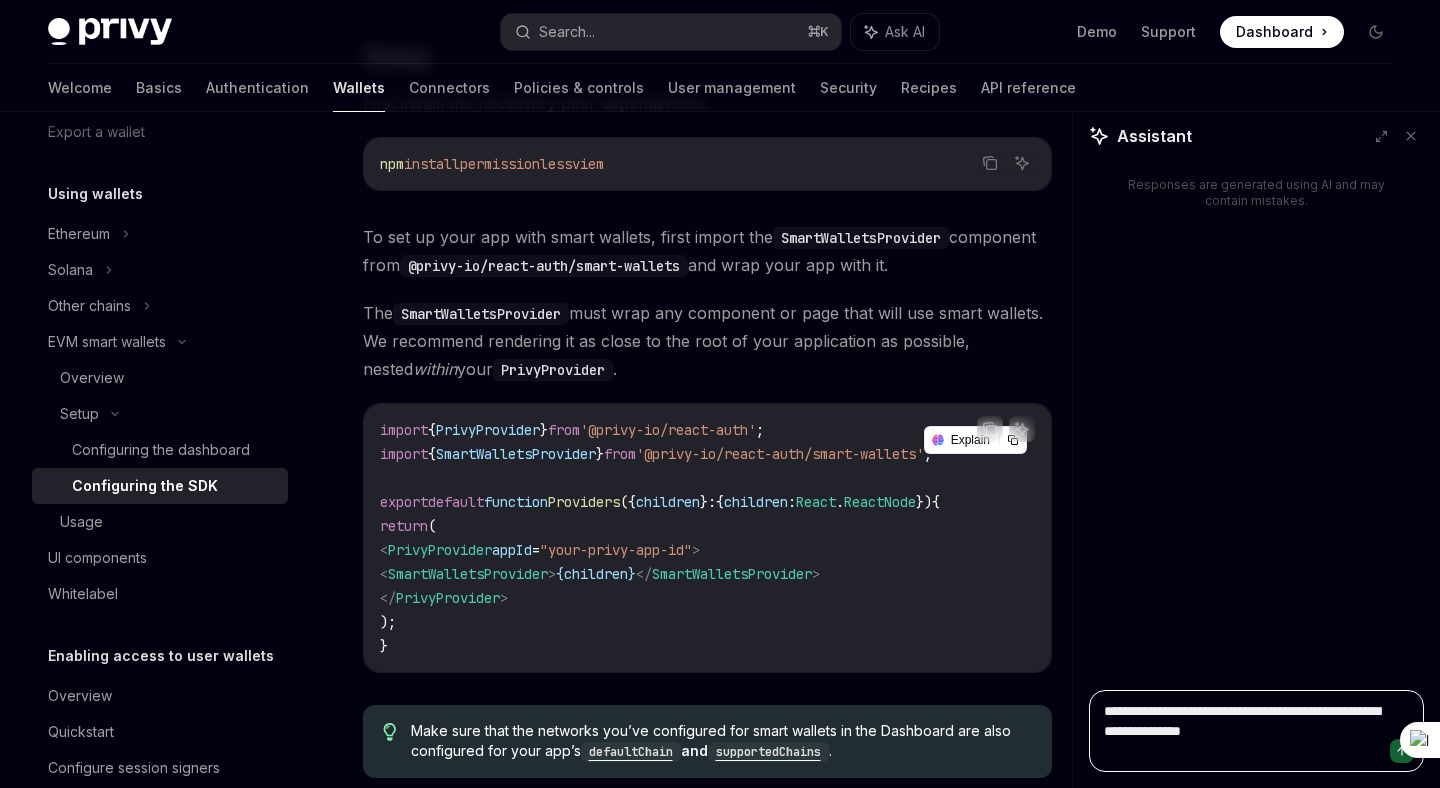 type on "*" 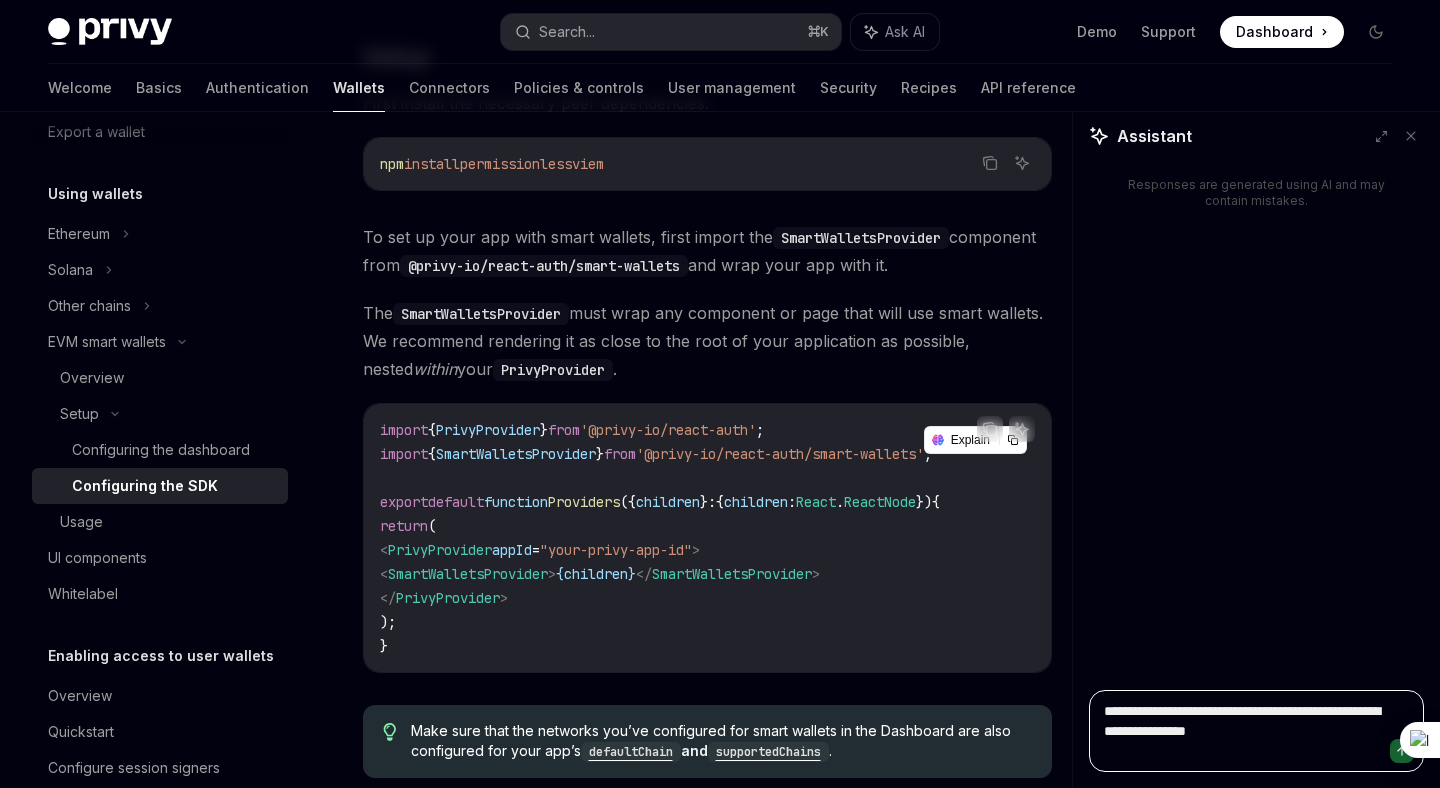 type on "*" 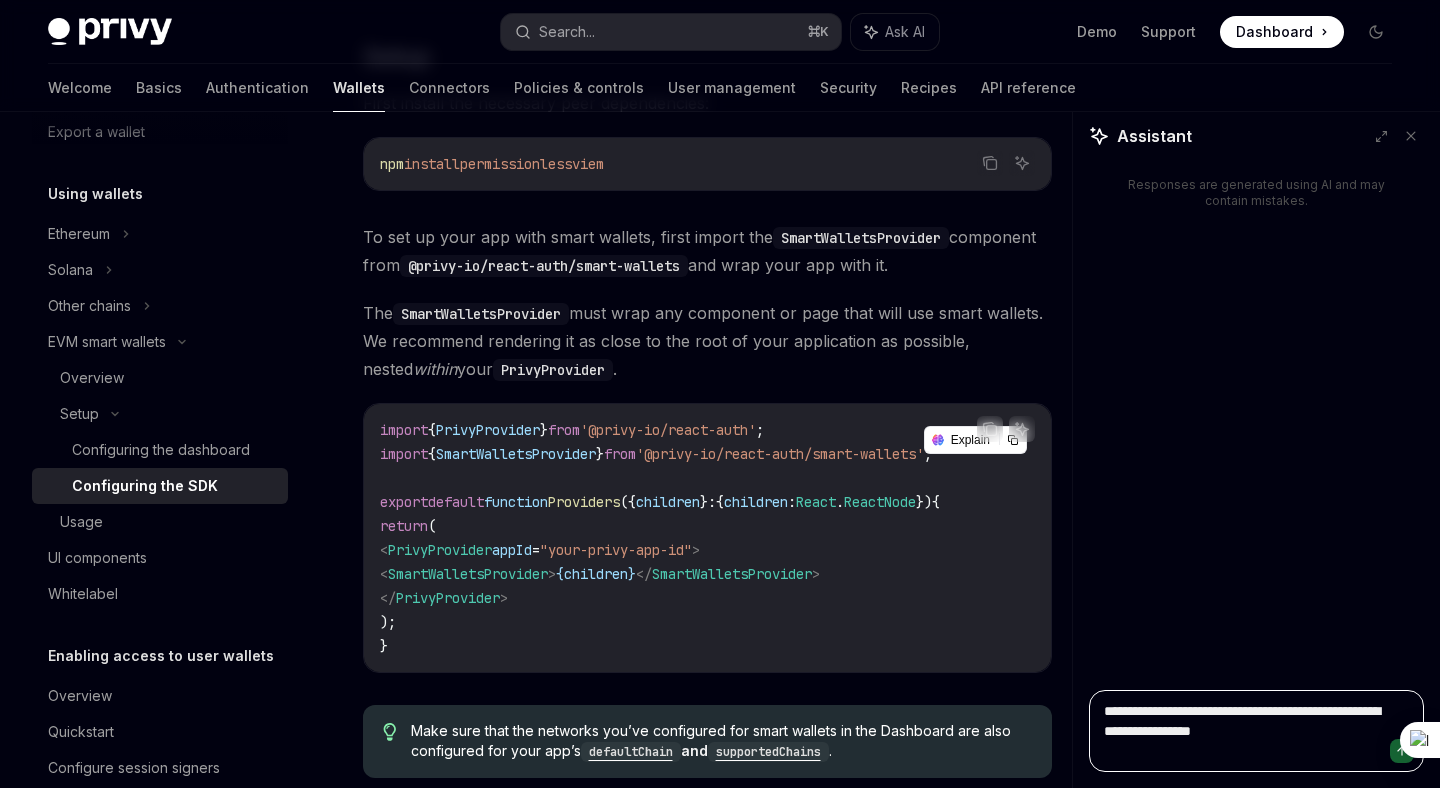 type on "*" 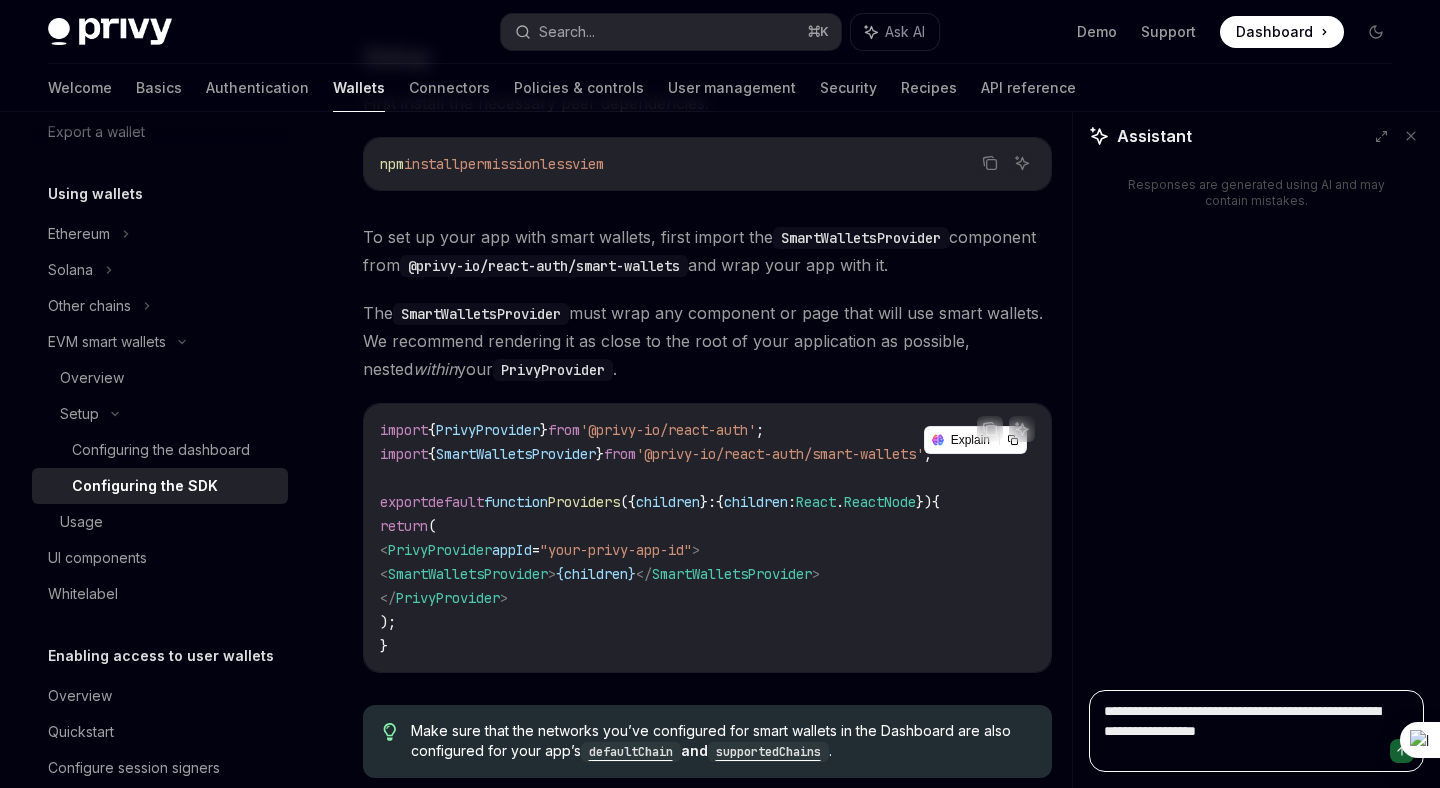 type on "*" 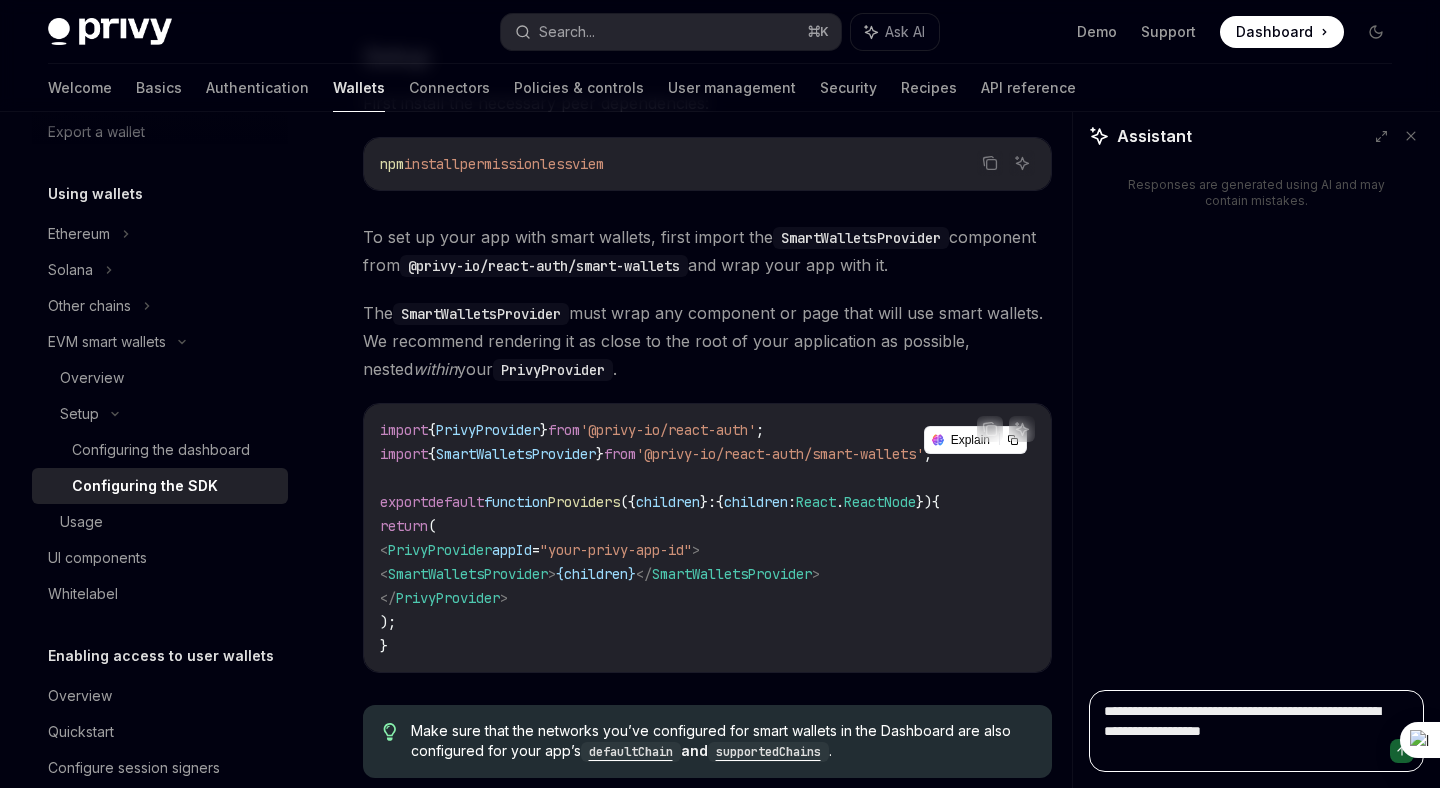 type on "*" 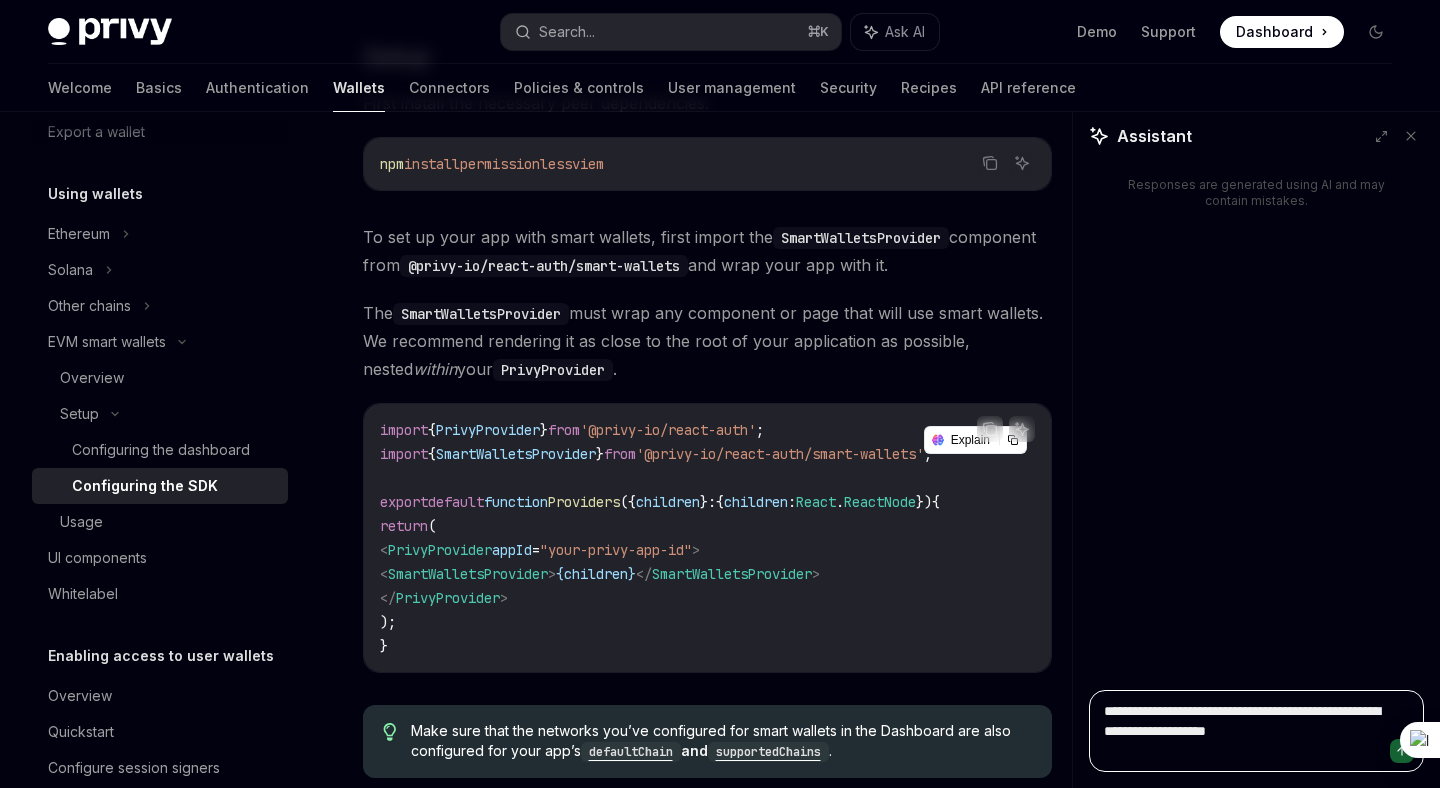 type on "*" 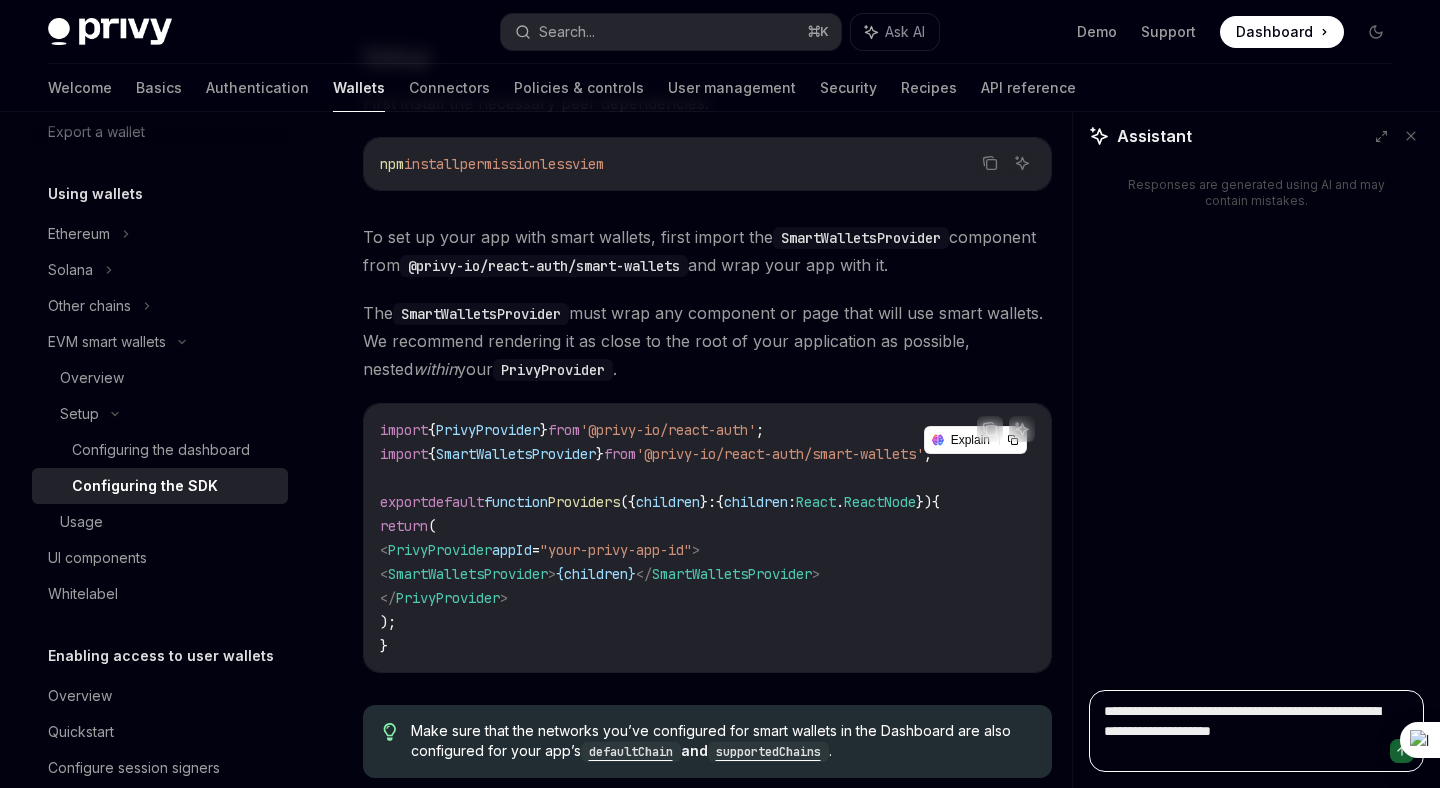 type on "*" 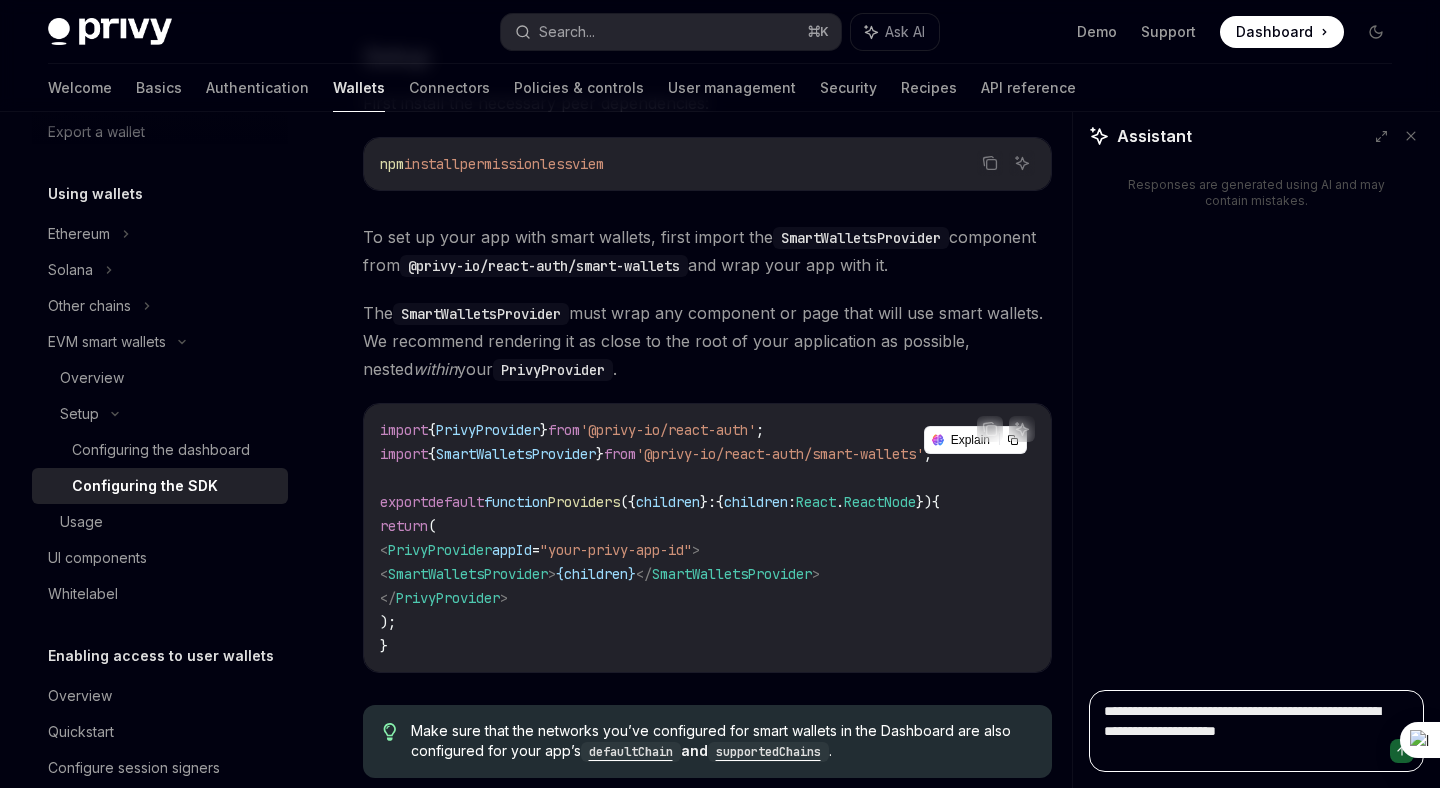 type on "*" 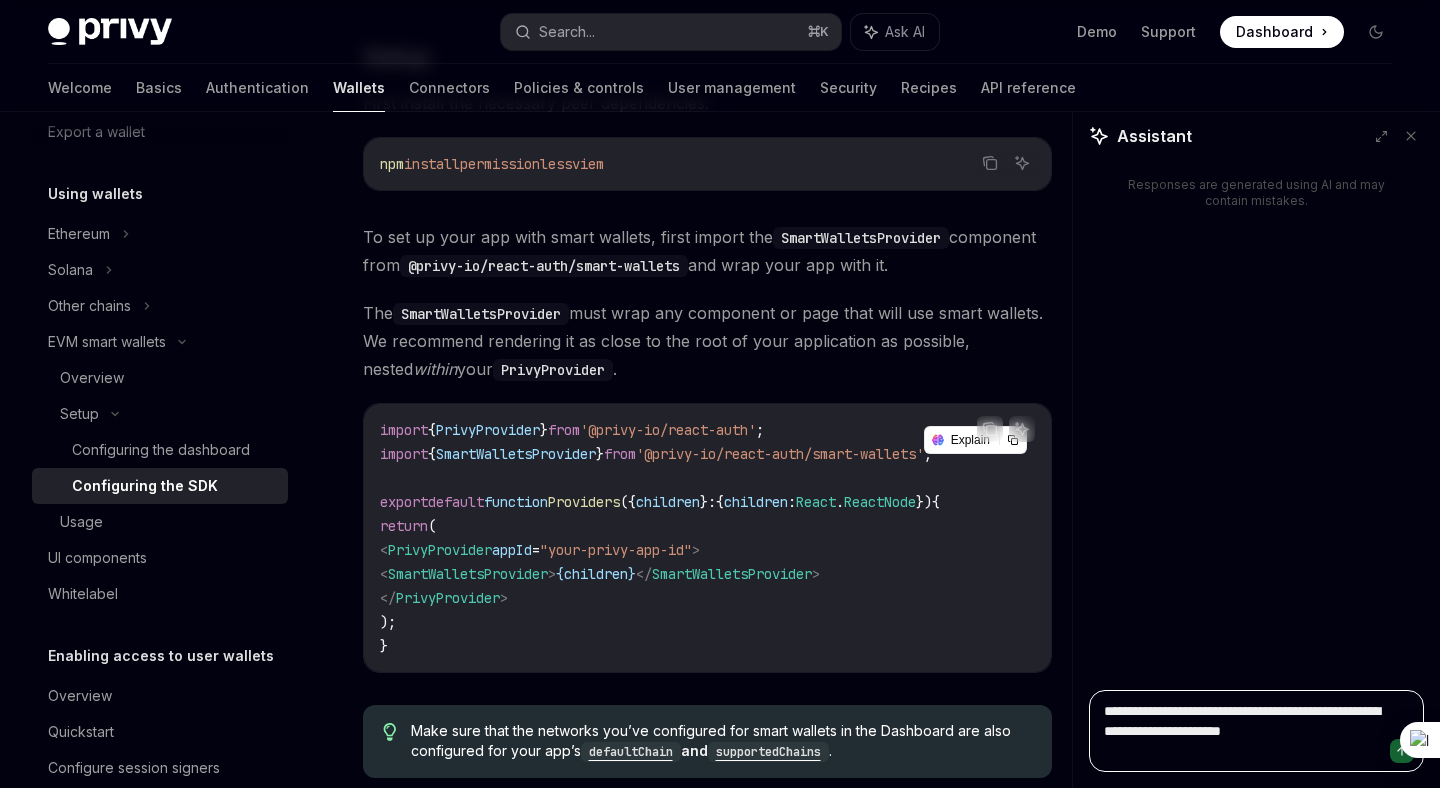 type on "*" 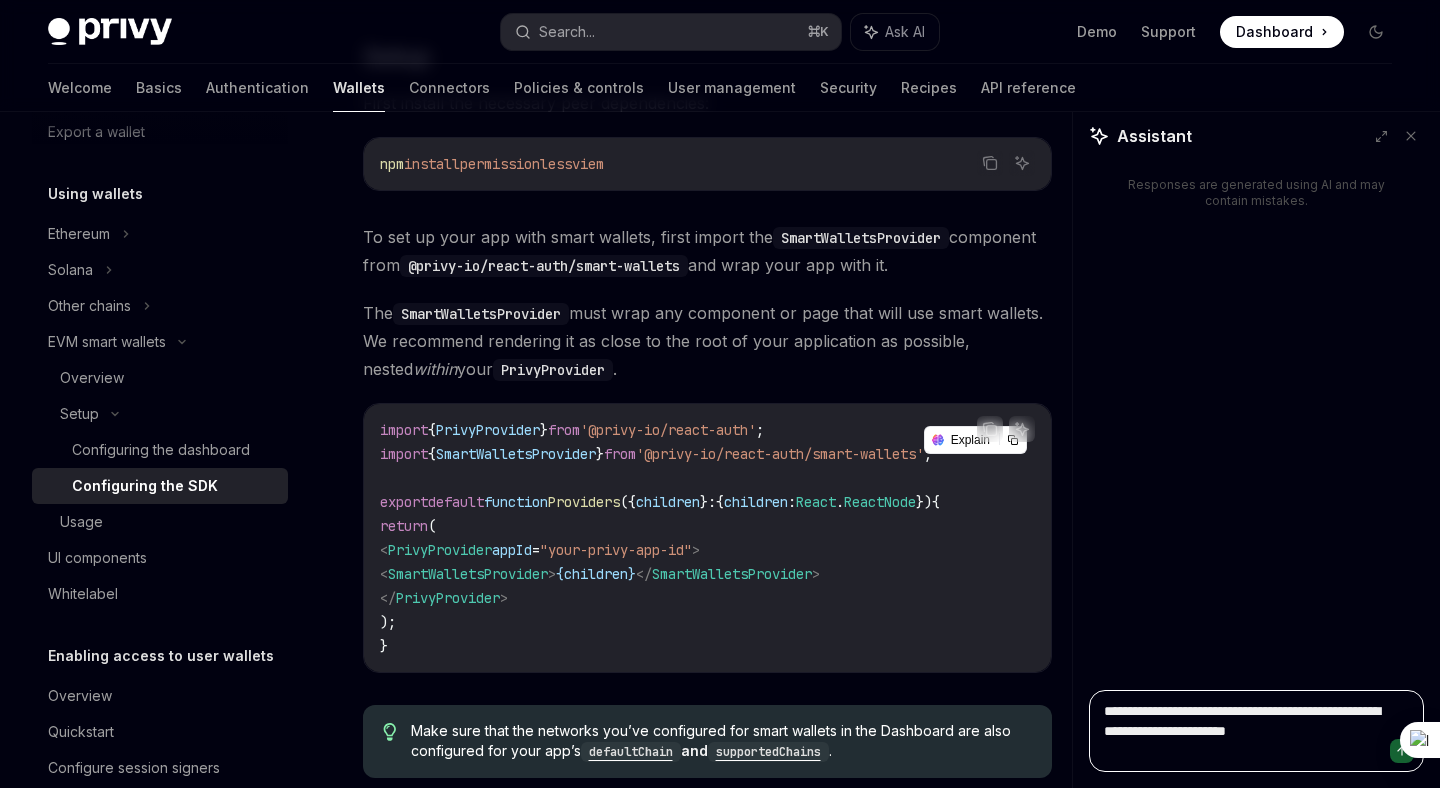 type on "*" 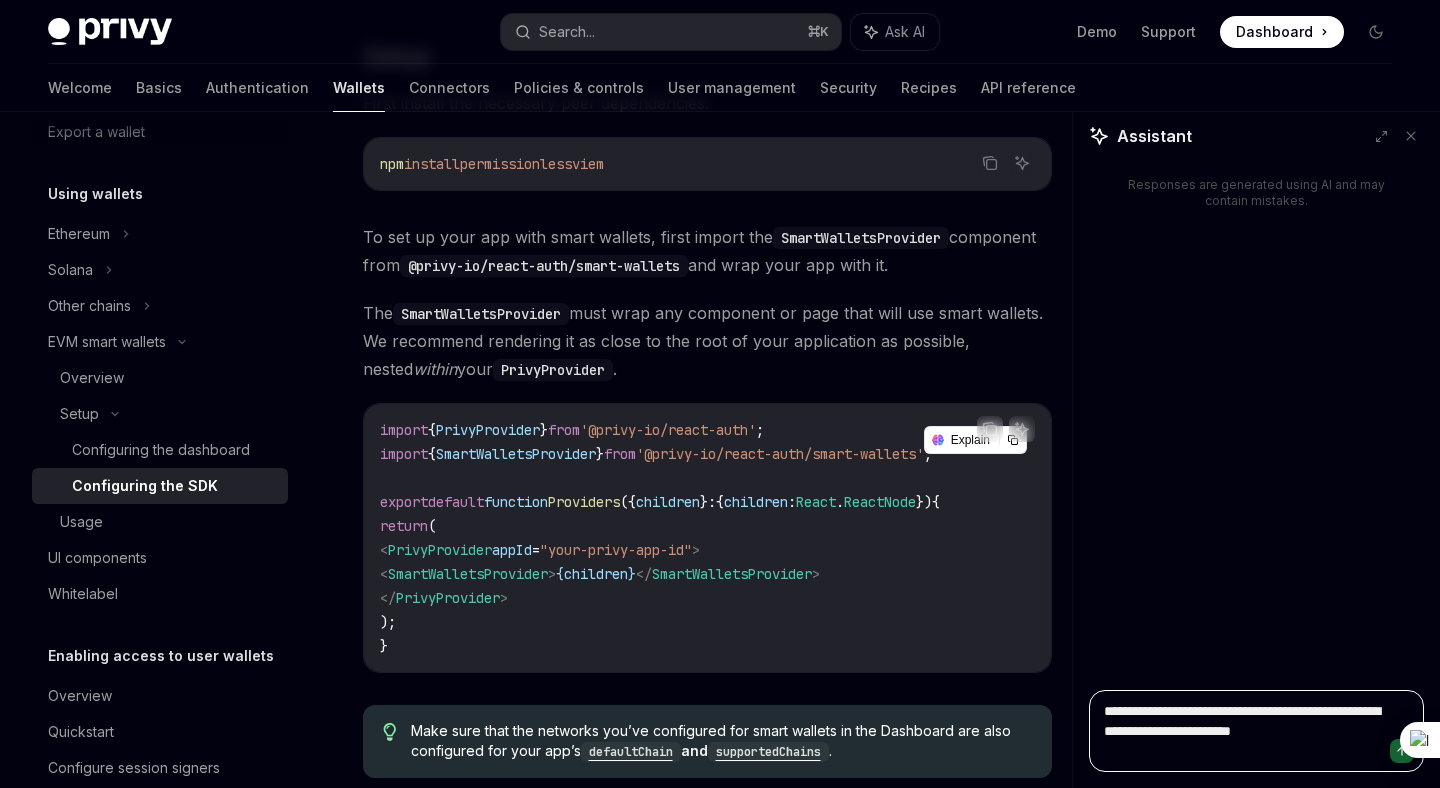 type on "*" 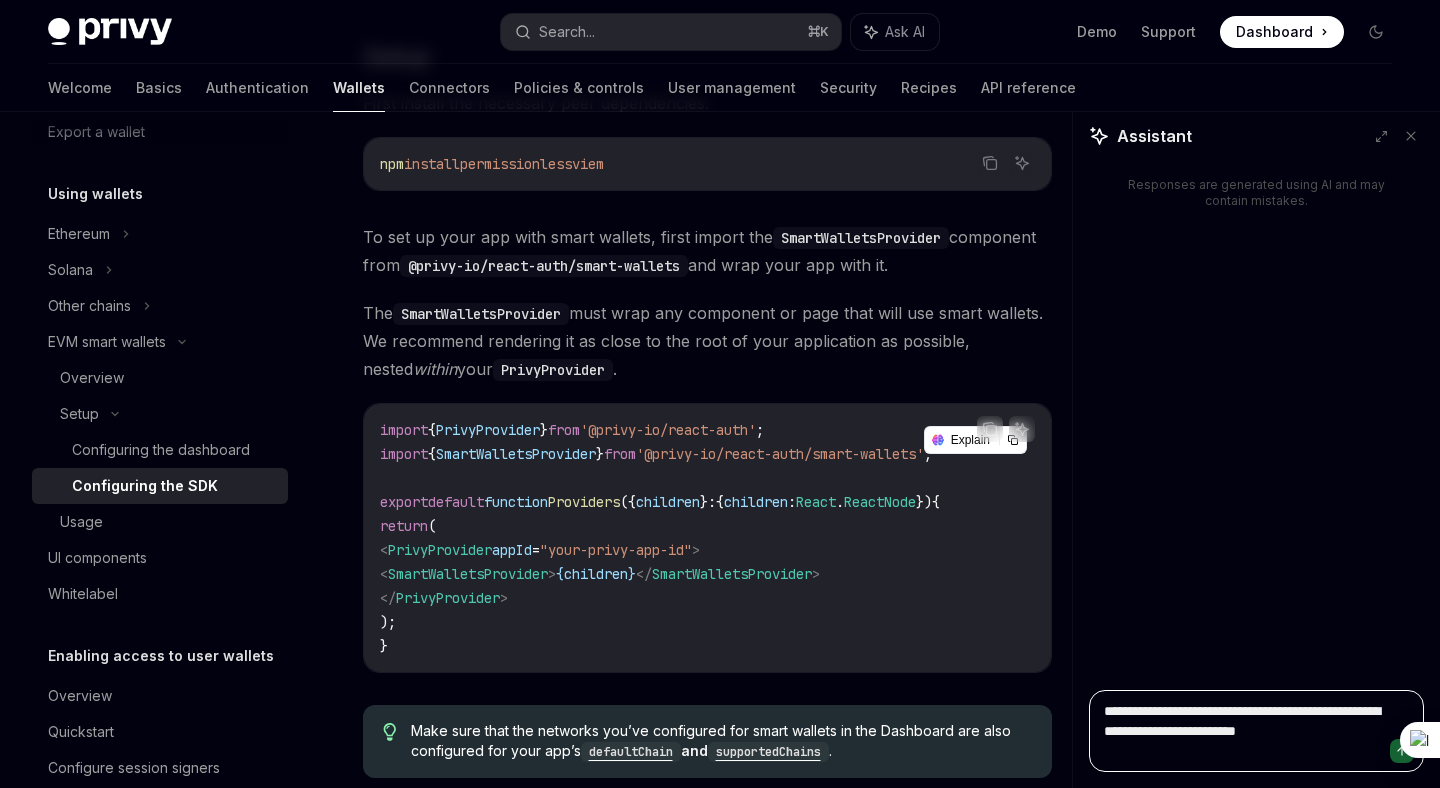 type on "*" 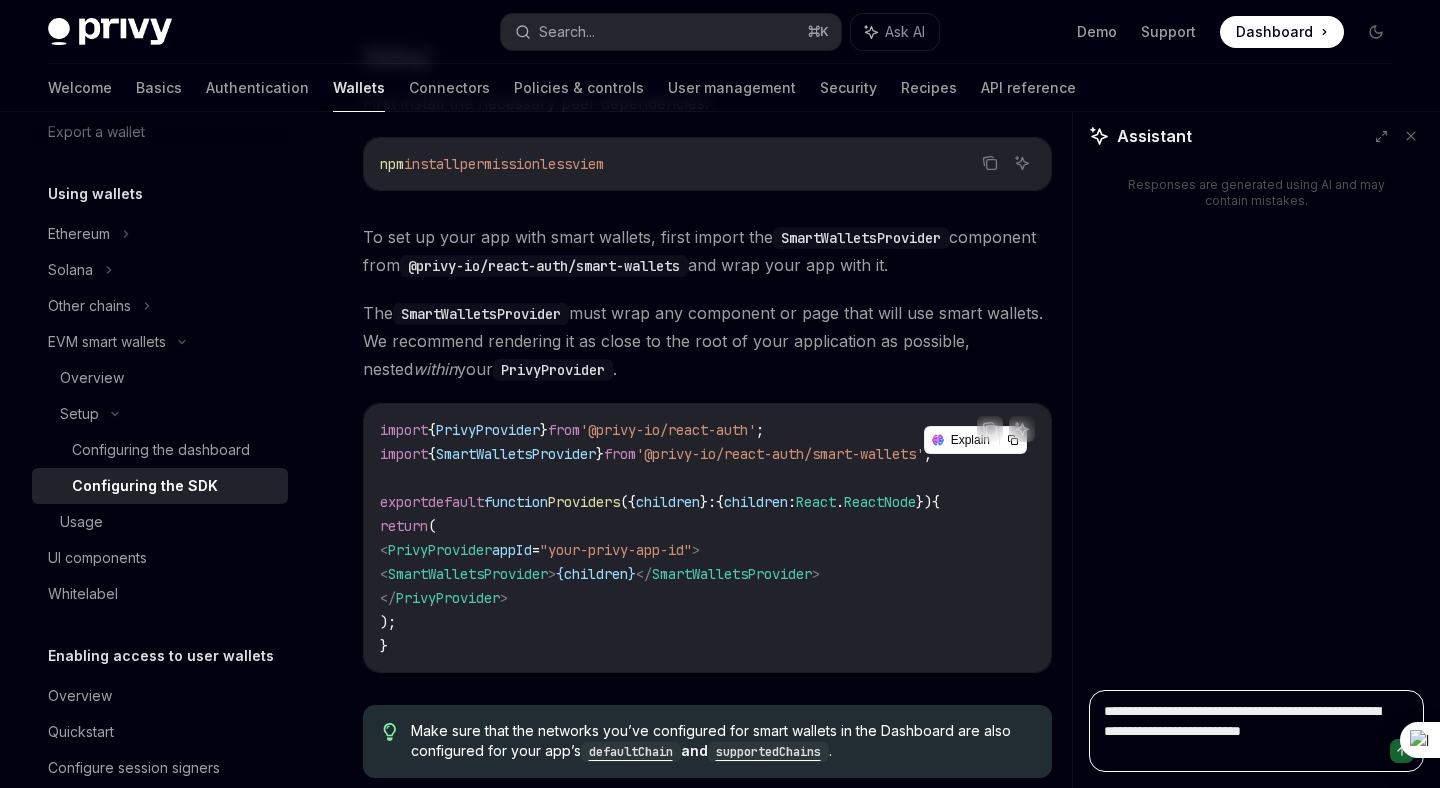 type on "*" 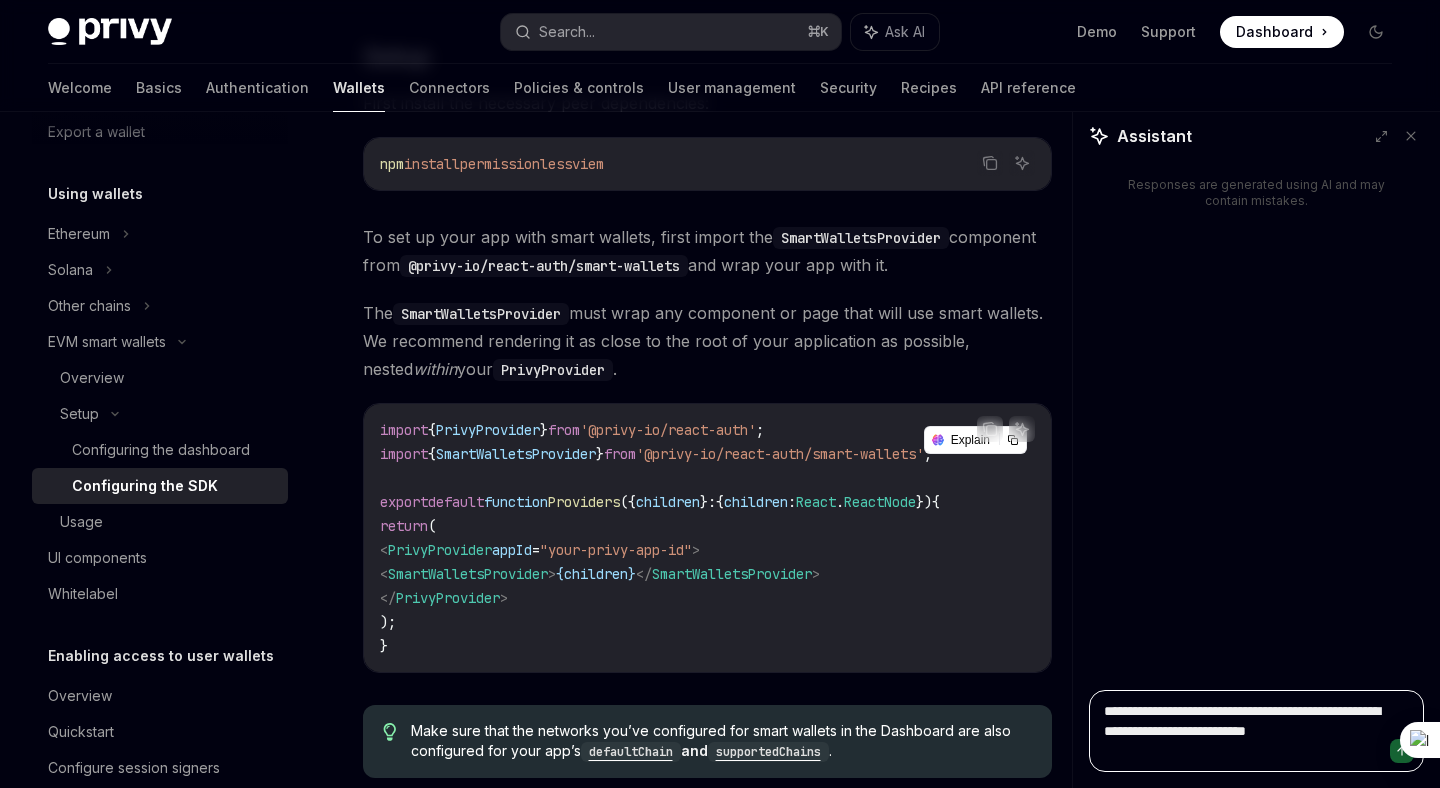 type on "*" 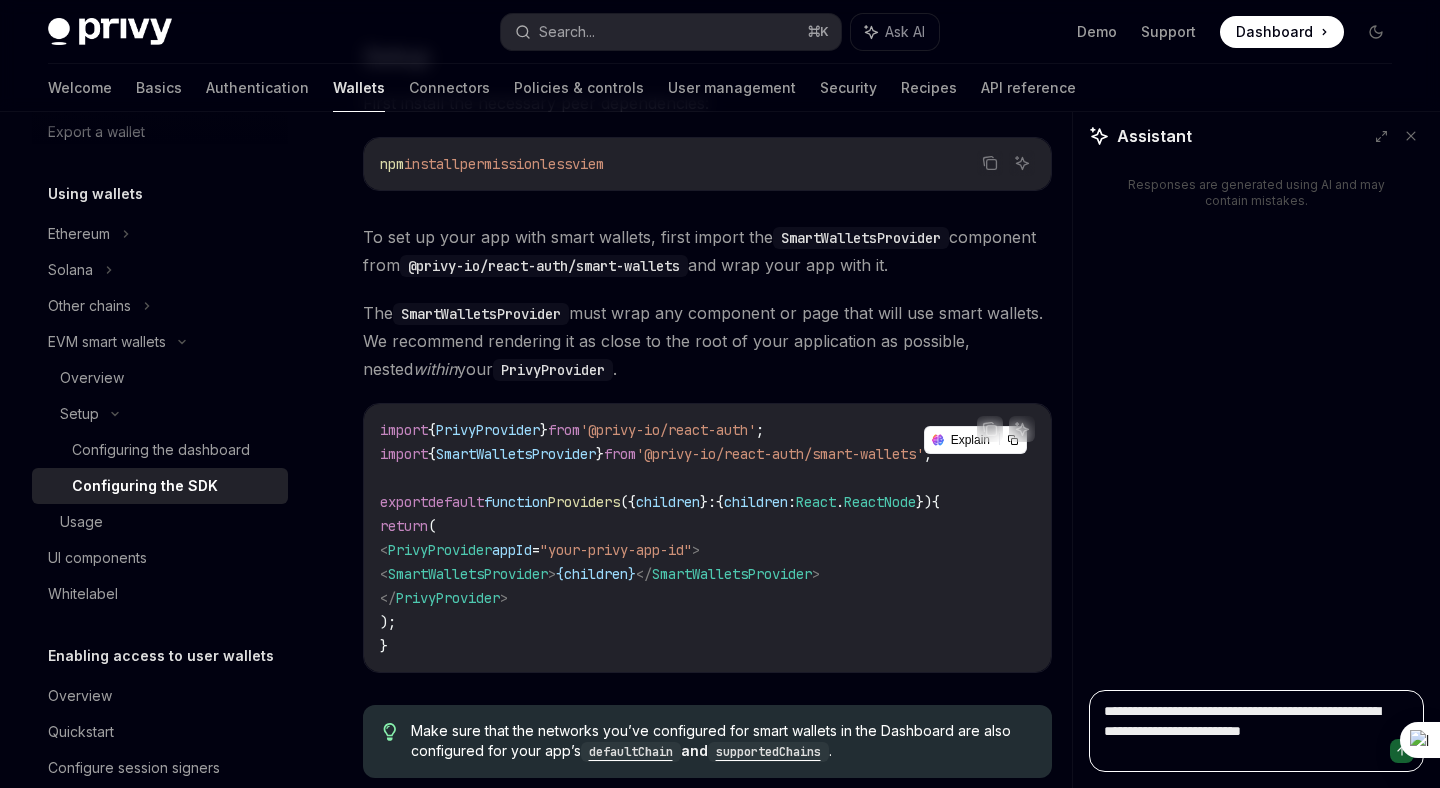 type on "*" 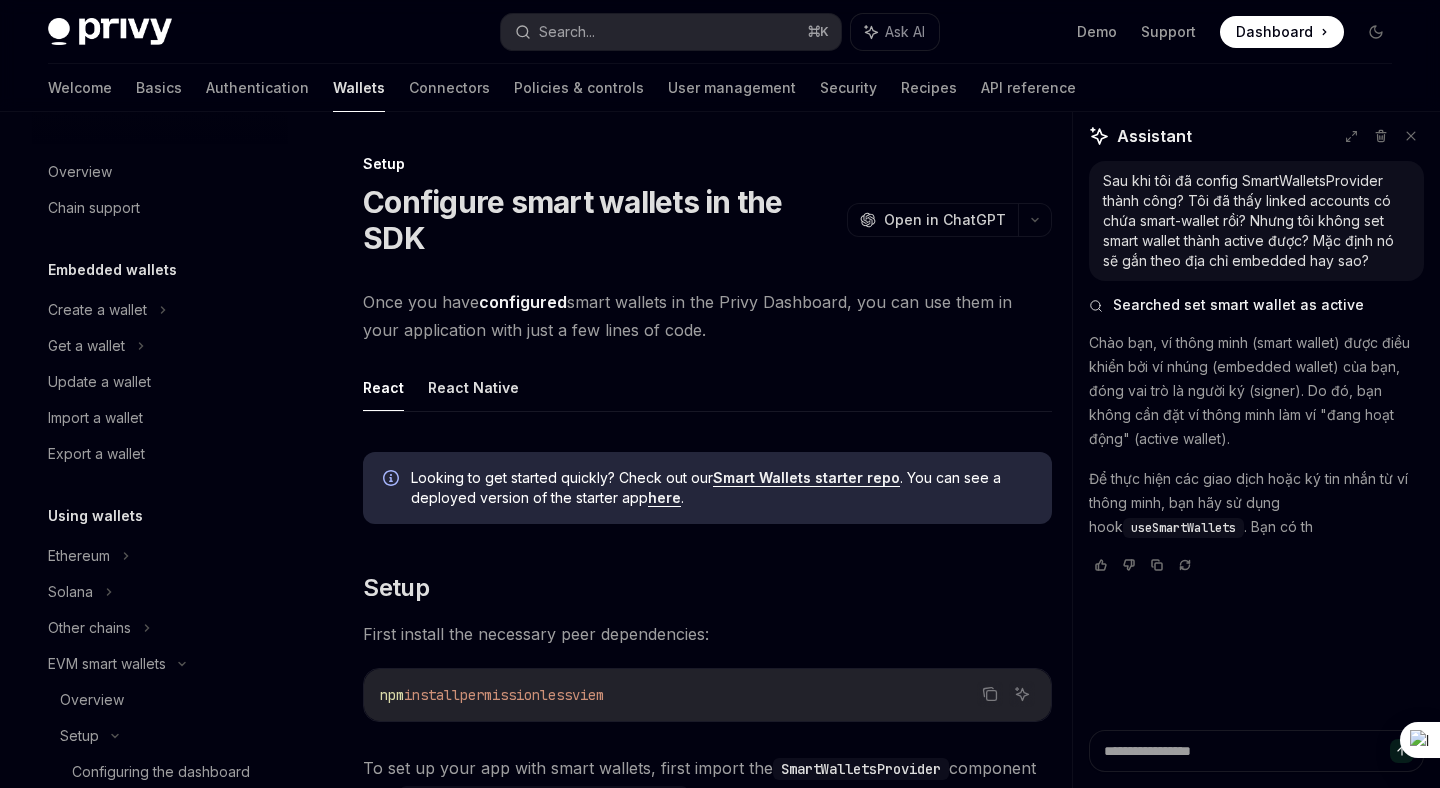 scroll, scrollTop: 531, scrollLeft: 0, axis: vertical 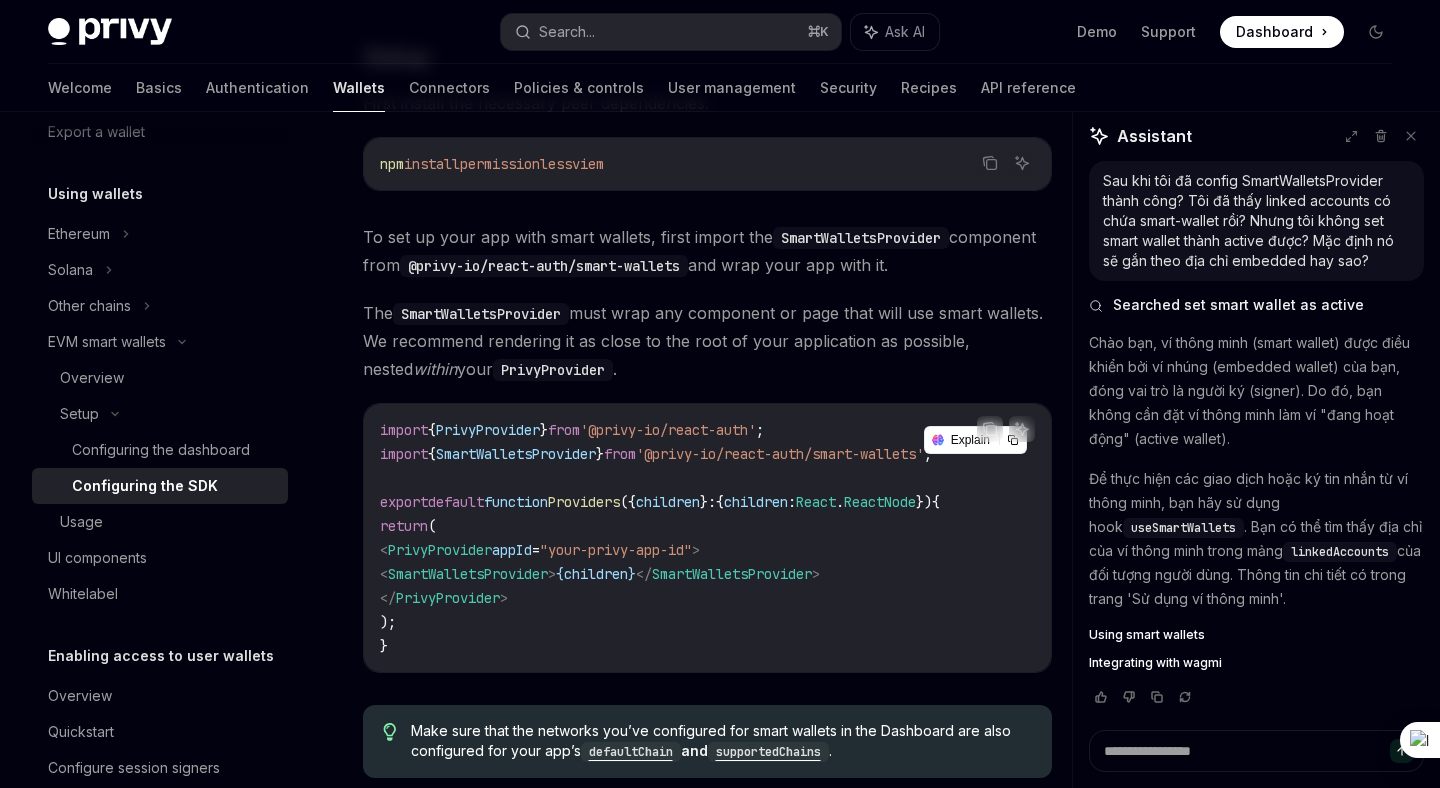 click on "Chào bạn, ví thông minh (smart wallet) được điều khiển bởi ví nhúng (embedded wallet) của bạn, đóng vai trò là người ký (signer). Do đó, bạn không cần đặt ví thông minh làm ví "đang hoạt động" (active wallet)." at bounding box center (1256, 391) 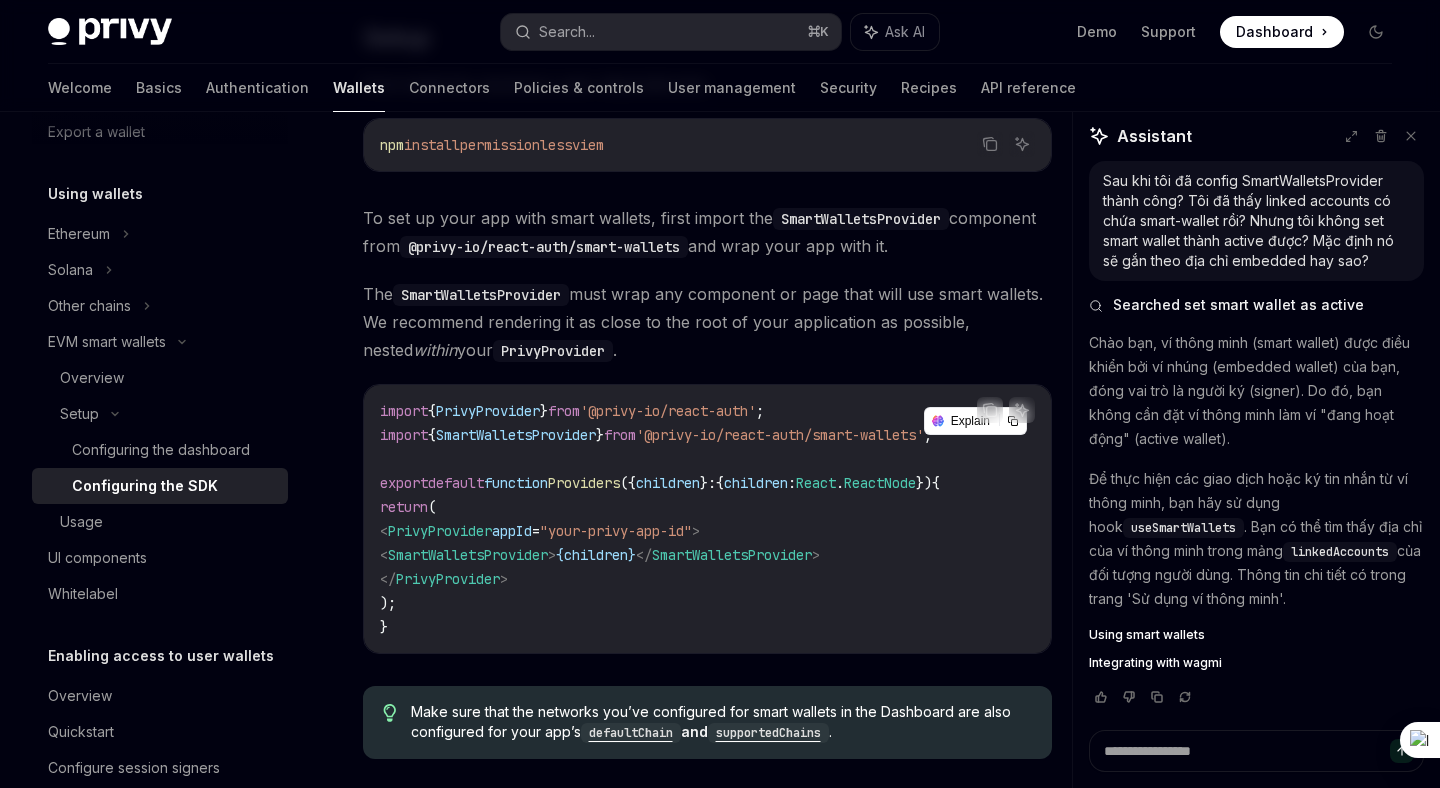 click on "Using smart wallets" at bounding box center (1147, 635) 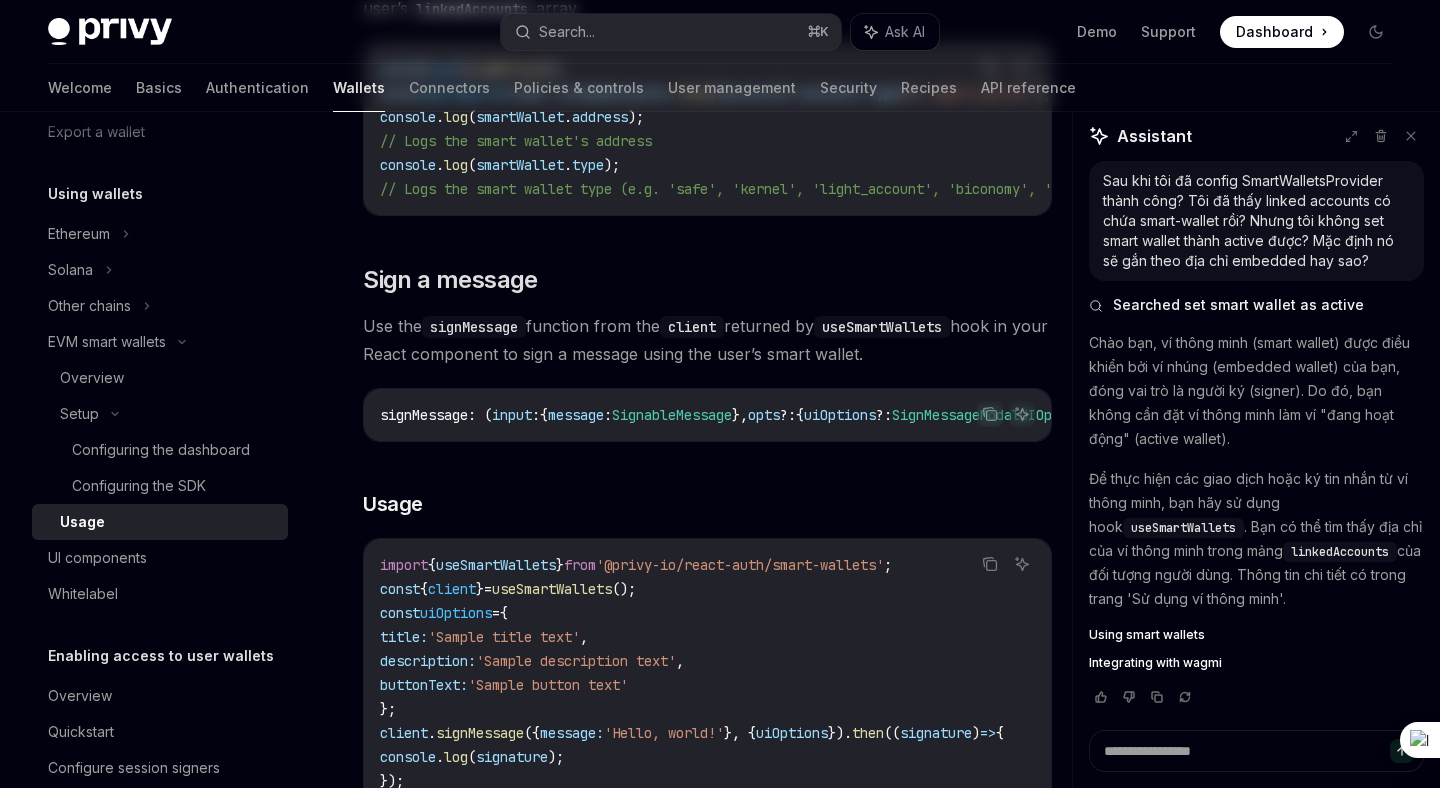 scroll, scrollTop: 0, scrollLeft: 0, axis: both 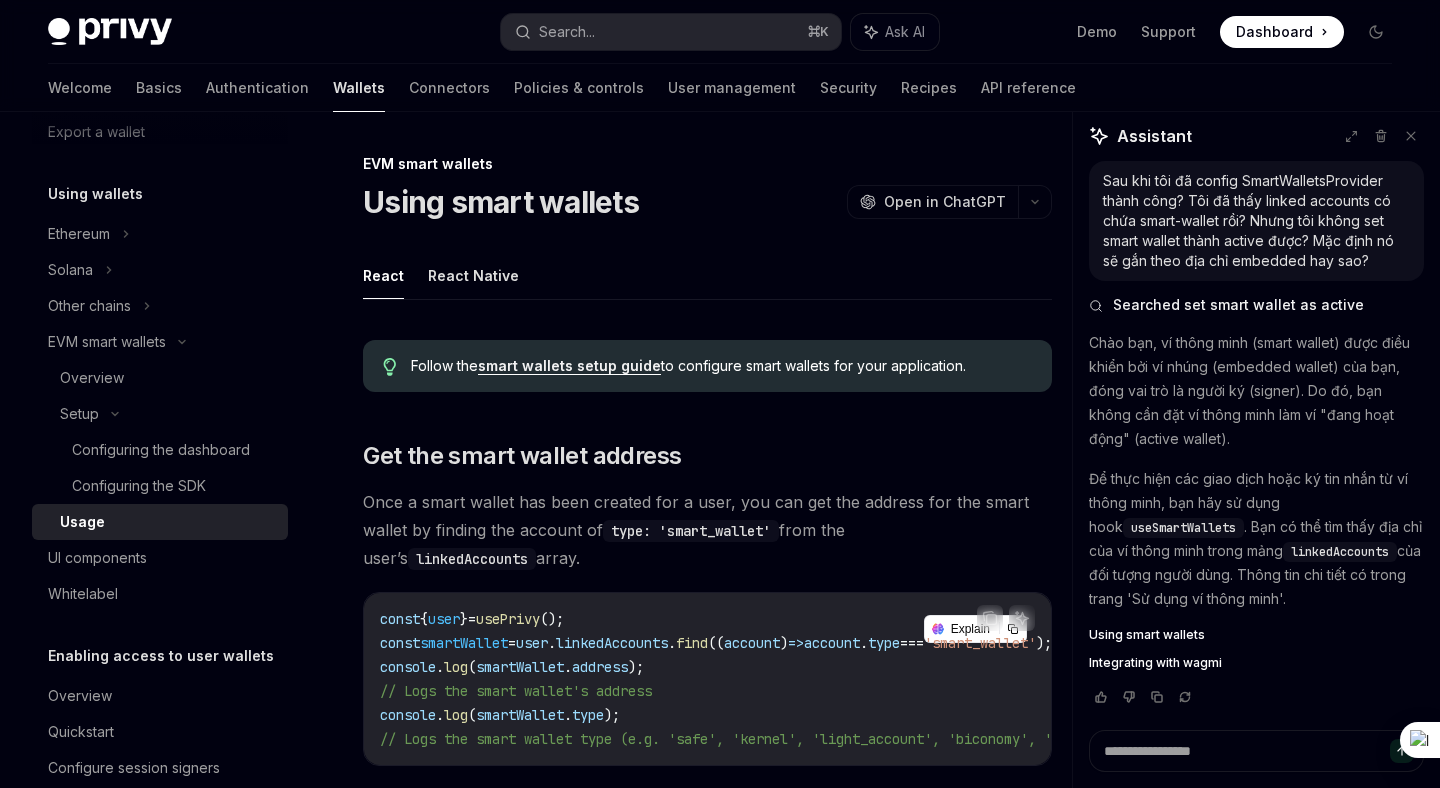 click on "Once a smart wallet has been created for a user, you can get the address for the smart wallet by finding the account of  type: 'smart_wallet'  from the user’s  linkedAccounts  array." at bounding box center (707, 530) 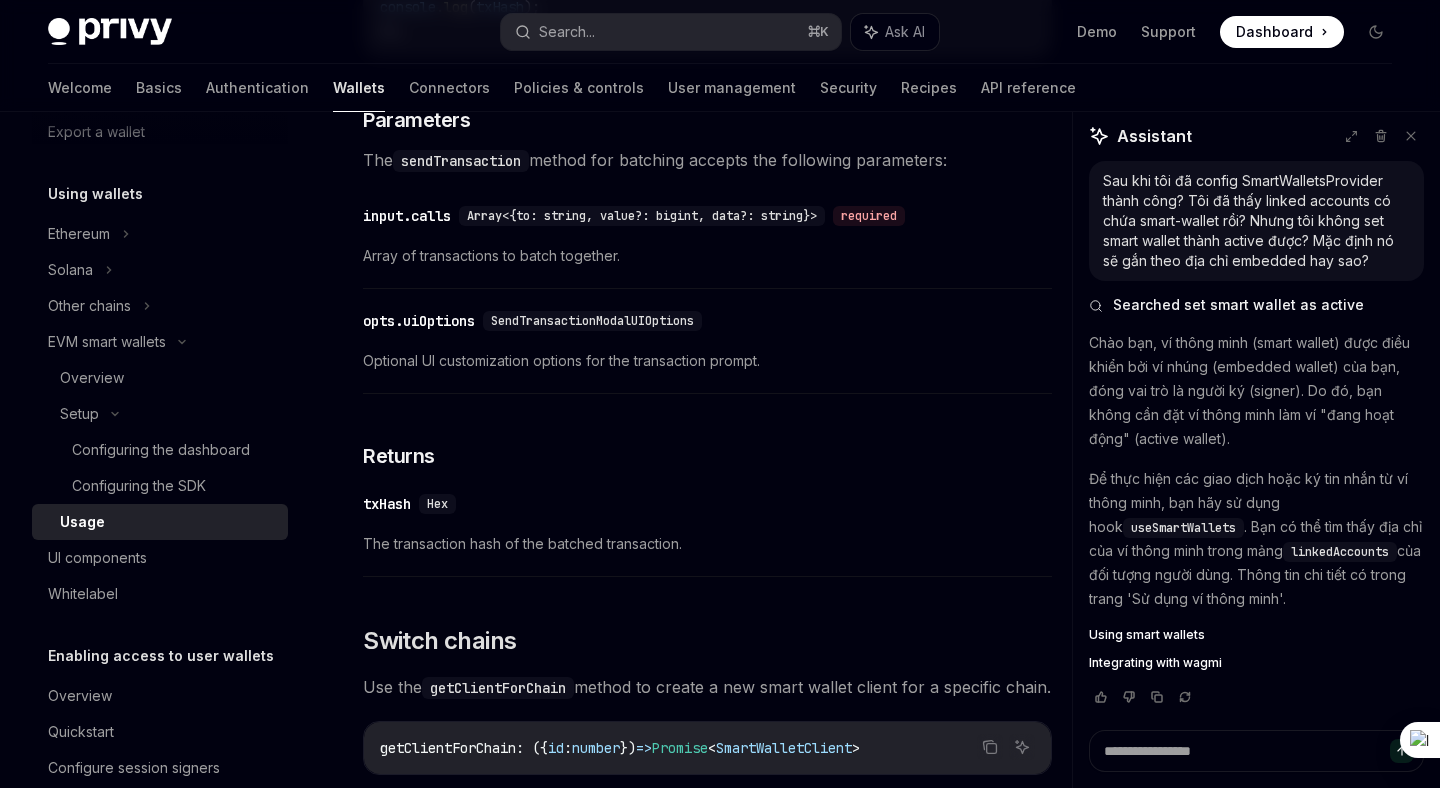 scroll, scrollTop: 5557, scrollLeft: 0, axis: vertical 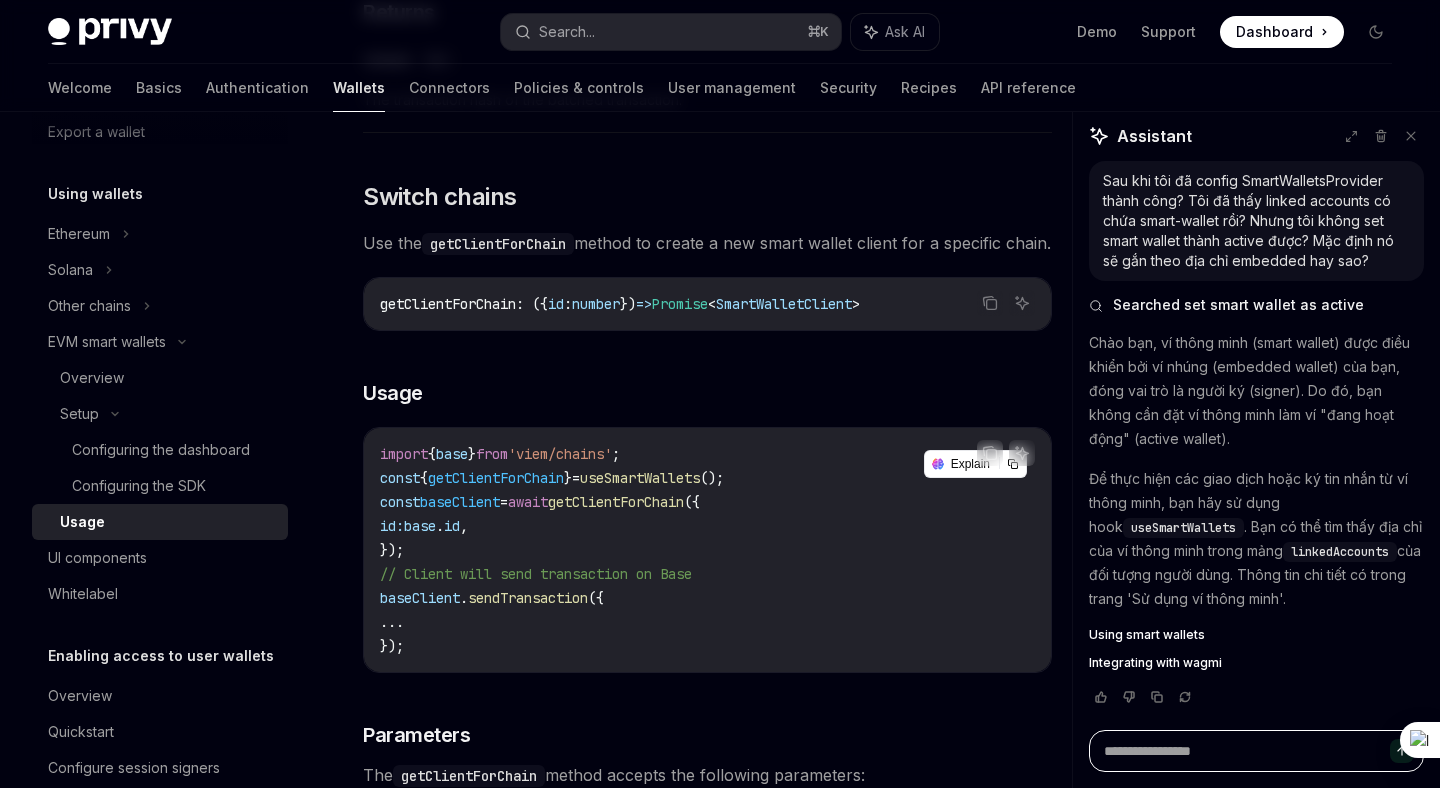 click at bounding box center (1256, 751) 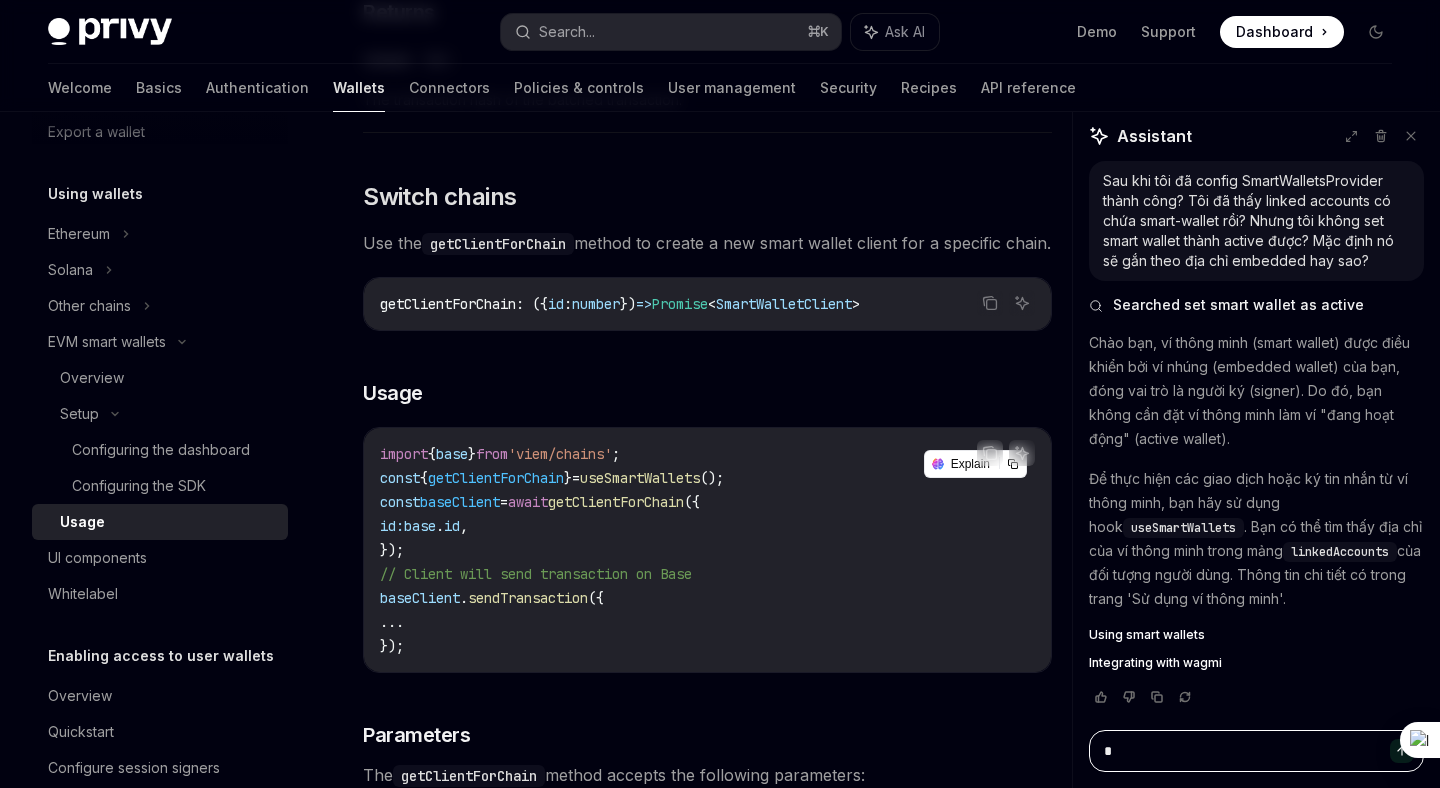 type on "*" 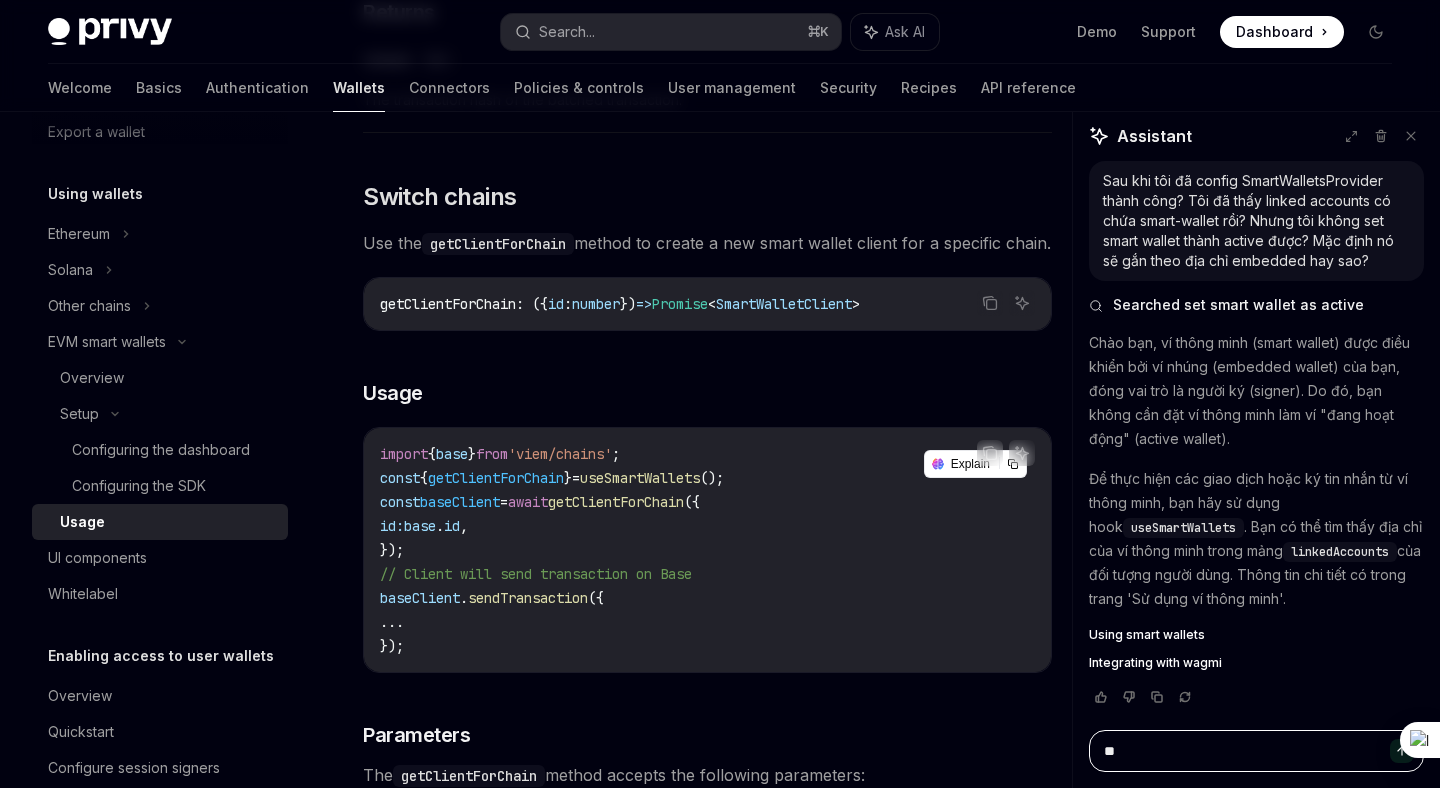type on "*" 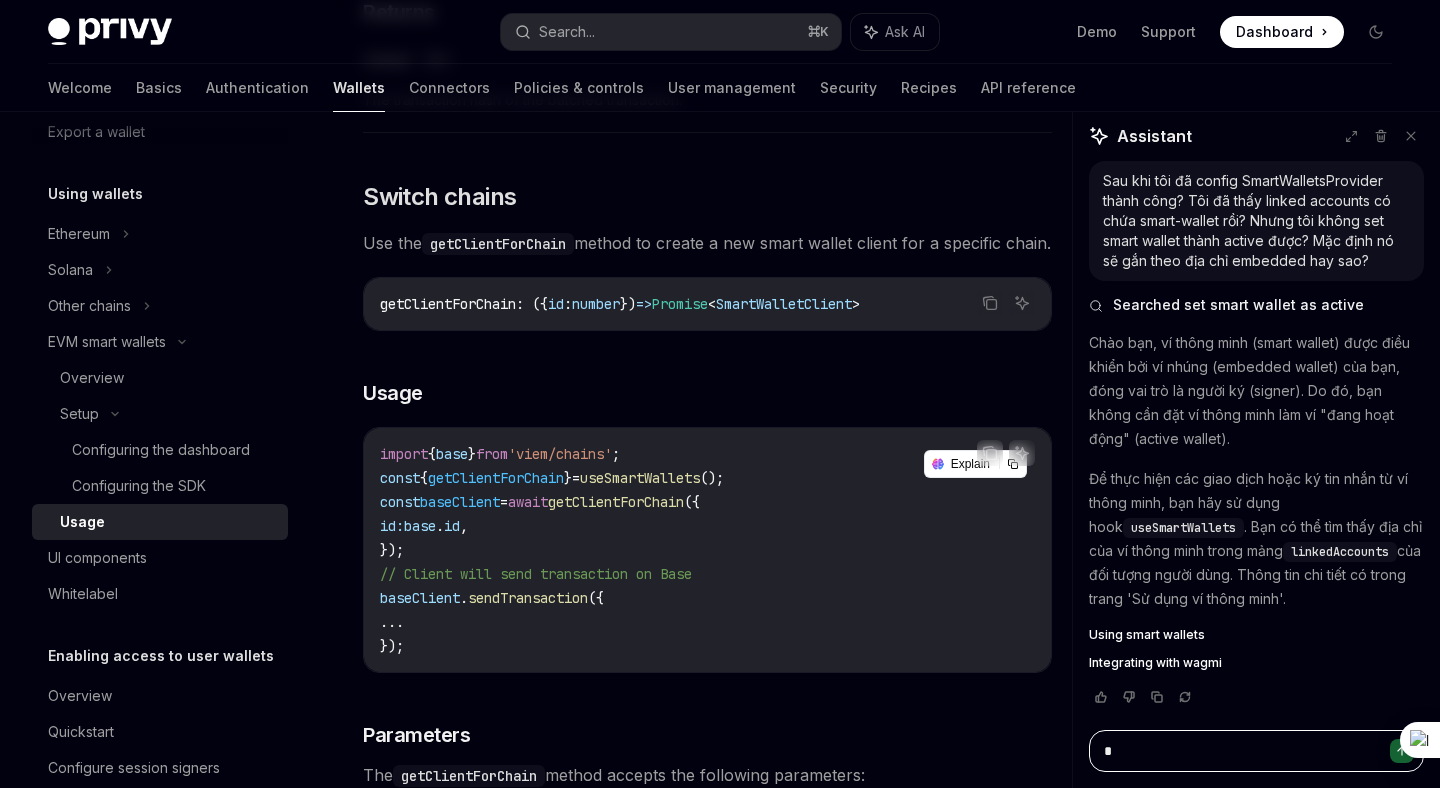 type on "**" 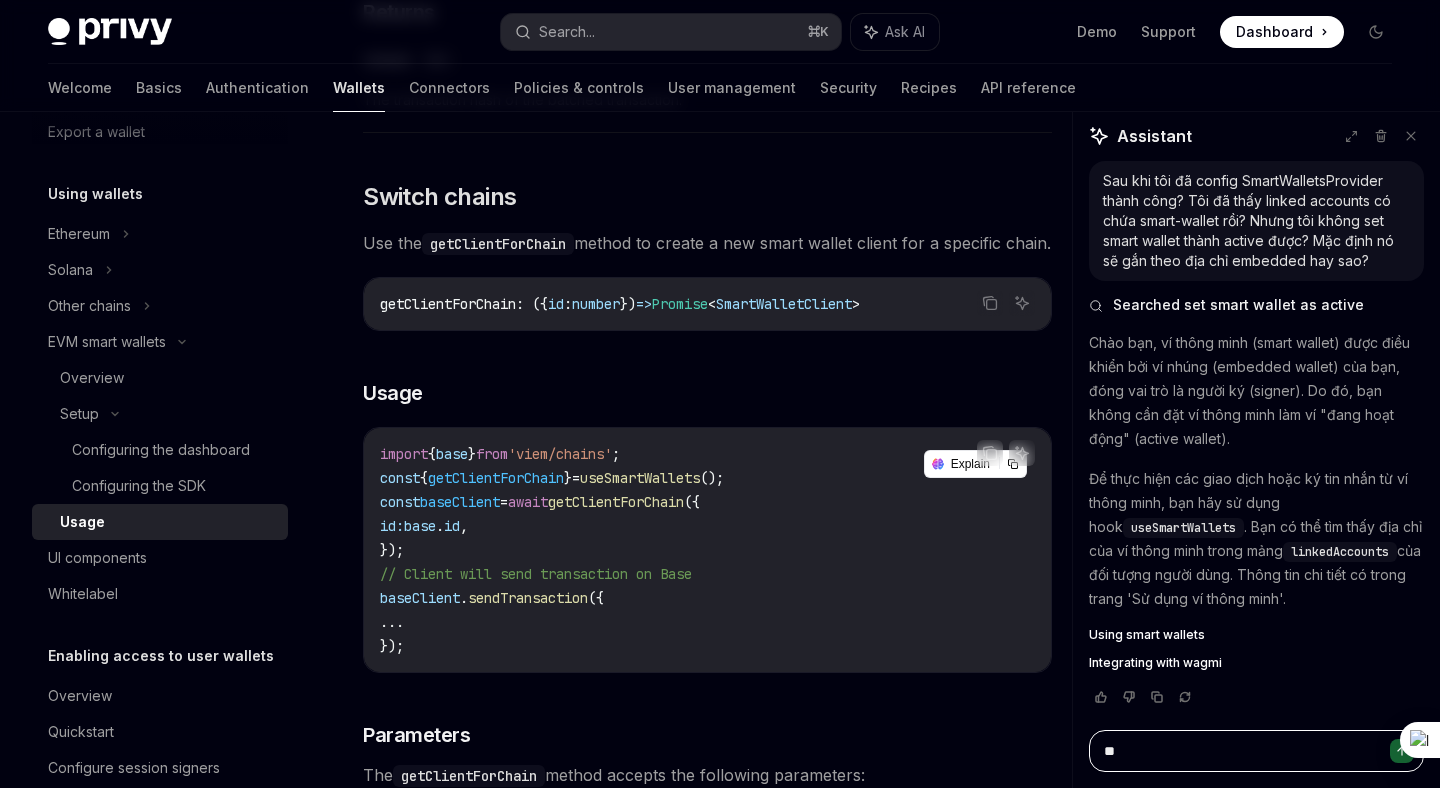 type on "*" 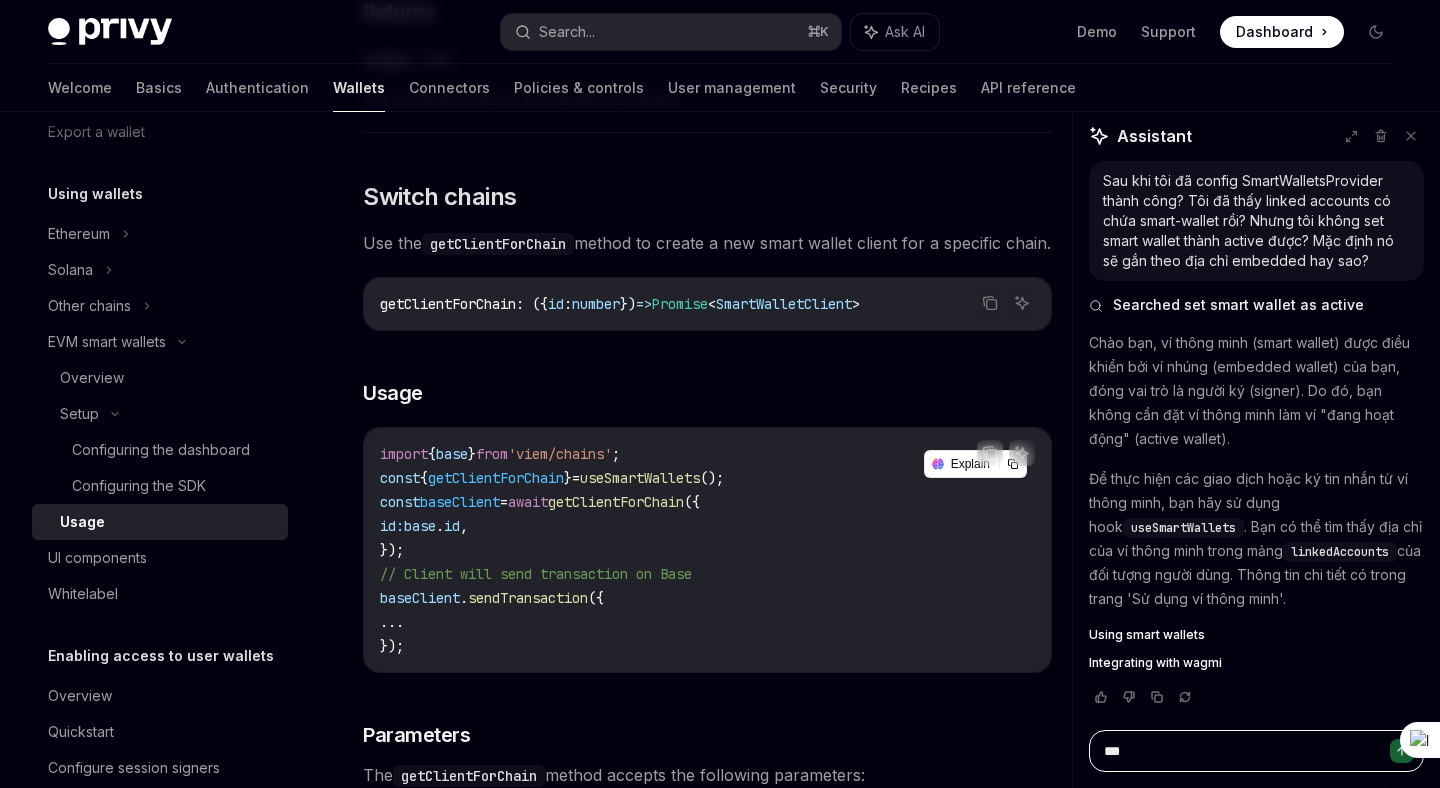 type on "*" 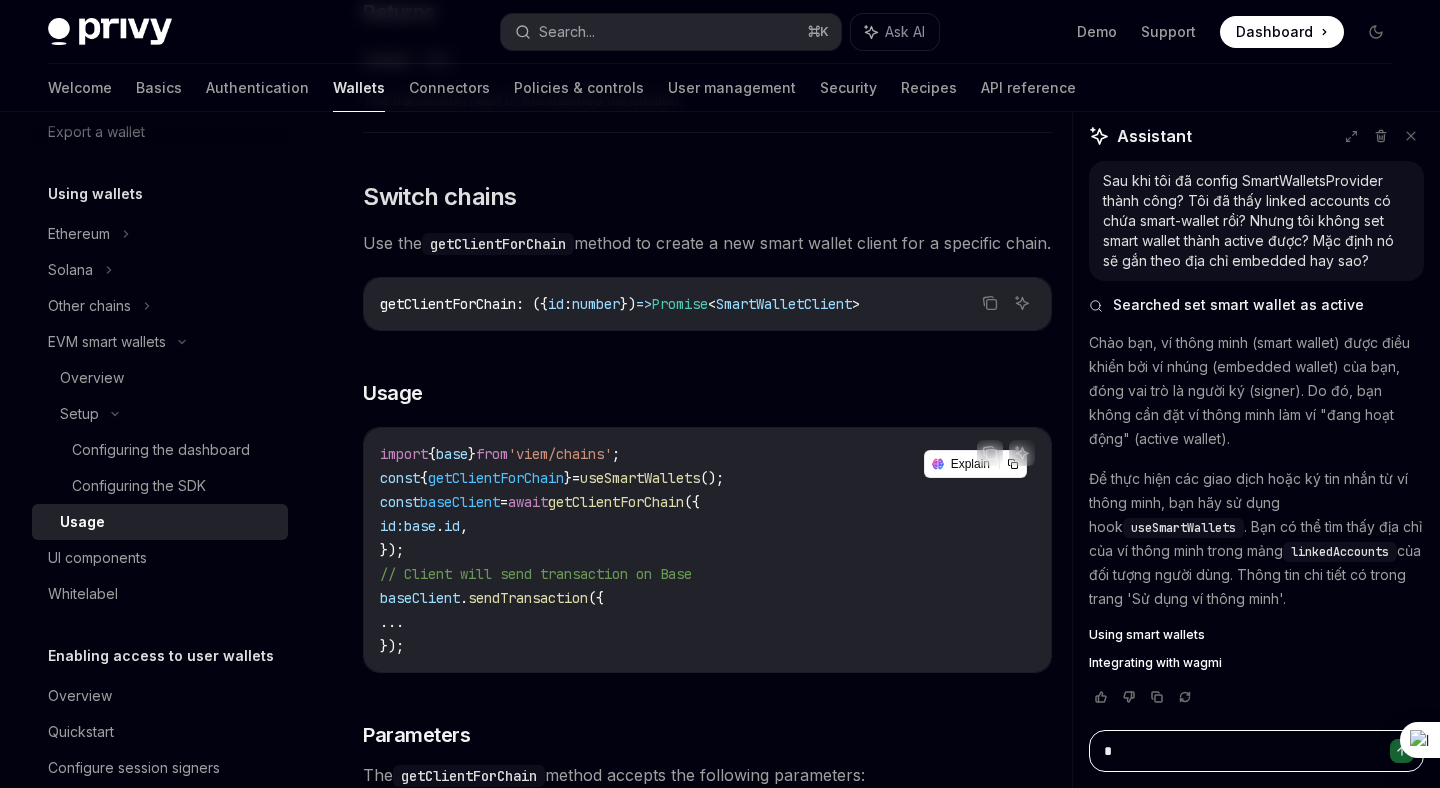 type on "***" 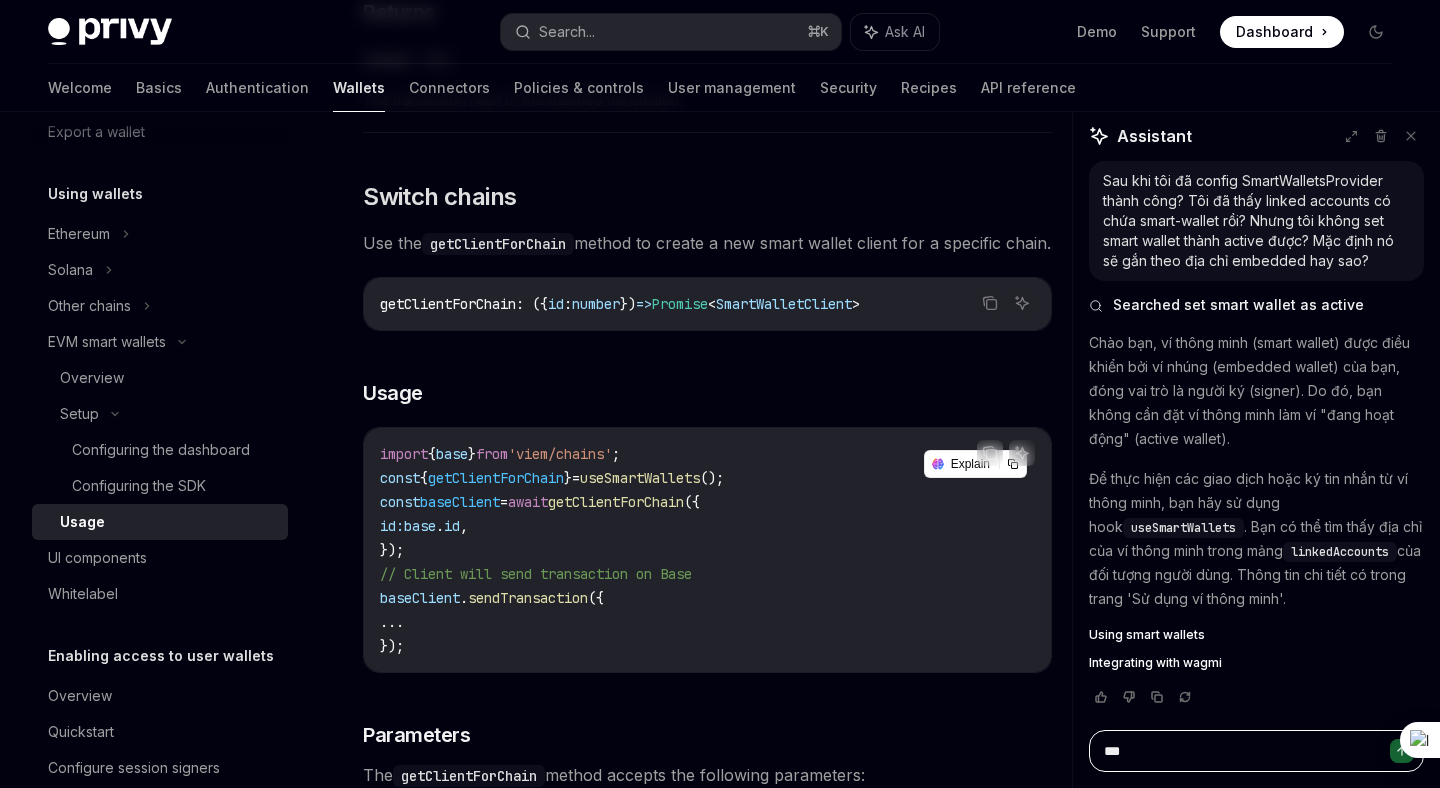 type on "*" 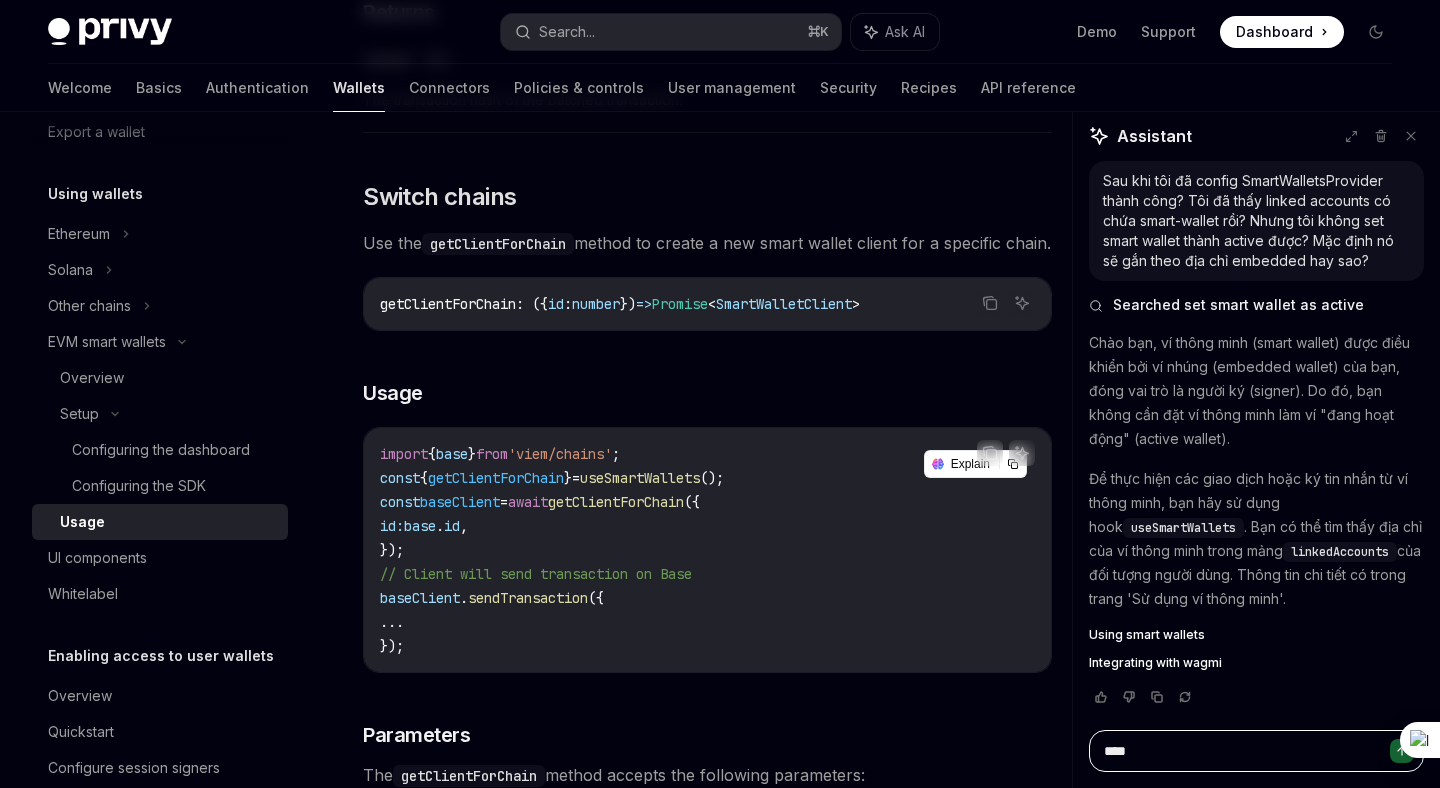 type on "*" 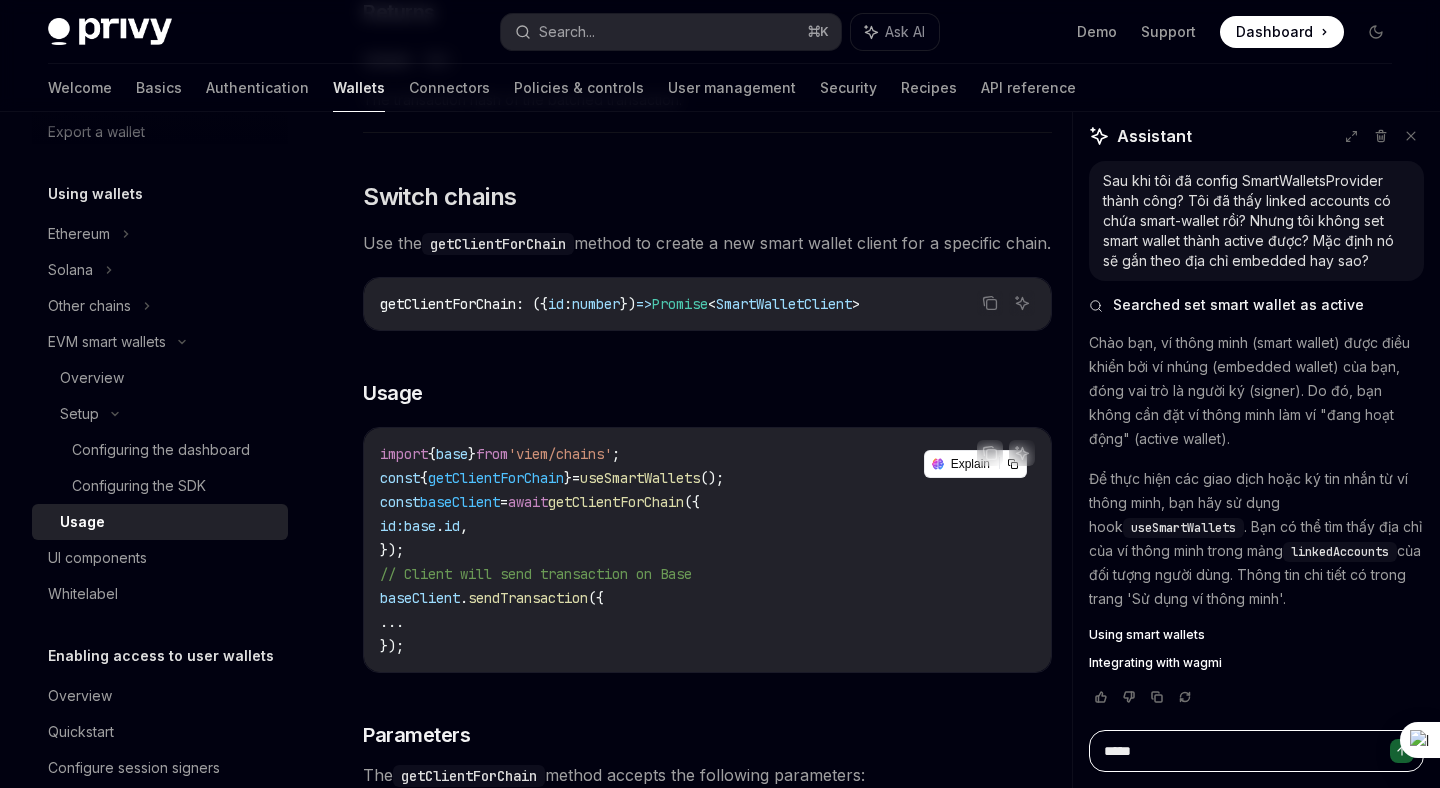 type on "*" 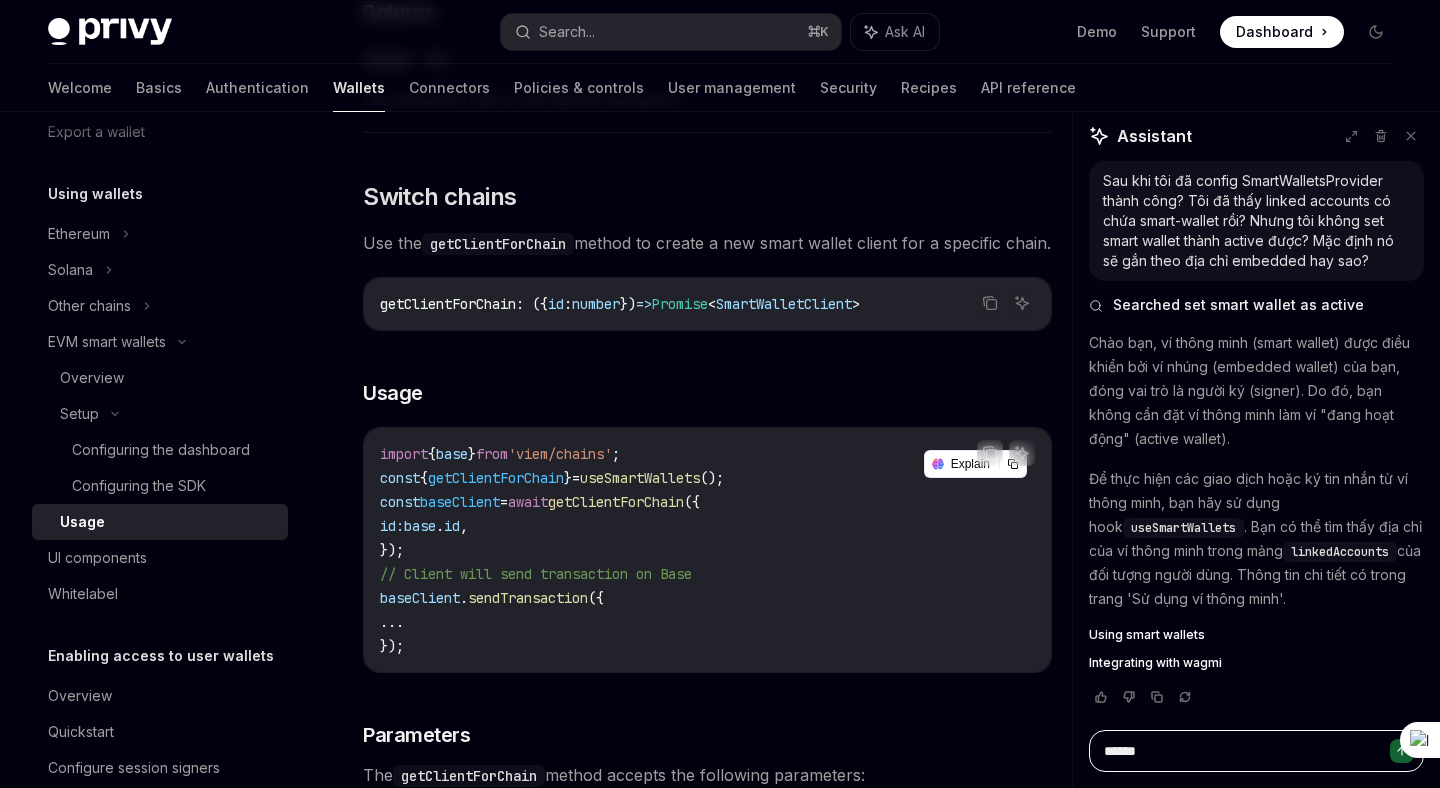 type on "*" 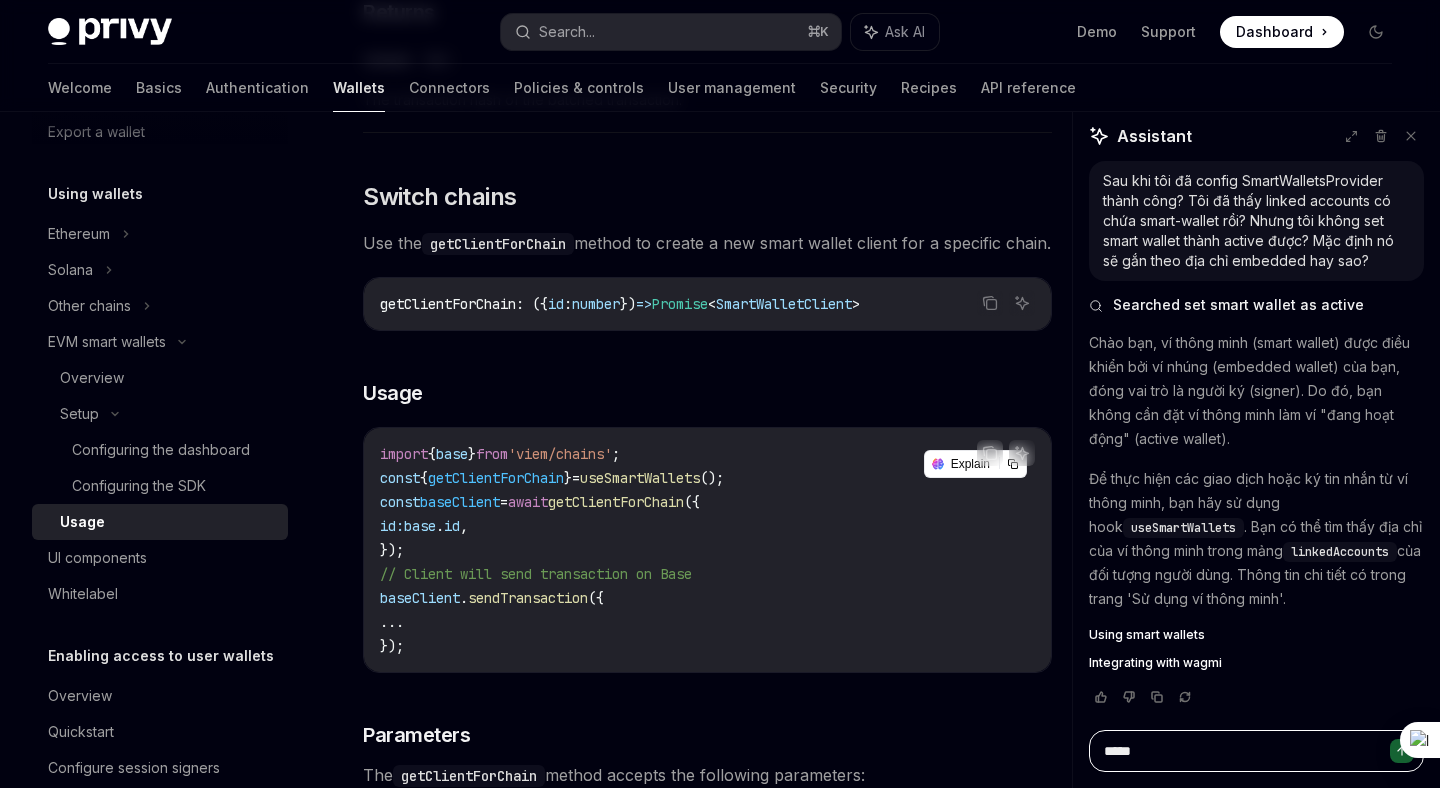 type on "******" 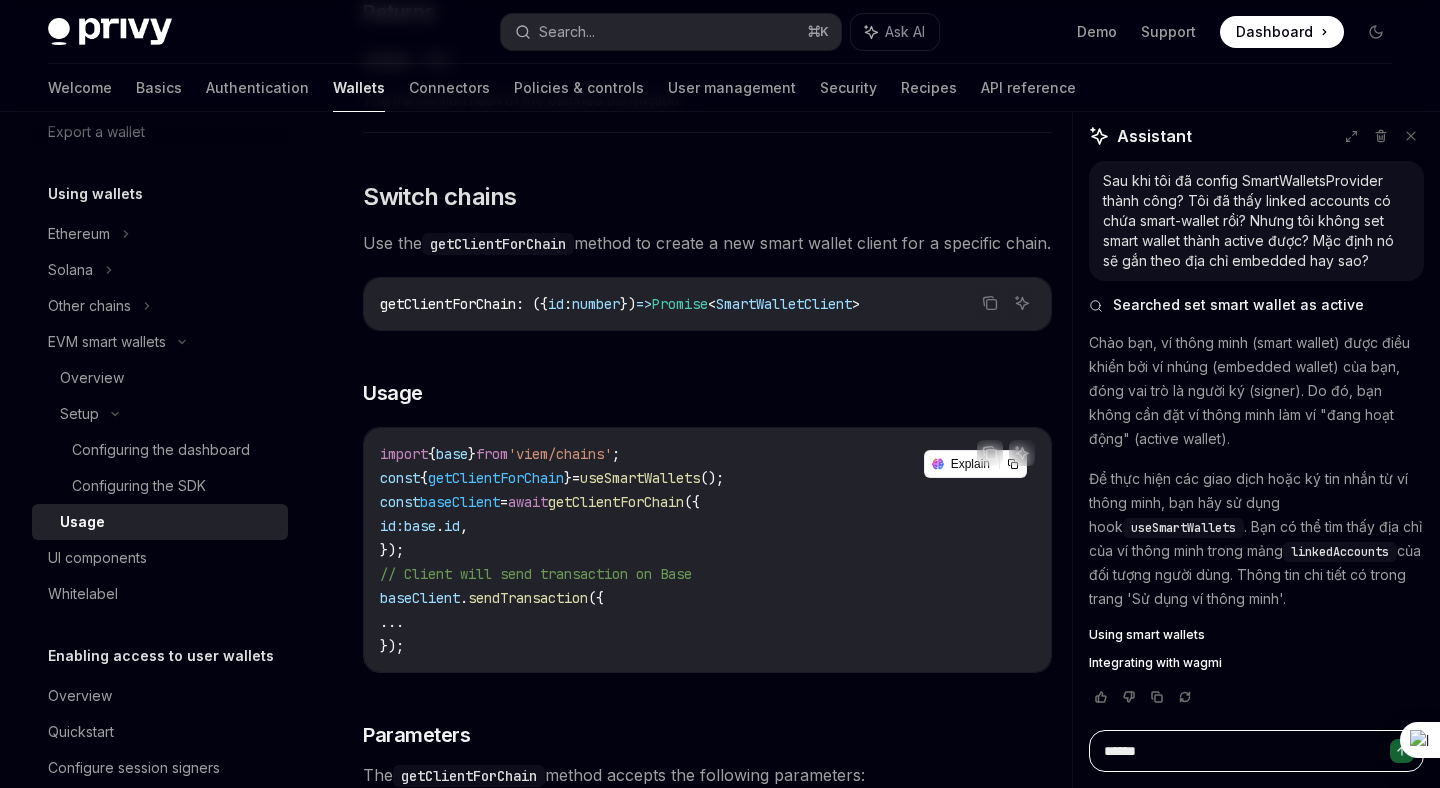 type on "*" 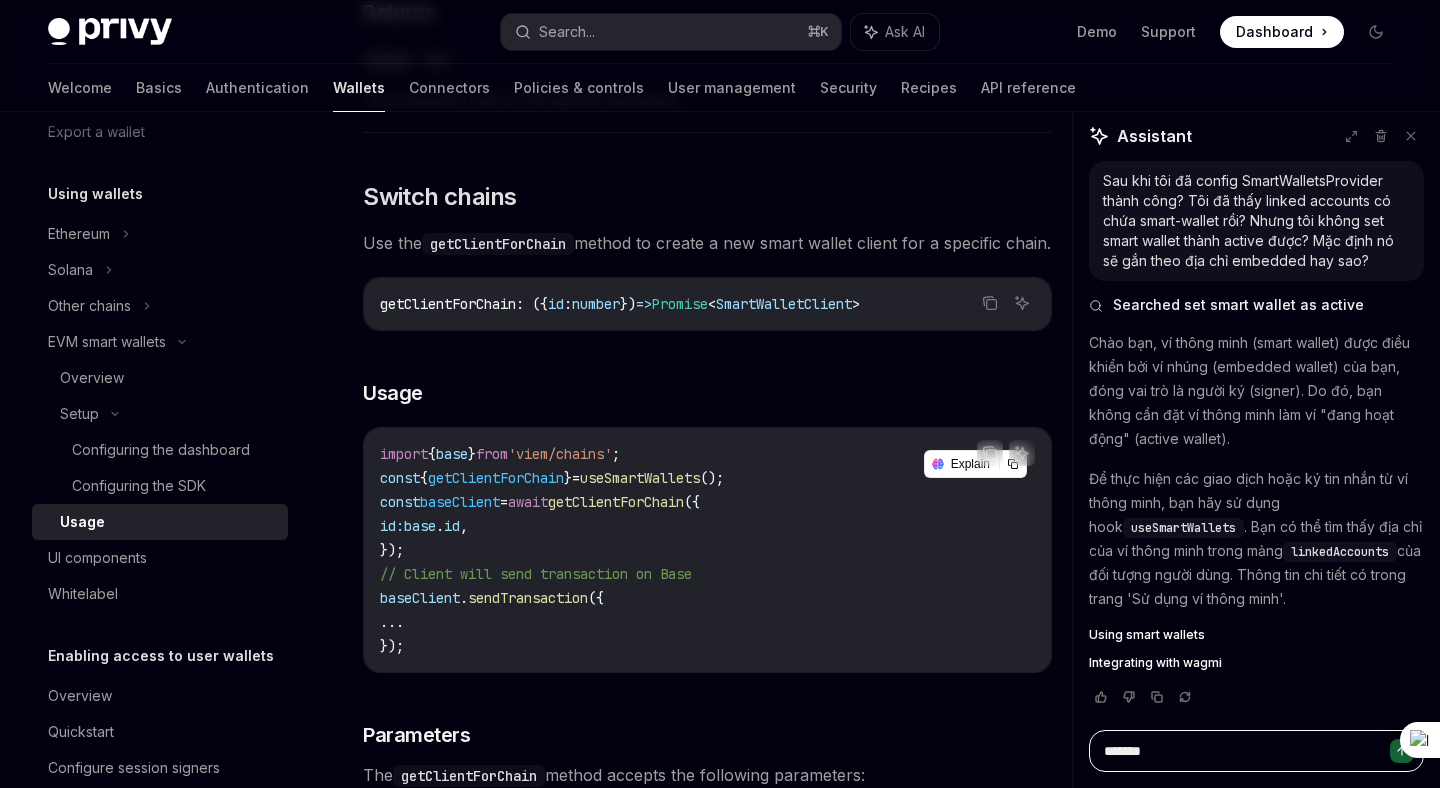 type on "*" 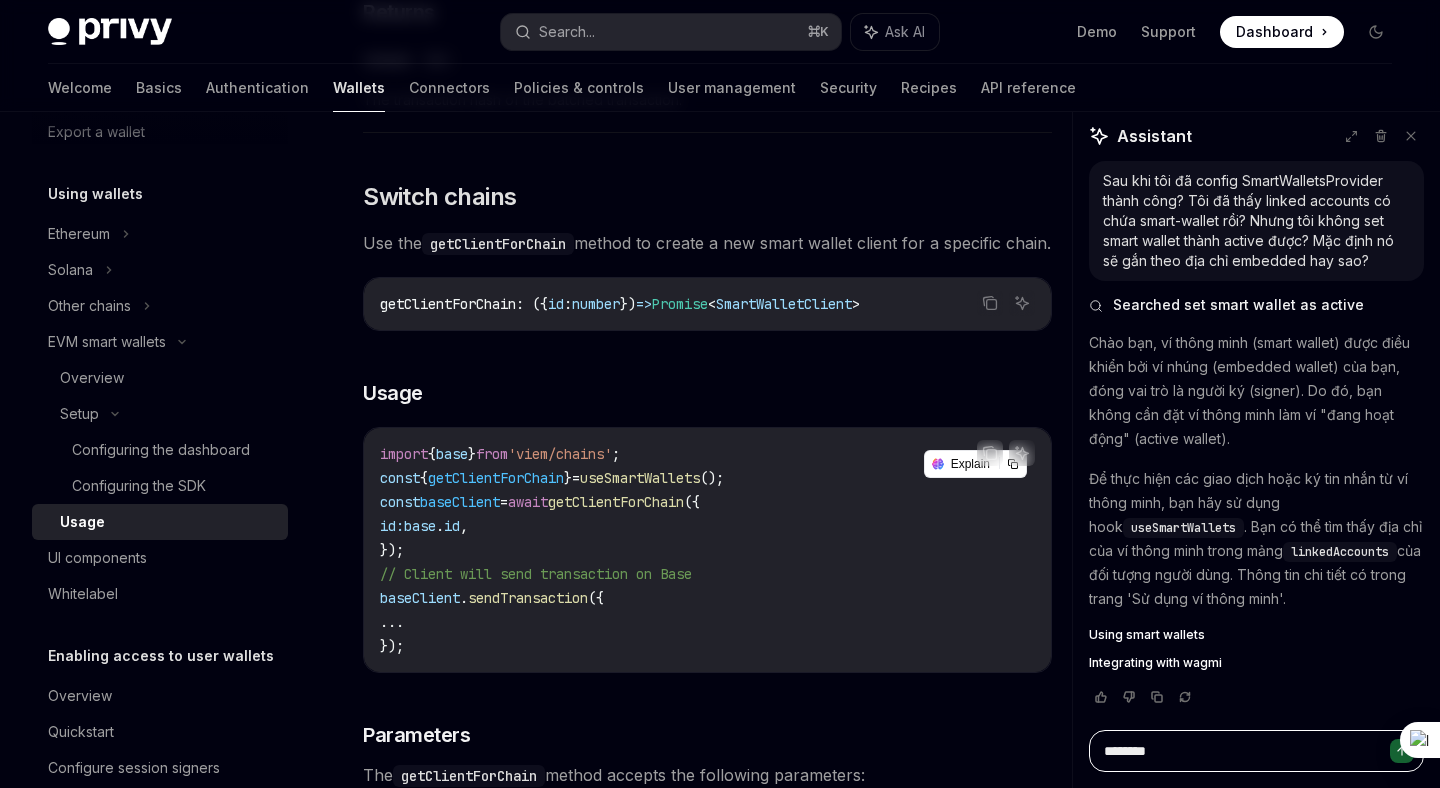 type on "*" 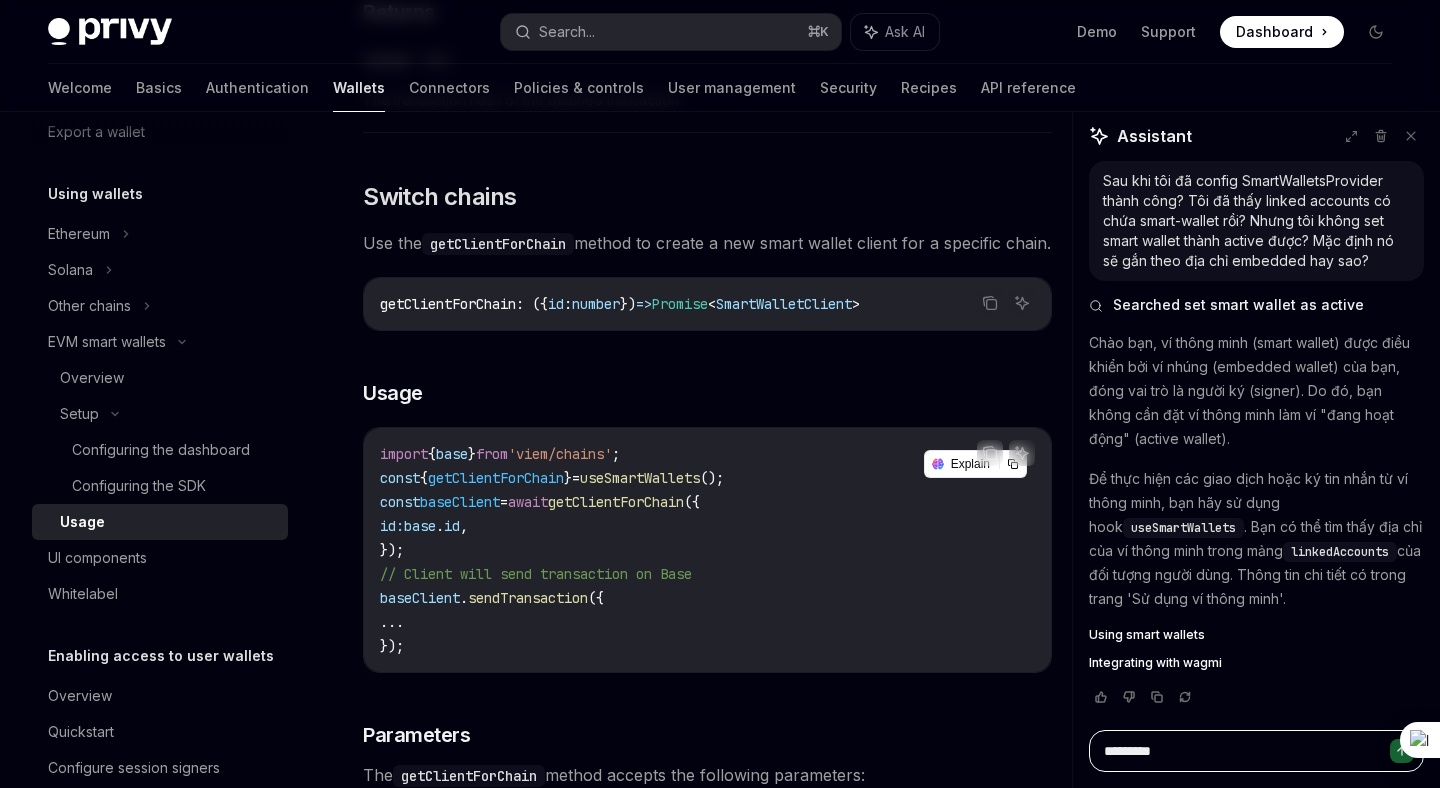 type on "*" 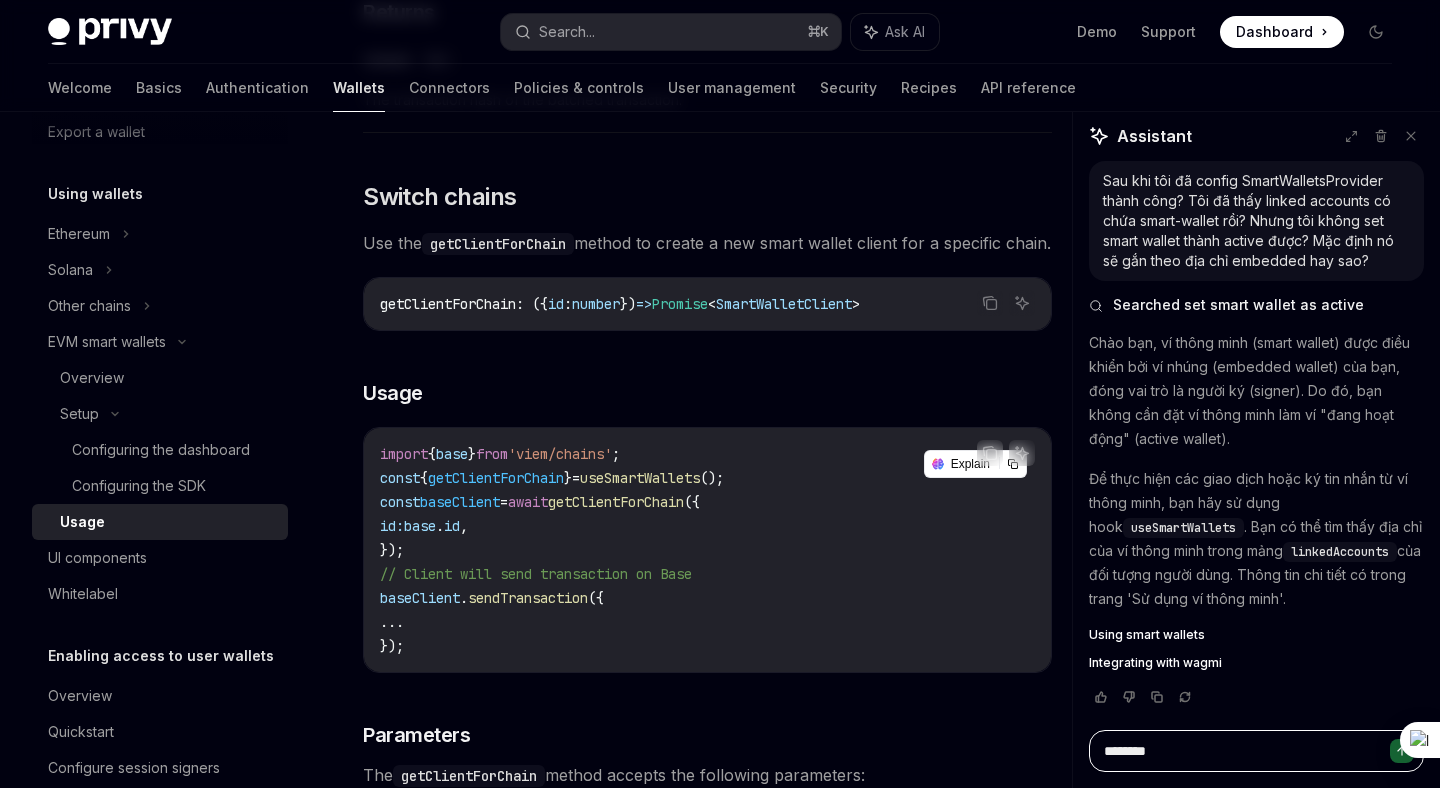 type on "*********" 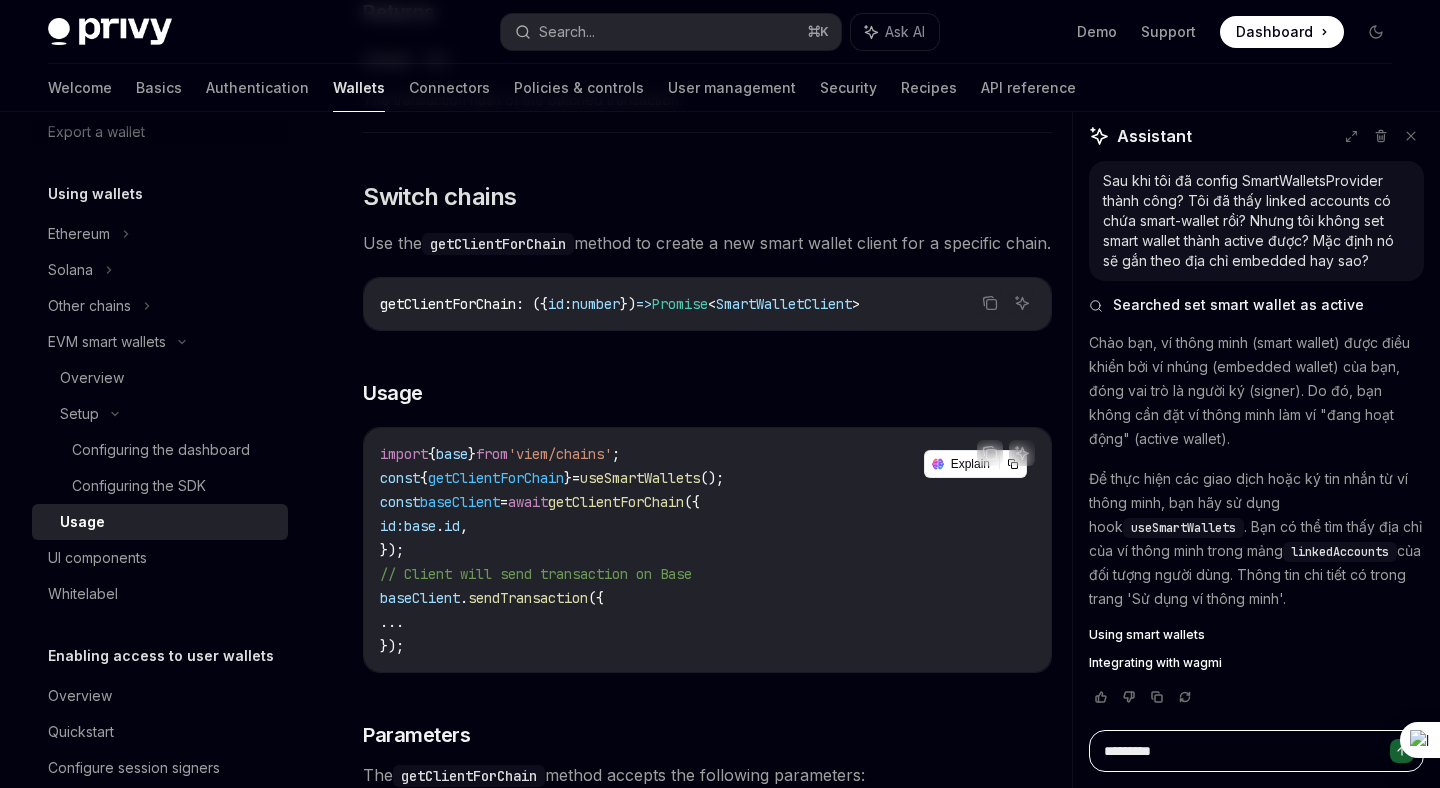 type on "*" 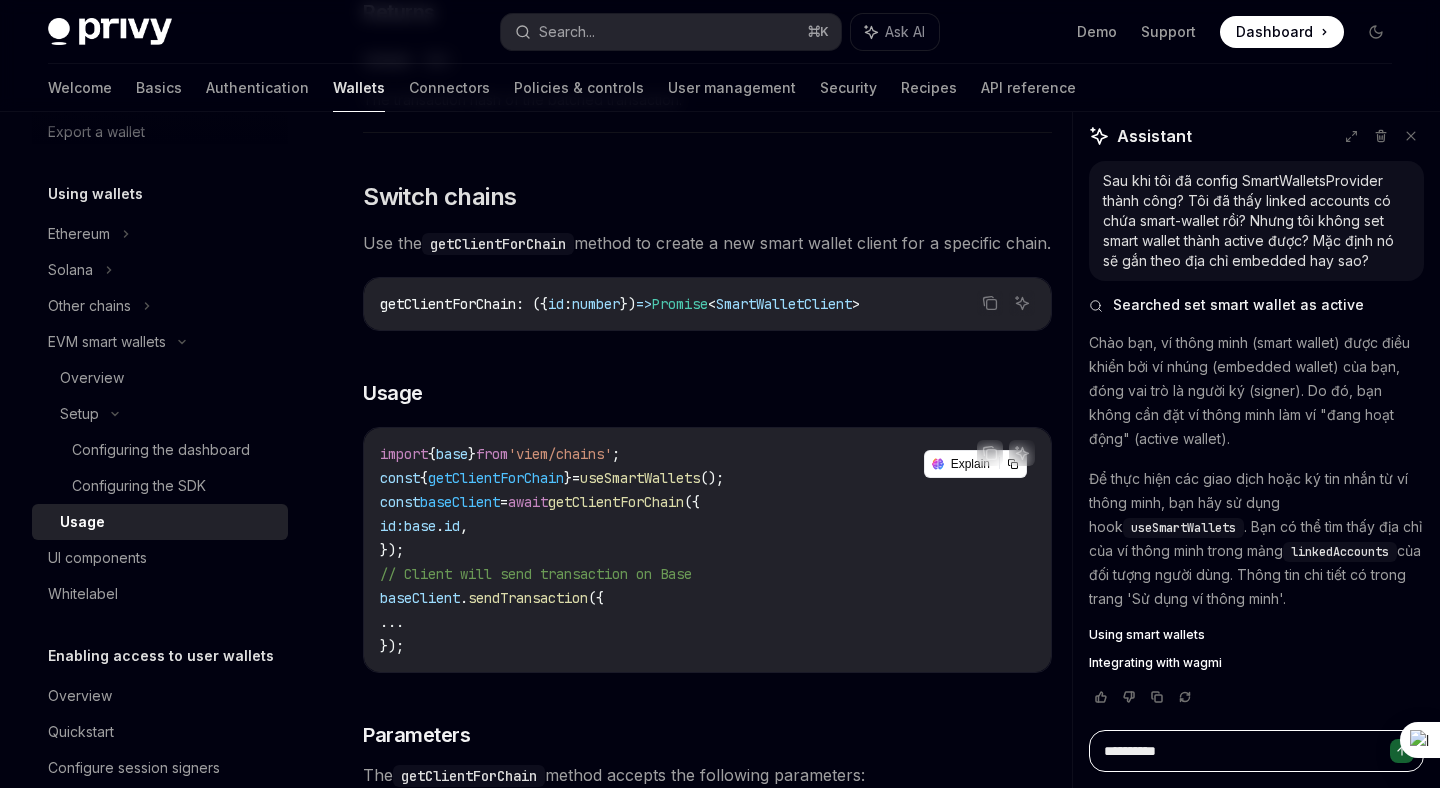type on "*" 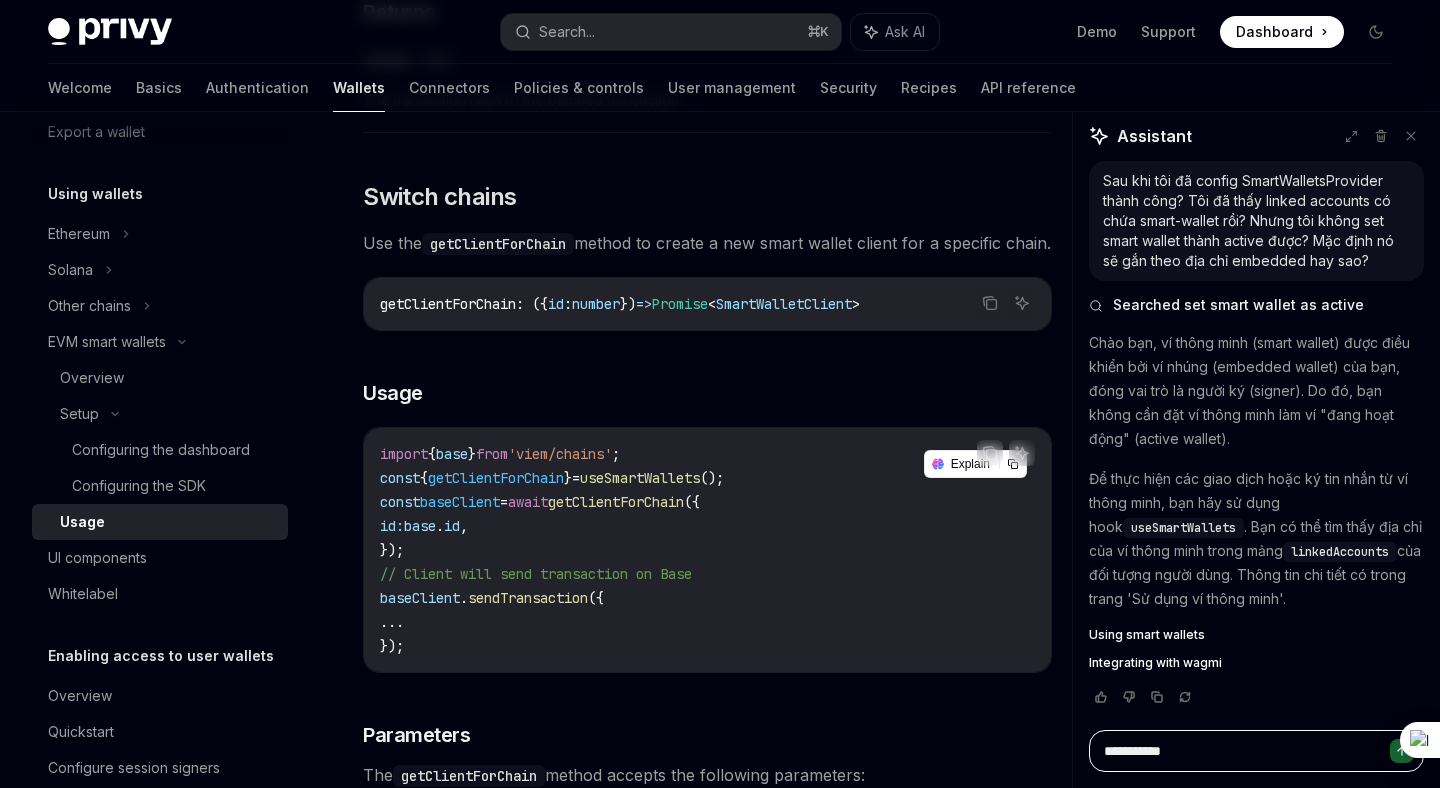 type on "*" 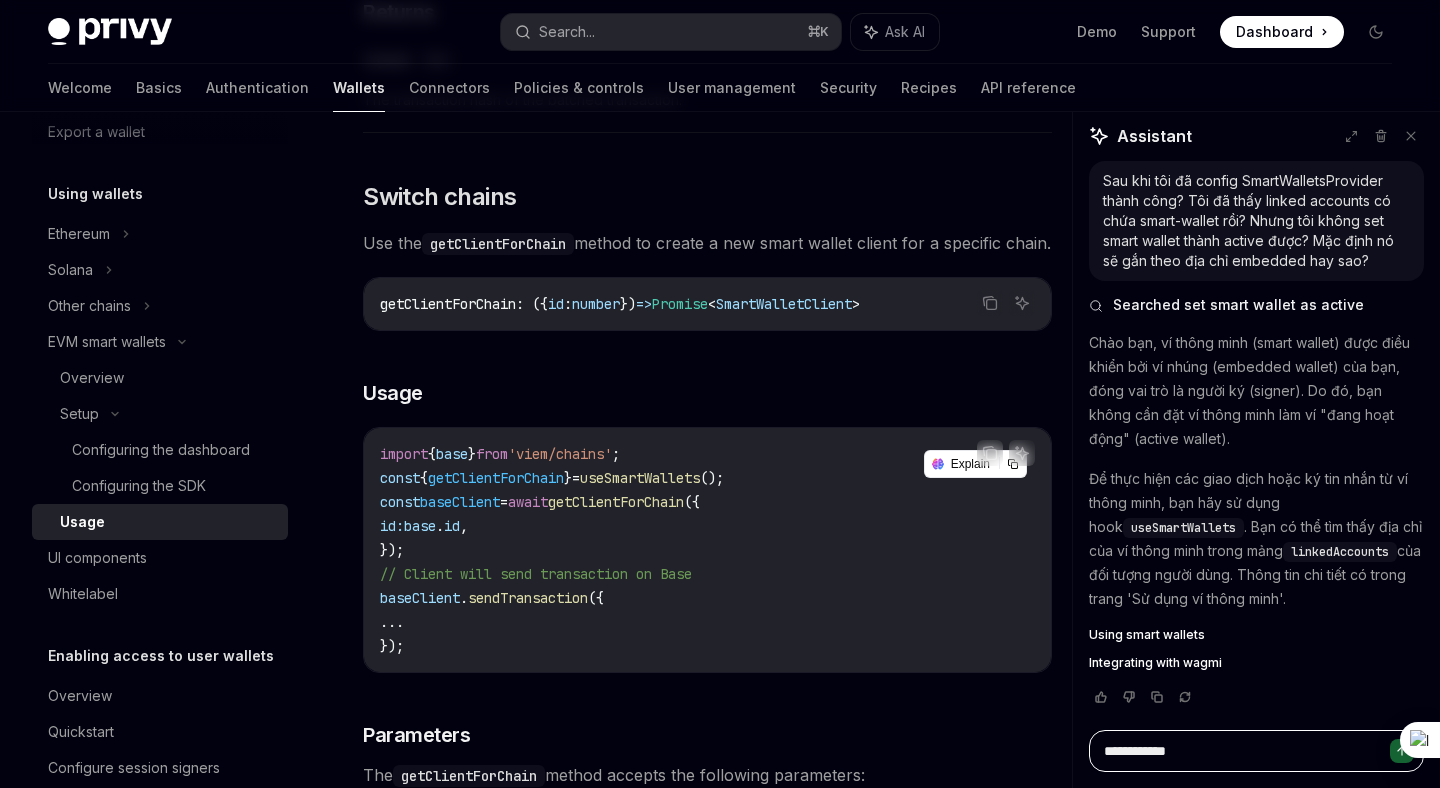 type on "*" 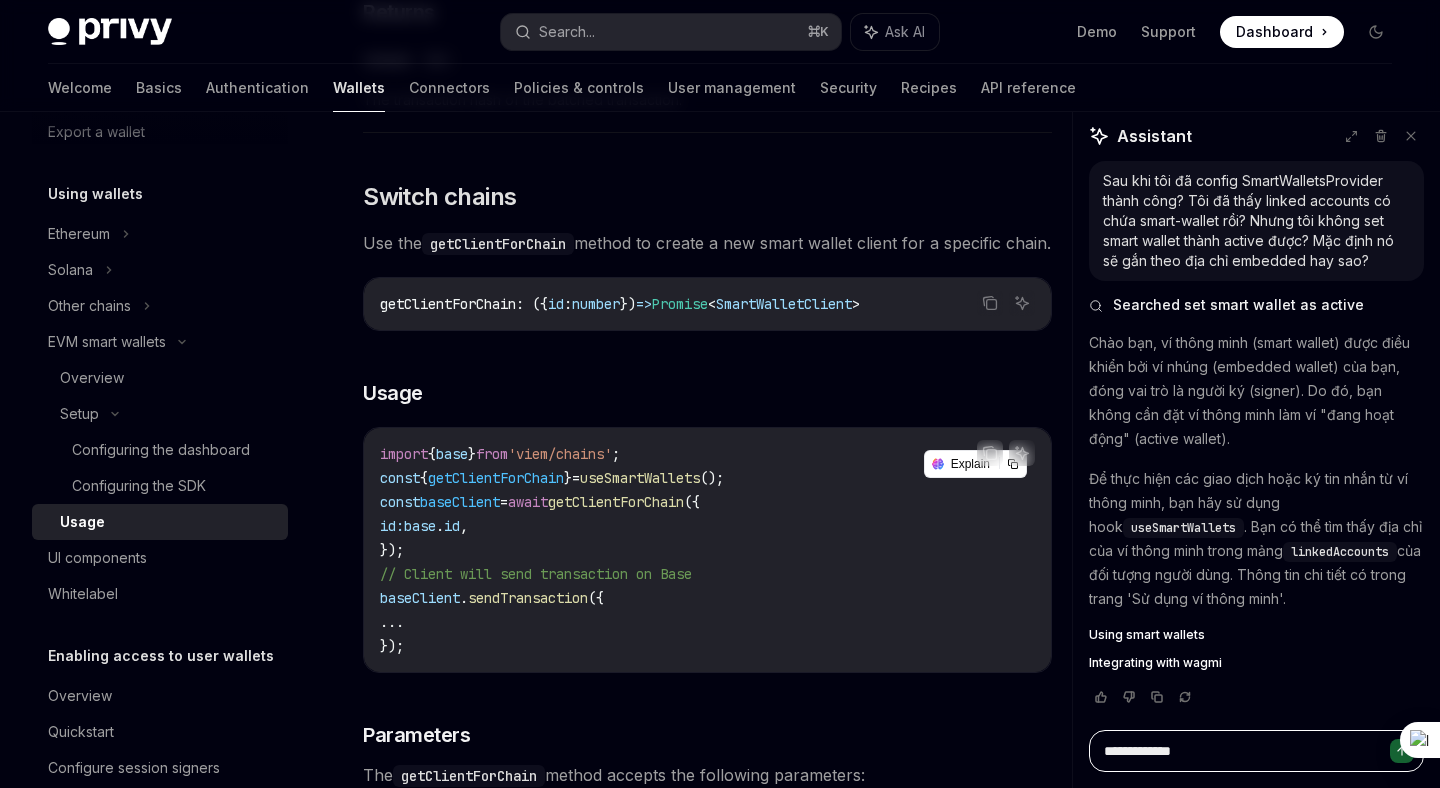 type on "*" 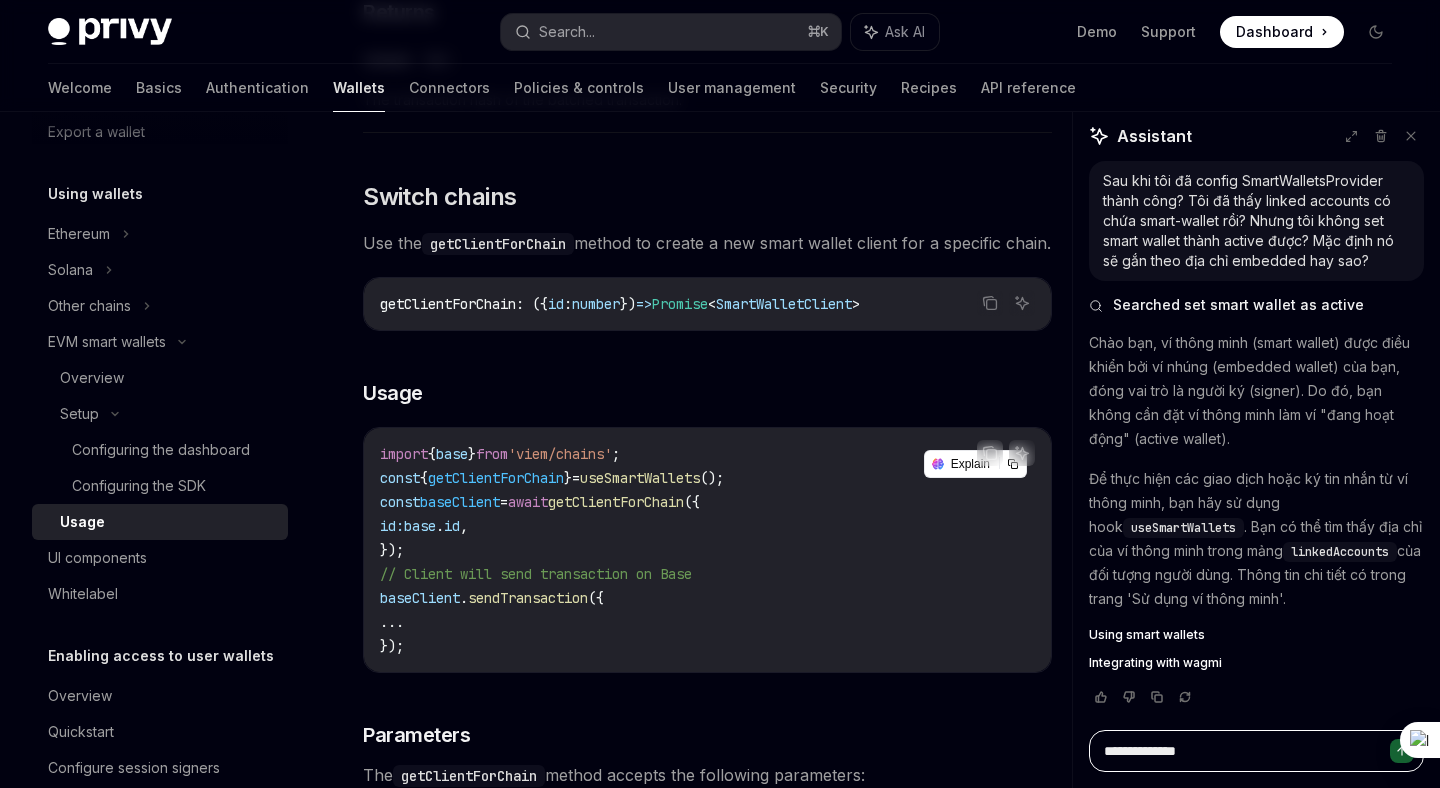 type on "*" 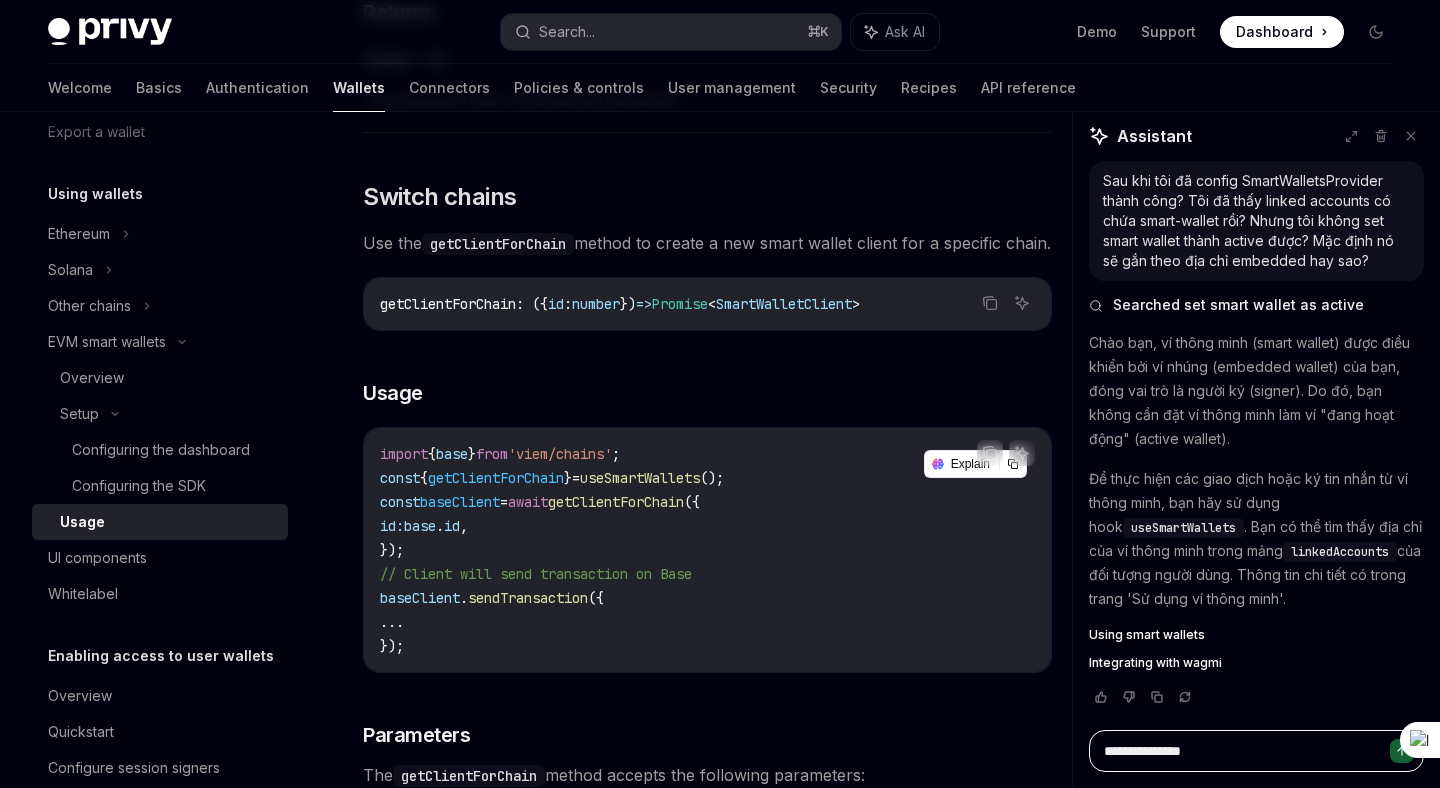 type on "*" 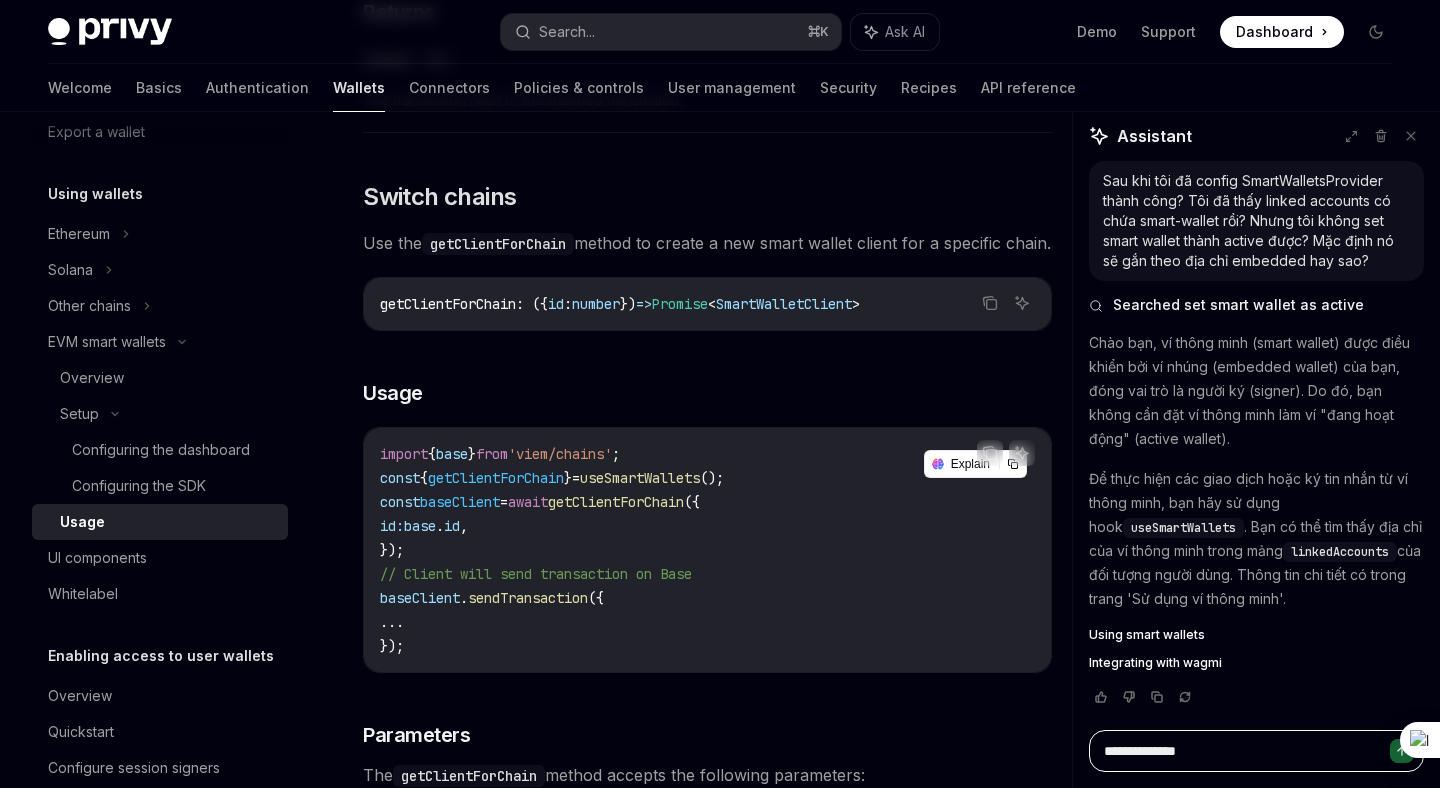type on "**********" 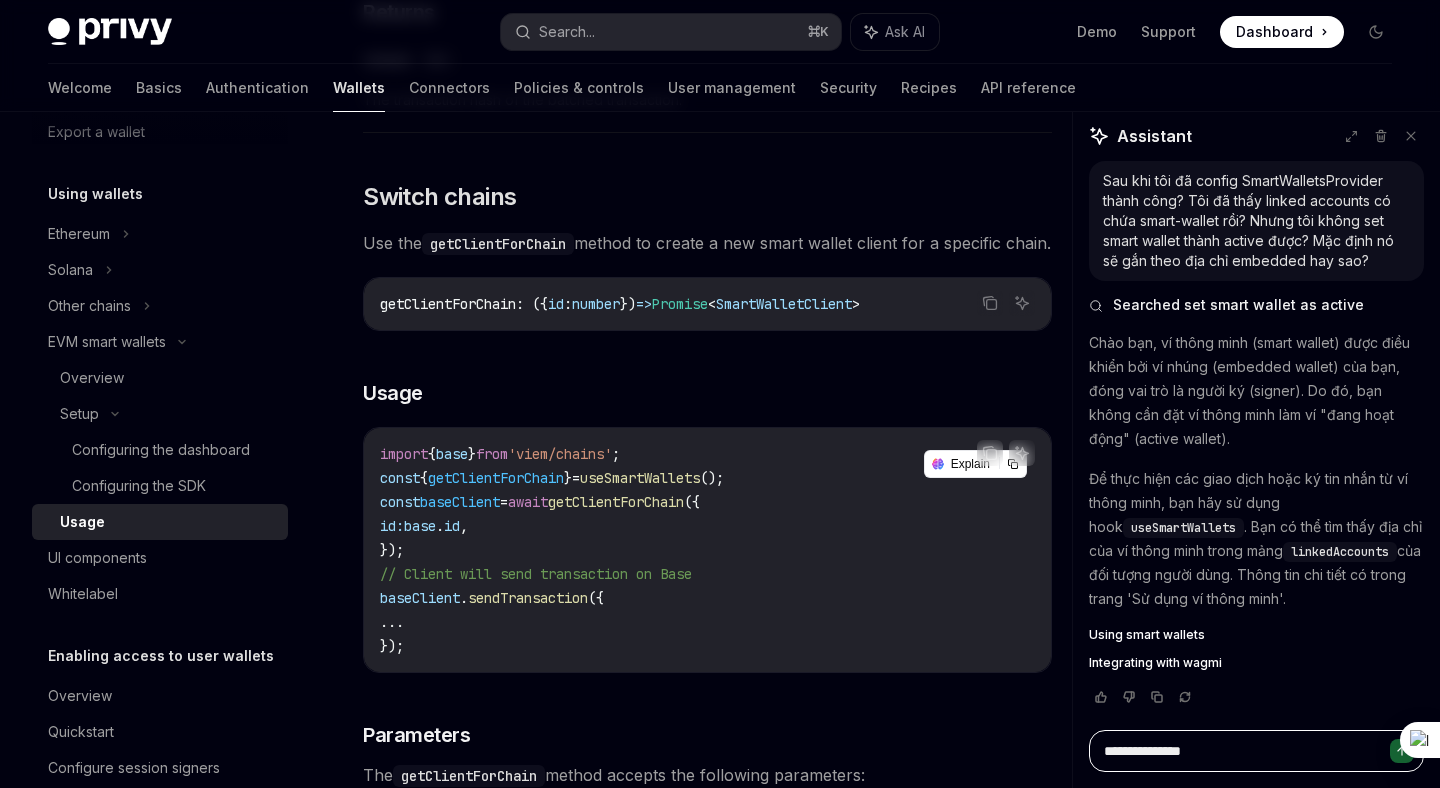 type on "*" 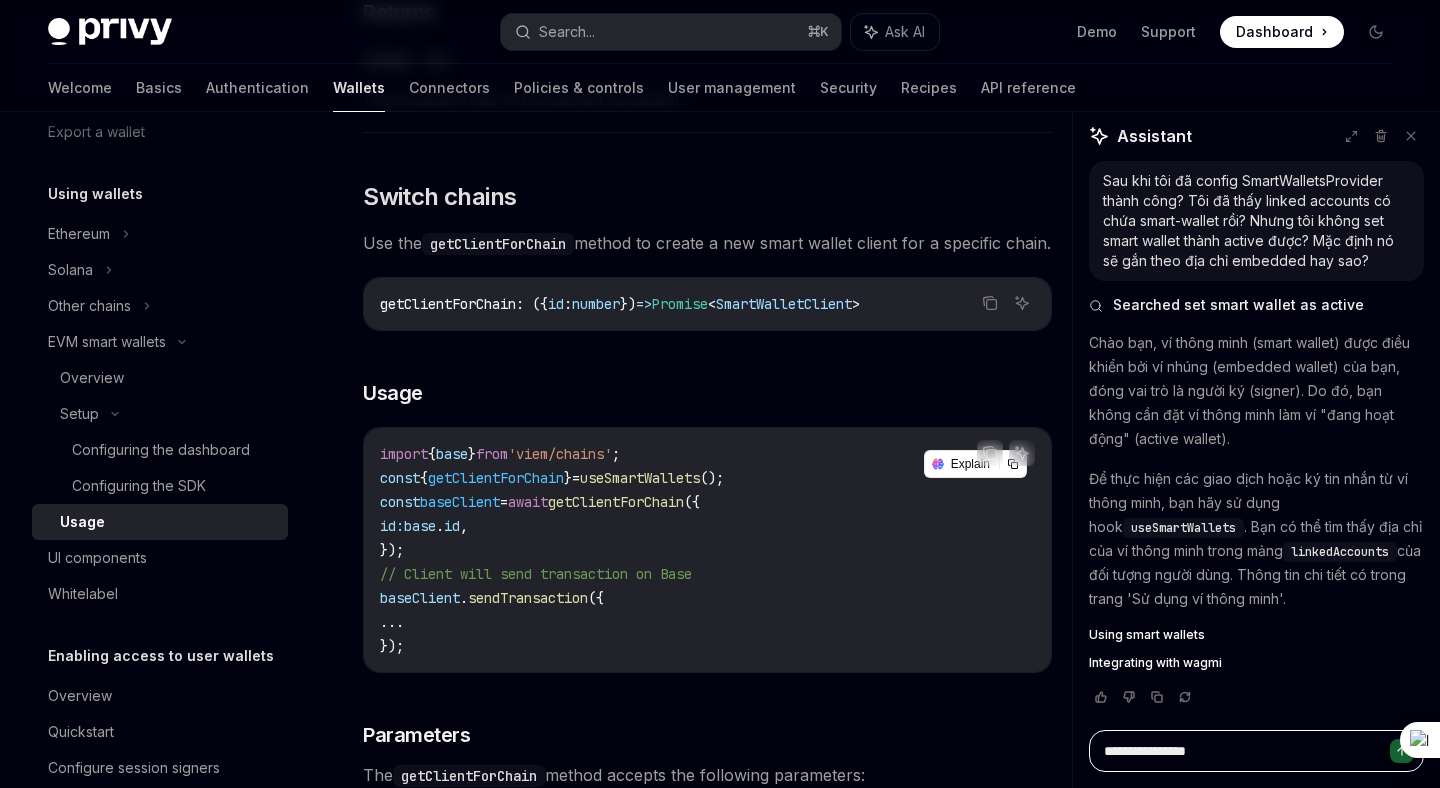 type on "*" 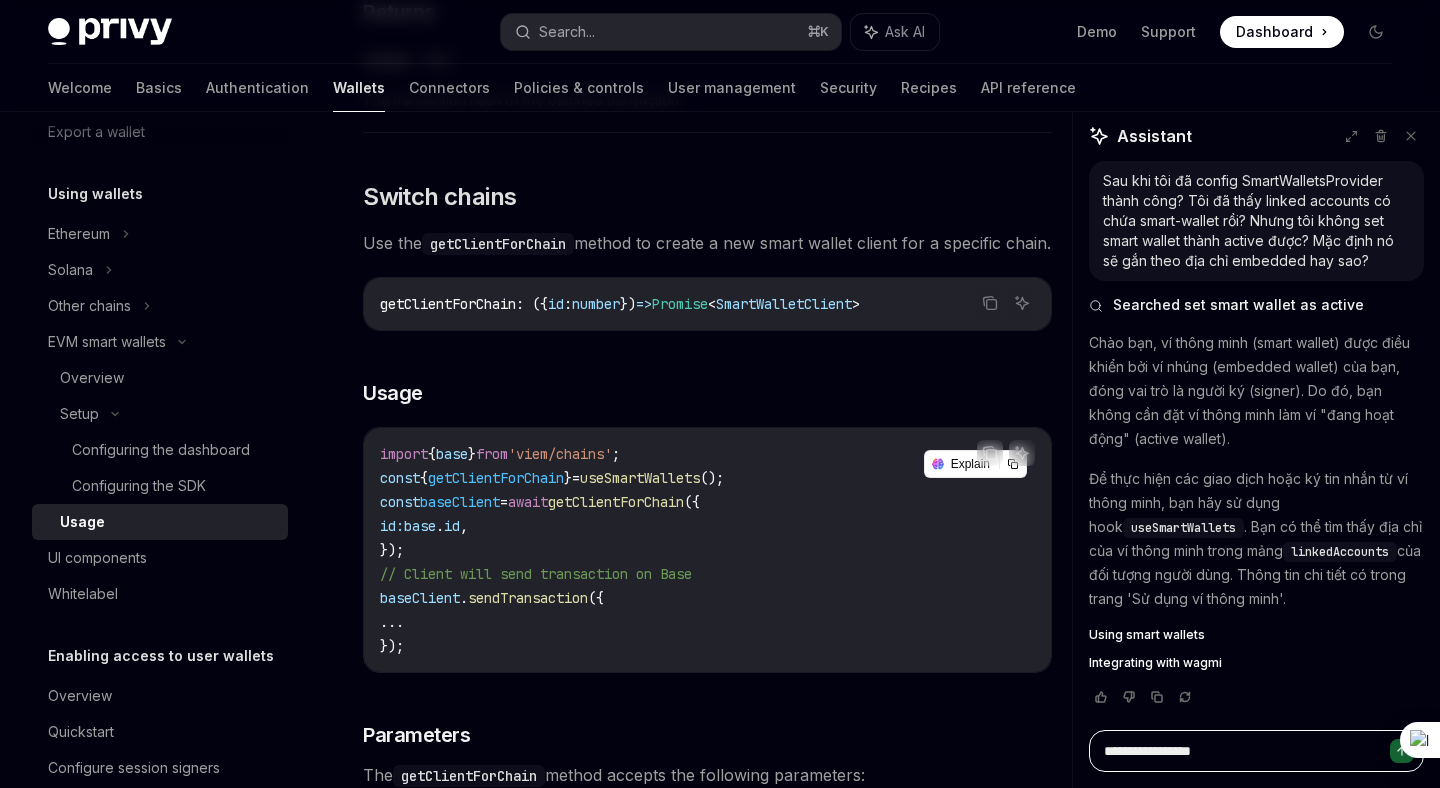 type on "*" 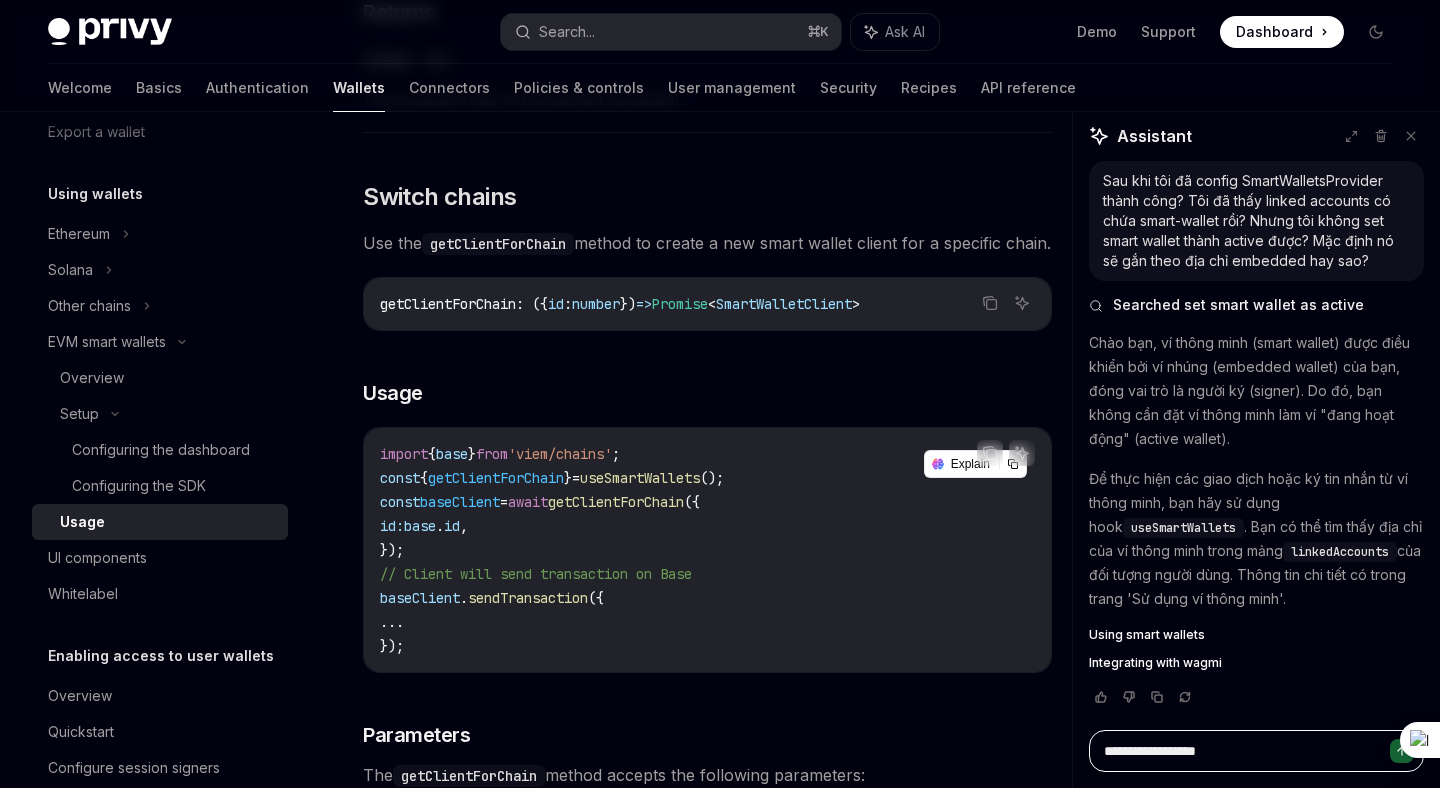 type on "*" 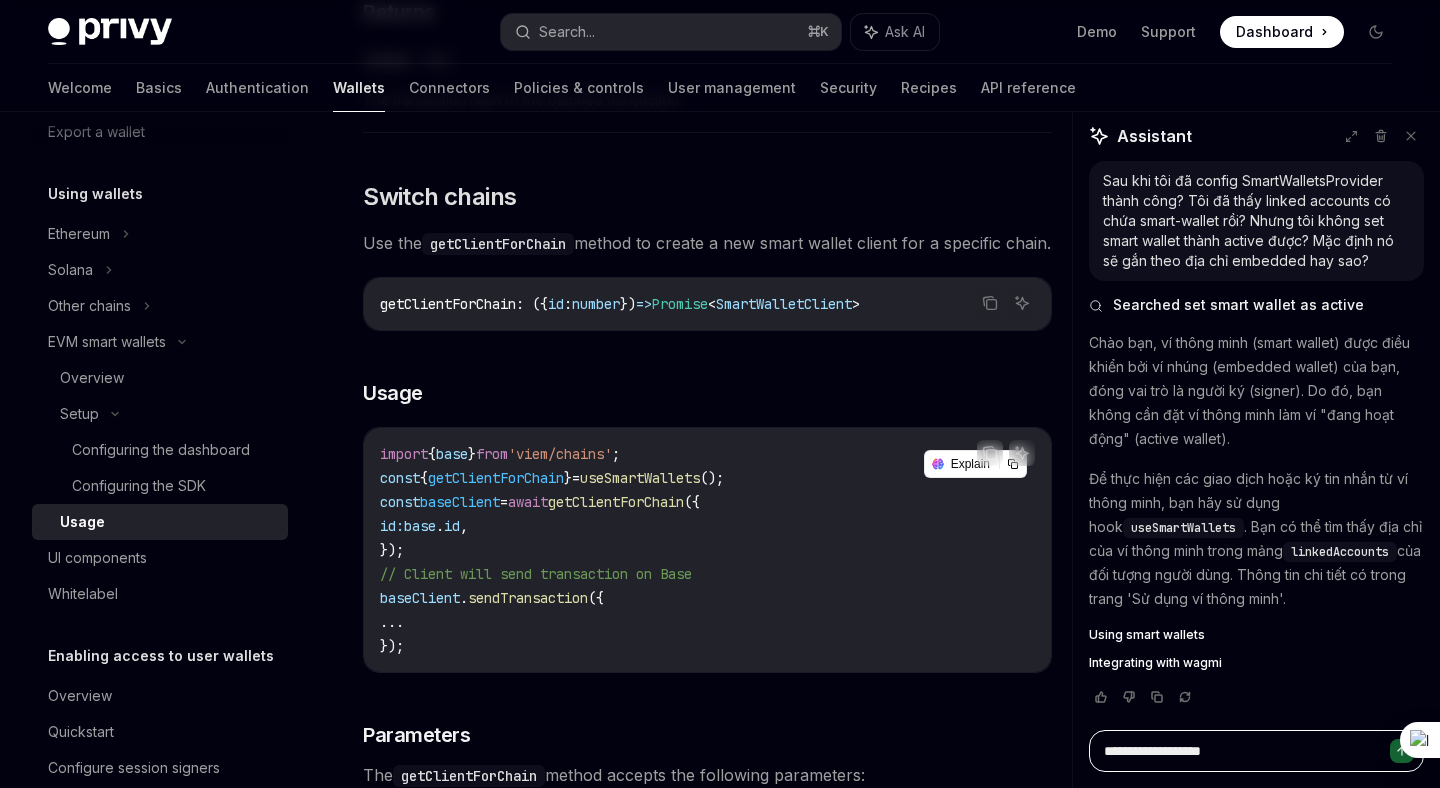 type on "*" 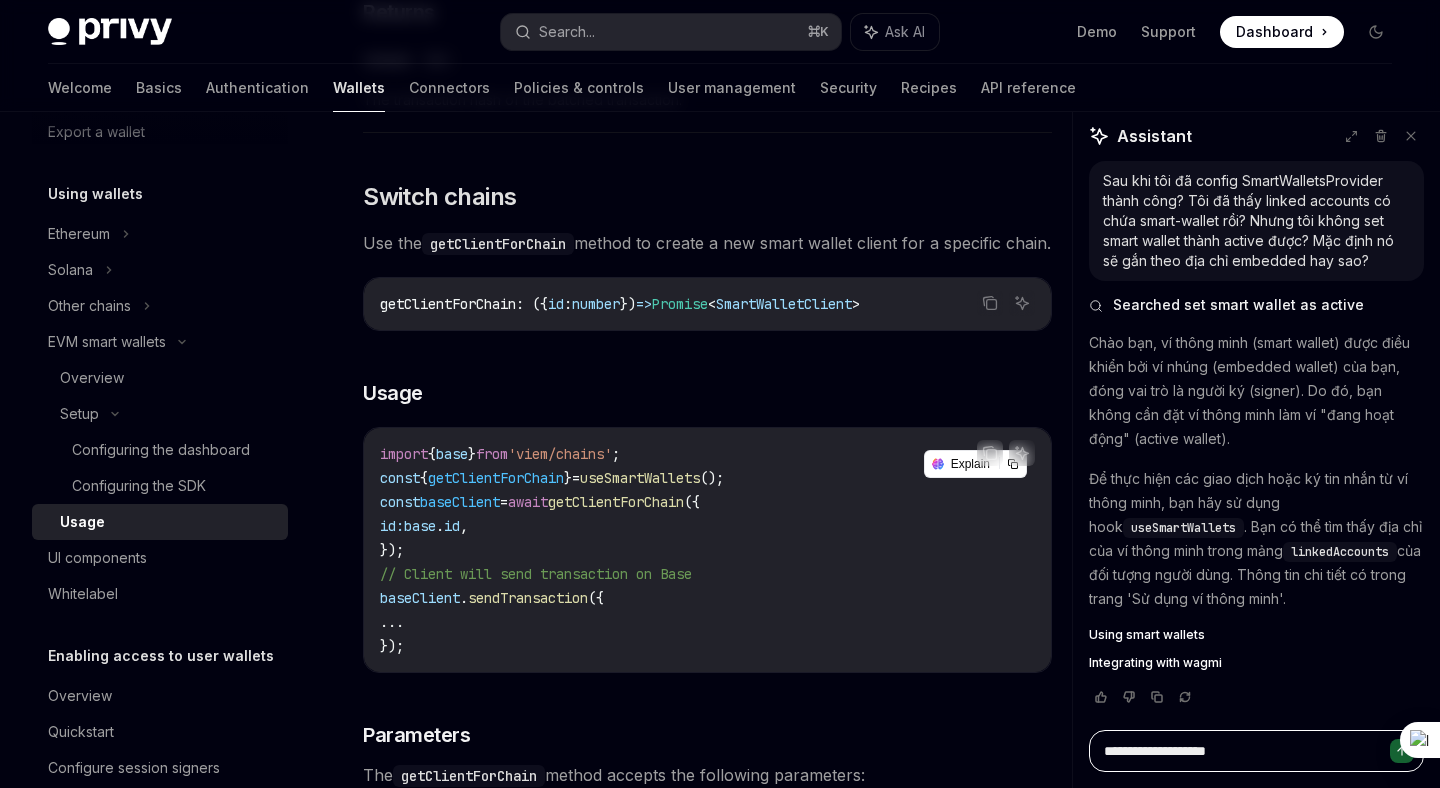 type on "*" 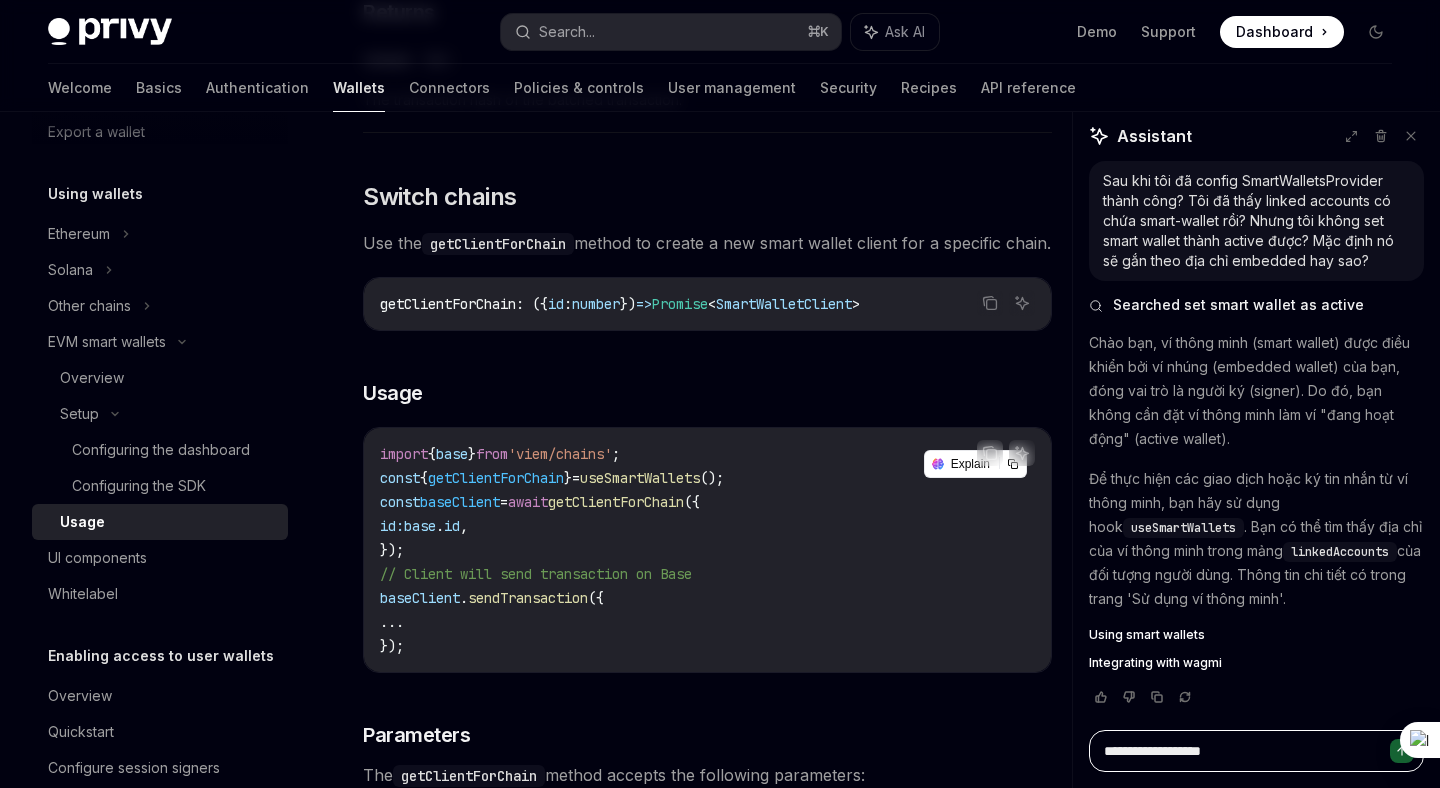 type on "**********" 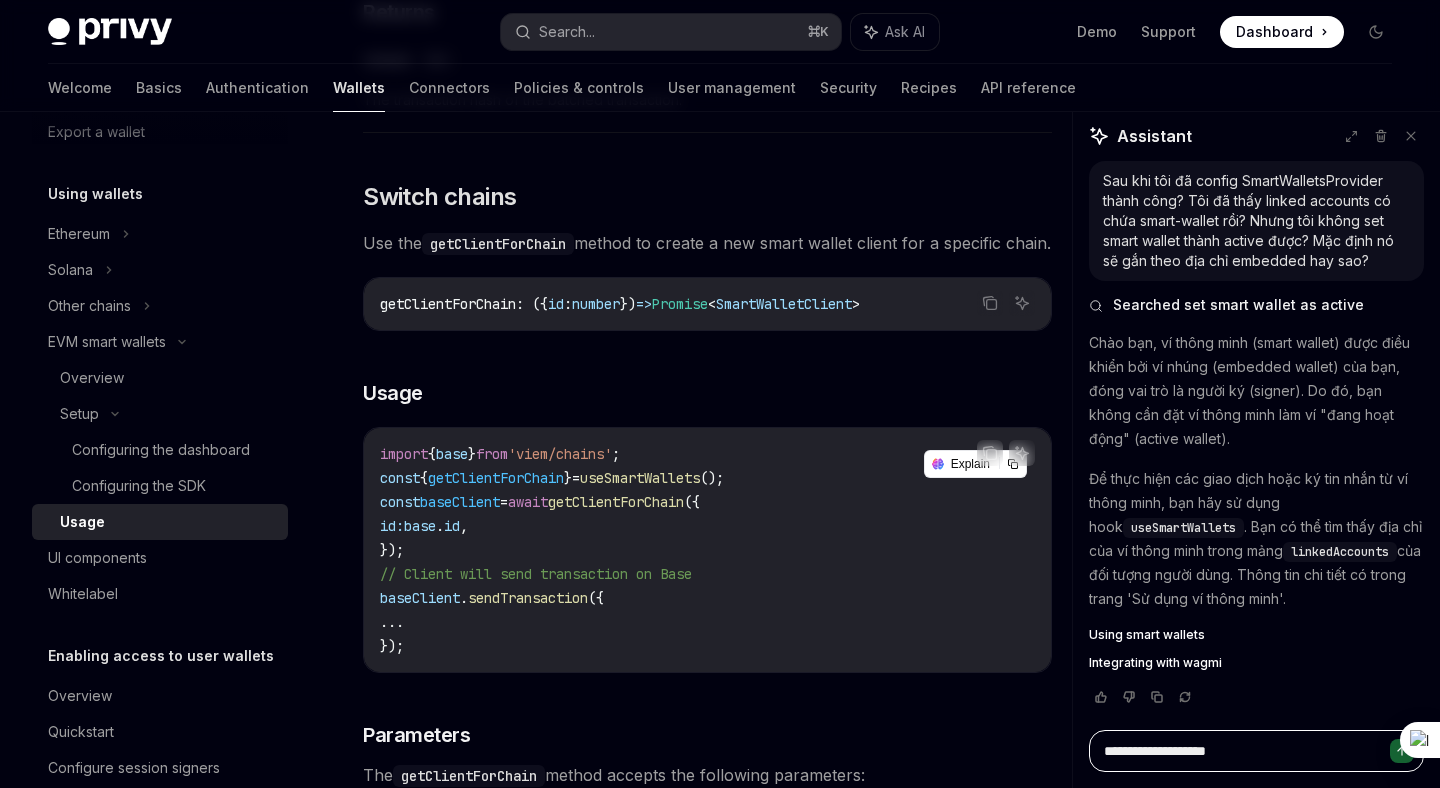 type on "*" 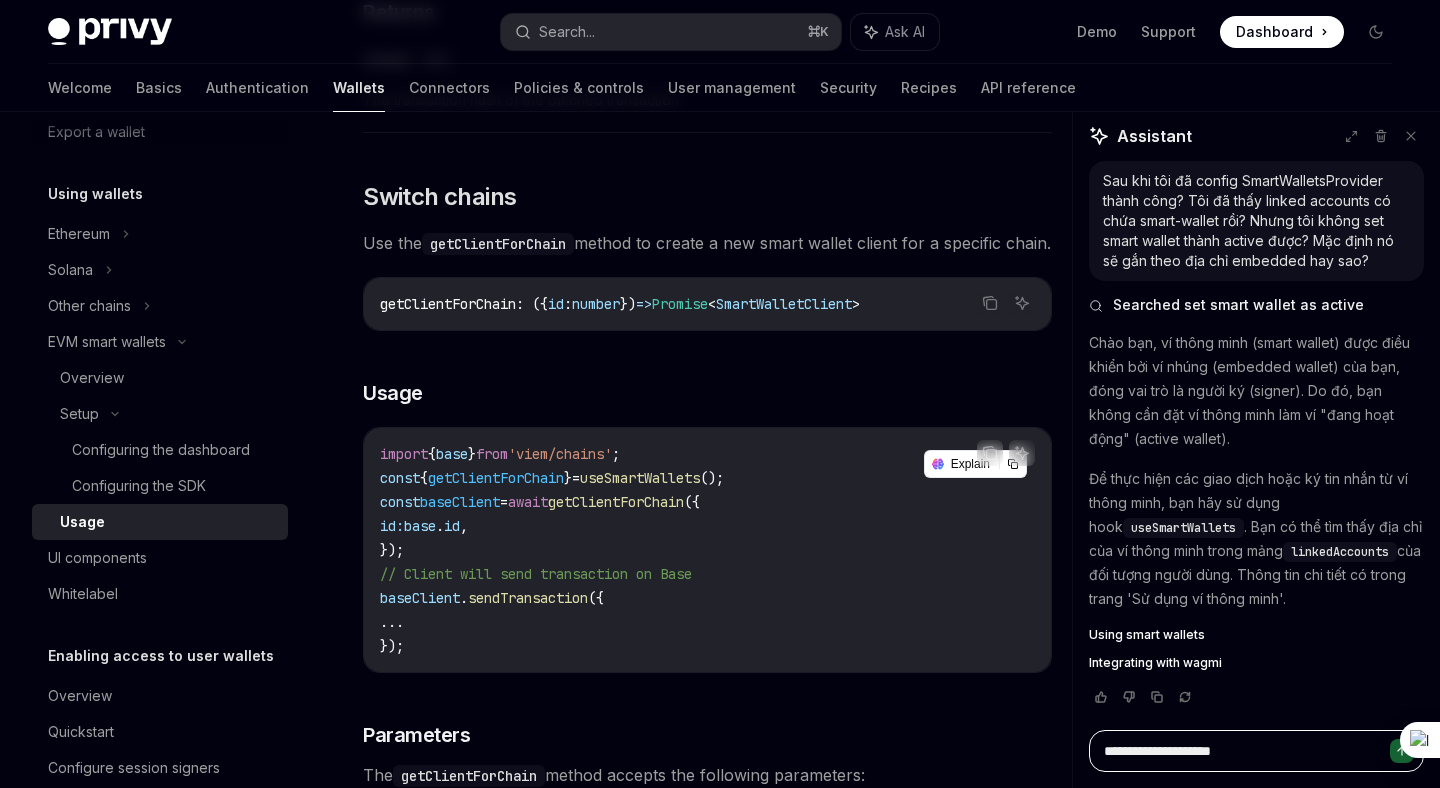 type on "*" 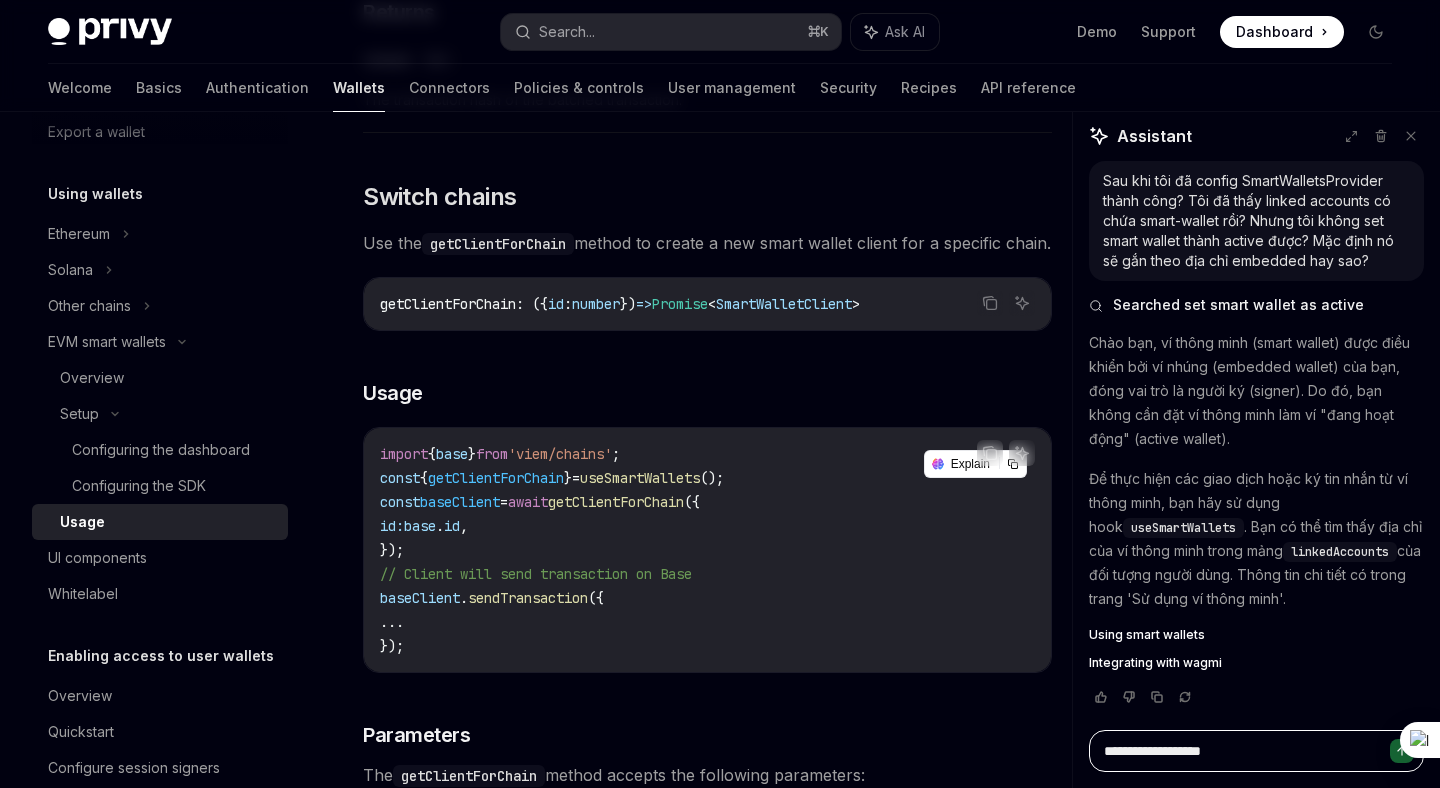 type on "**********" 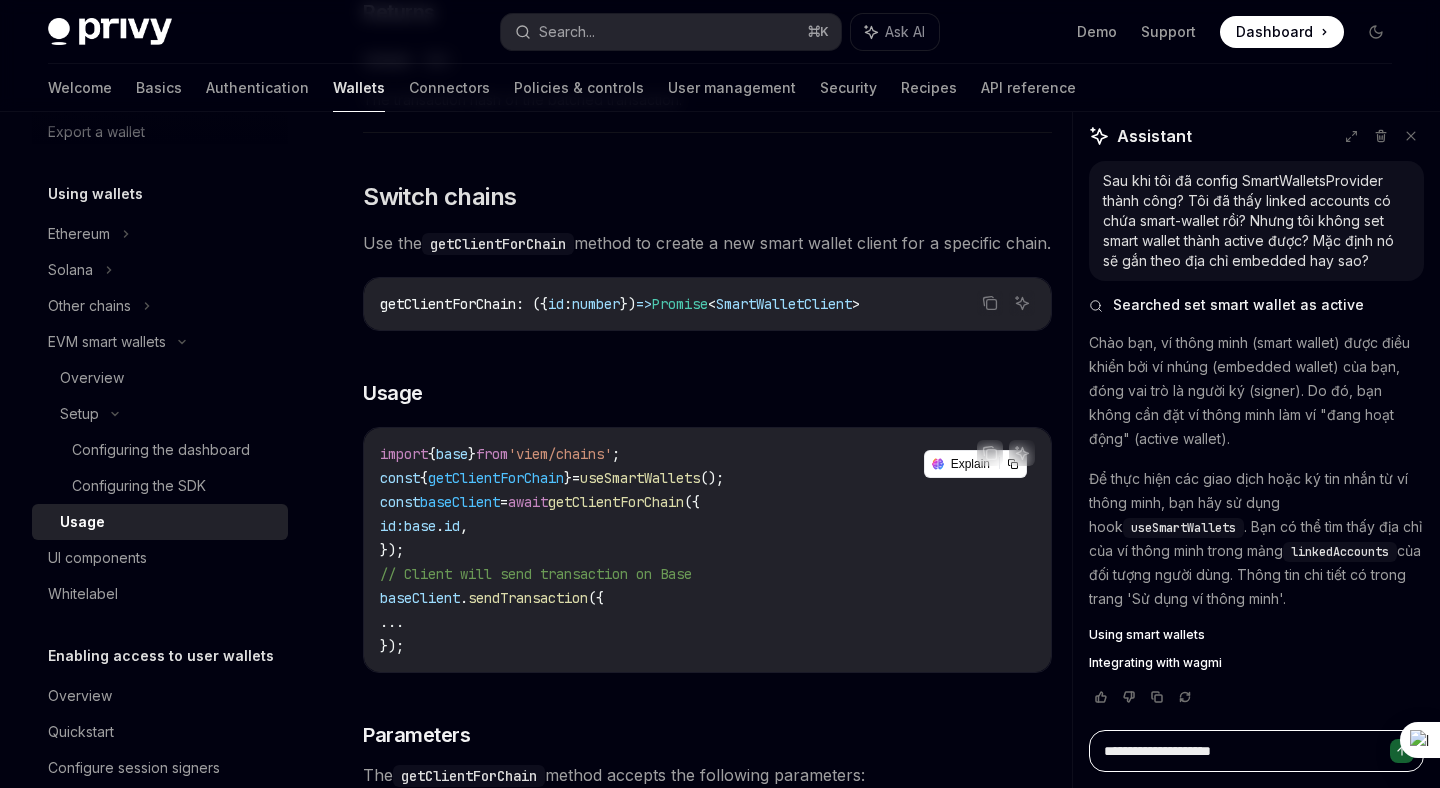 type on "*" 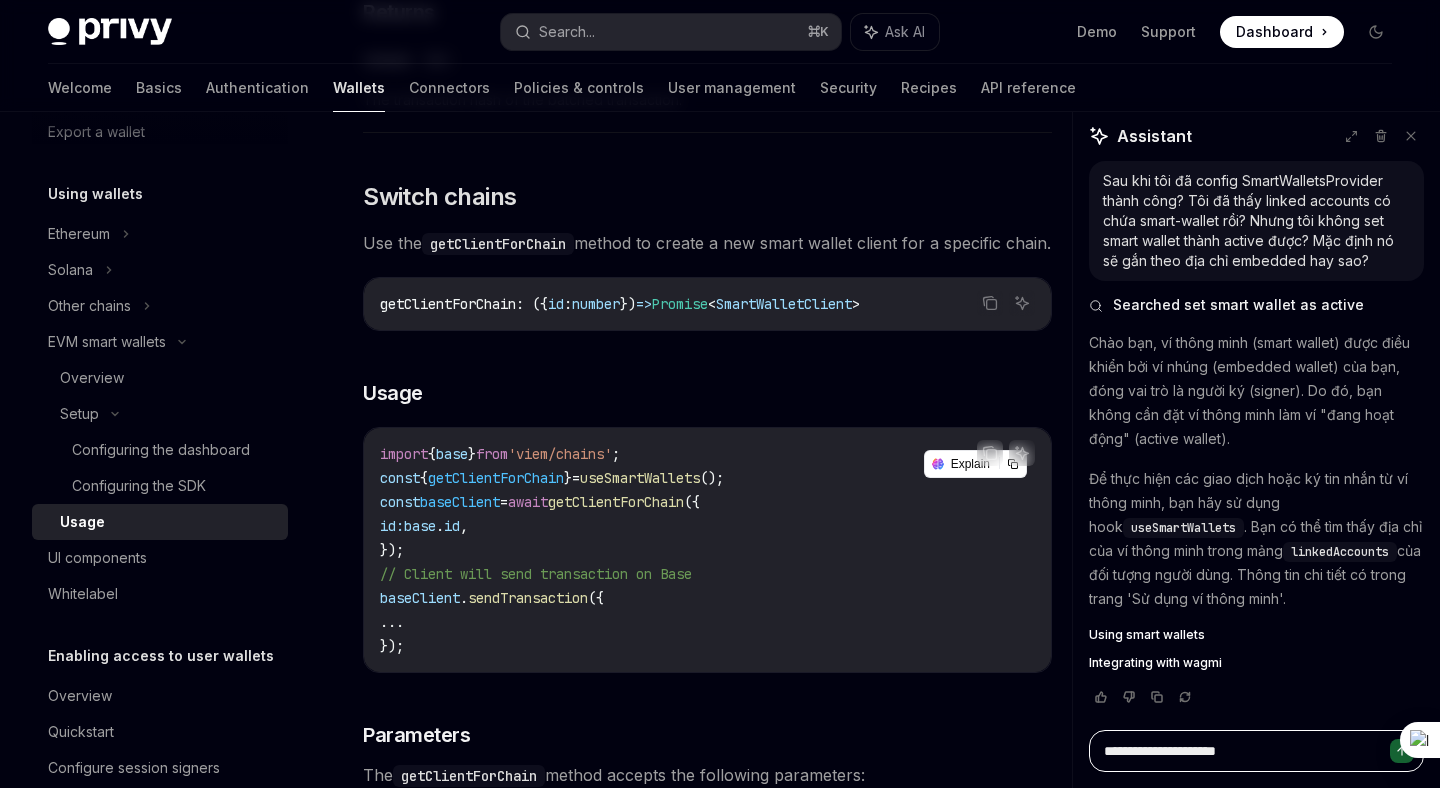 type on "*" 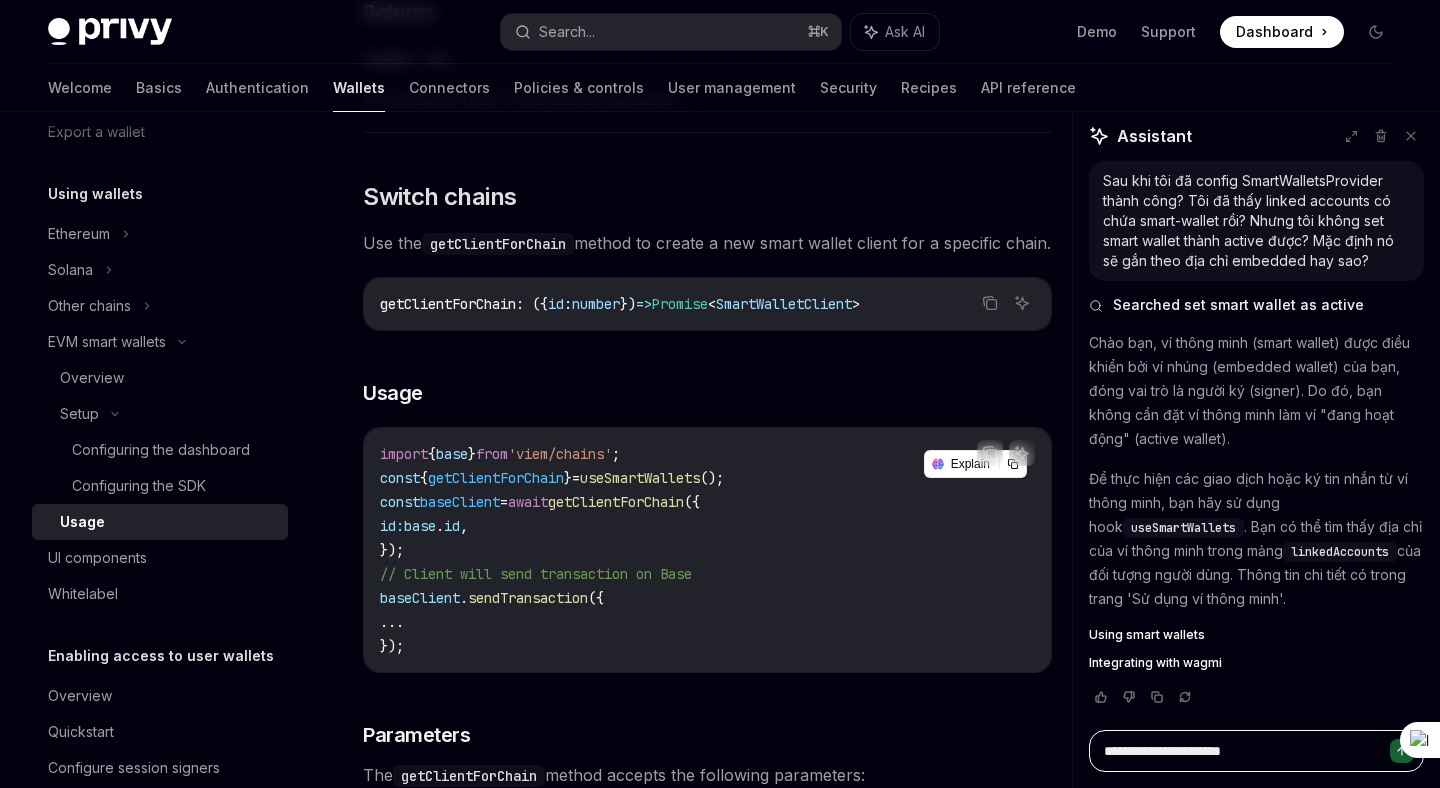 type on "*" 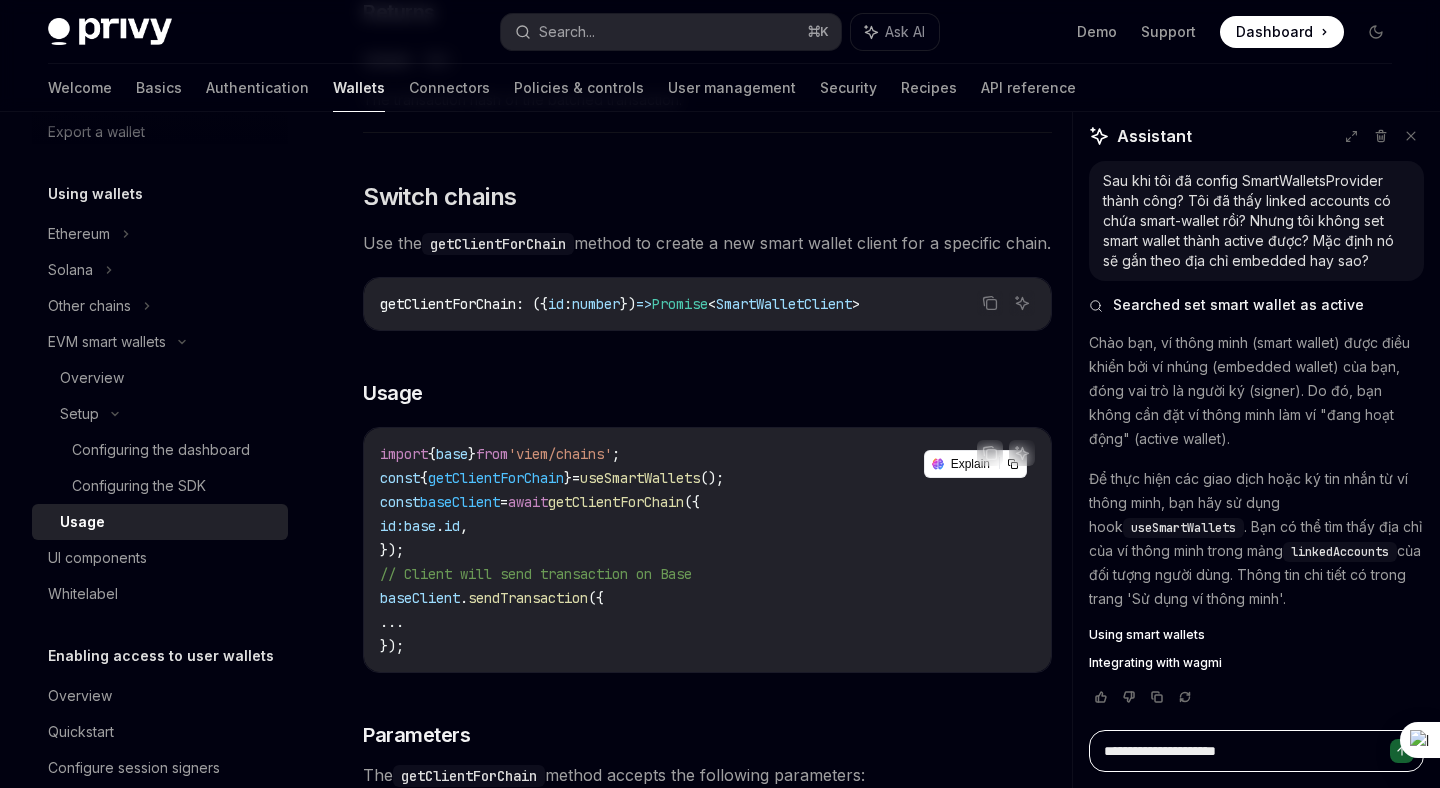 type on "**********" 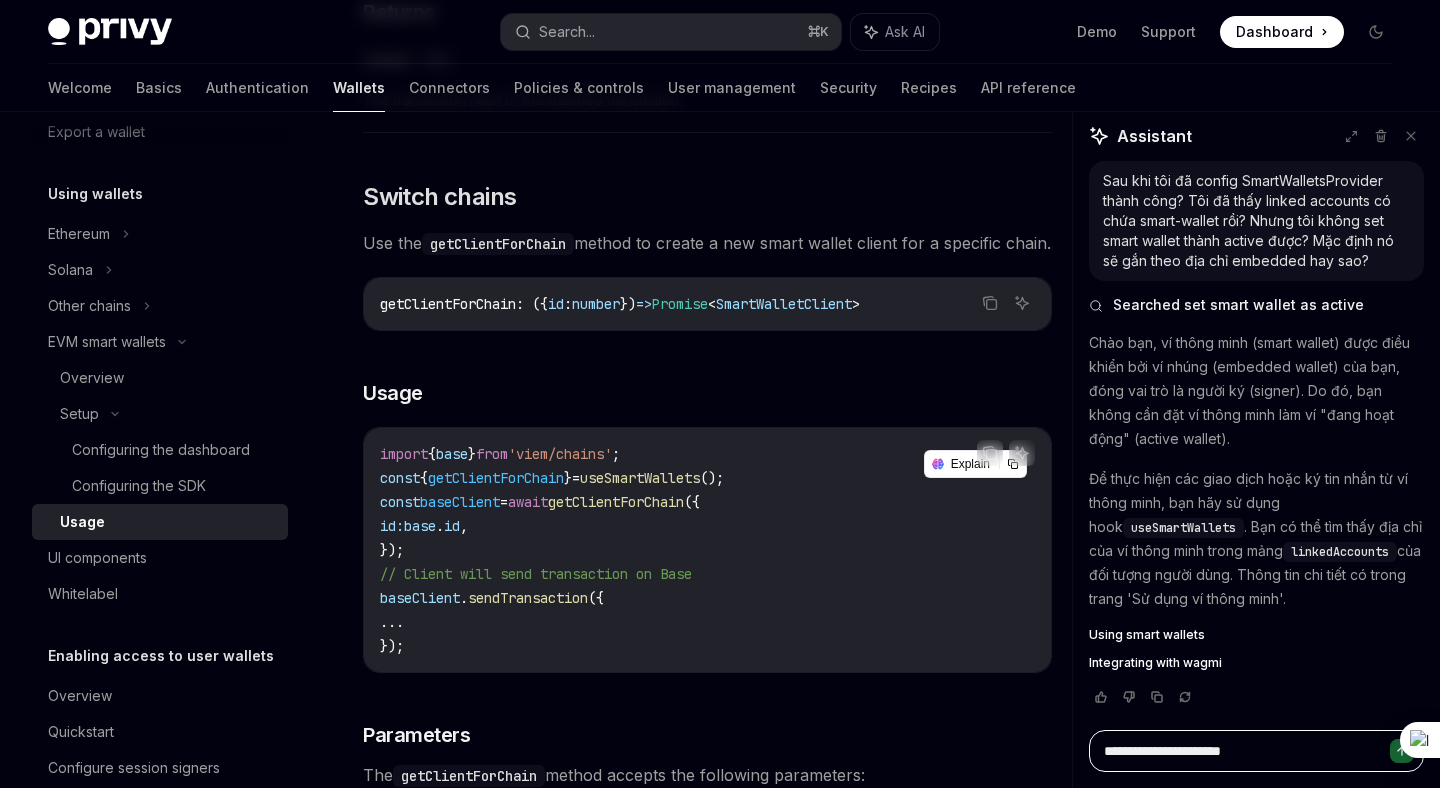 type on "*" 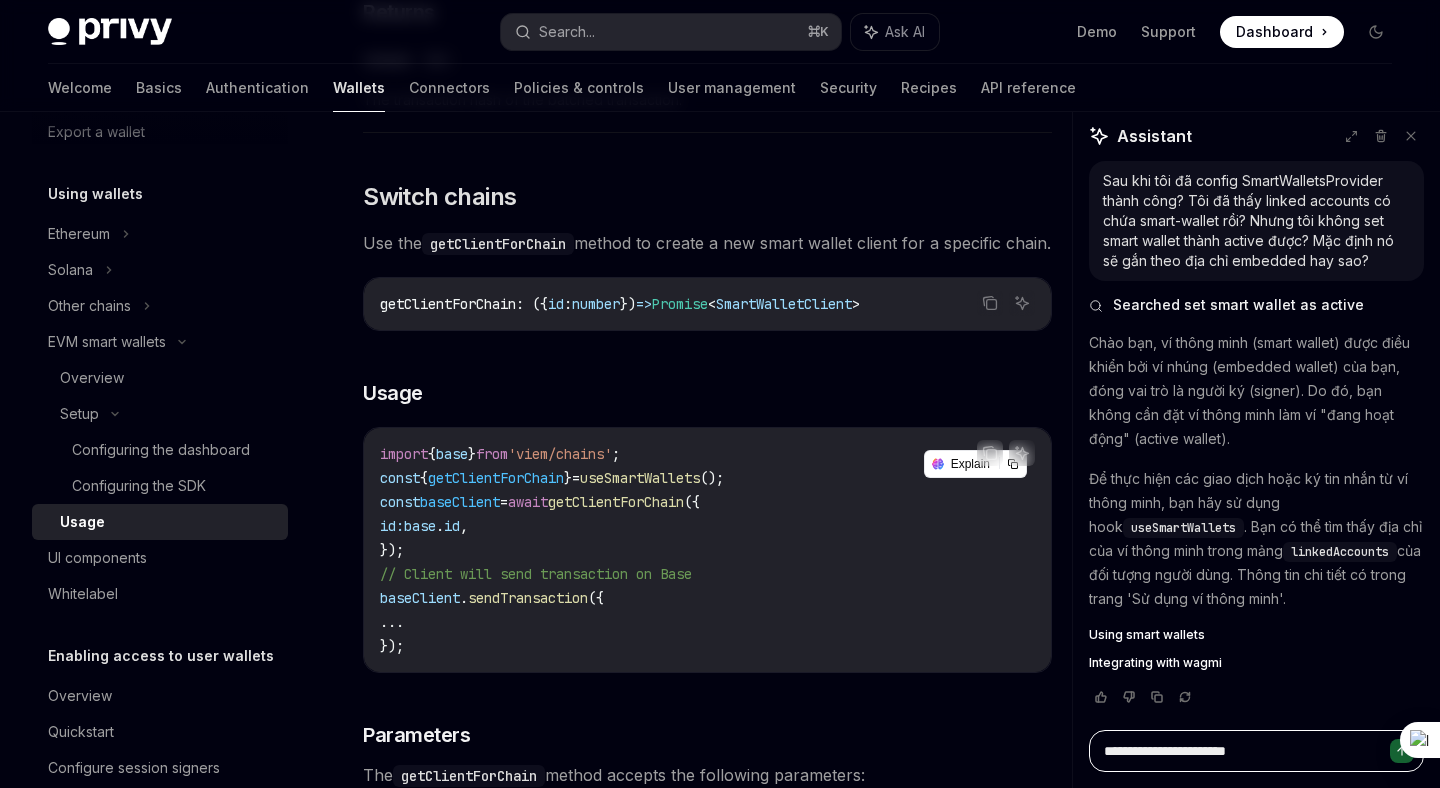 type on "*" 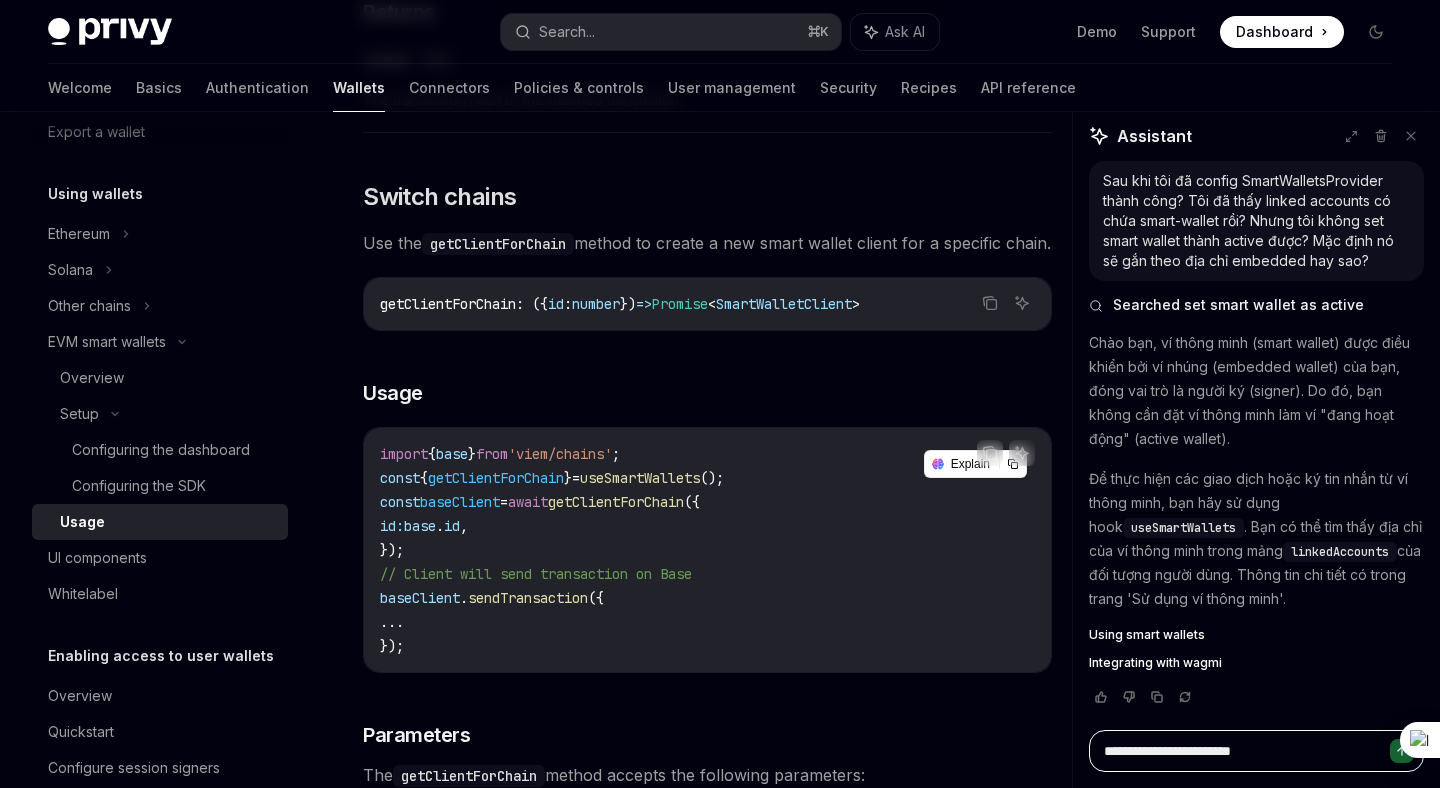 type on "*" 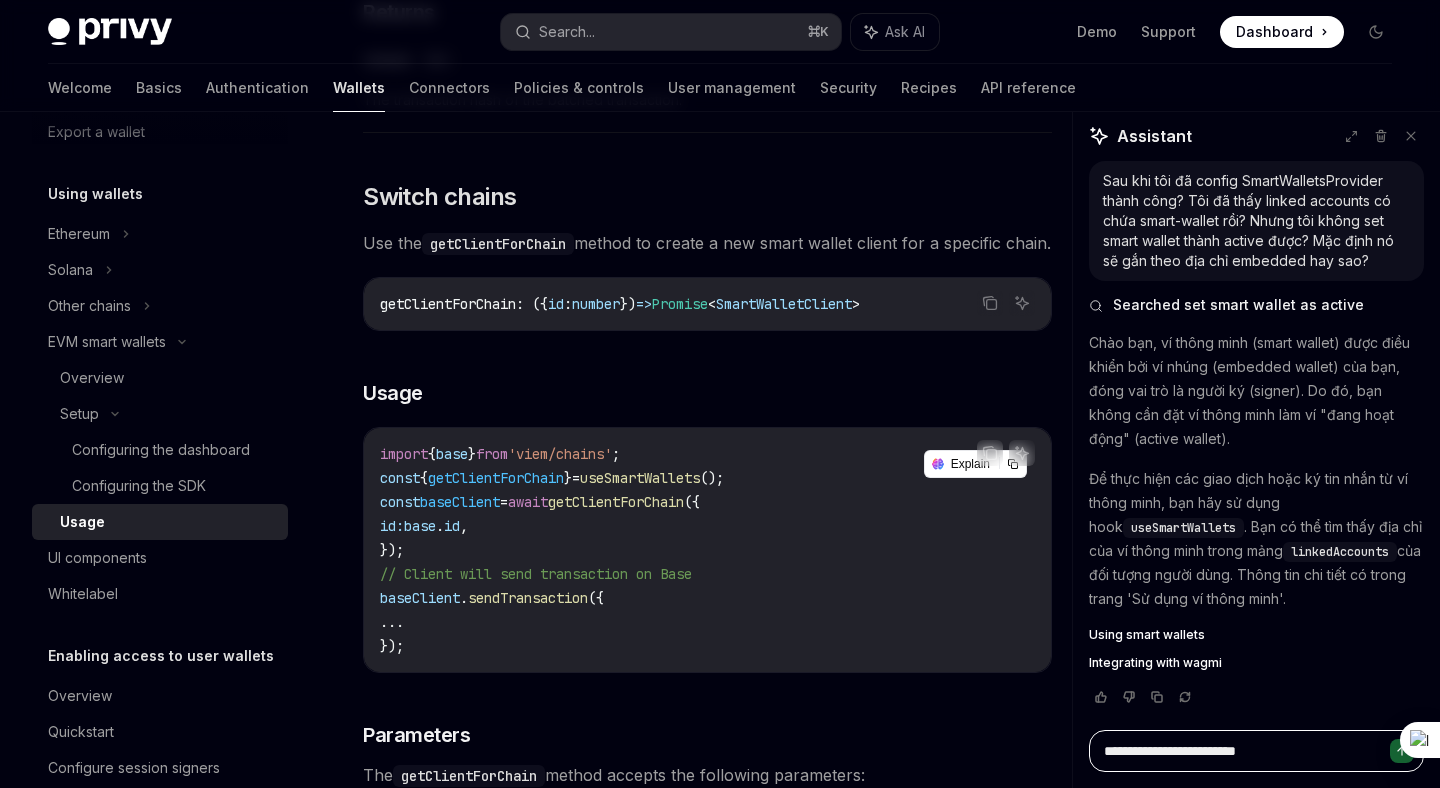 type on "*" 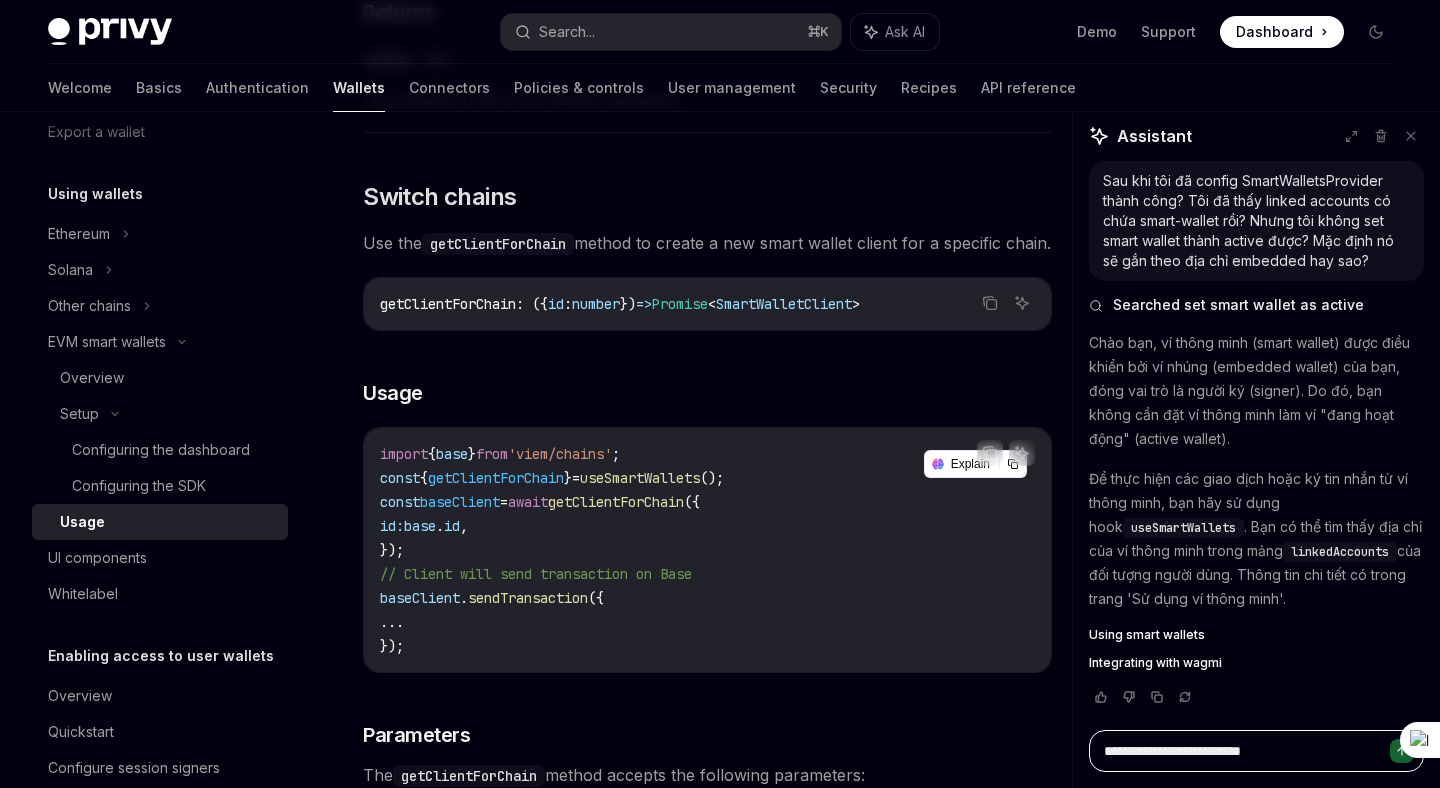 type on "*" 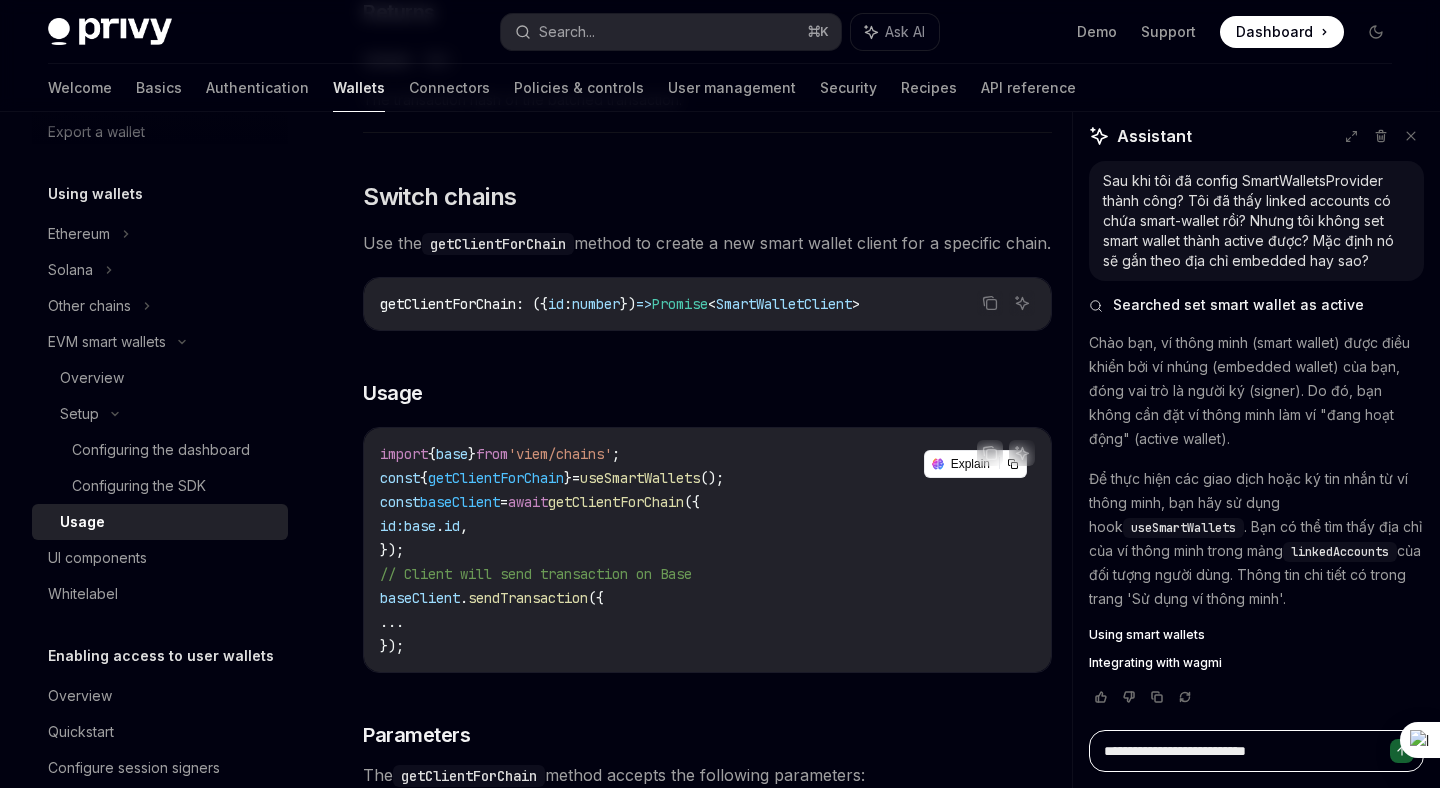 type on "*" 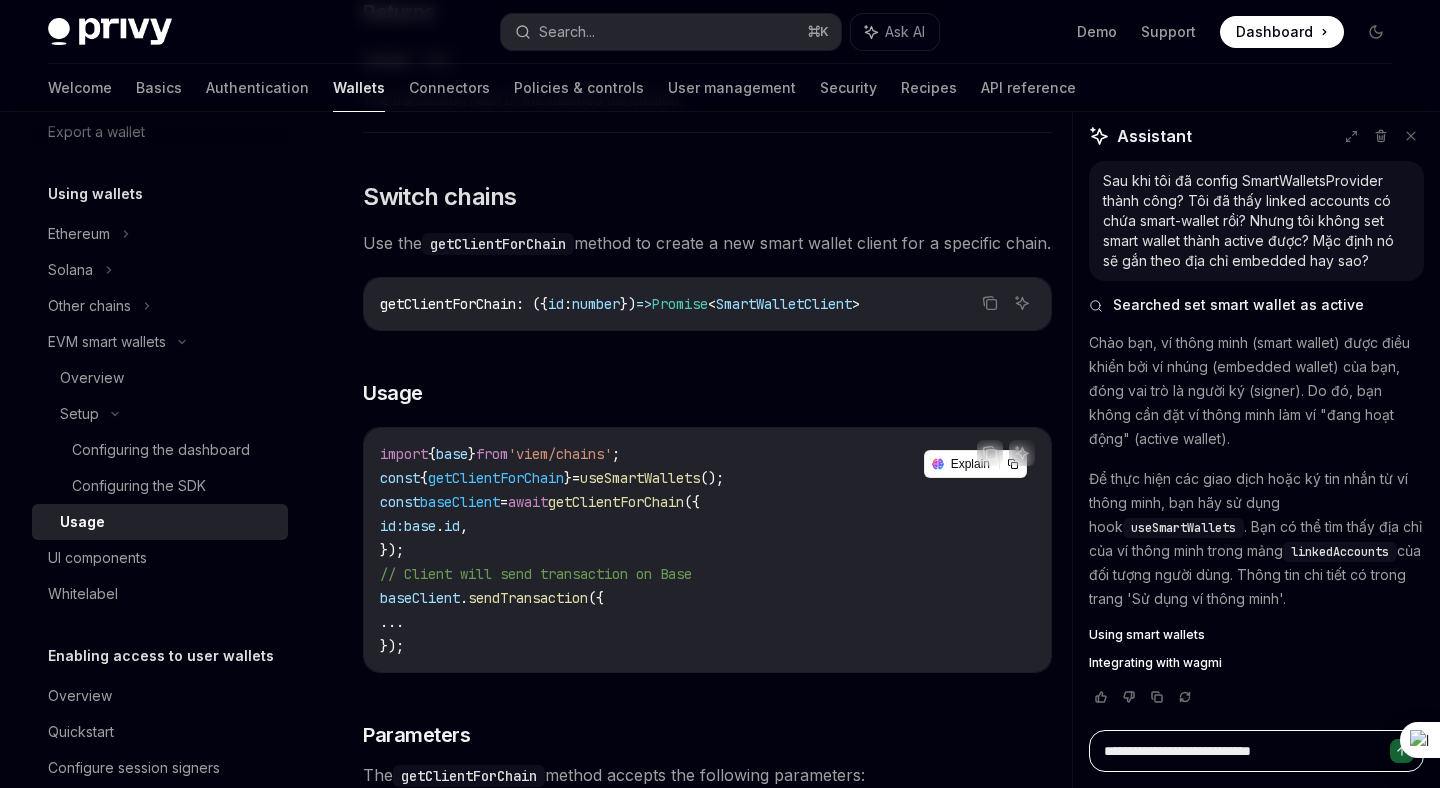 type on "*" 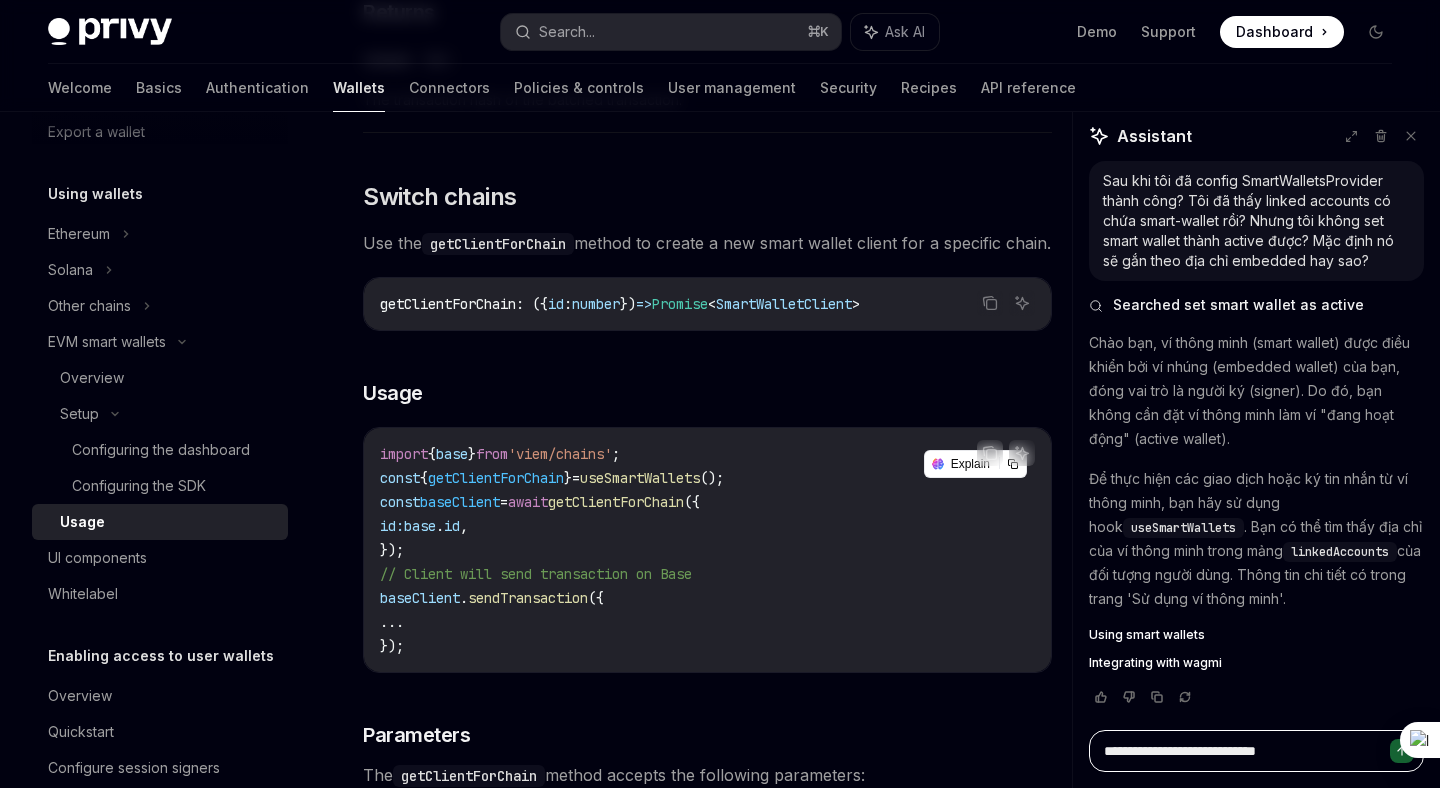 type on "*" 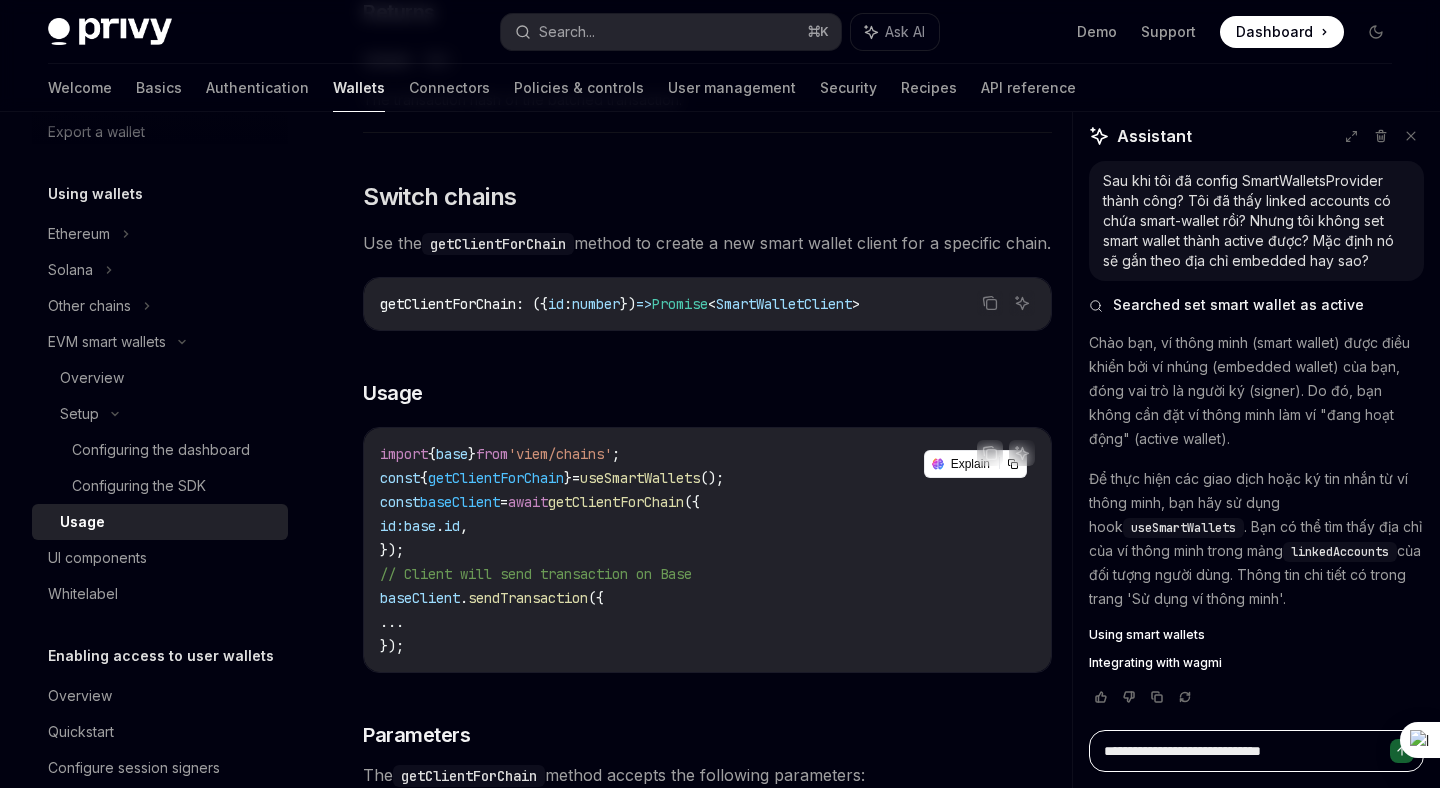 type on "*" 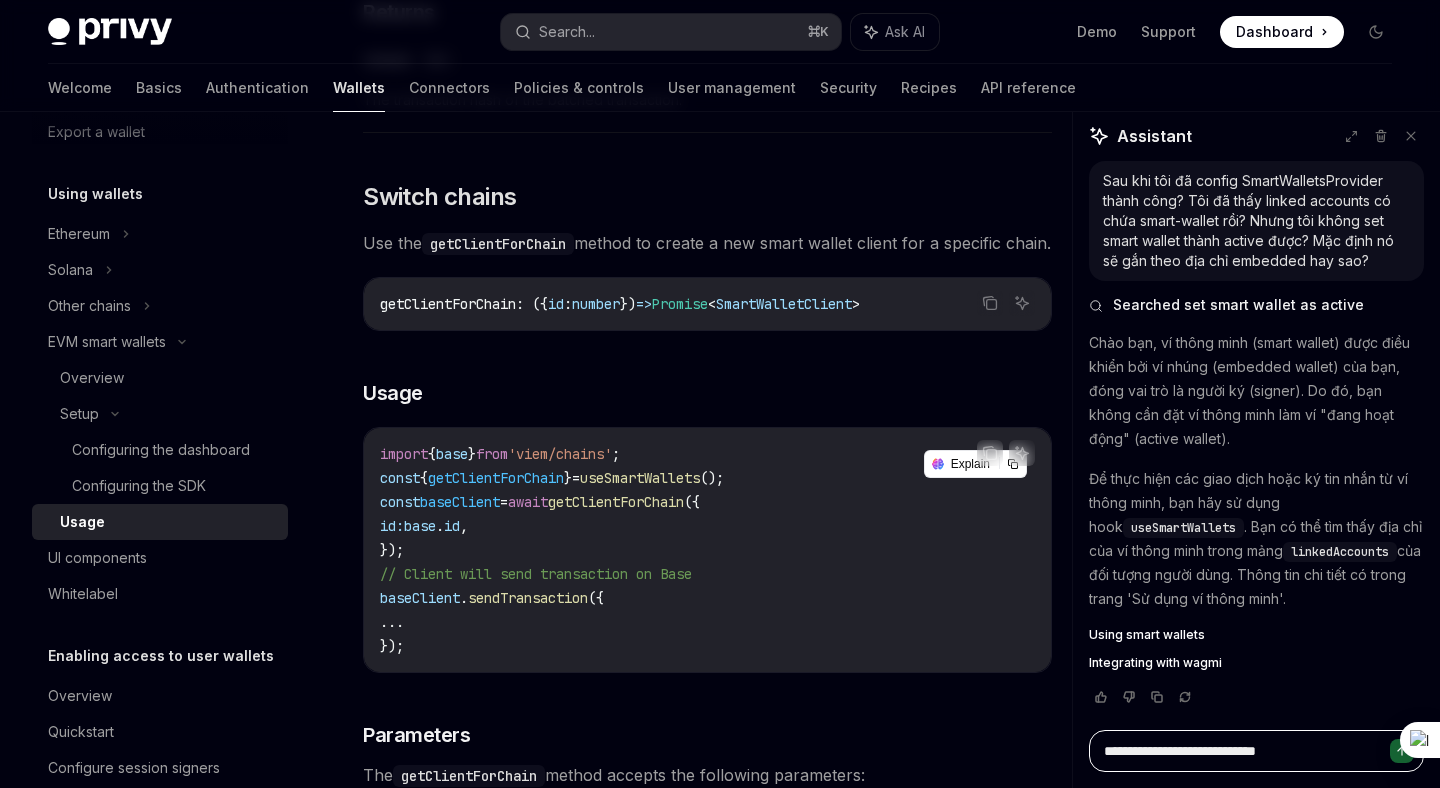 type on "**********" 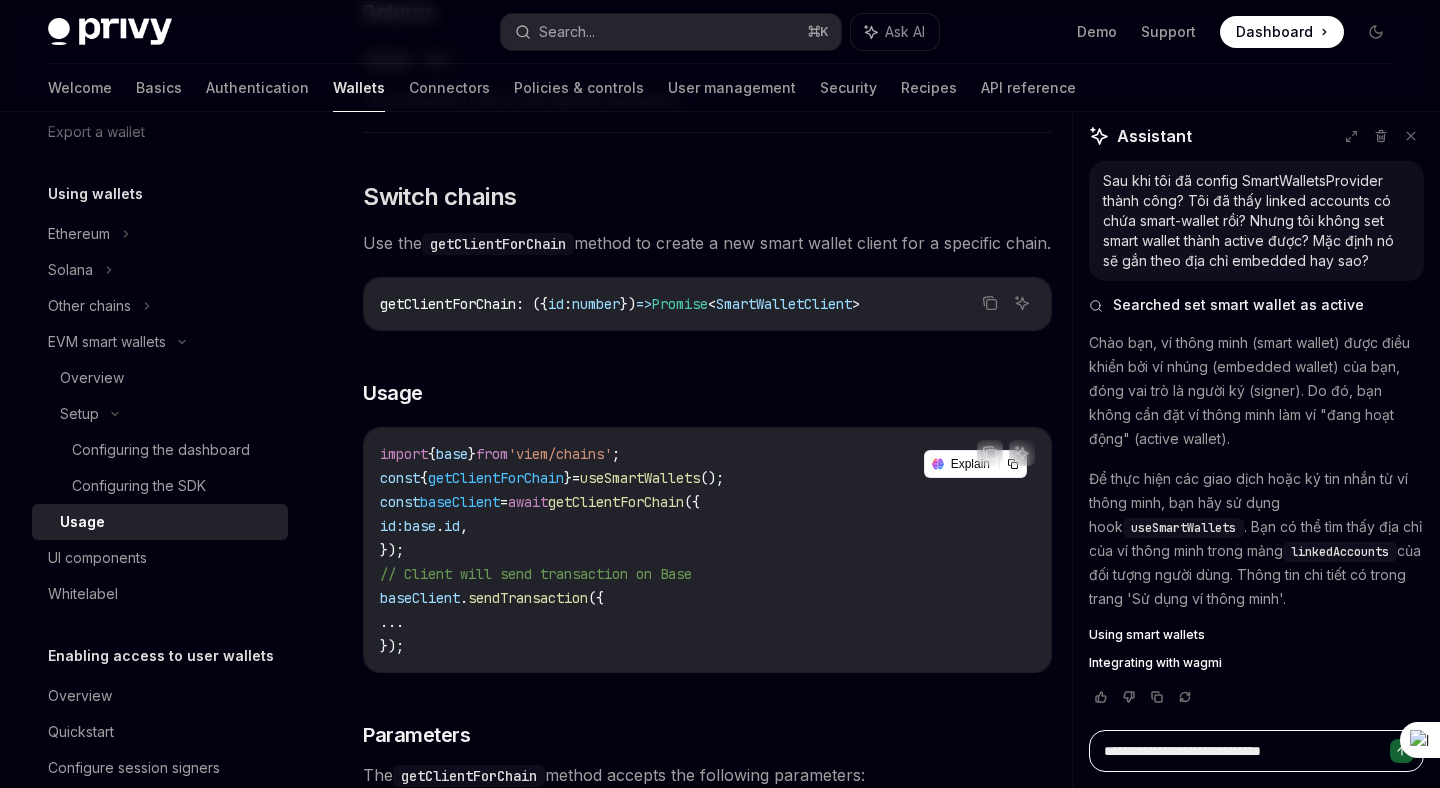 type on "*" 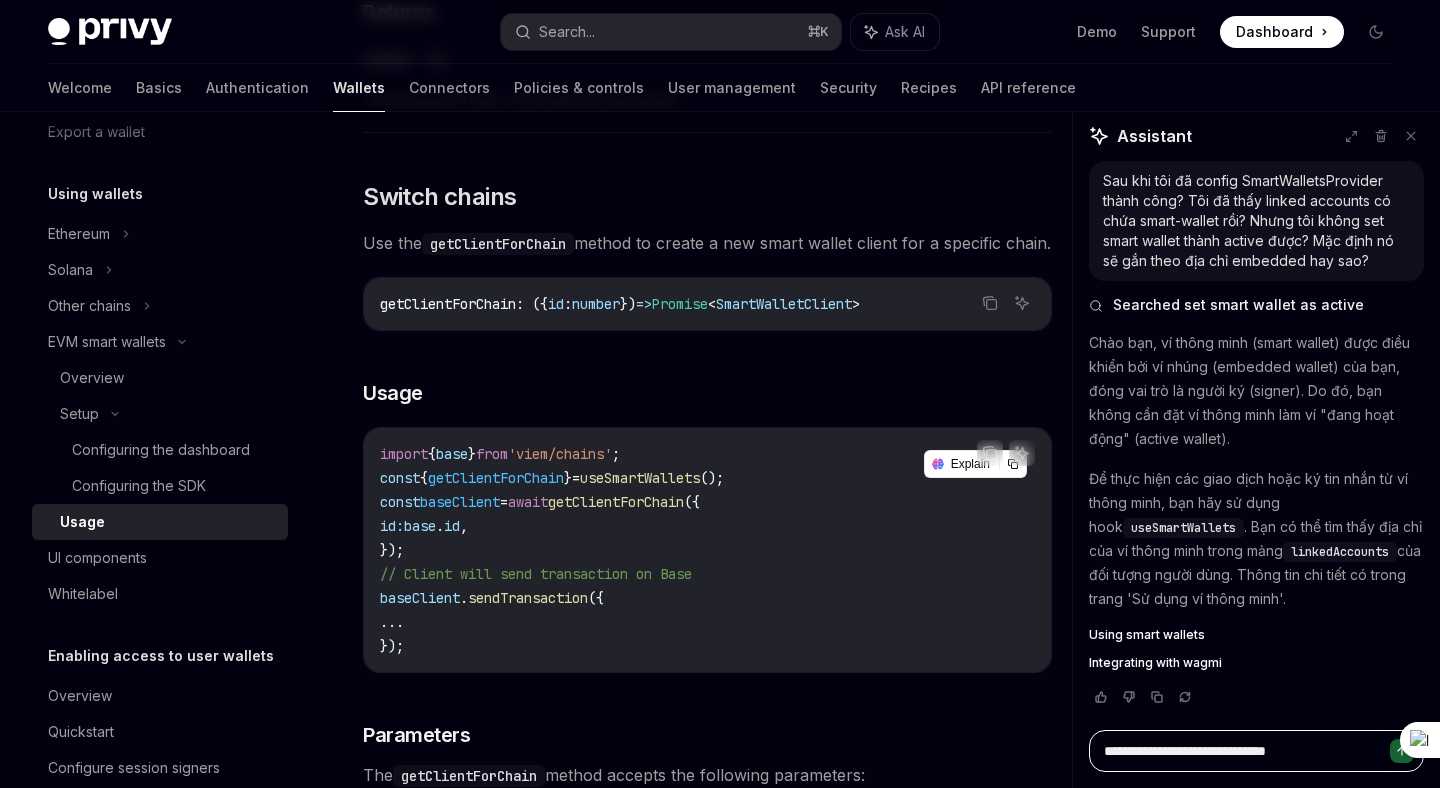 type on "*" 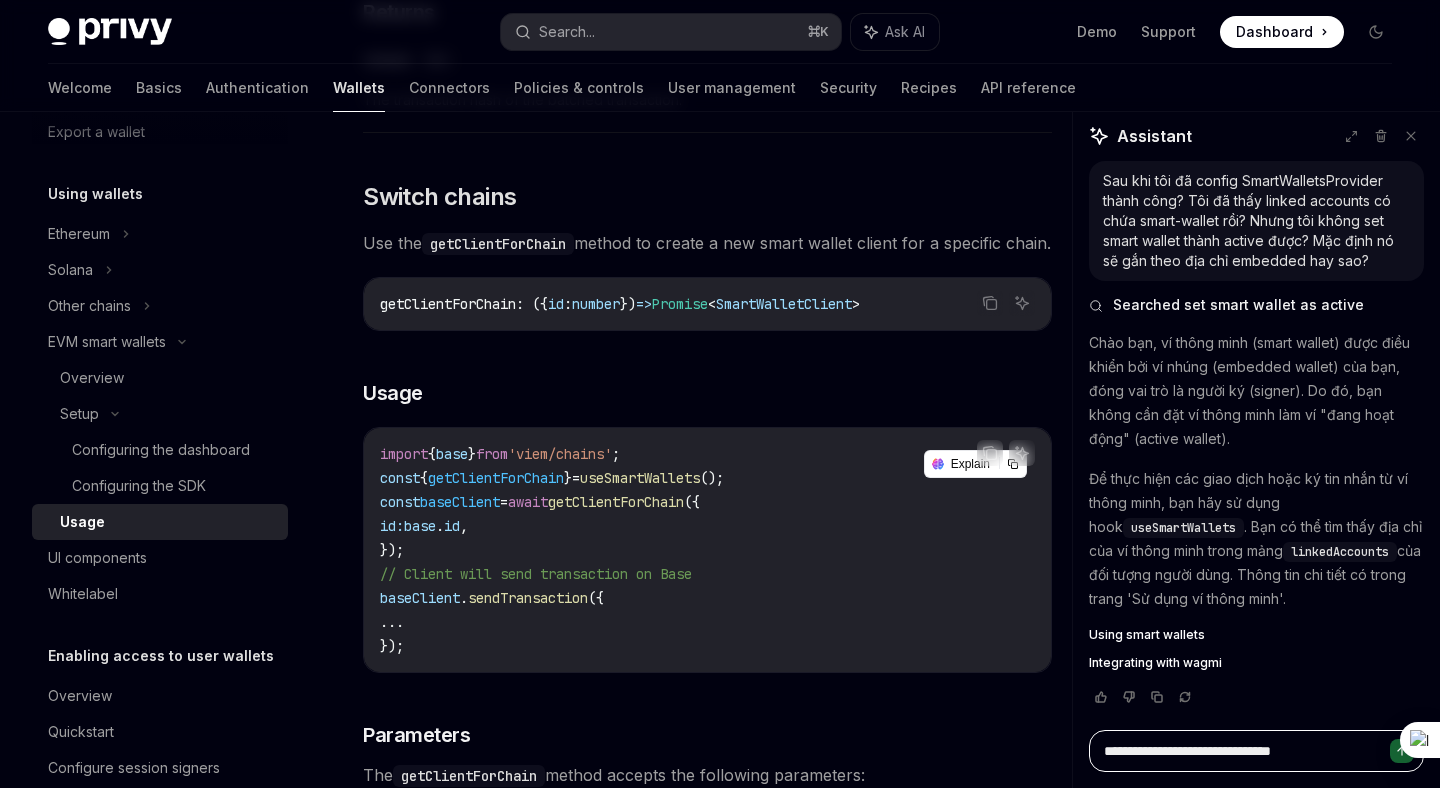 type on "*" 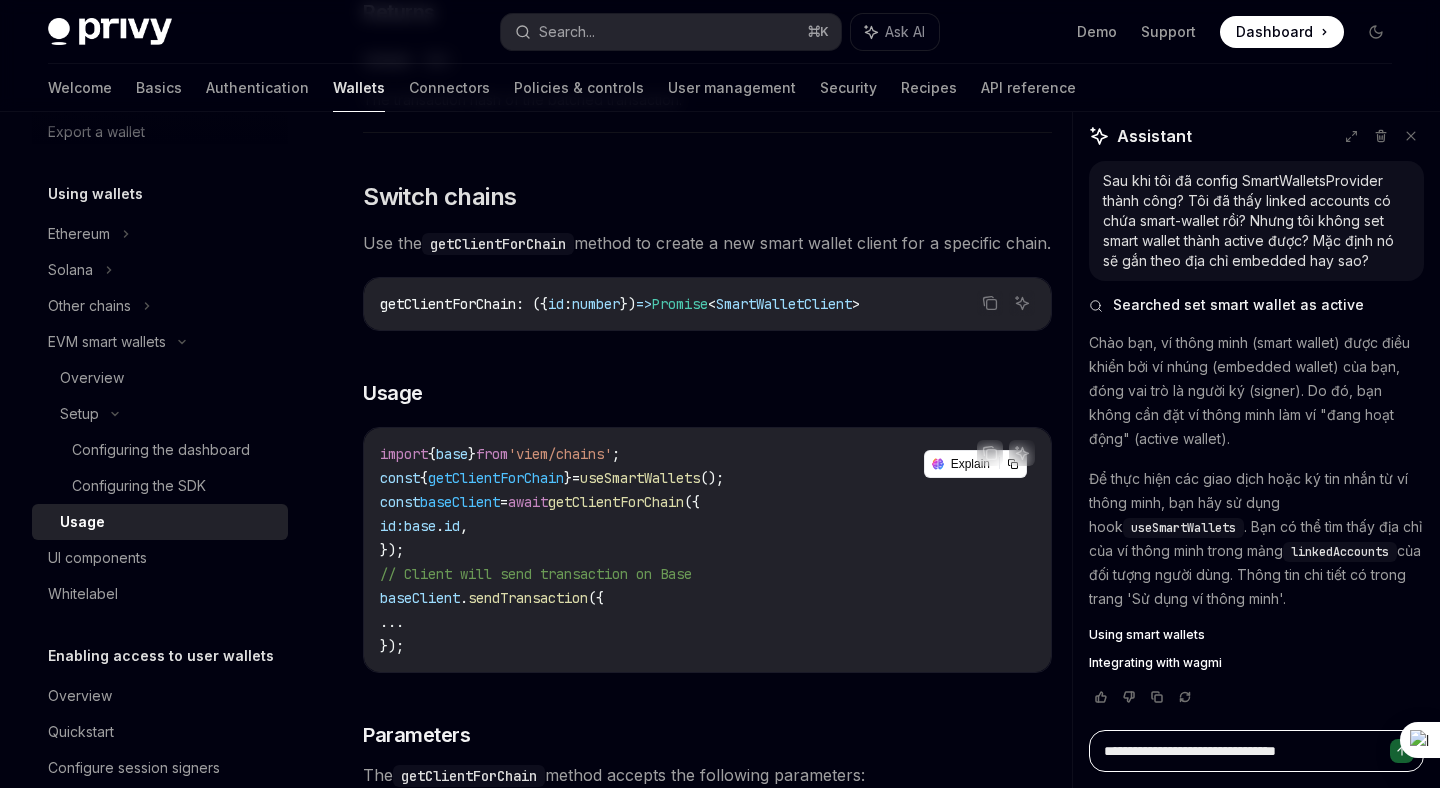 type on "*" 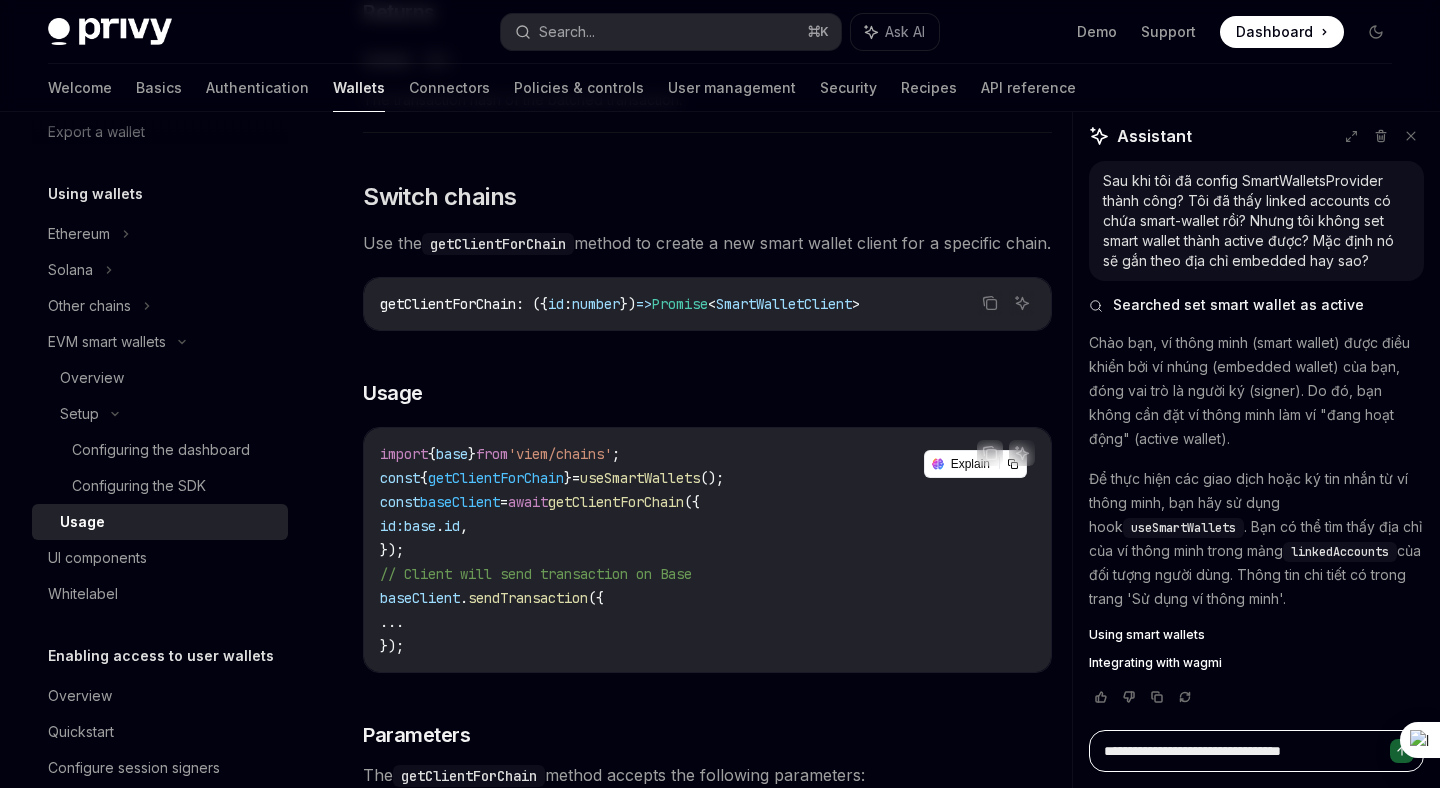 type on "*" 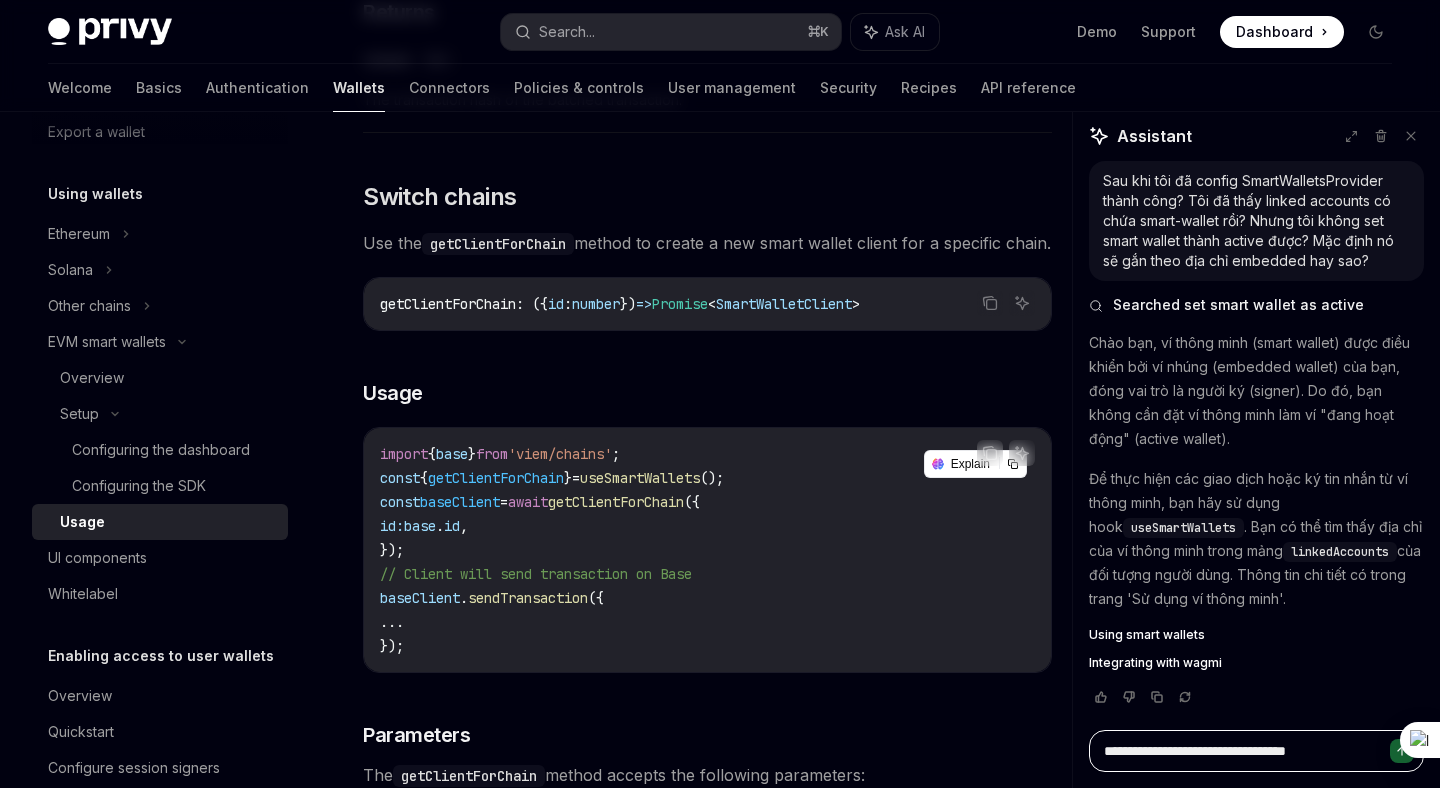 type on "*" 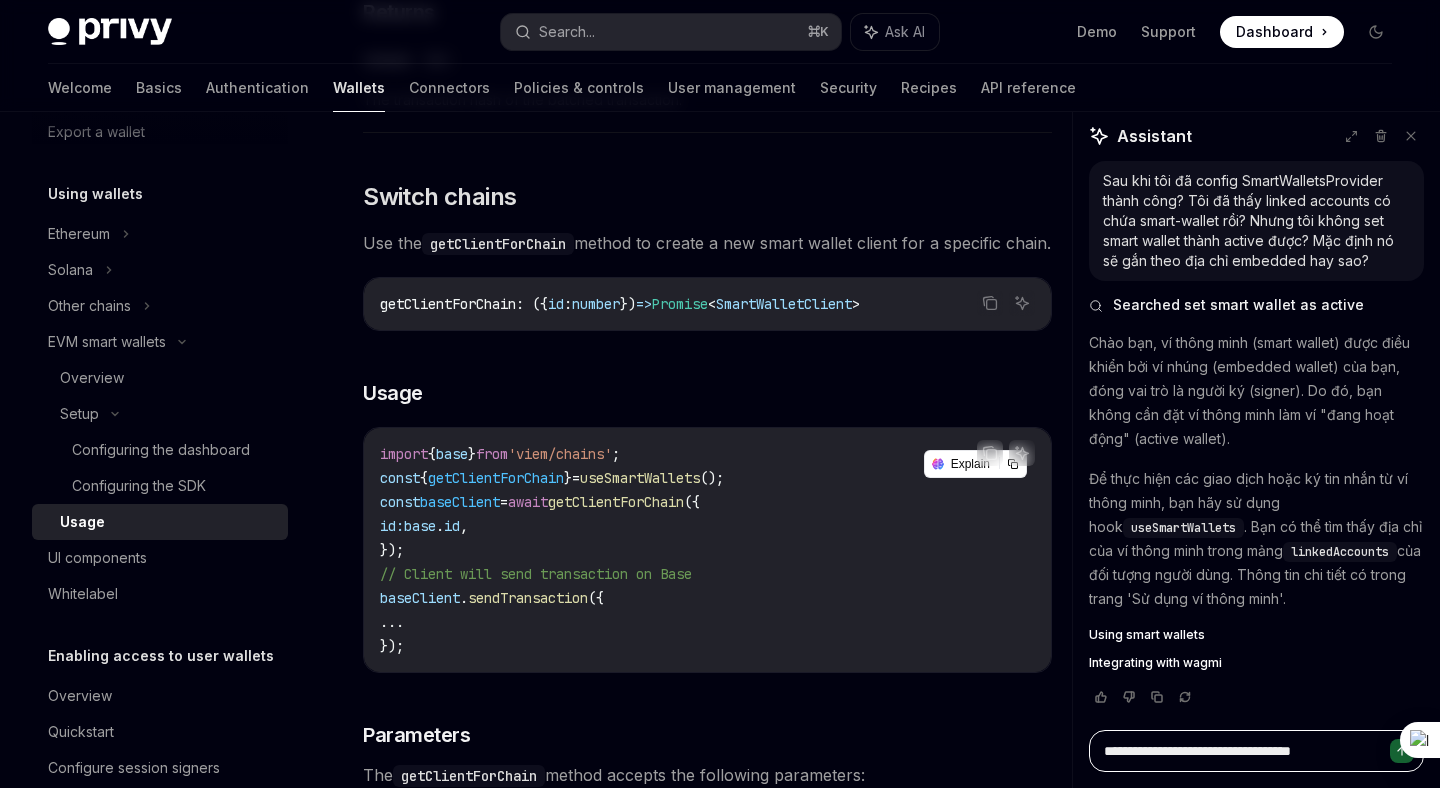 type on "*" 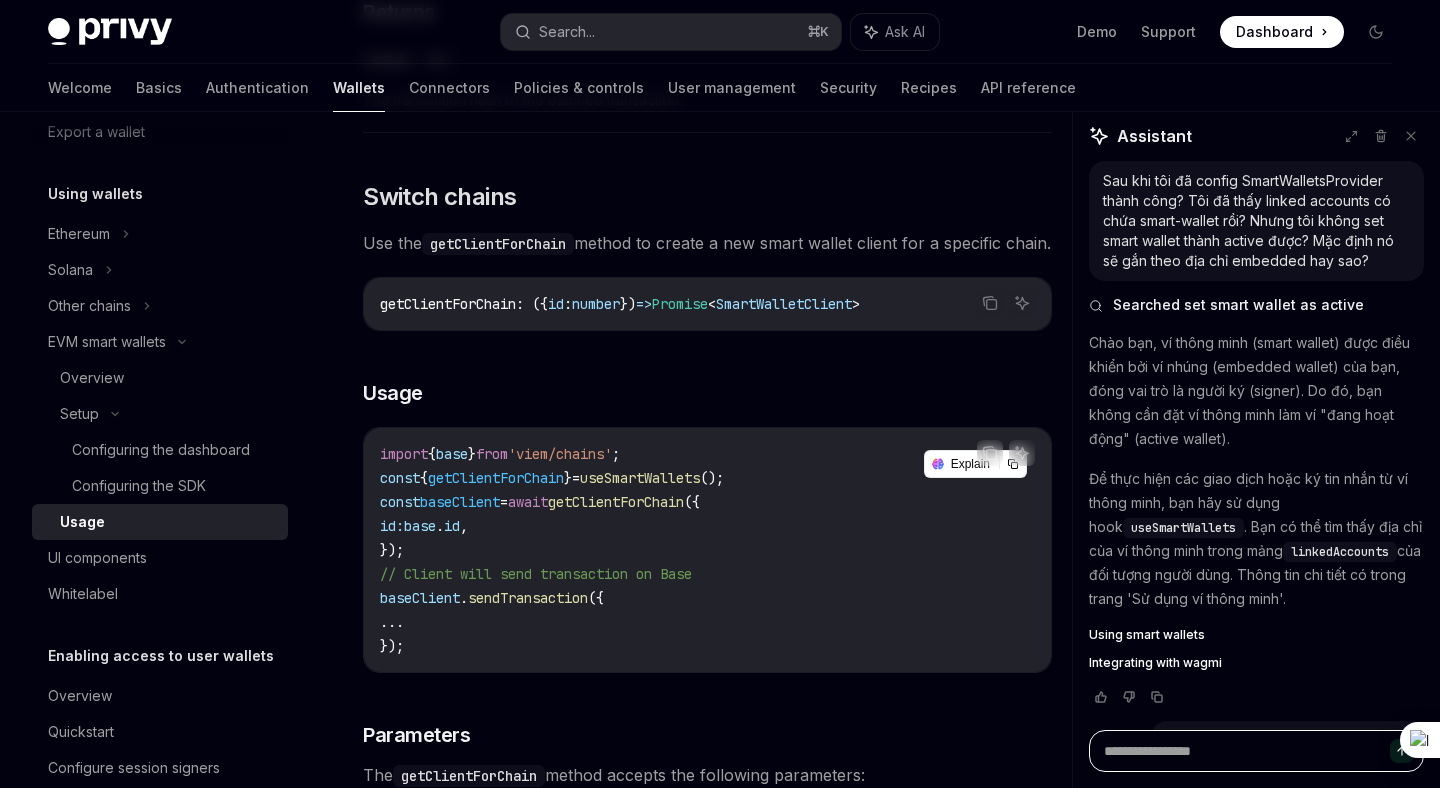 scroll, scrollTop: 91, scrollLeft: 0, axis: vertical 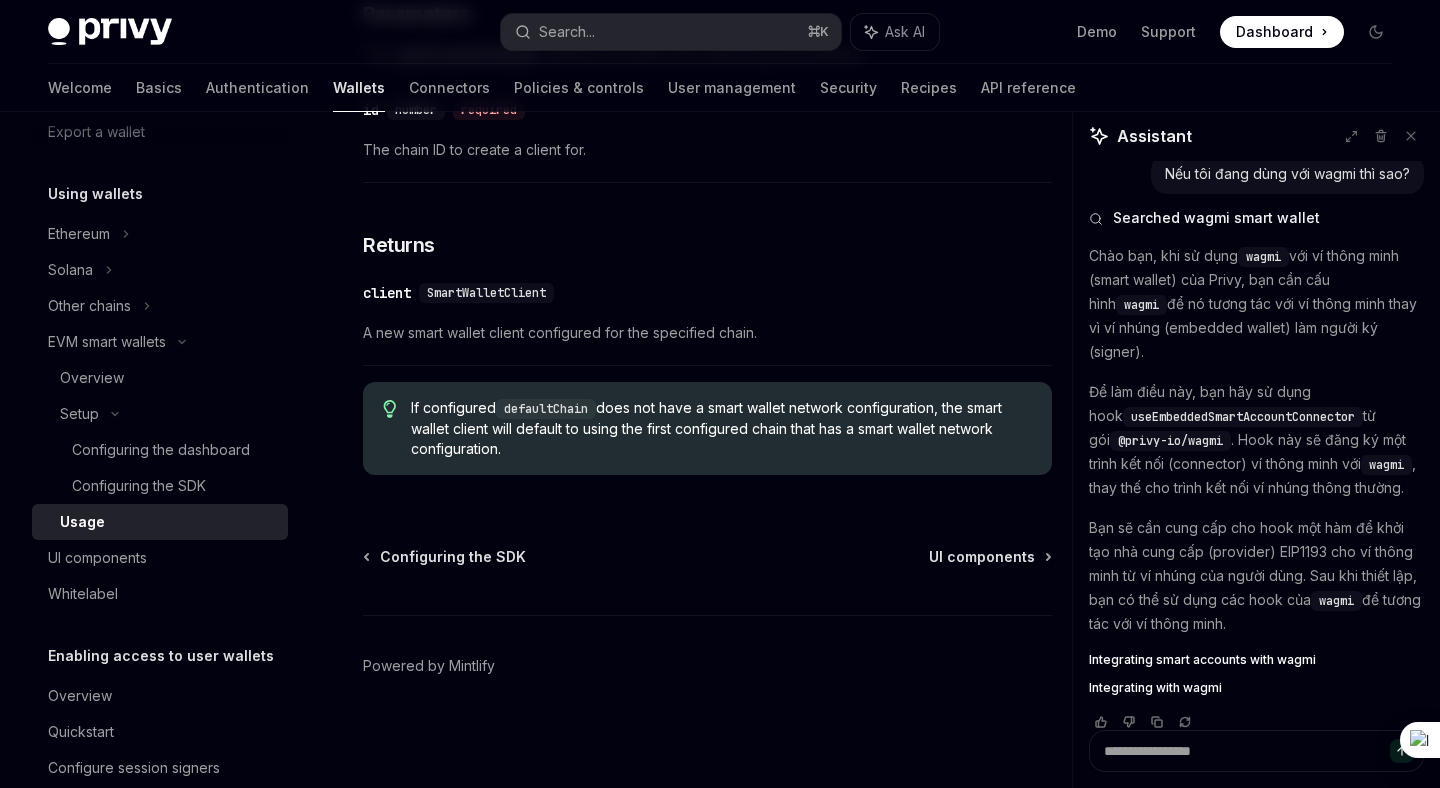 click on "Integrating smart accounts with wagmi" at bounding box center [1202, 660] 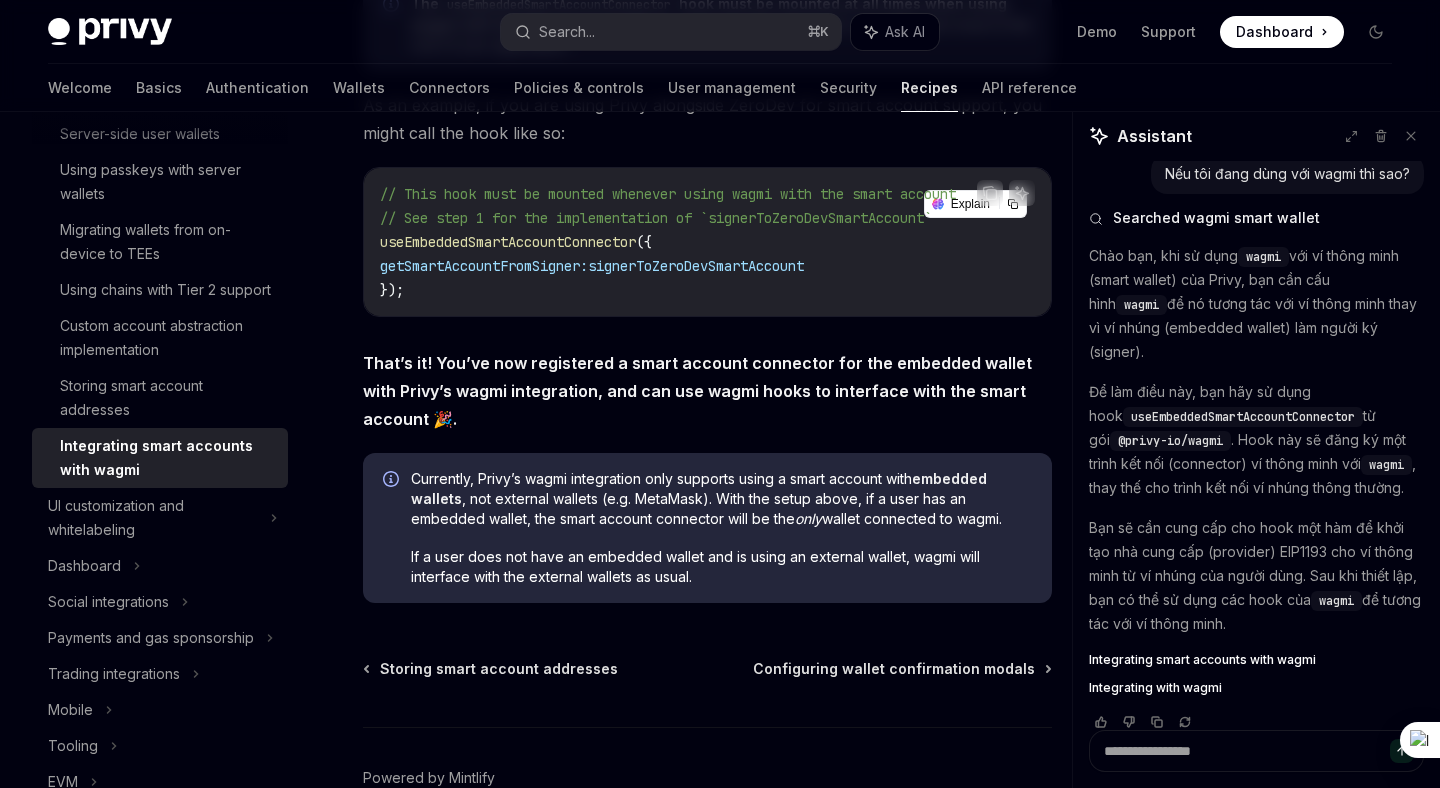 scroll, scrollTop: 3367, scrollLeft: 0, axis: vertical 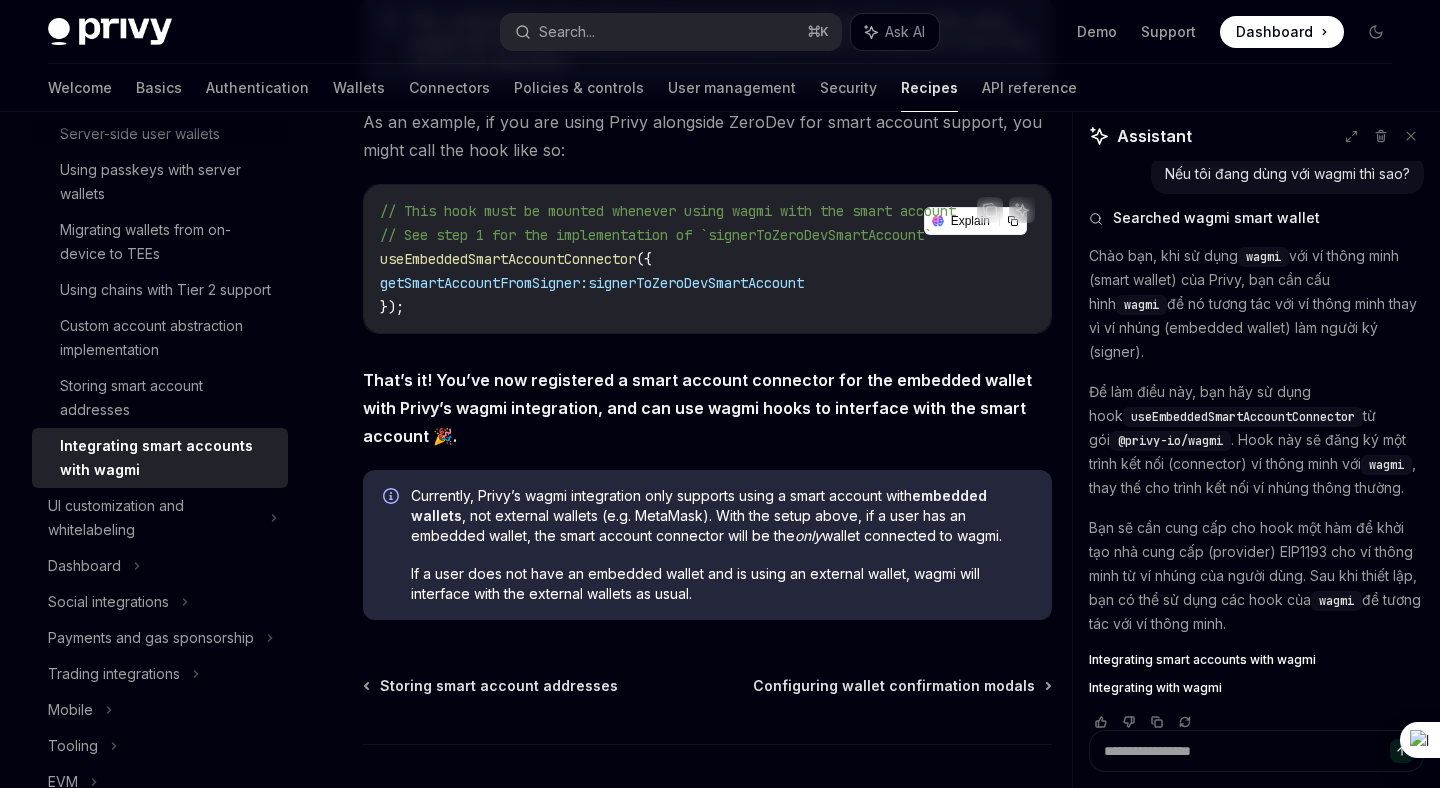 click on "Integrating with wagmi" at bounding box center (1155, 688) 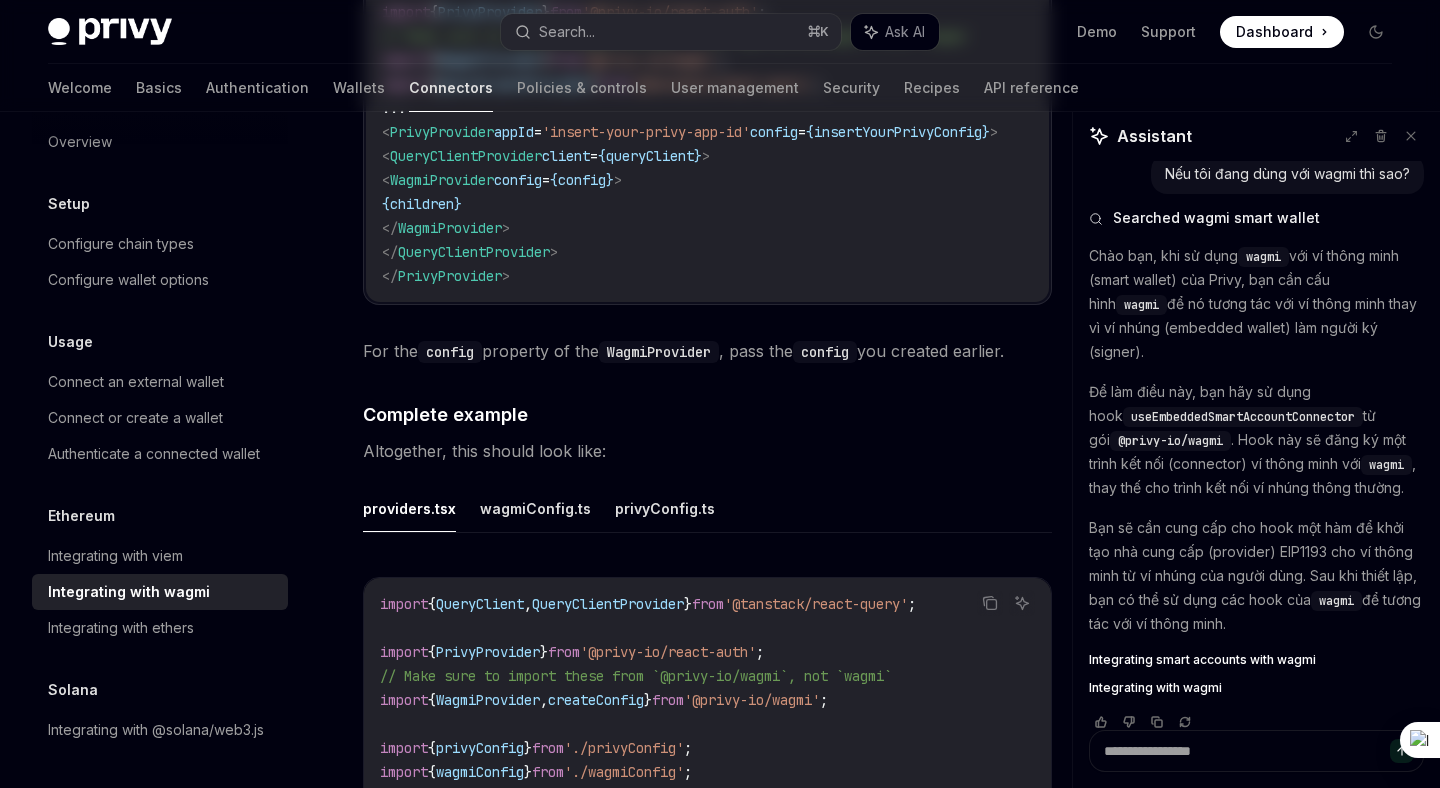 scroll, scrollTop: 0, scrollLeft: 0, axis: both 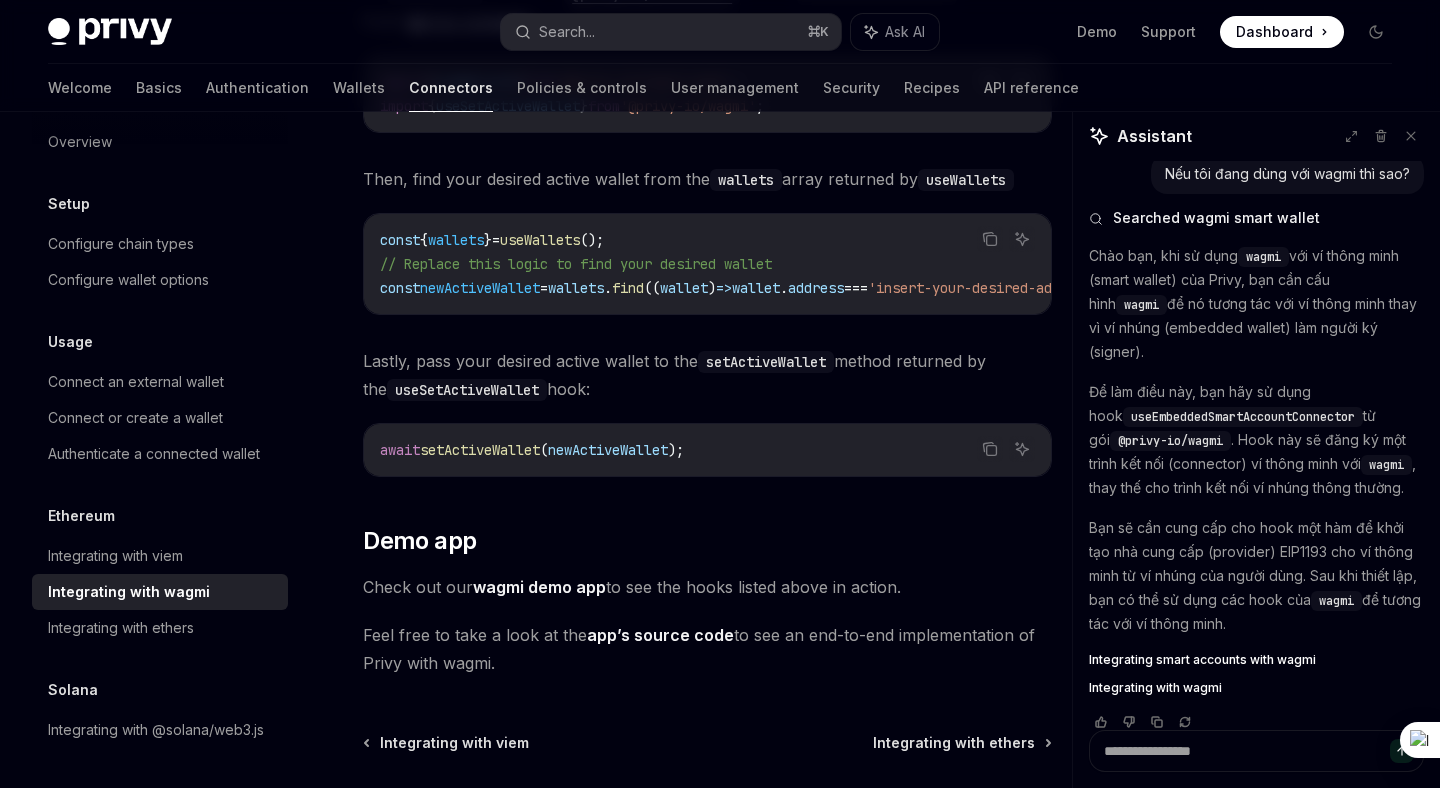 click on "Integrating smart accounts with wagmi" at bounding box center [1202, 660] 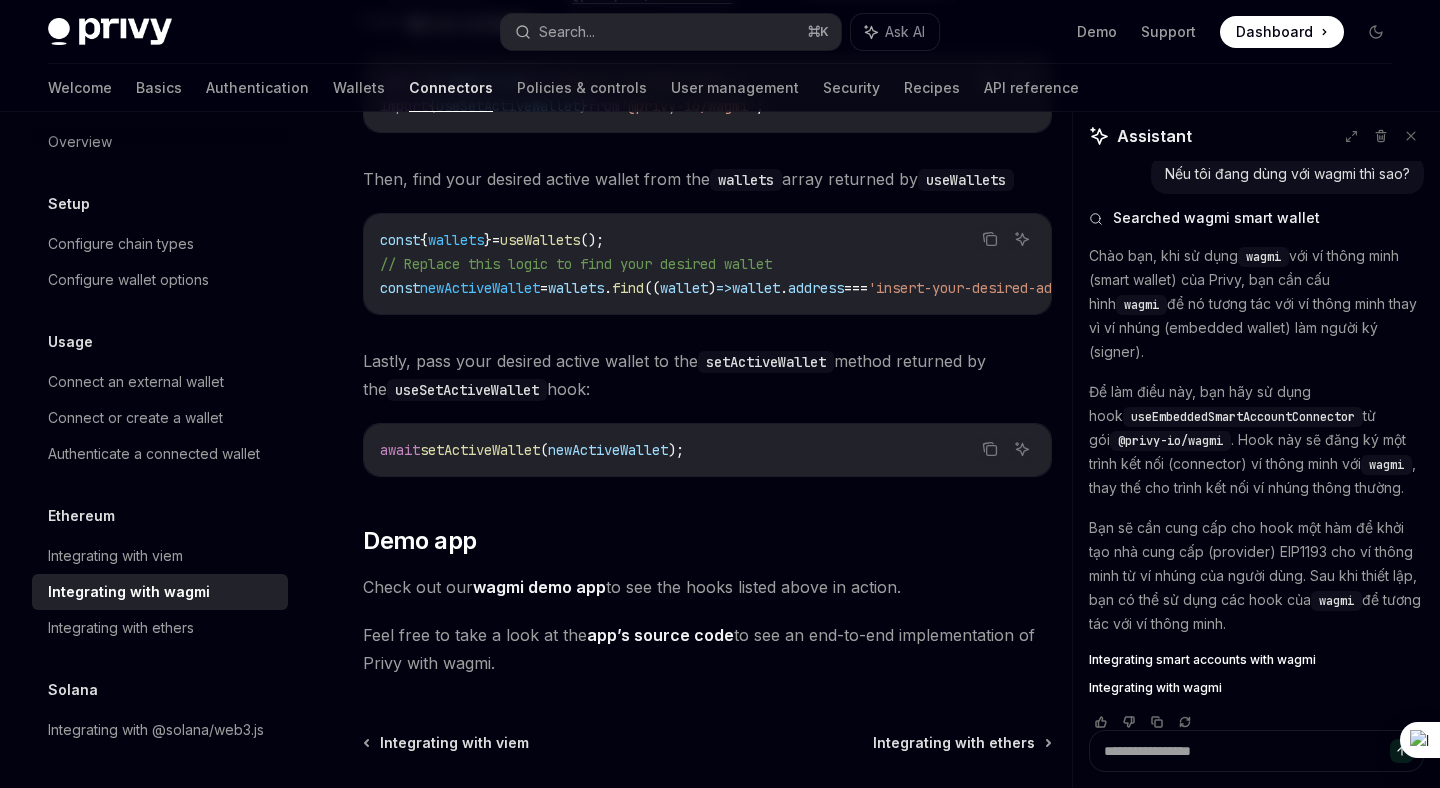 type on "*" 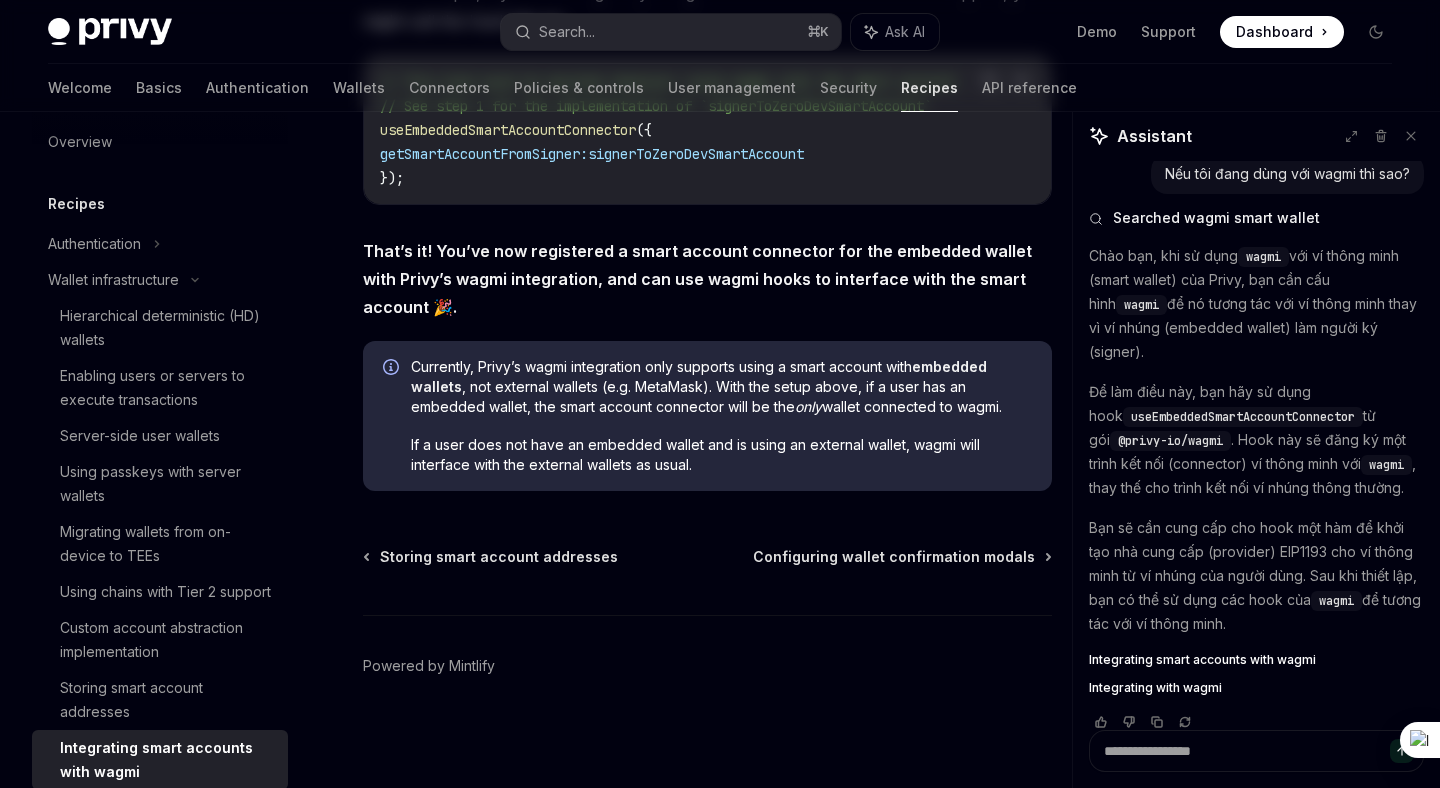 scroll, scrollTop: 0, scrollLeft: 0, axis: both 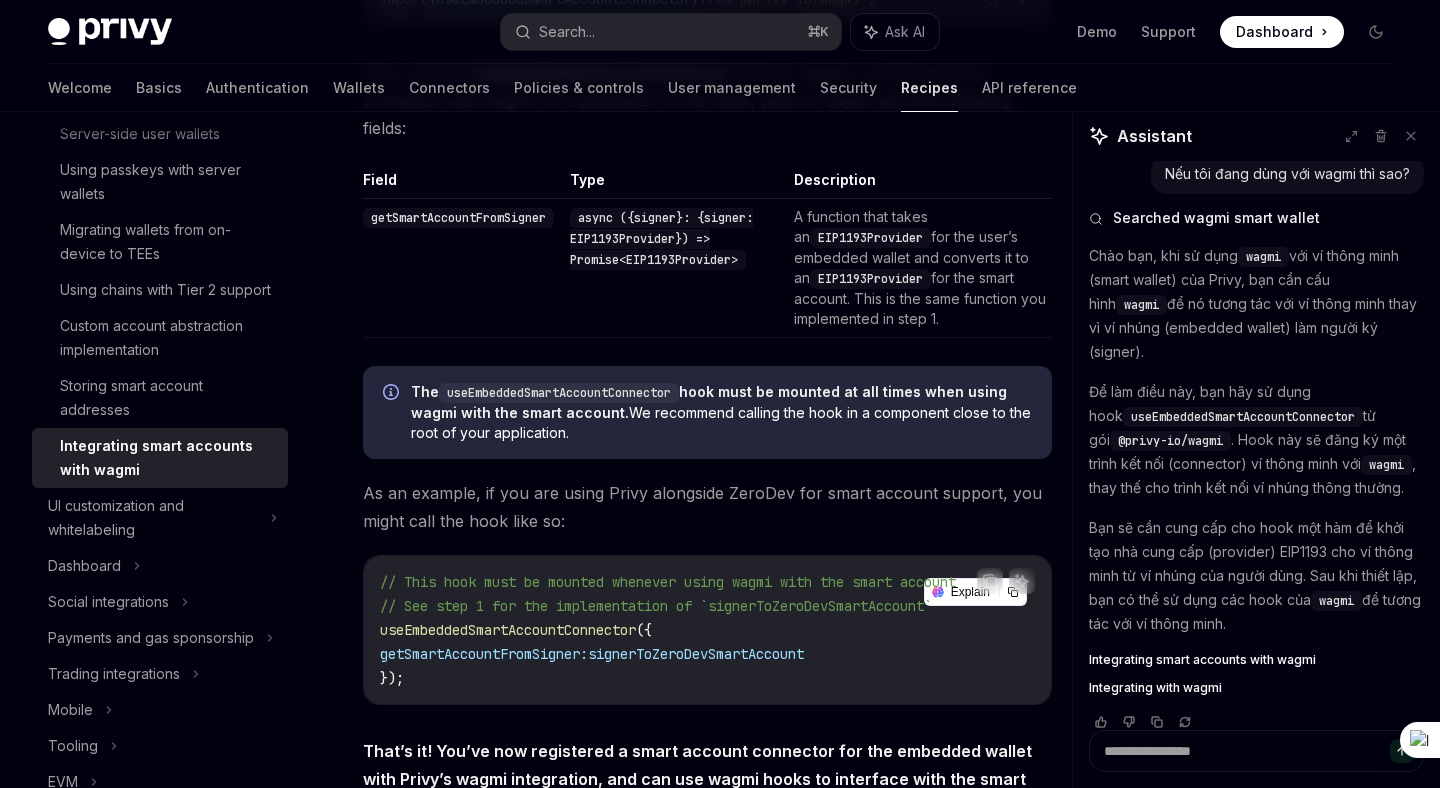 click on "useEmbeddedSmartAccountConnector" at bounding box center (508, 630) 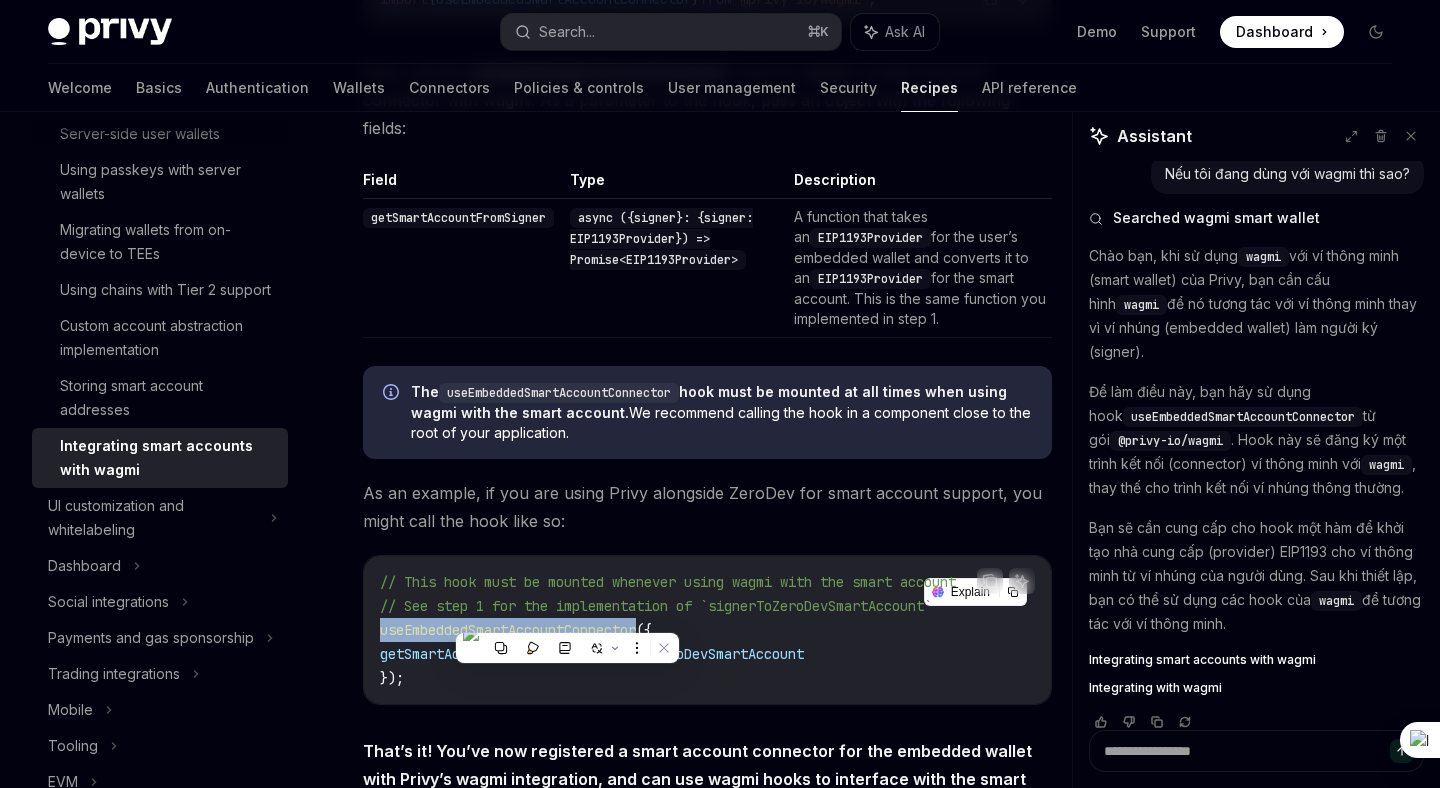click on "If your app uses wagmi and one of Privy’s account abstraction integrations to set up smart accounts for the embedded wallet, you can configure wagmi to reflect the smart account for the embedded wallet instead of the externally-owned account (e.g. signer) by following the instructions below.
​ 0. Setup
This guide assumes that you have already integrated both Privy and wagmi into your app, and are now looking to set up wagmi with smart accounts.
If you have not yet set up the basic integration, please first follow the  Privy quickstart  and our  wagmi integration guide .
​ 1. Initialize an EIP1193 provider for the smart account
Once you’ve set up your app with wagmi, implement a function that initializes the smart account of your choice (Kernel, SimpleAccount, Biconomy, etc.) from the Privy embedded wallet.
As a parameter, the function should accept an object with a  signer  field that contains a viem  EIP1193Provider EIP1193Provider
Copy Ask AI async  ({ signer } :  { signer : })  => < >" at bounding box center (707, -859) 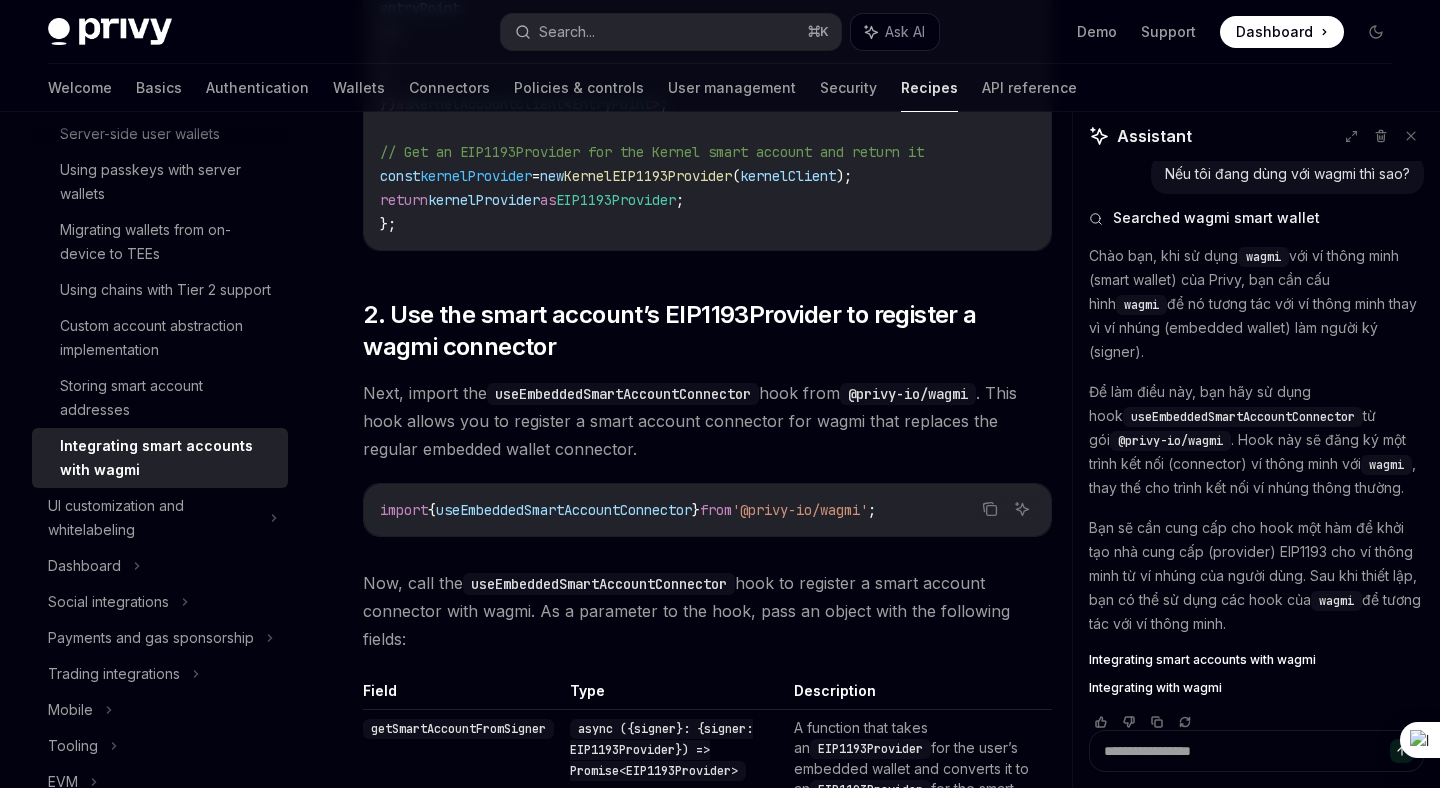 scroll, scrollTop: 2484, scrollLeft: 0, axis: vertical 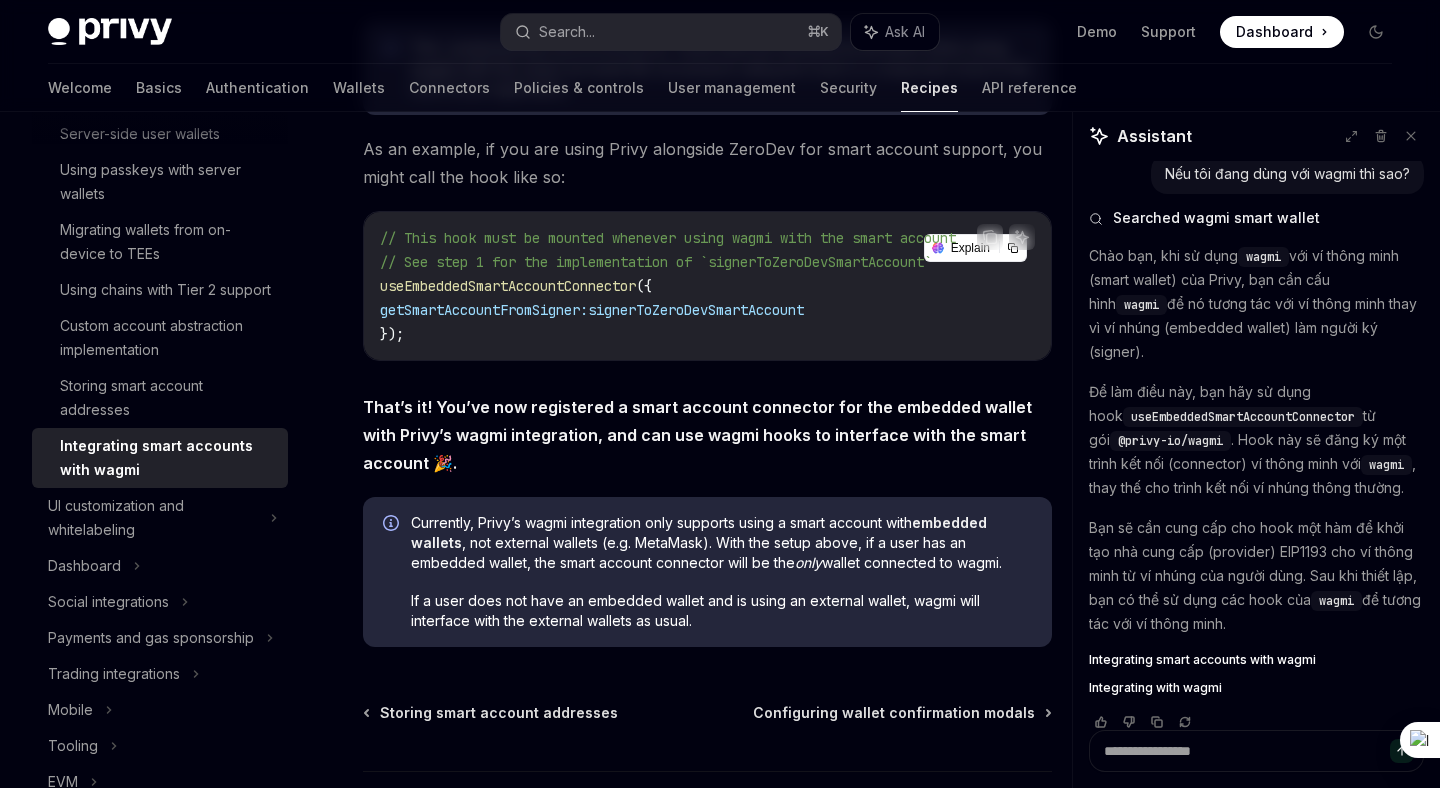 click on "useEmbeddedSmartAccountConnector" at bounding box center [508, 286] 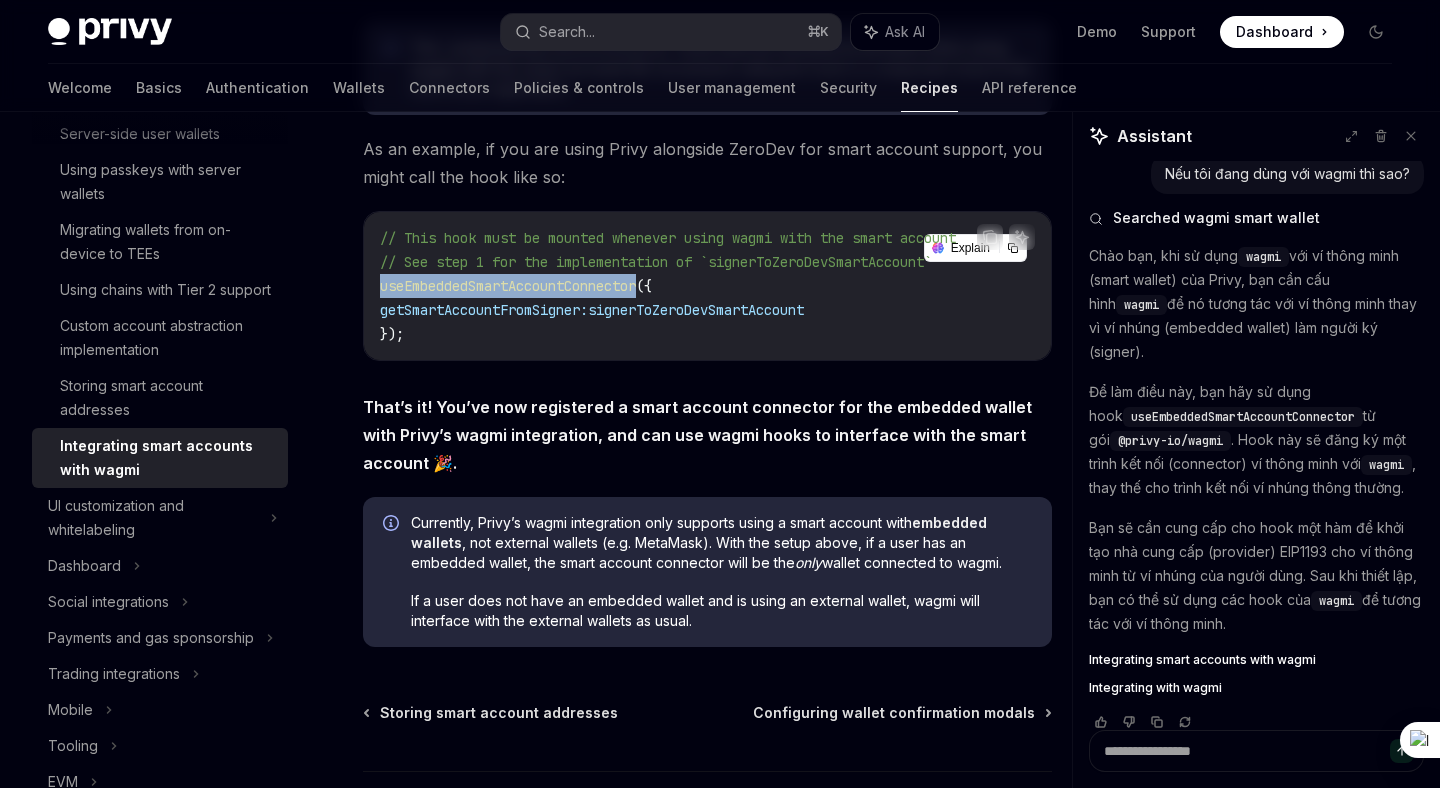 click on "useEmbeddedSmartAccountConnector" at bounding box center (508, 286) 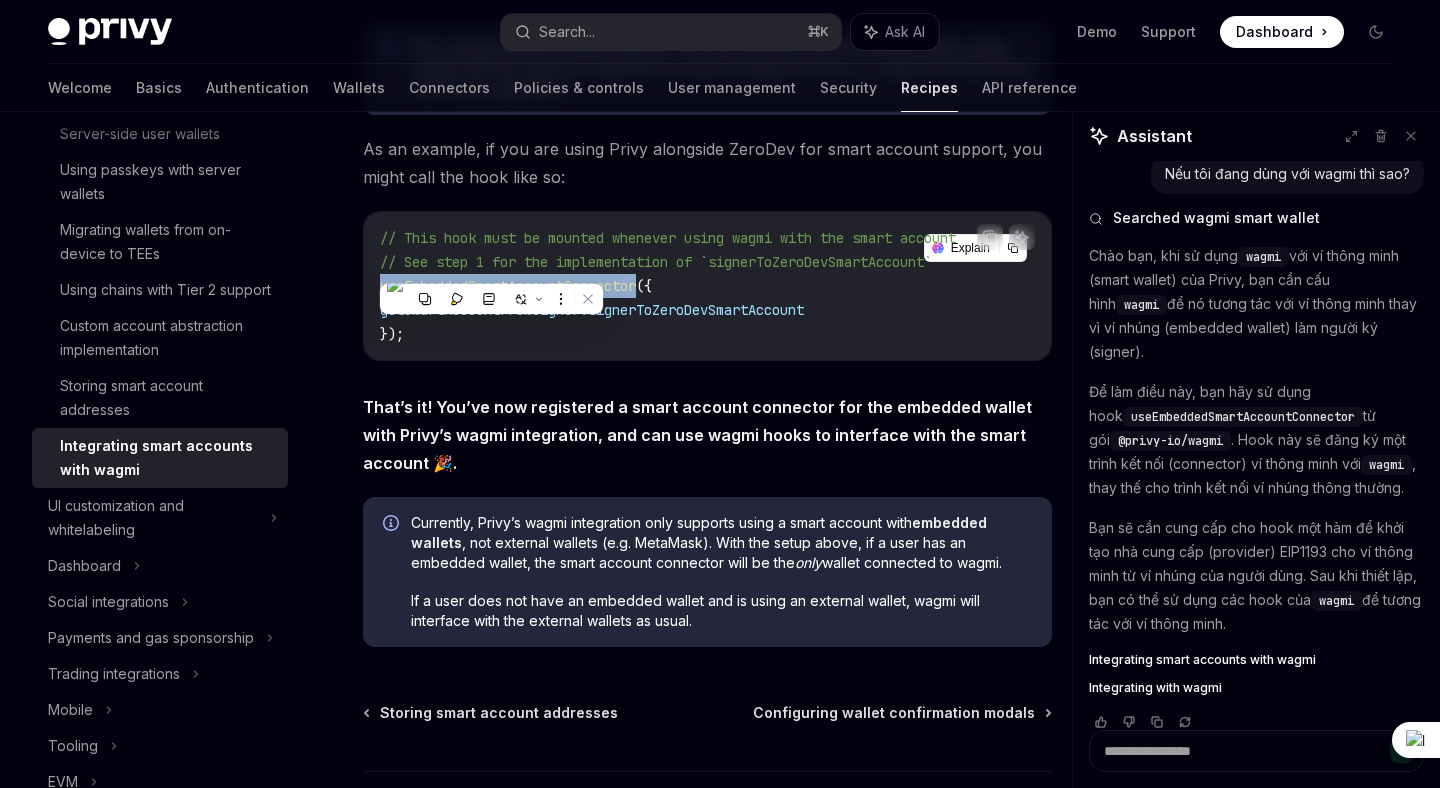 copy on "useEmbeddedSmartAccountConnector" 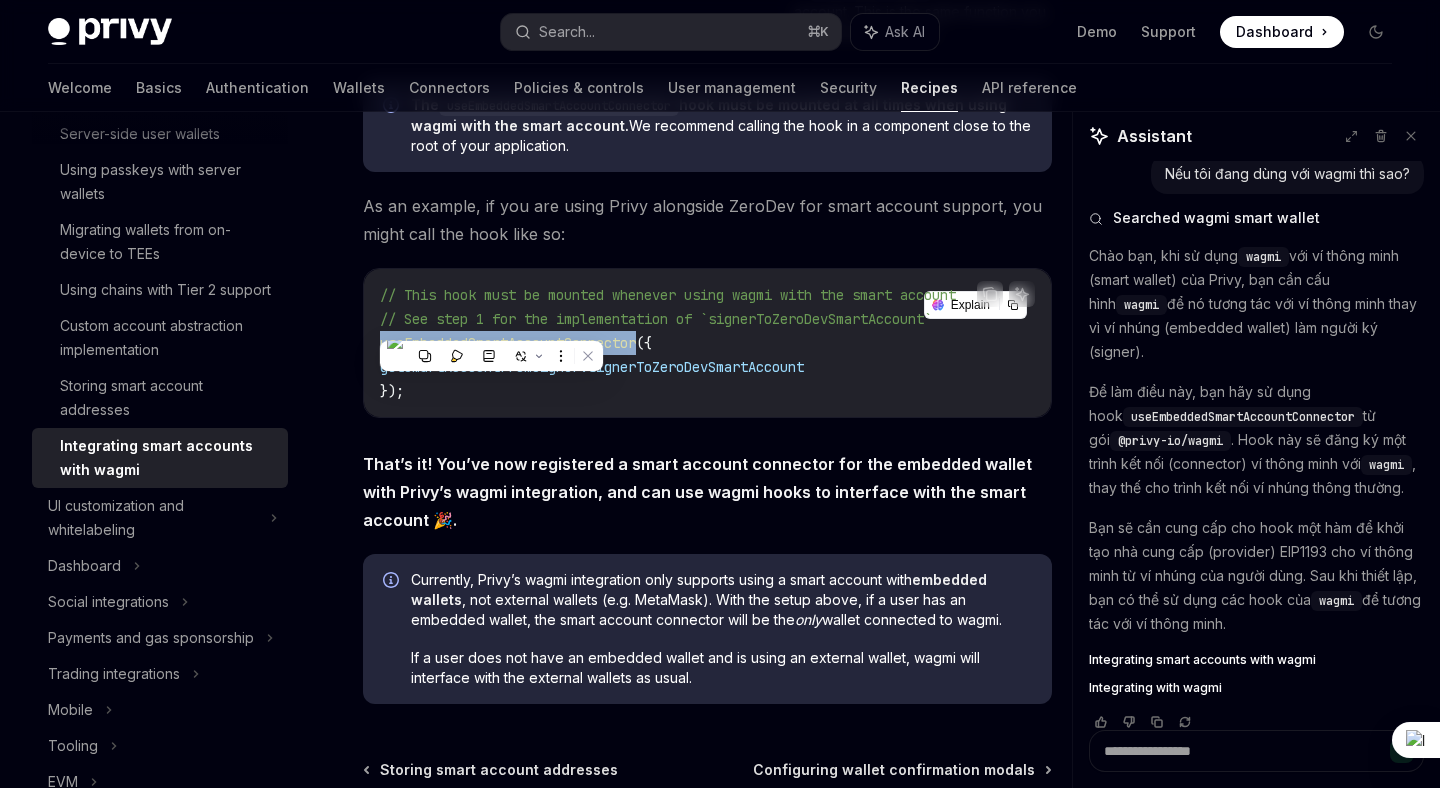scroll, scrollTop: 3276, scrollLeft: 0, axis: vertical 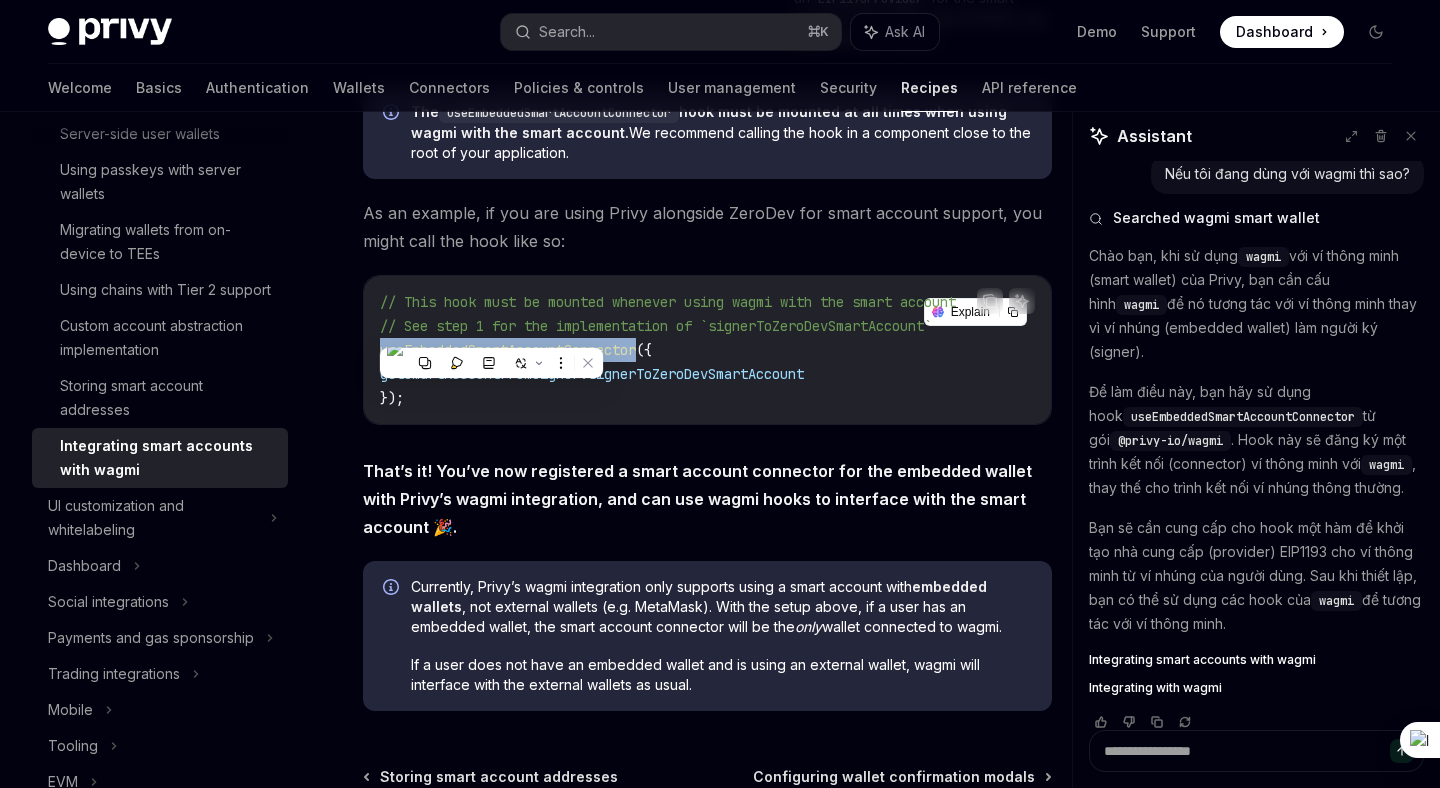click on "// This hook must be mounted whenever using wagmi with the smart account" at bounding box center [668, 302] 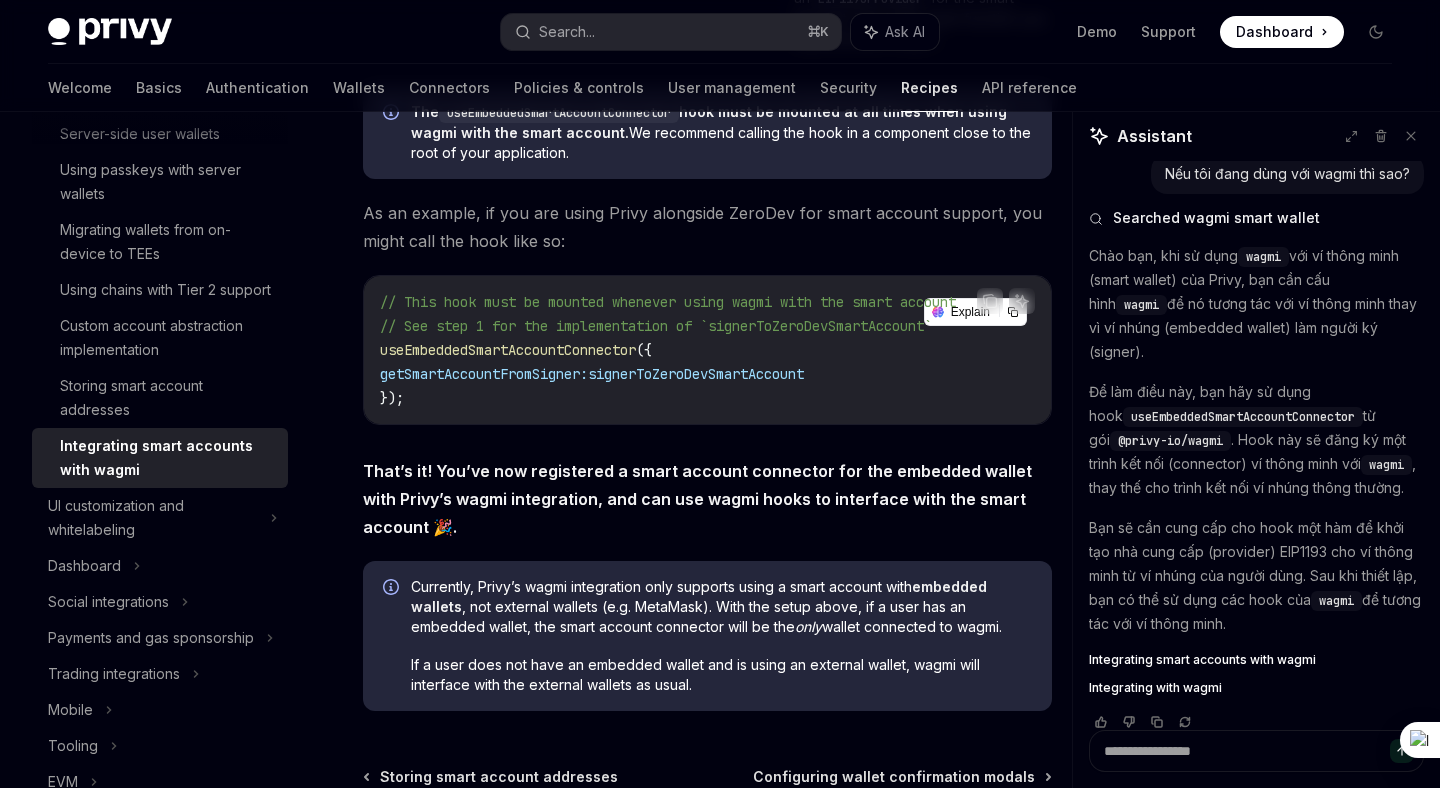 click on "// This hook must be mounted whenever using wagmi with the smart account" at bounding box center [668, 302] 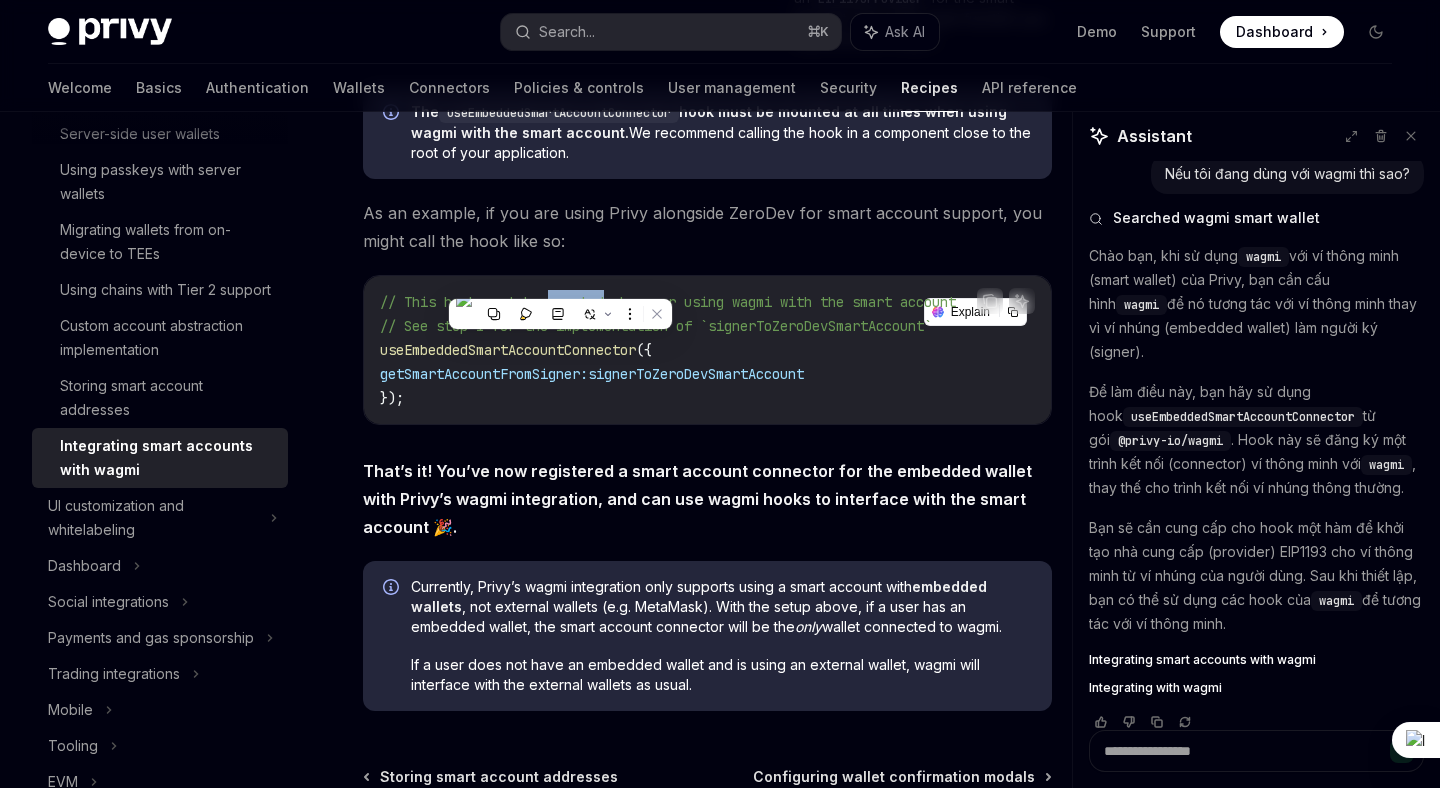 click on "// This hook must be mounted whenever using wagmi with the smart account" at bounding box center (668, 302) 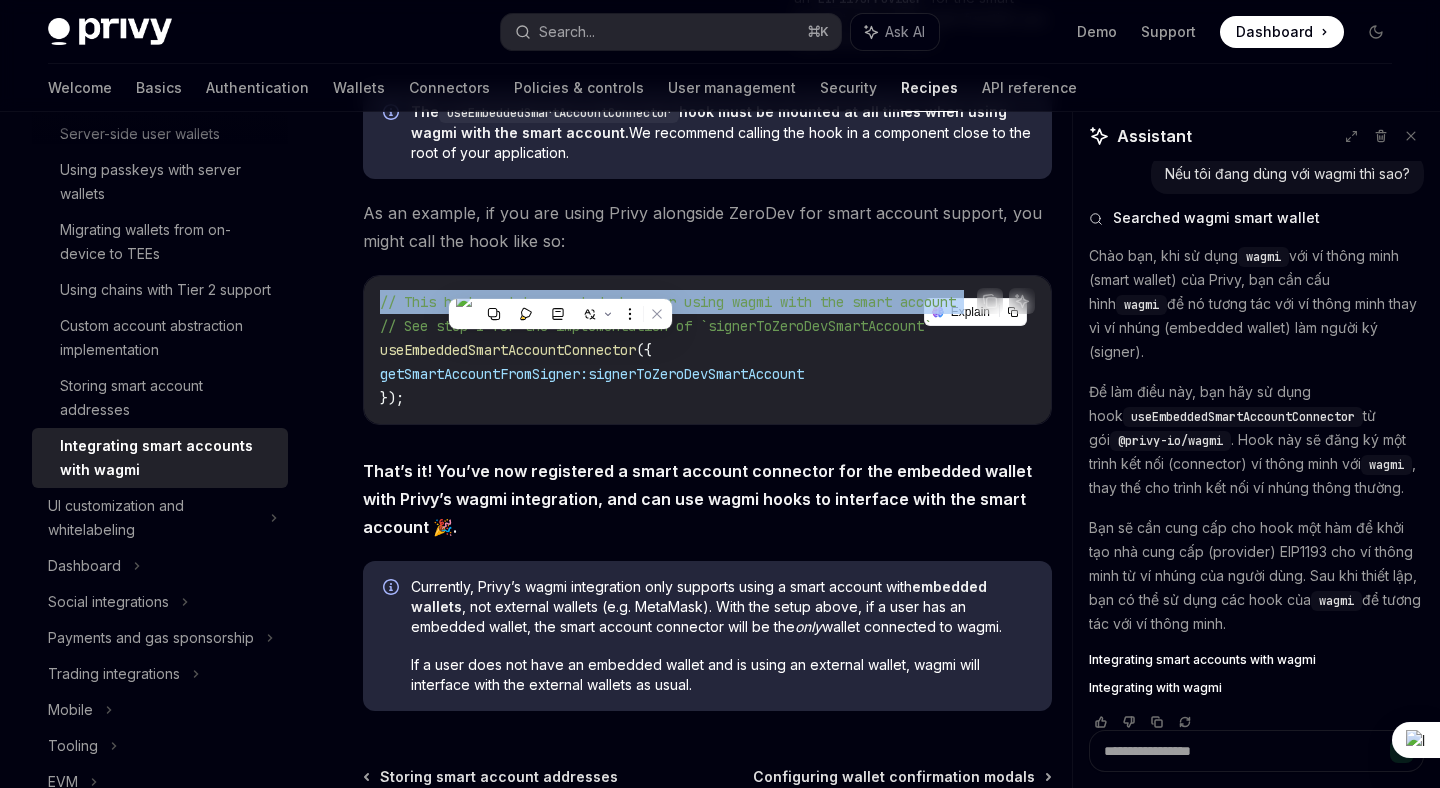 click on "// This hook must be mounted whenever using wagmi with the smart account" at bounding box center [668, 302] 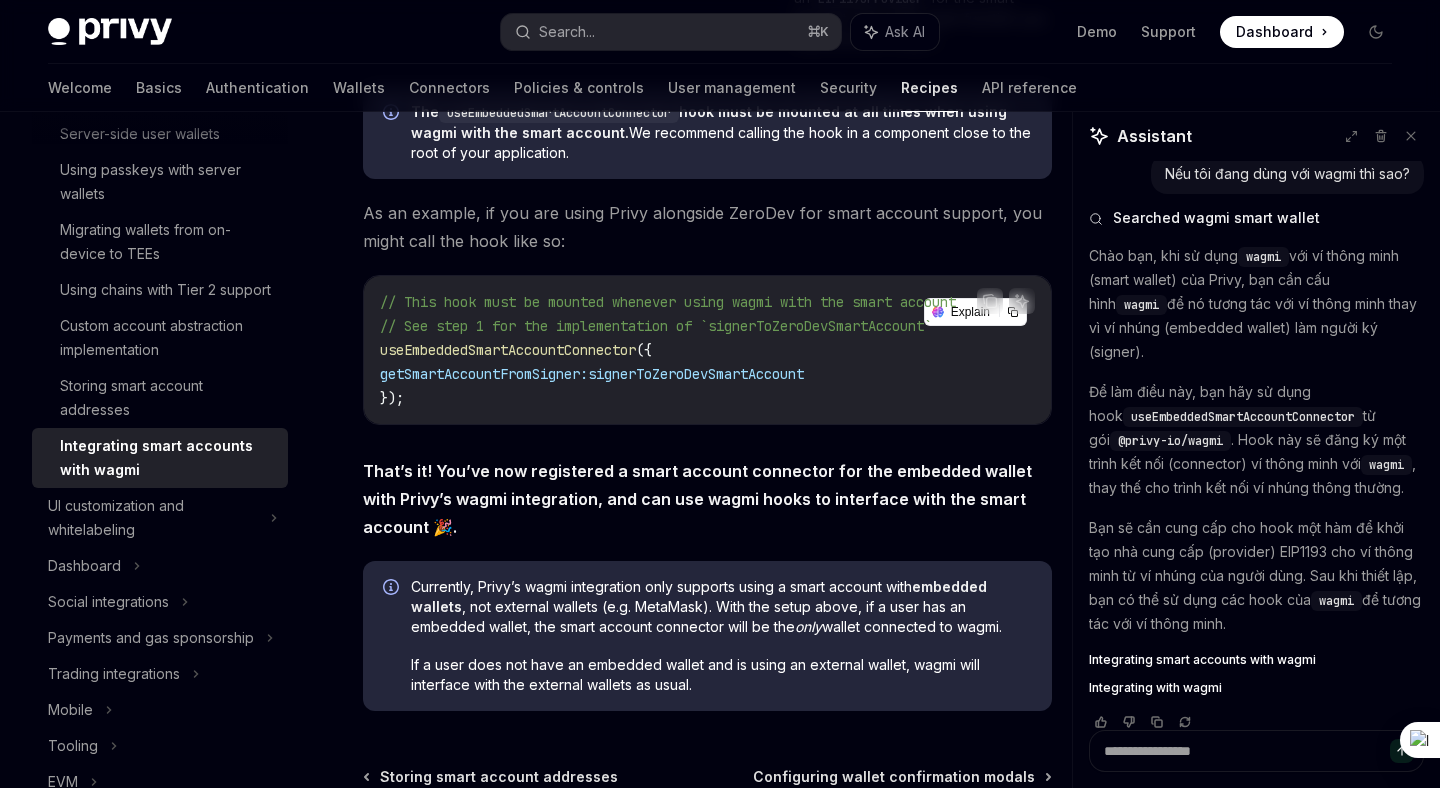 click on "// This hook must be mounted whenever using wagmi with the smart account
// See step 1 for the implementation of `signerToZeroDevSmartAccount`
useEmbeddedSmartAccountConnector ({
getSmartAccountFromSigner:  signerToZeroDevSmartAccount
});" at bounding box center [707, 350] 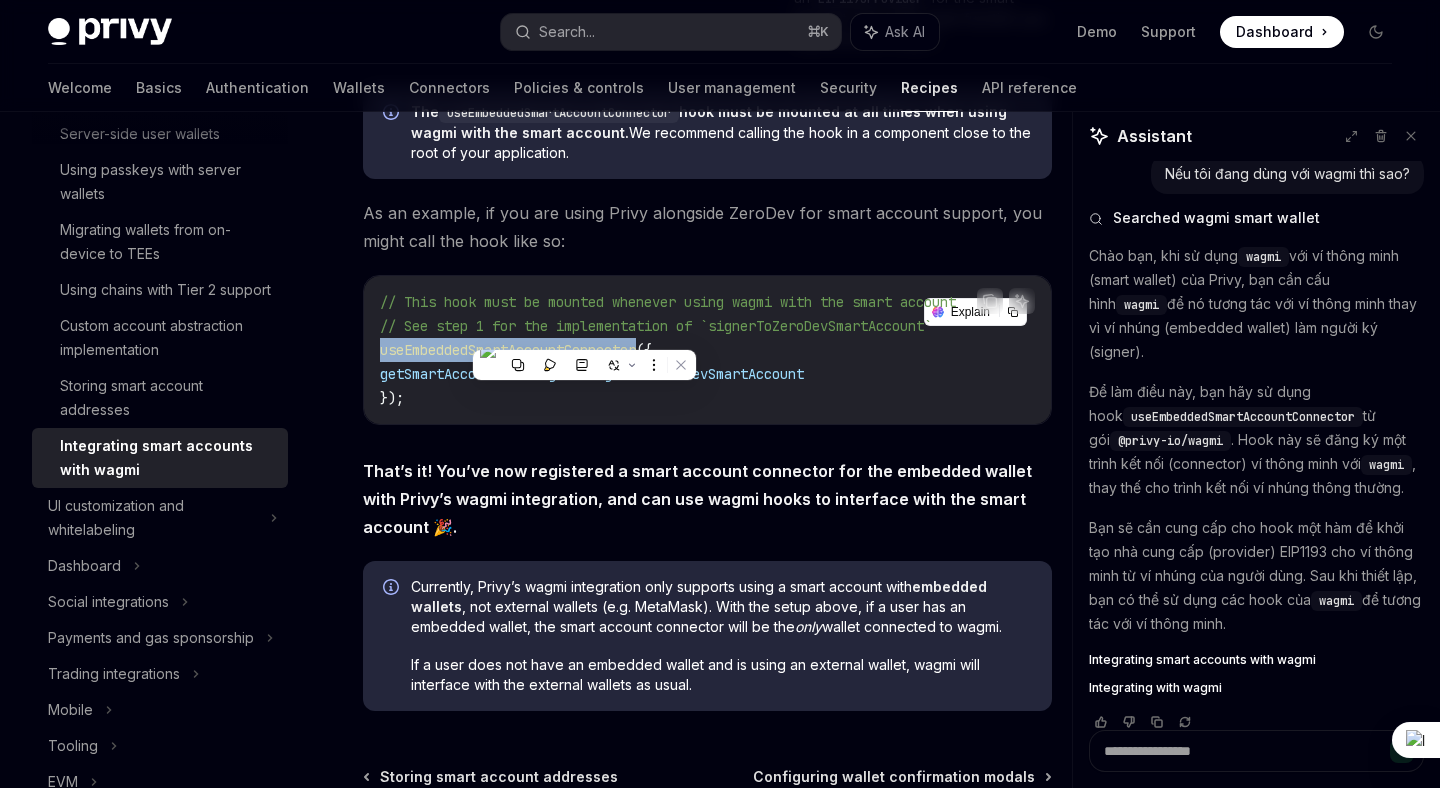copy on "useEmbeddedSmartAccountConnector" 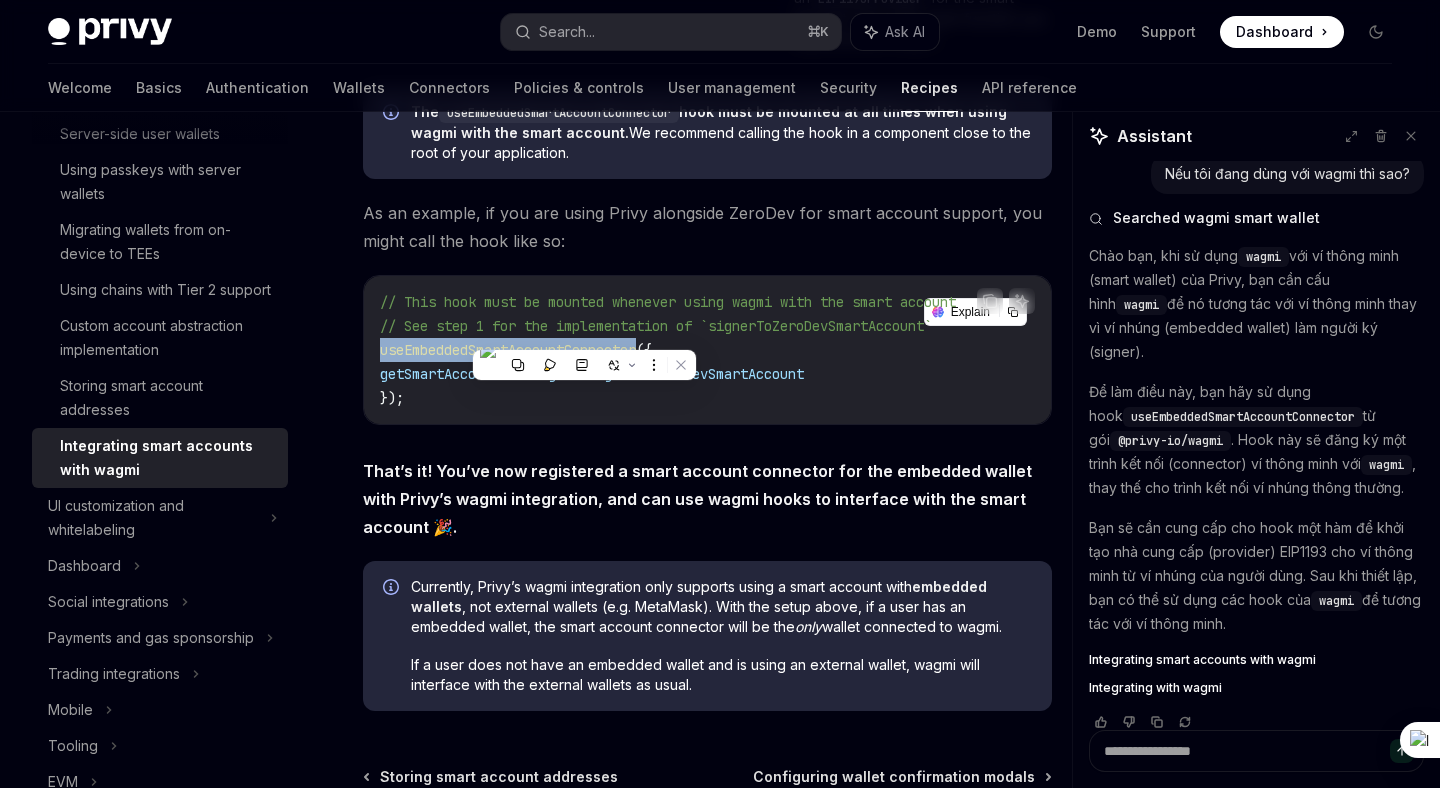 click on "useEmbeddedSmartAccountConnector" at bounding box center (508, 350) 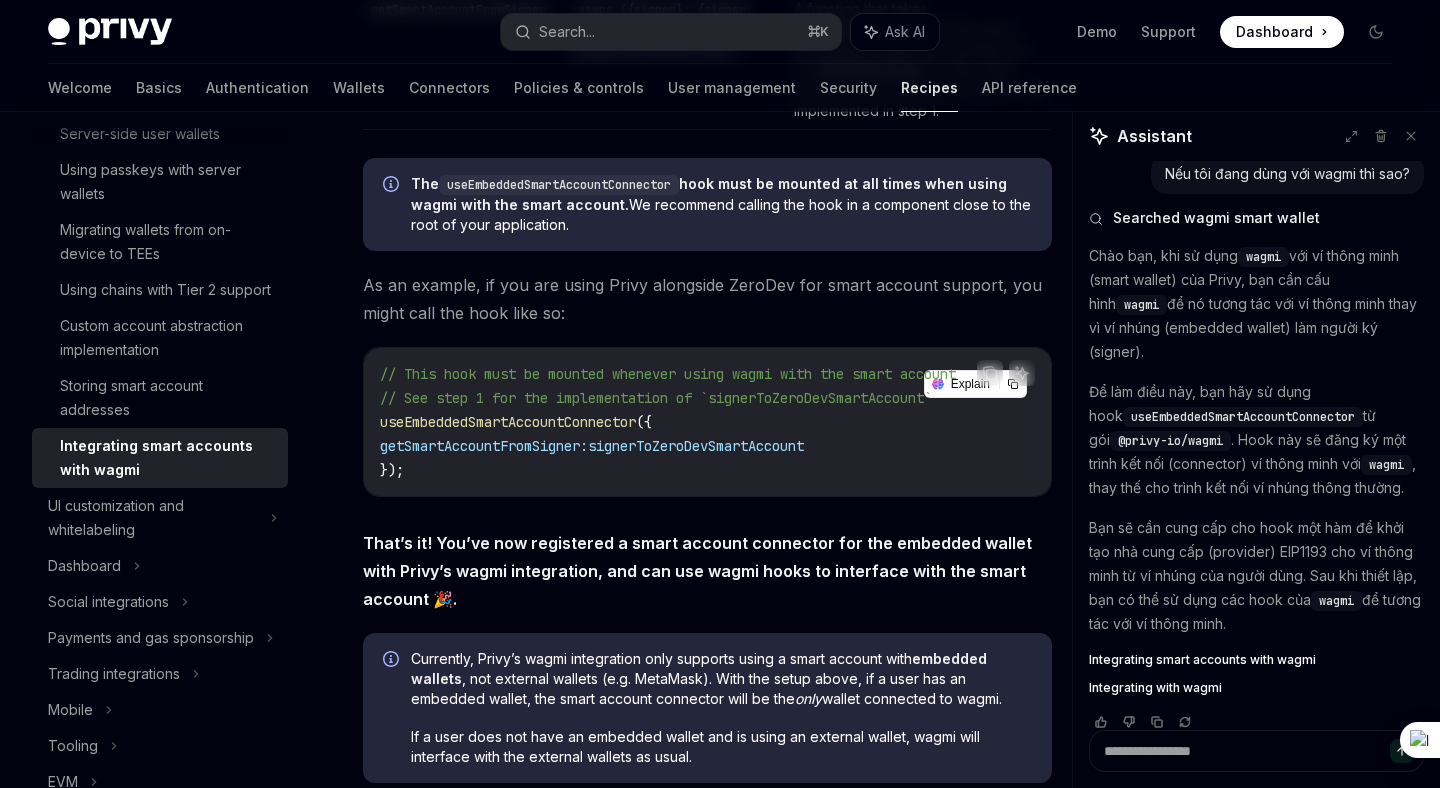scroll, scrollTop: 3192, scrollLeft: 0, axis: vertical 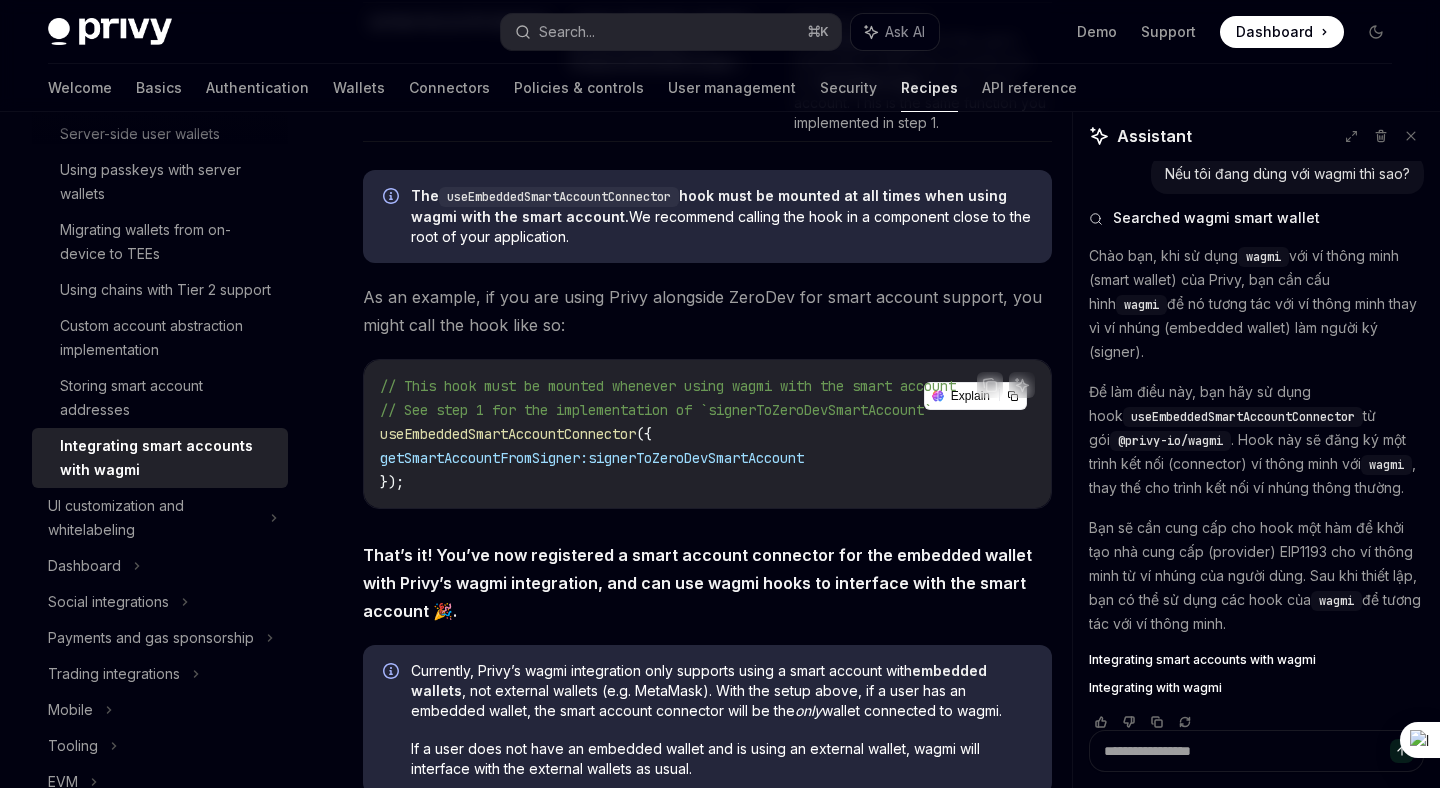 click on "If your app uses wagmi and one of Privy’s account abstraction integrations to set up smart accounts for the embedded wallet, you can configure wagmi to reflect the smart account for the embedded wallet instead of the externally-owned account (e.g. signer) by following the instructions below.
​ 0. Setup
This guide assumes that you have already integrated both Privy and wagmi into your app, and are now looking to set up wagmi with smart accounts.
If you have not yet set up the basic integration, please first follow the  Privy quickstart  and our  wagmi integration guide .
​ 1. Initialize an EIP1193 provider for the smart account
Once you’ve set up your app with wagmi, implement a function that initializes the smart account of your choice (Kernel, SimpleAccount, Biconomy, etc.) from the Privy embedded wallet.
As a parameter, the function should accept an object with a  signer  field that contains a viem  EIP1193Provider EIP1193Provider
Copy Ask AI async  ({ signer } :  { signer : })  => < >" at bounding box center (707, -1055) 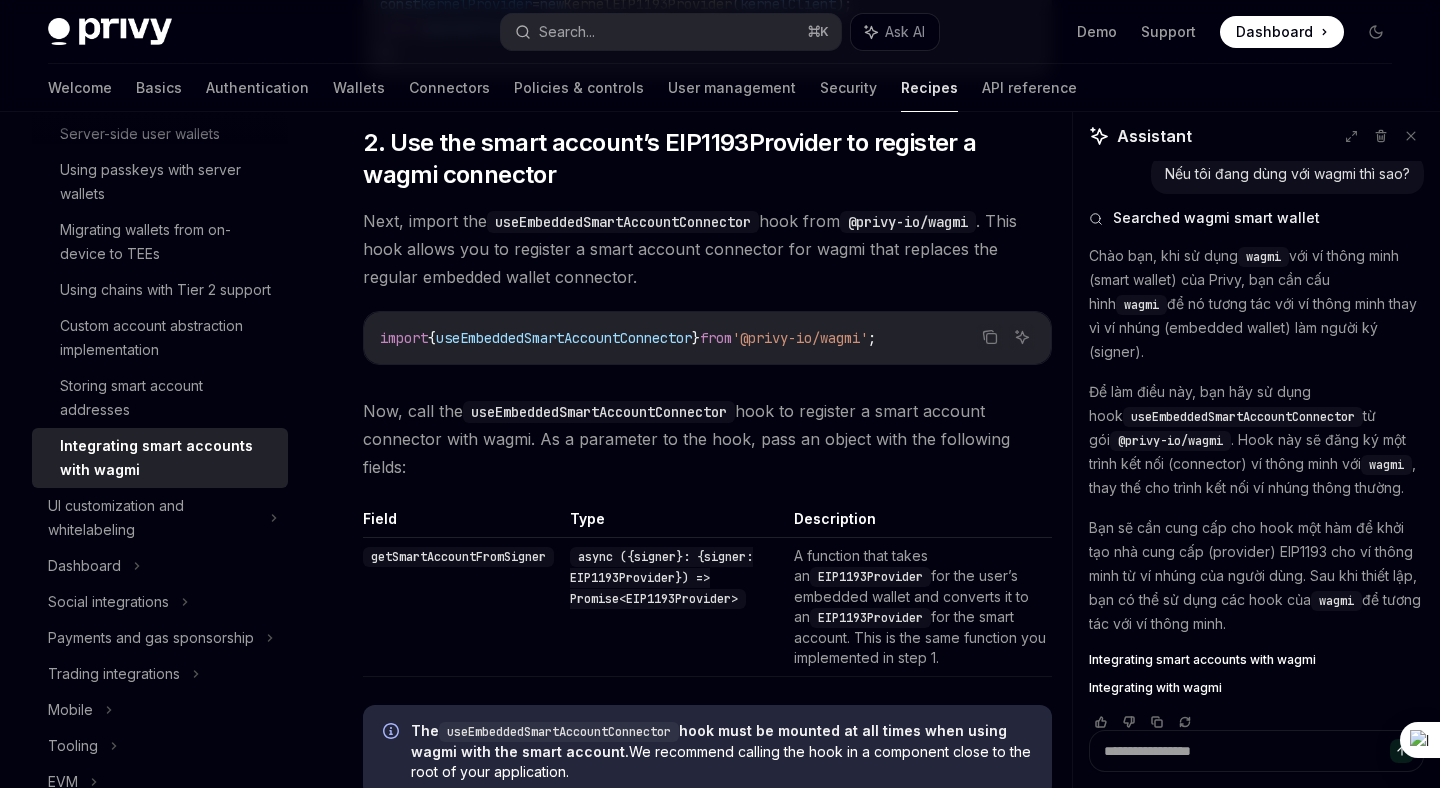 scroll, scrollTop: 2658, scrollLeft: 0, axis: vertical 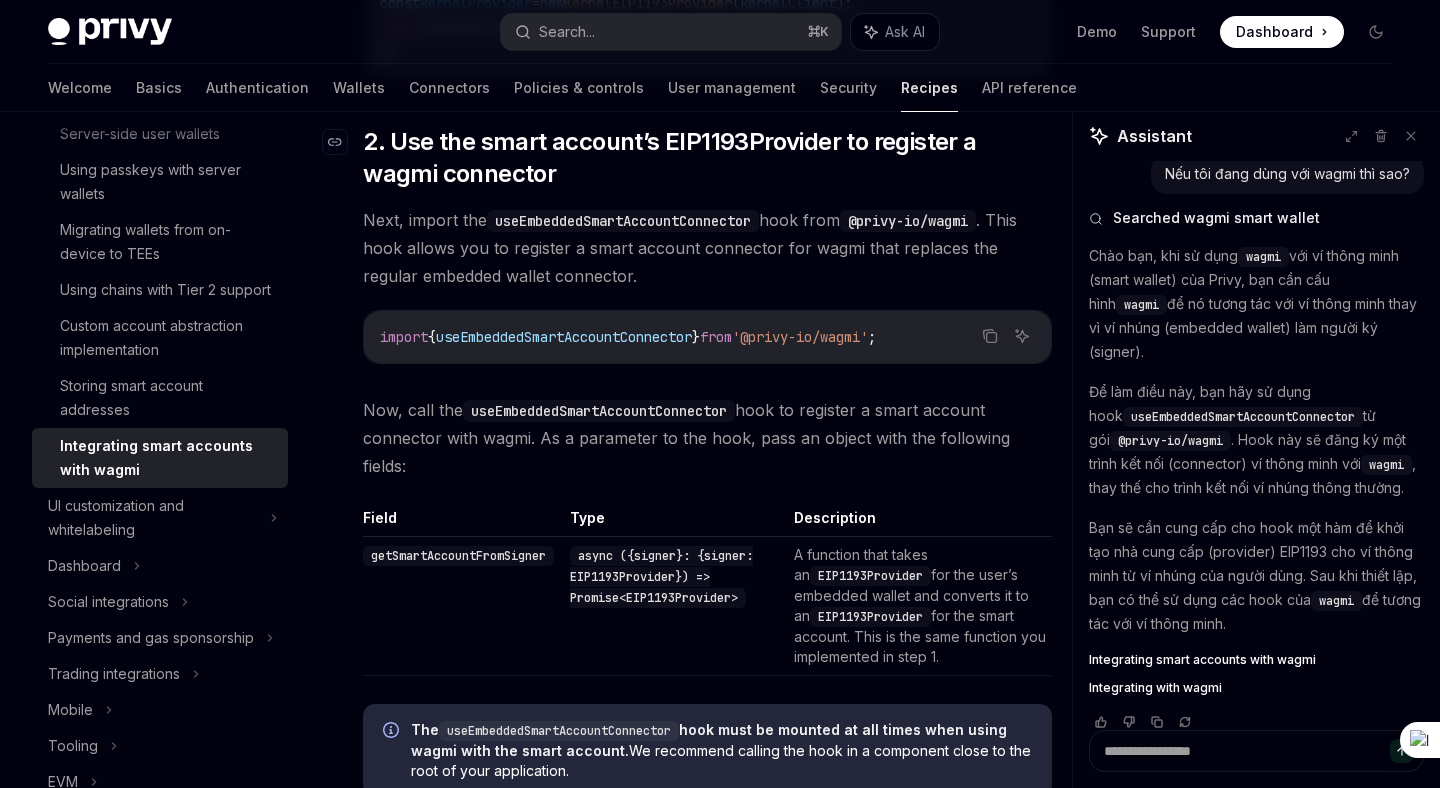 click on "2. Use the smart account’s EIP1193Provider to register a wagmi connector" at bounding box center [707, 158] 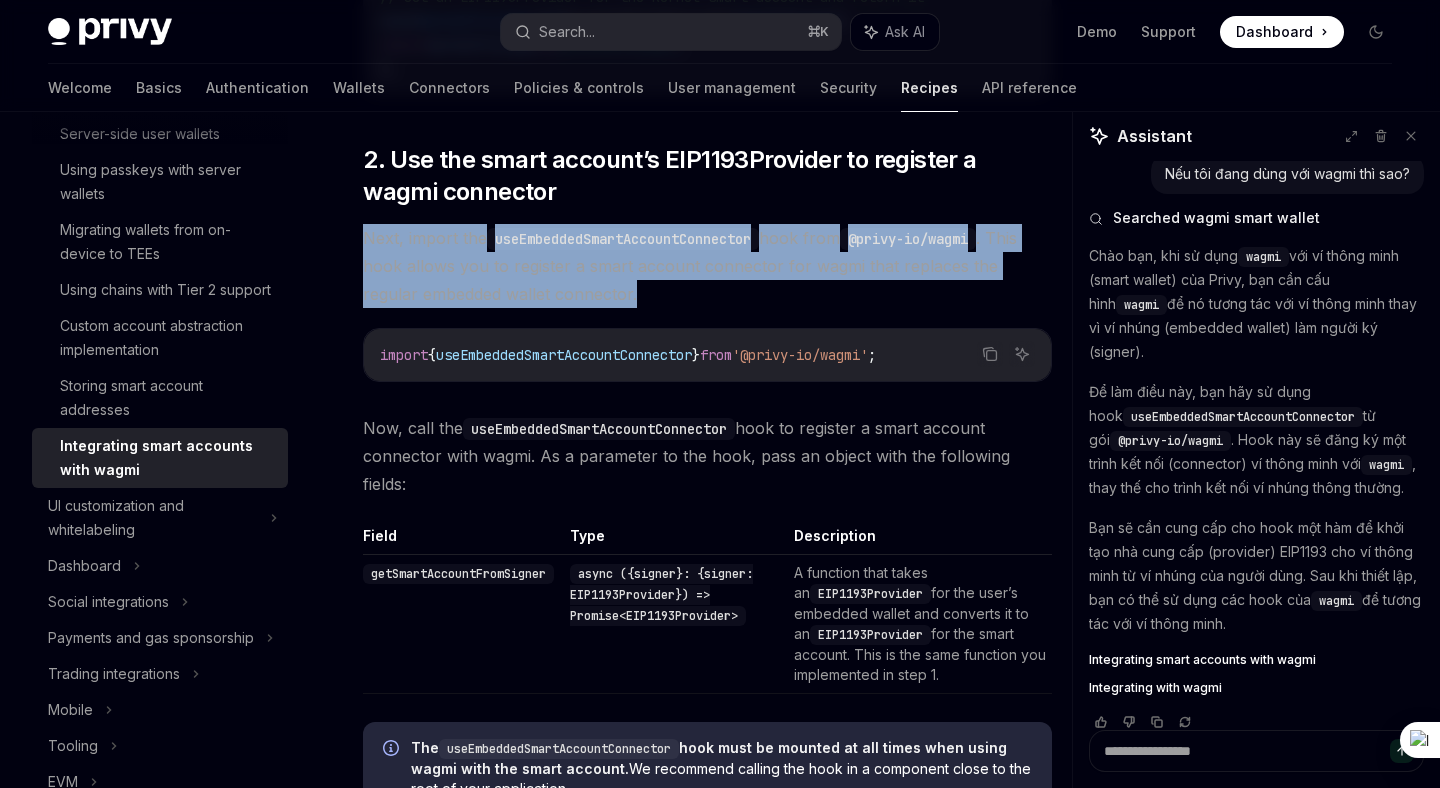 drag, startPoint x: 579, startPoint y: 302, endPoint x: 363, endPoint y: 235, distance: 226.1526 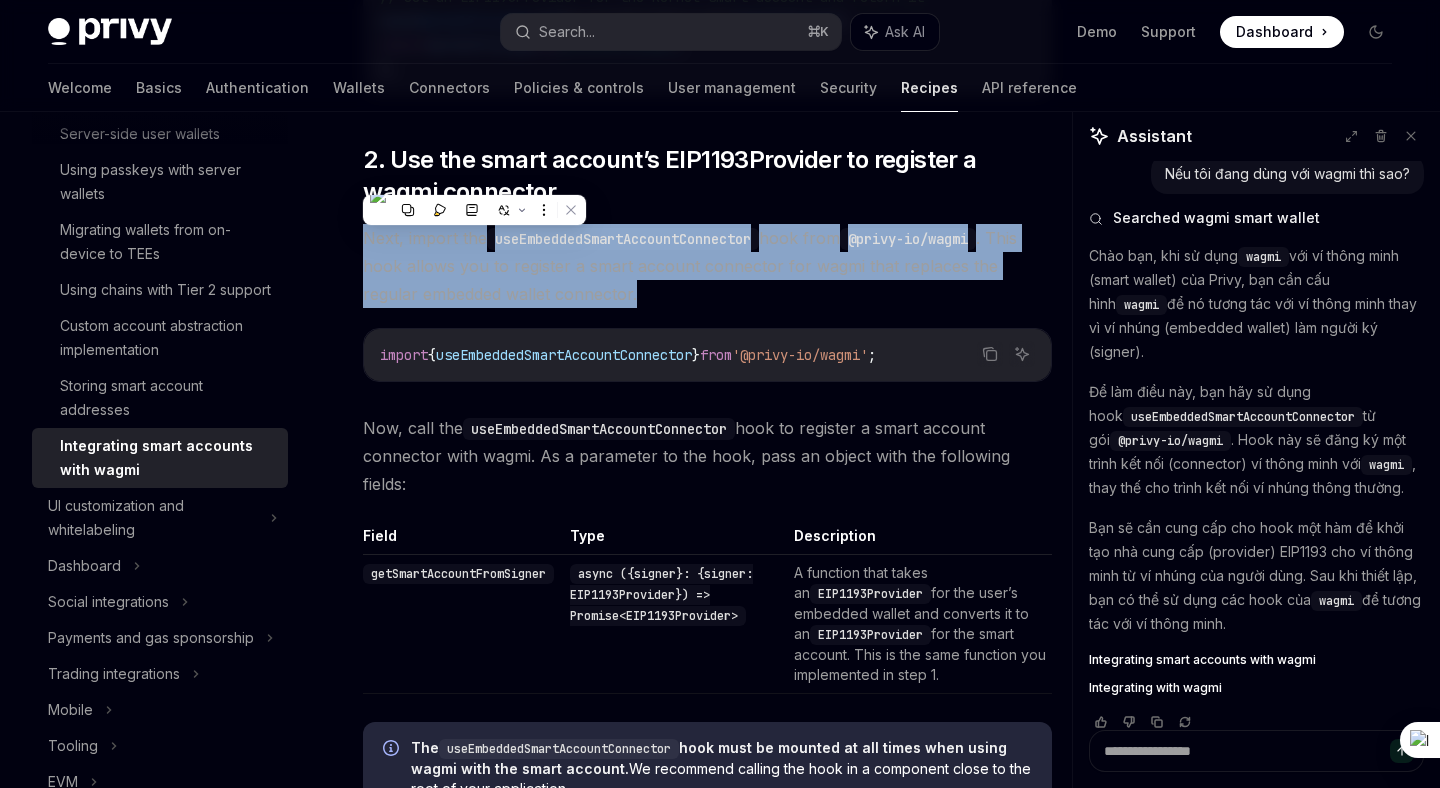 click on "If your app uses wagmi and one of Privy’s account abstraction integrations to set up smart accounts for the embedded wallet, you can configure wagmi to reflect the smart account for the embedded wallet instead of the externally-owned account (e.g. signer) by following the instructions below.
​ 0. Setup
This guide assumes that you have already integrated both Privy and wagmi into your app, and are now looking to set up wagmi with smart accounts.
If you have not yet set up the basic integration, please first follow the  Privy quickstart  and our  wagmi integration guide .
​ 1. Initialize an EIP1193 provider for the smart account
Once you’ve set up your app with wagmi, implement a function that initializes the smart account of your choice (Kernel, SimpleAccount, Biconomy, etc.) from the Privy embedded wallet.
As a parameter, the function should accept an object with a  signer  field that contains a viem  EIP1193Provider EIP1193Provider
Copy Ask AI async  ({ signer } :  { signer : })  => < >" at bounding box center (707, -503) 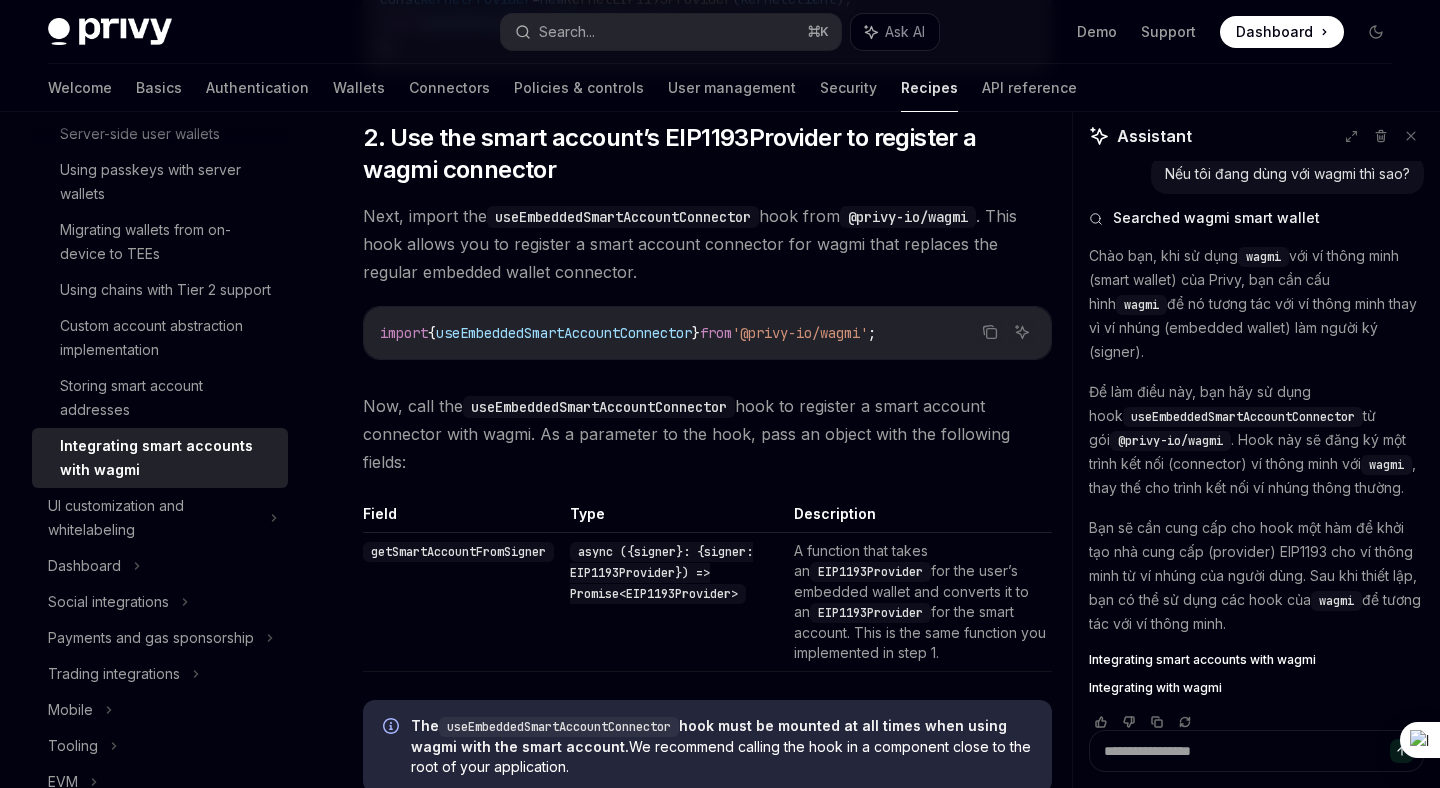 scroll, scrollTop: 2665, scrollLeft: 0, axis: vertical 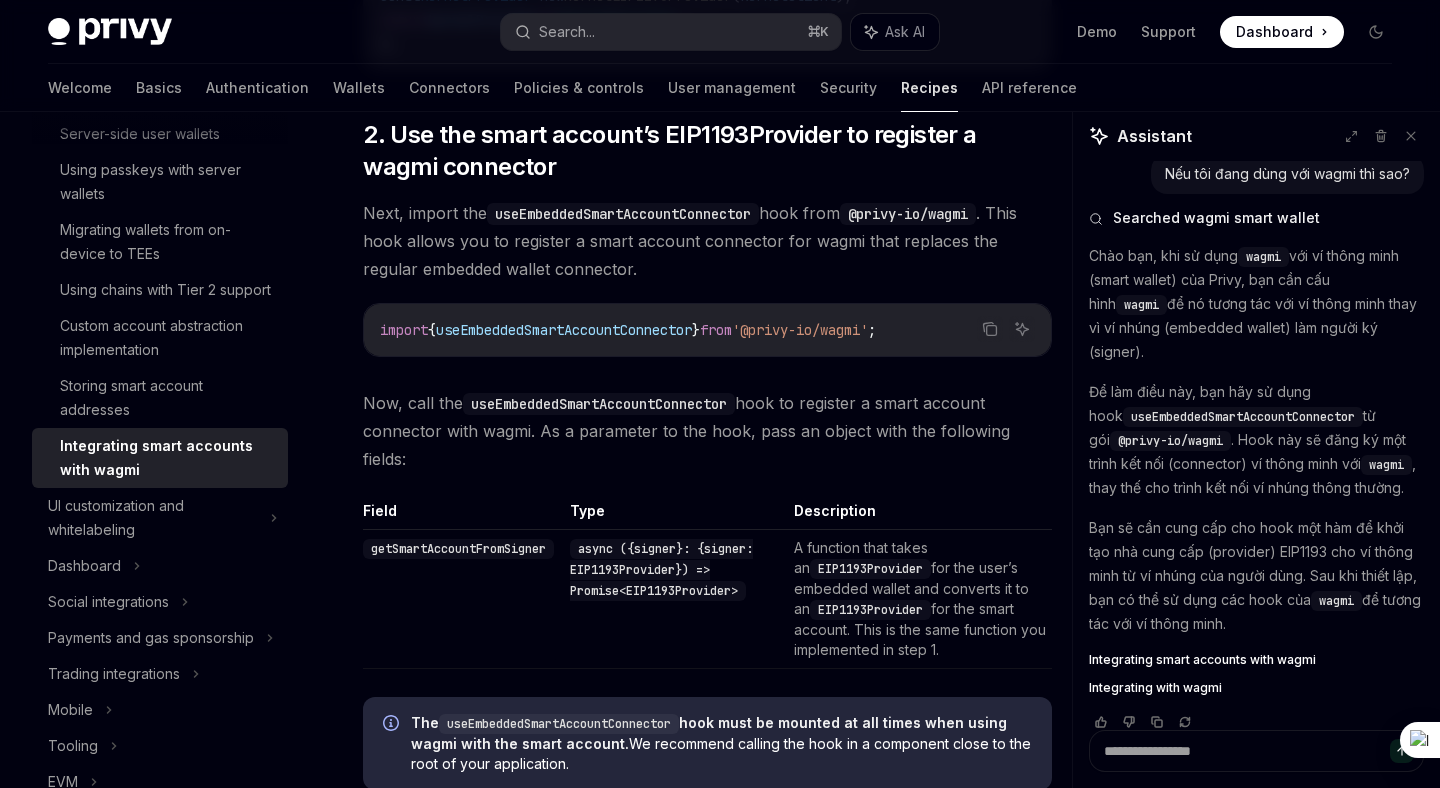 click on "useEmbeddedSmartAccountConnector" at bounding box center (564, 330) 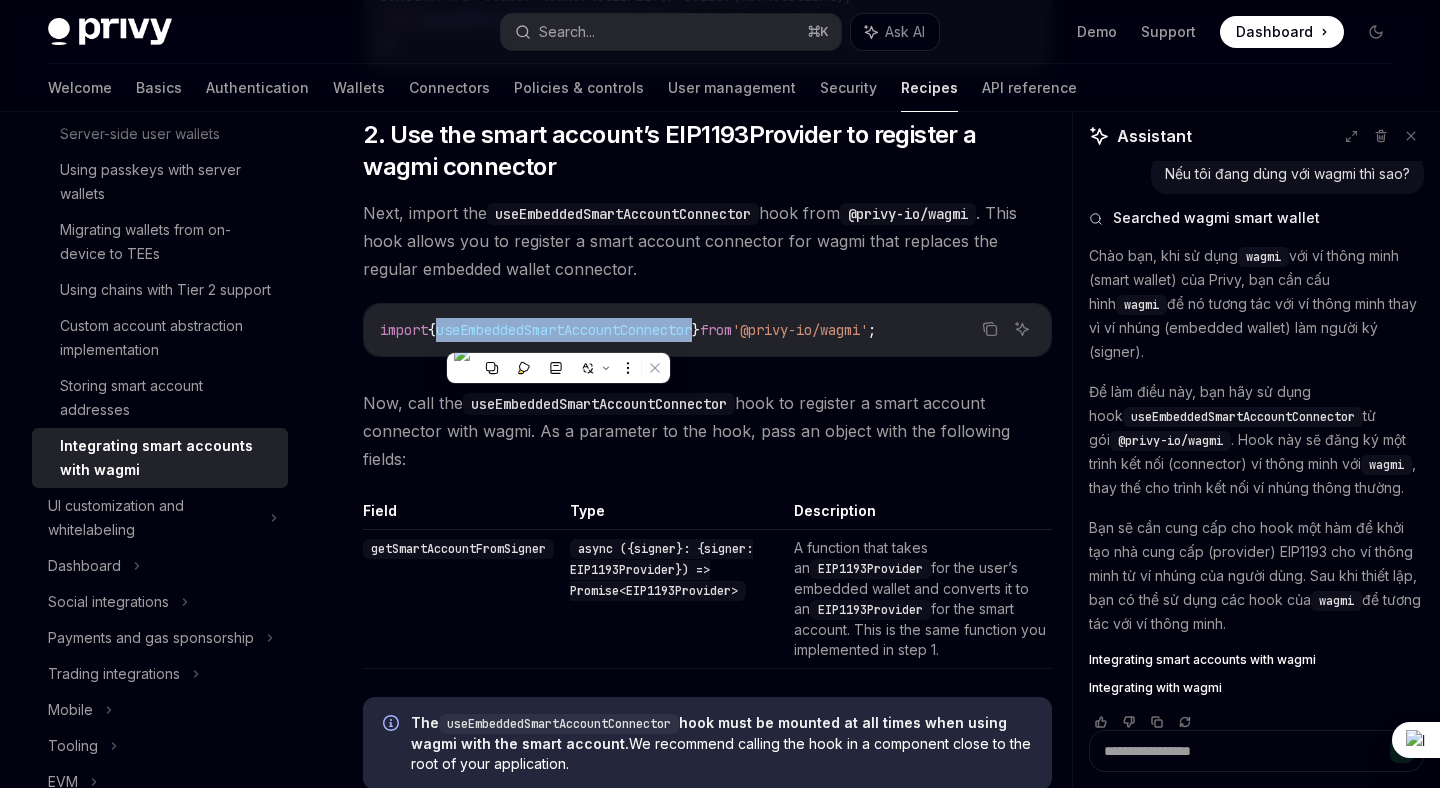 copy on "useEmbeddedSmartAccountConnector" 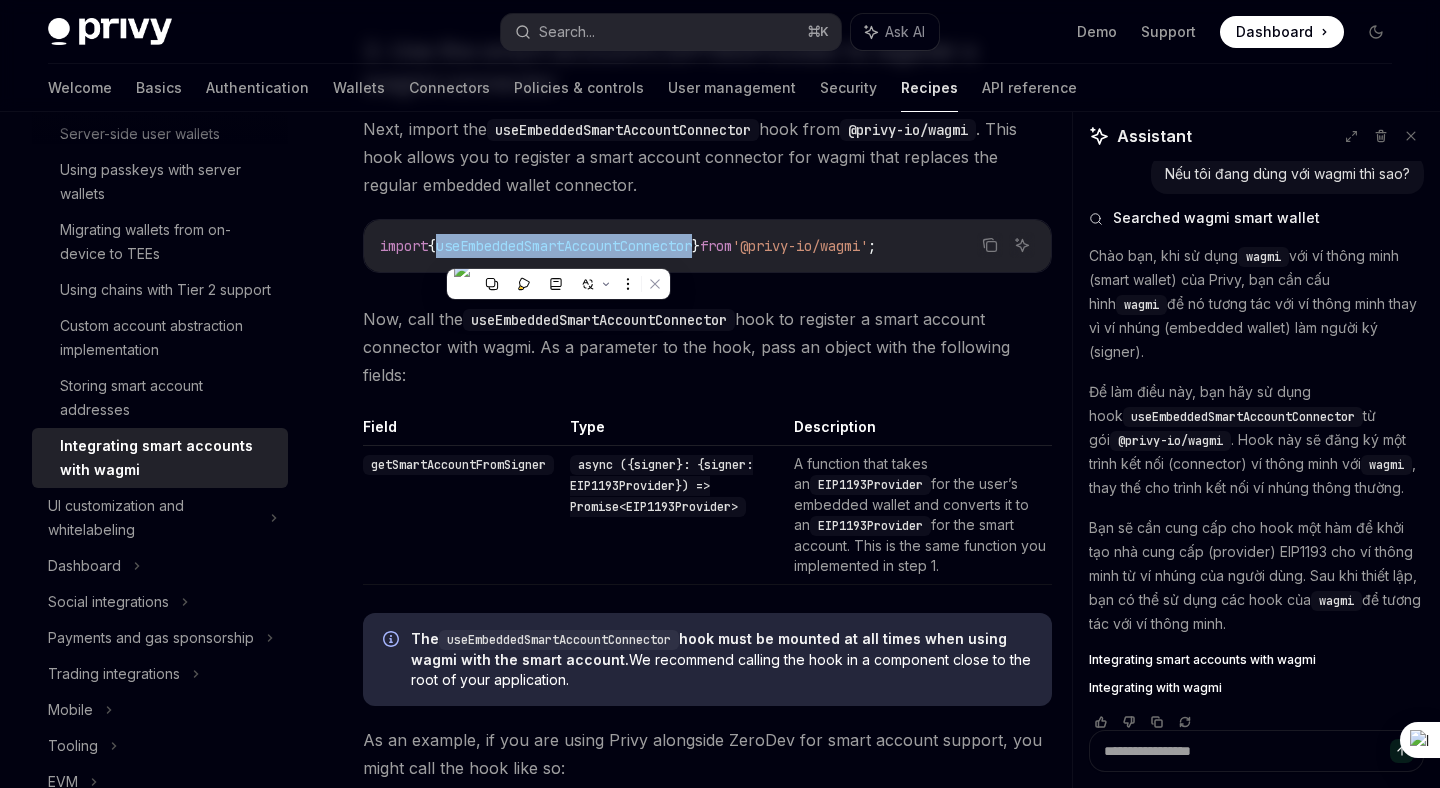 scroll, scrollTop: 2883, scrollLeft: 0, axis: vertical 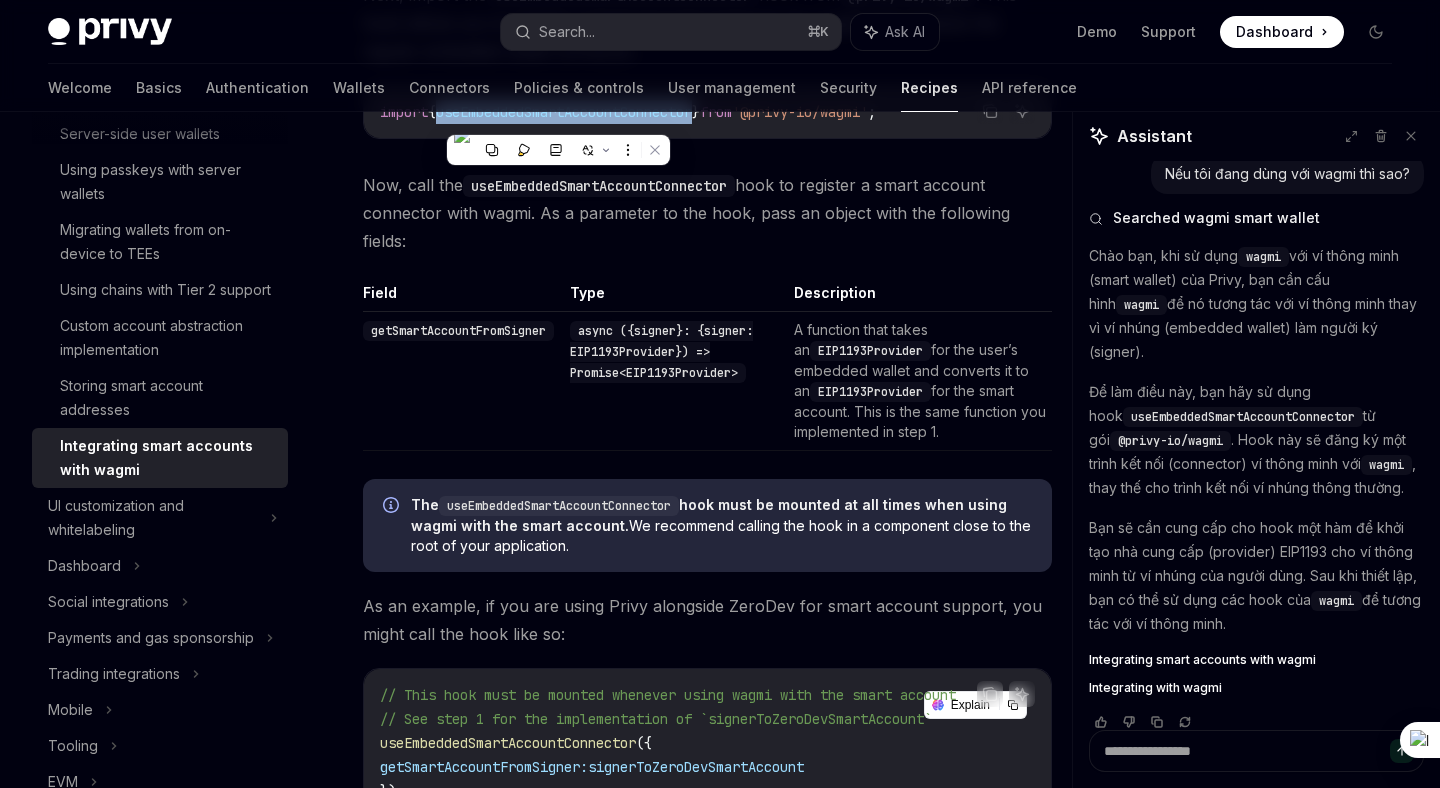 click on "The  useEmbeddedSmartAccountConnector  hook must be mounted at all times when using wagmi with
the smart account." at bounding box center [709, 515] 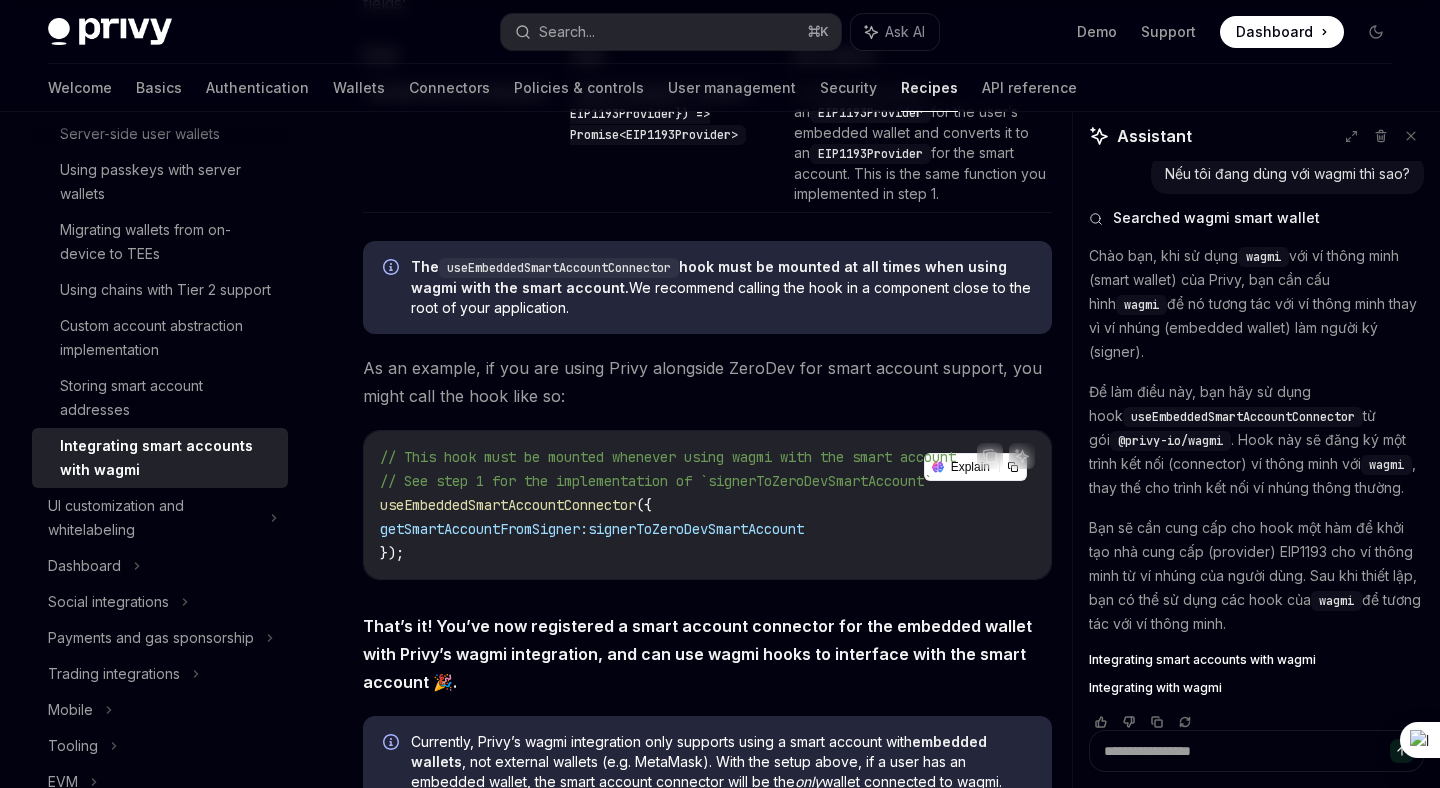scroll, scrollTop: 3174, scrollLeft: 0, axis: vertical 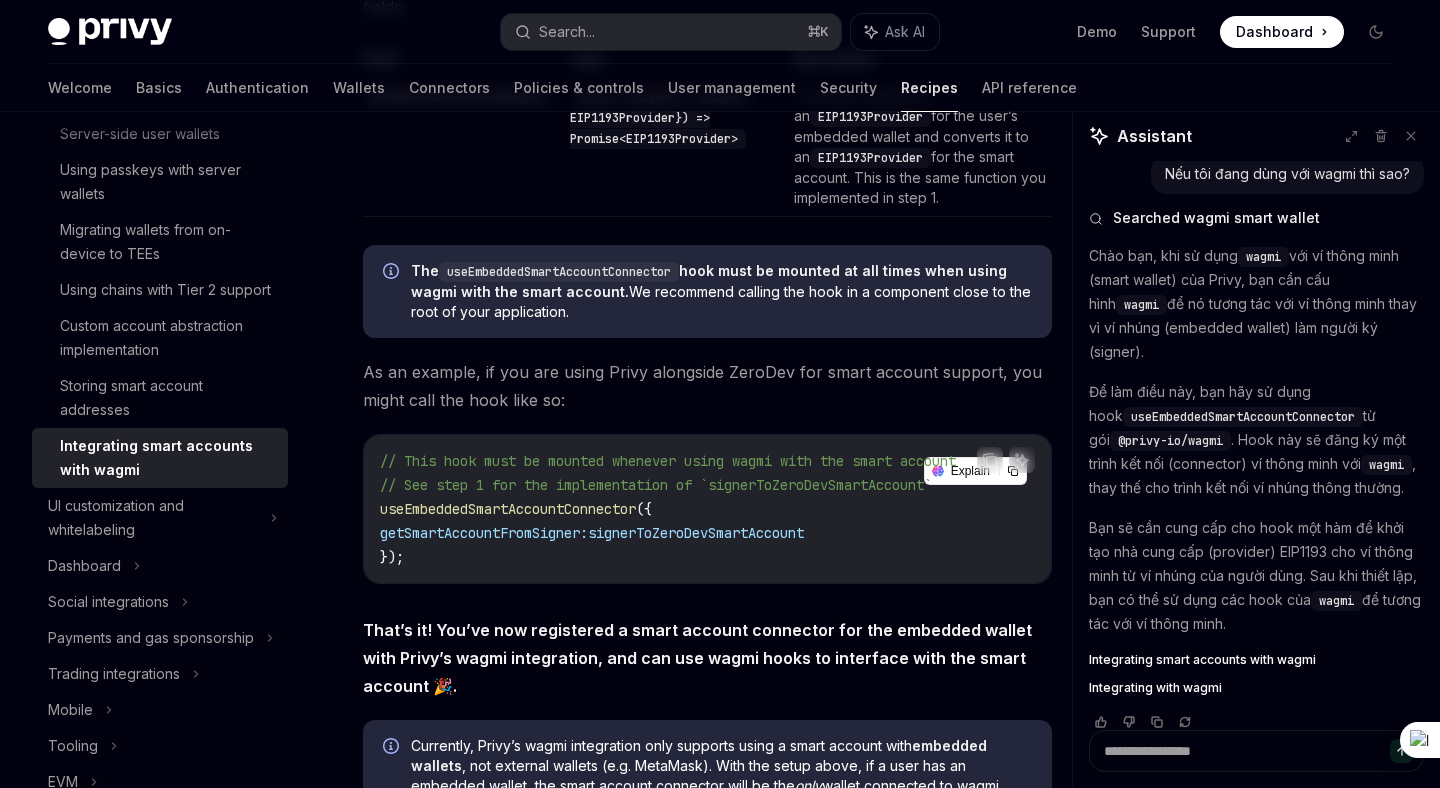 click on "// This hook must be mounted whenever using wagmi with the smart account
// See step 1 for the implementation of `signerToZeroDevSmartAccount`
useEmbeddedSmartAccountConnector ({
getSmartAccountFromSigner:  signerToZeroDevSmartAccount
});" at bounding box center (707, 509) 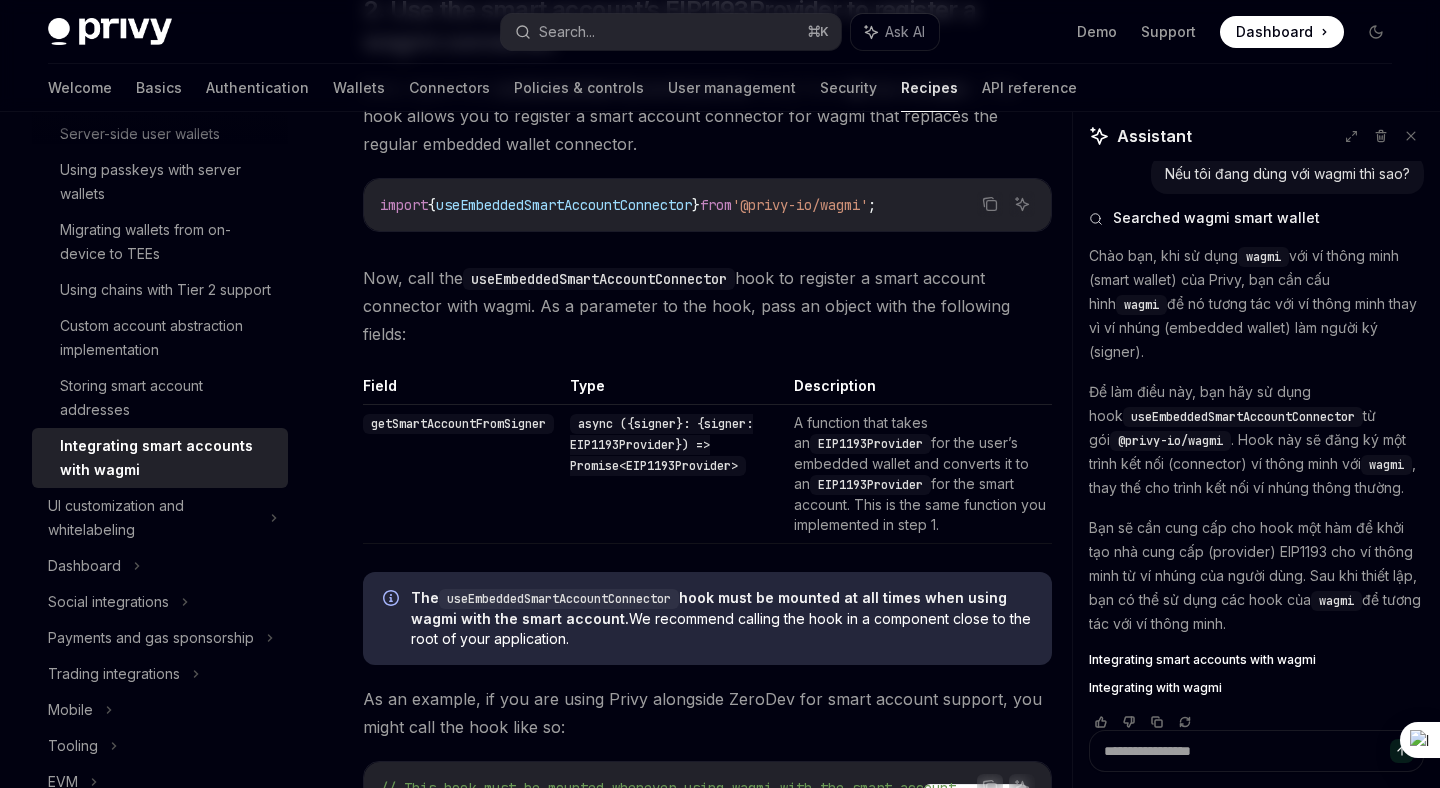 scroll, scrollTop: 2719, scrollLeft: 0, axis: vertical 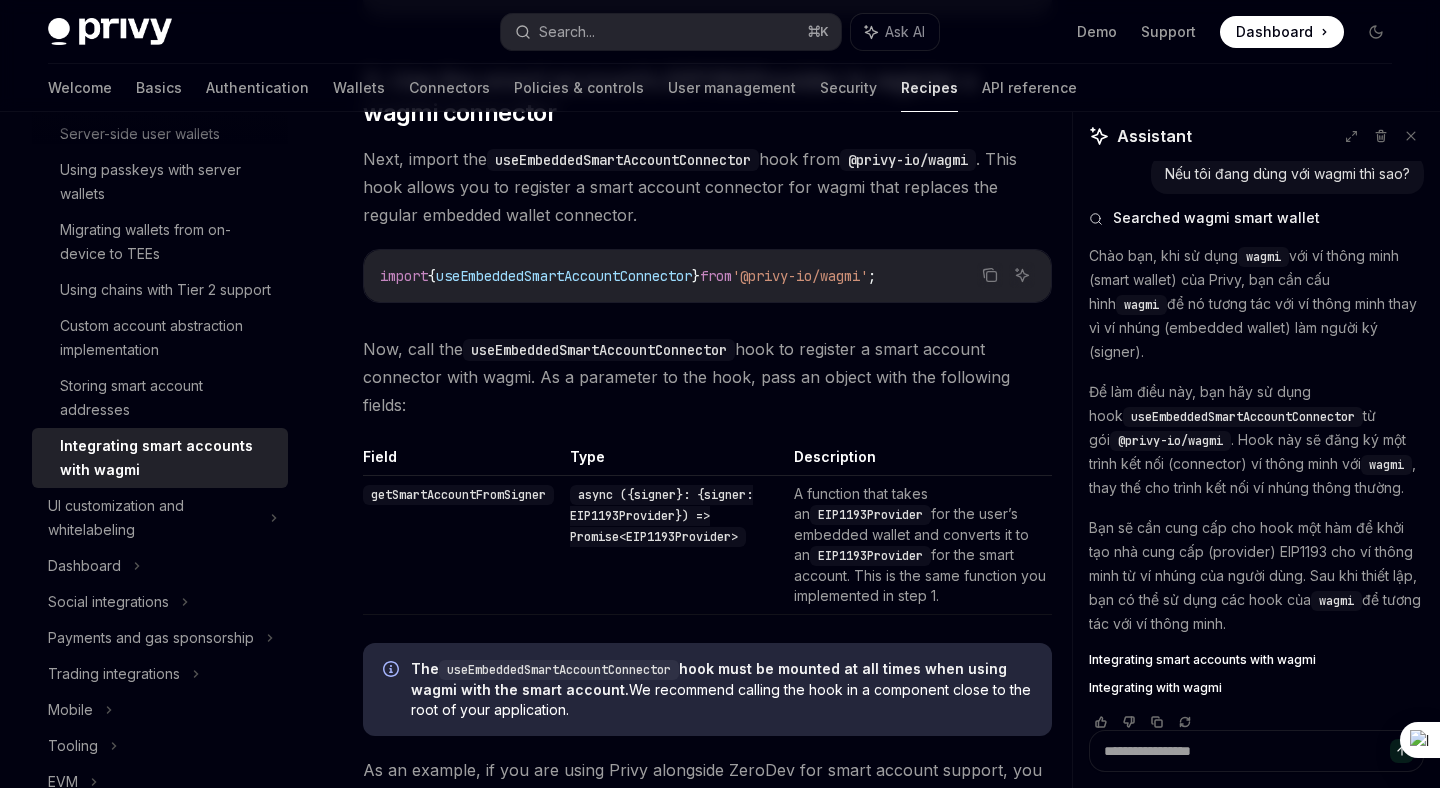 click on "useEmbeddedSmartAccountConnector" at bounding box center (564, 276) 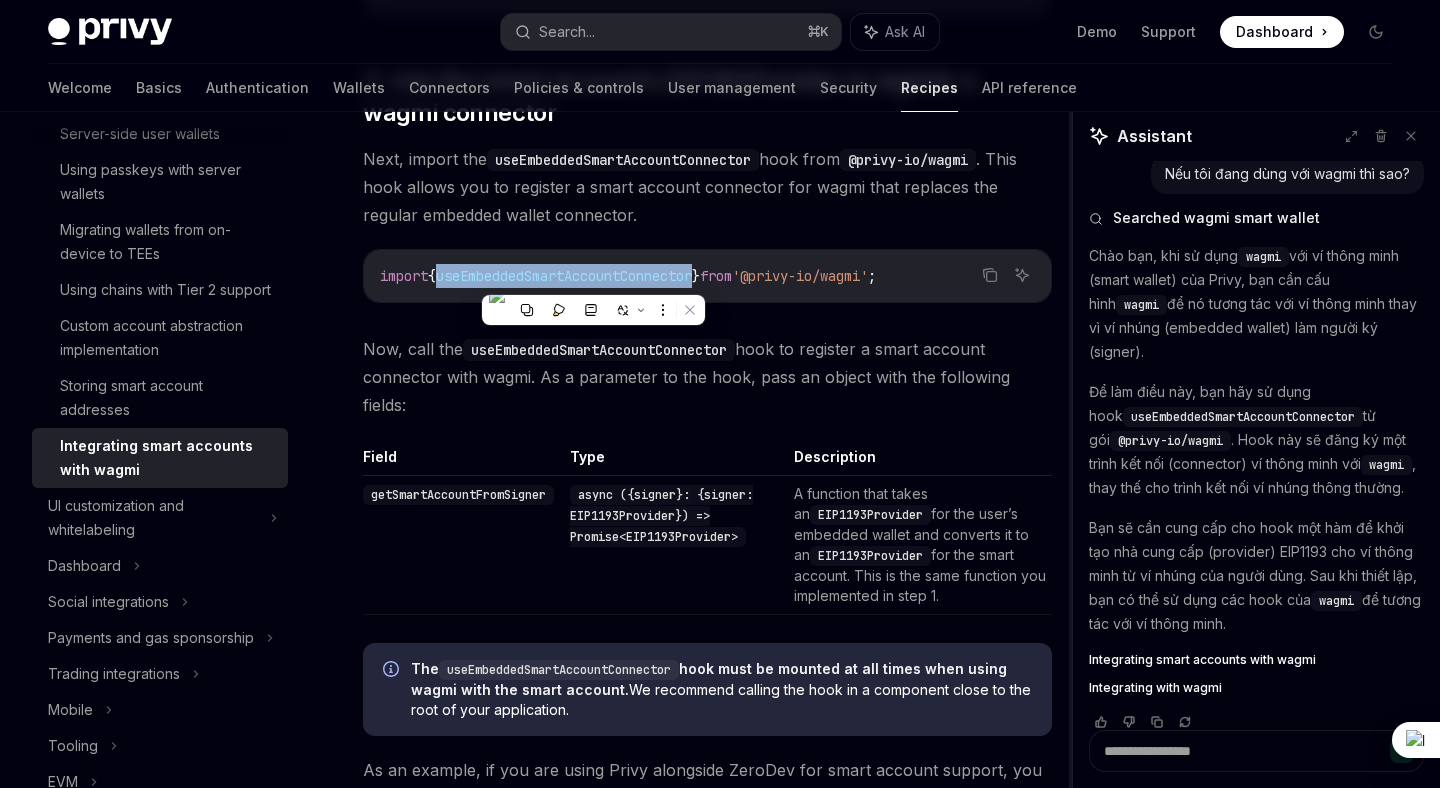 copy on "useEmbeddedSmartAccountConnector" 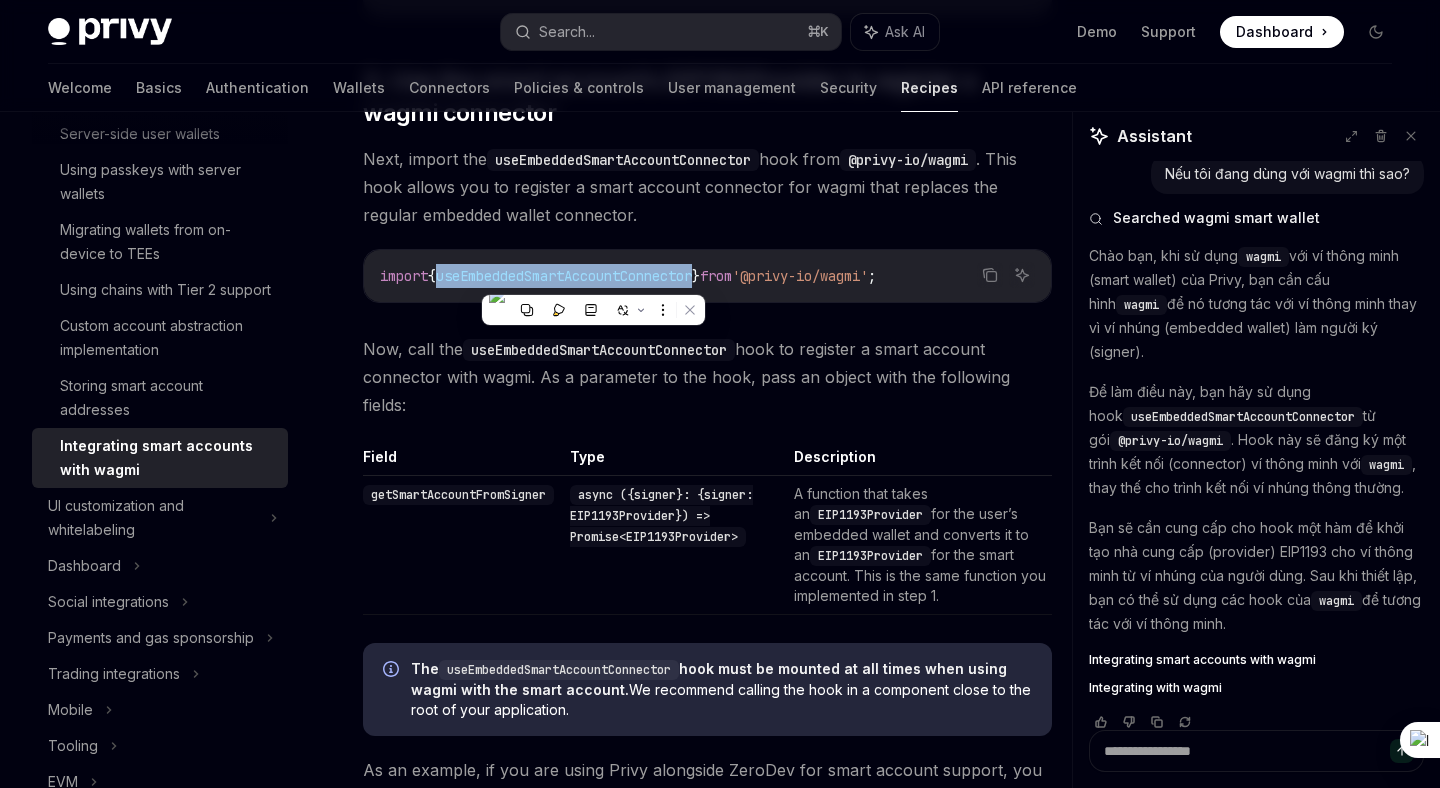 click on "Next, import the  useEmbeddedSmartAccountConnector  hook from  @privy-io/wagmi . This hook allows you to register a smart account connector for wagmi that replaces the regular embedded wallet connector." at bounding box center [707, 187] 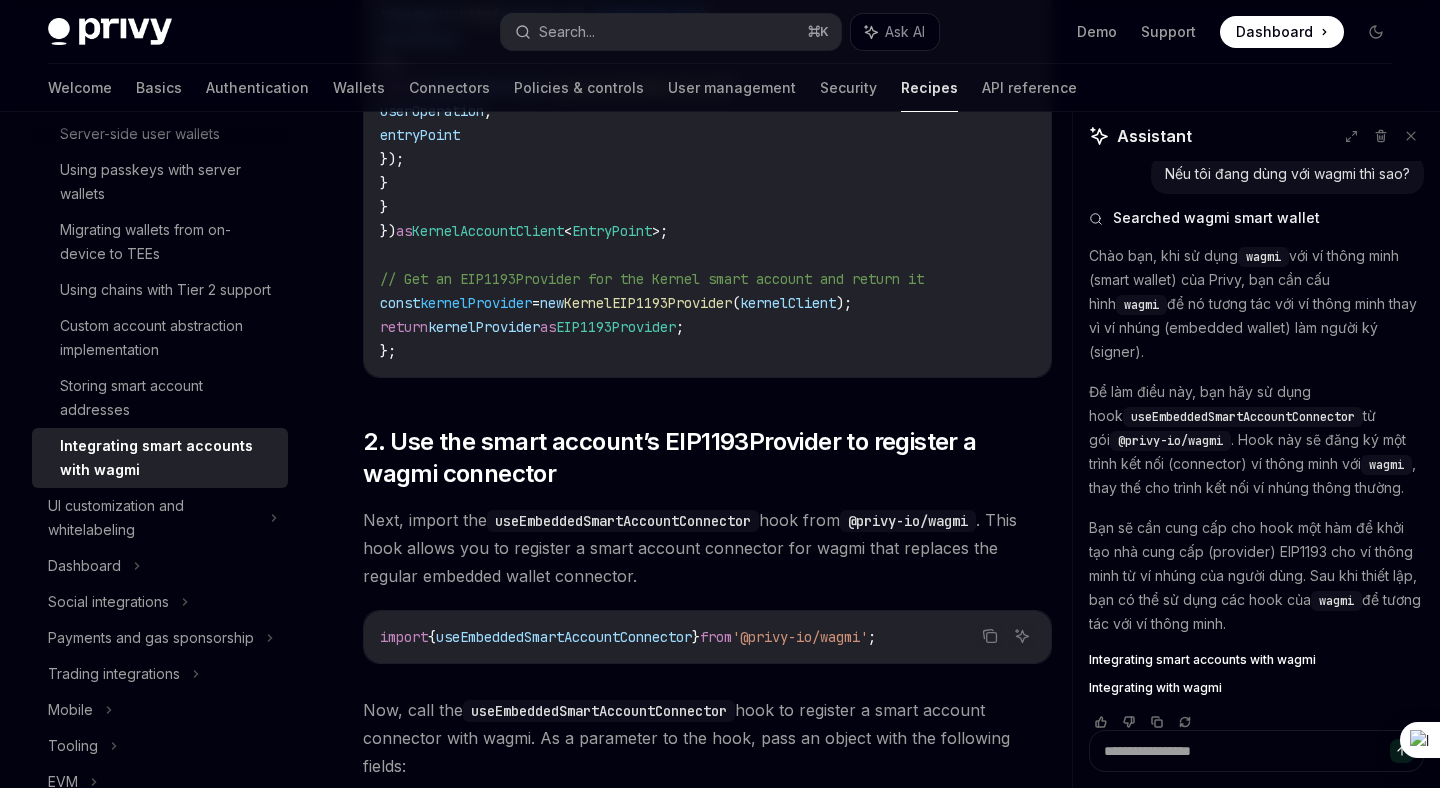 scroll, scrollTop: 2287, scrollLeft: 0, axis: vertical 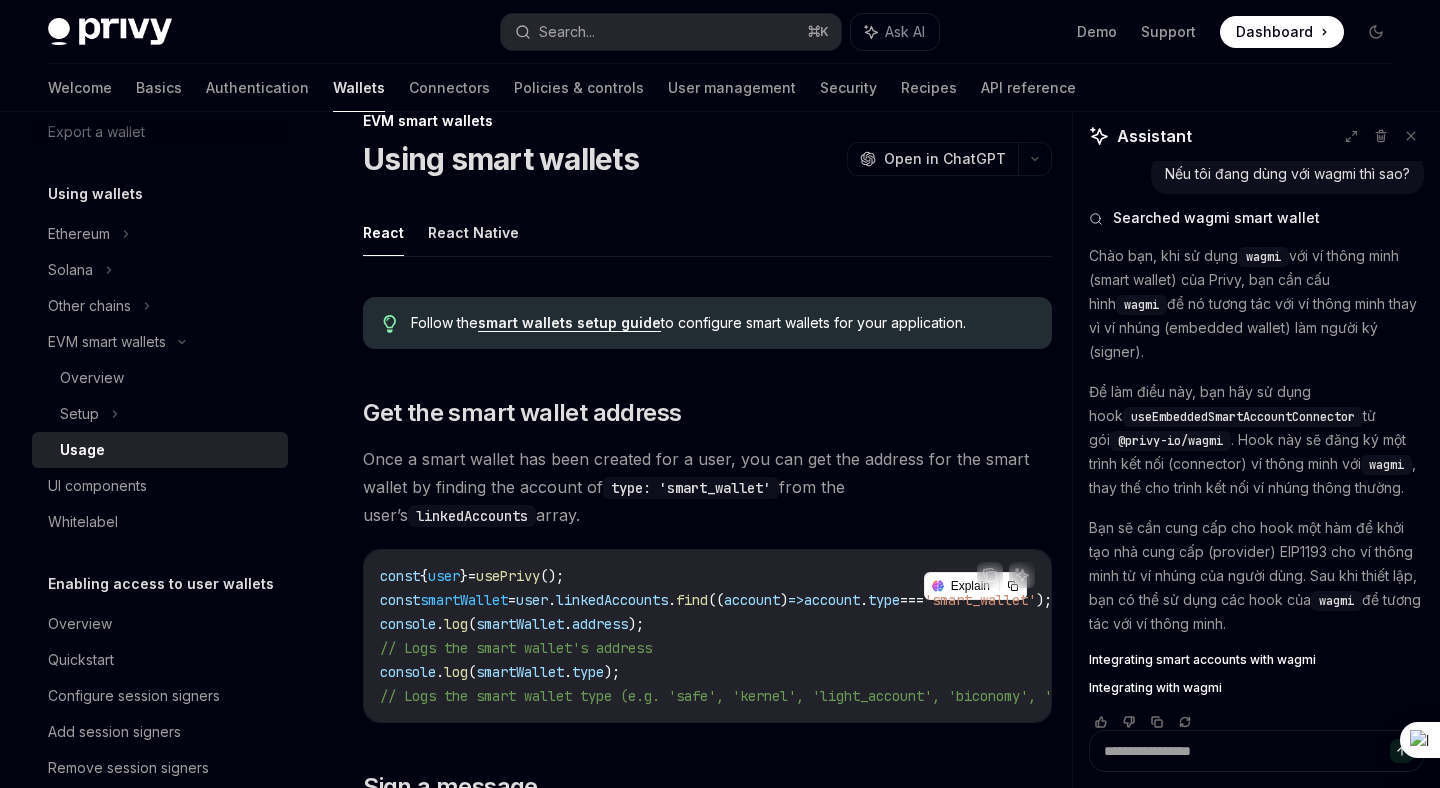 click on "smart wallets setup guide" at bounding box center (569, 323) 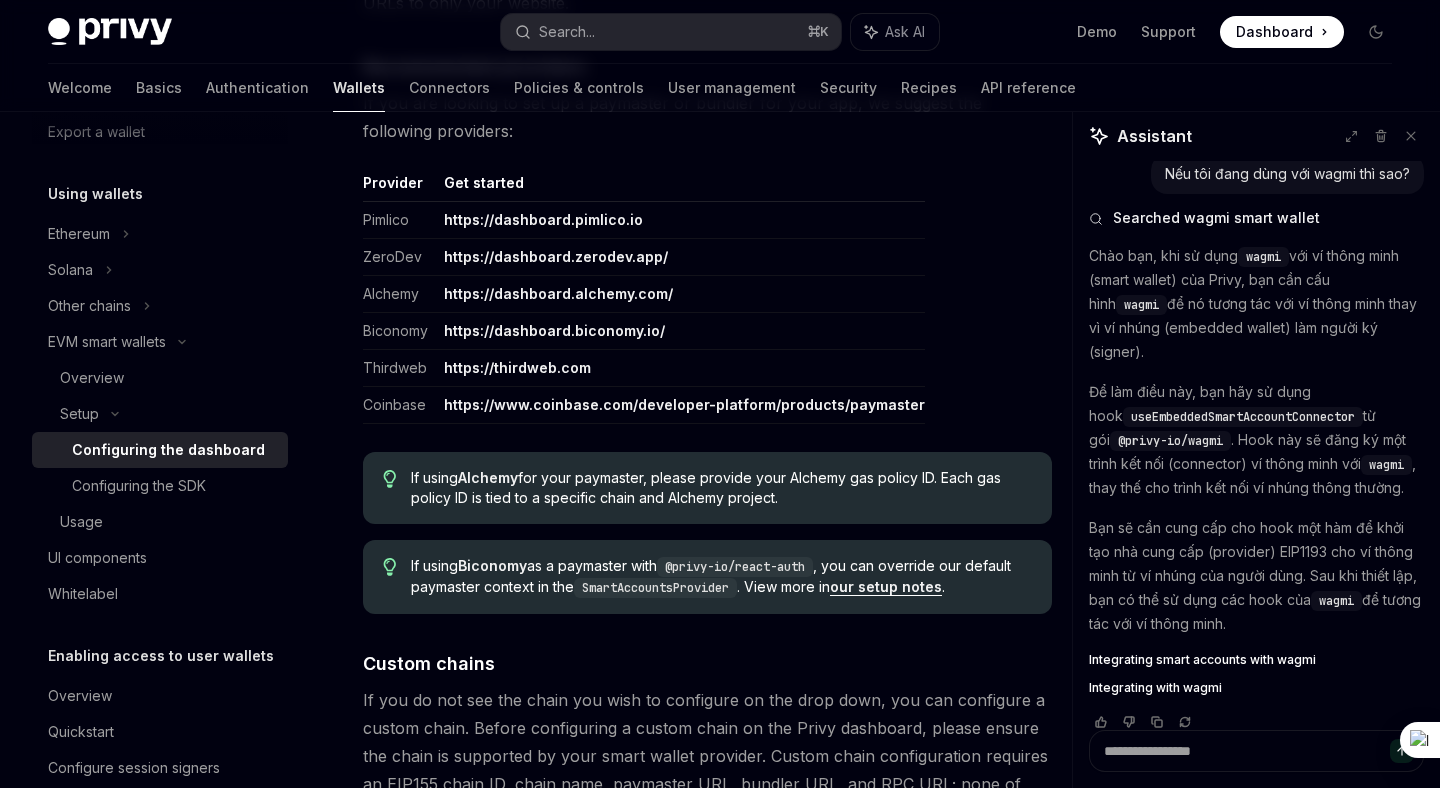scroll, scrollTop: 2761, scrollLeft: 0, axis: vertical 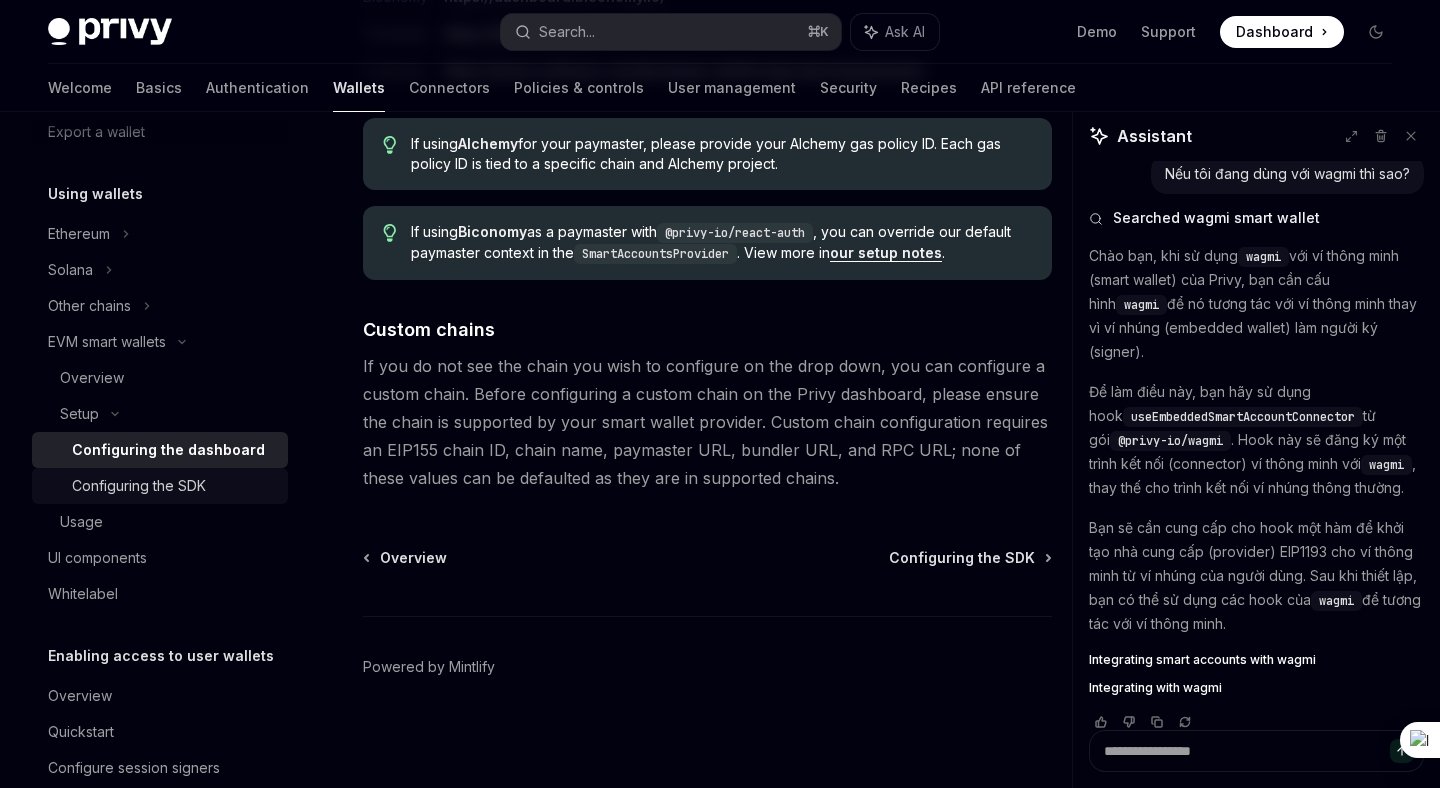 click on "Configuring the SDK" at bounding box center [139, 486] 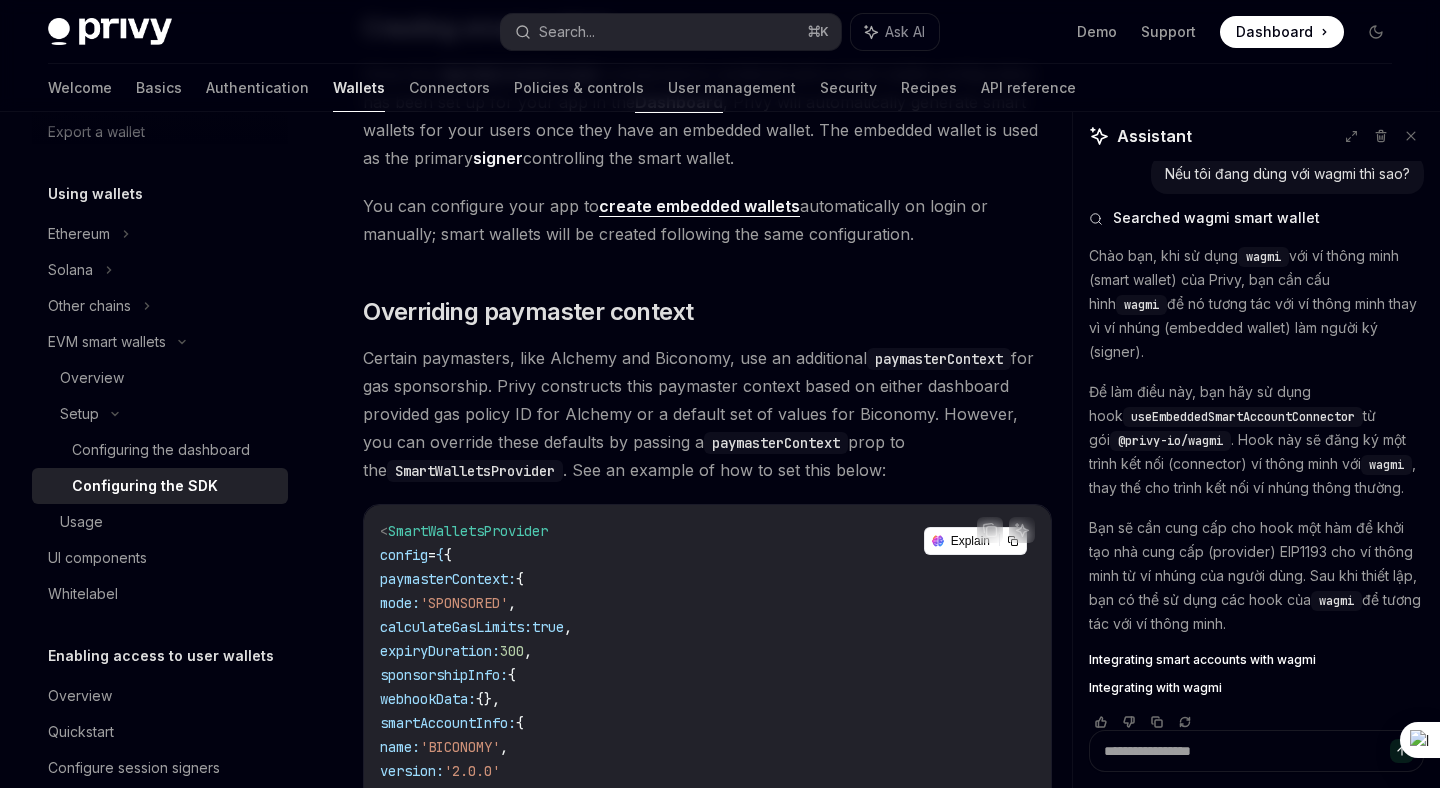 scroll, scrollTop: 981, scrollLeft: 0, axis: vertical 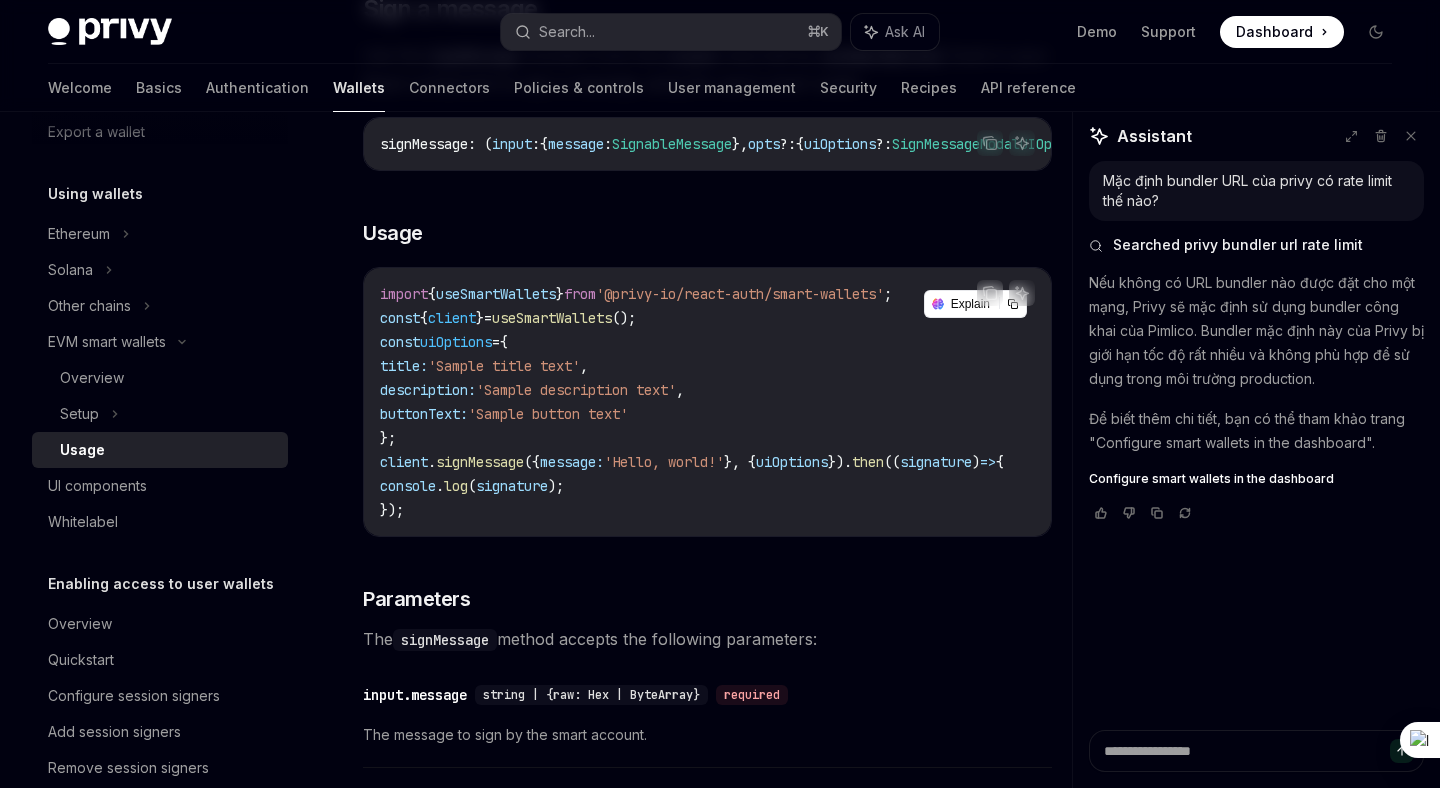 click on "Follow the  smart wallets setup guide  to configure smart wallets for your application. ​ Get the smart wallet address Once a smart wallet has been created for a user, you can get the address for the smart wallet by finding the account of  type: 'smart_wallet'  from the user’s  linkedAccounts  array. Copy Ask AI const  { user }  =  usePrivy ();
const  smartWallet  =  user . linkedAccounts . find (( account )  =>  account . type  ===  'smart_wallet' );
console . log ( smartWallet . address );
// Logs the smart wallet's address
console . log ( smartWallet . type );
// Logs the smart wallet type (e.g. 'safe', 'kernel', 'light_account', 'biconomy', 'thirdweb', 'coinbase_smart_wallet')
​ Sign a message Use the  signMessage  function from the  client  returned by  useSmartWallets  hook in your React component to sign a message using the user’s smart wallet. Copy Ask AI signMessage : ( input :  { message :  SignableMessage },  opts ?:  { uiOptions ?:  SignMessageModalUIOptions })  =>  Promise < >" at bounding box center [707, 2725] 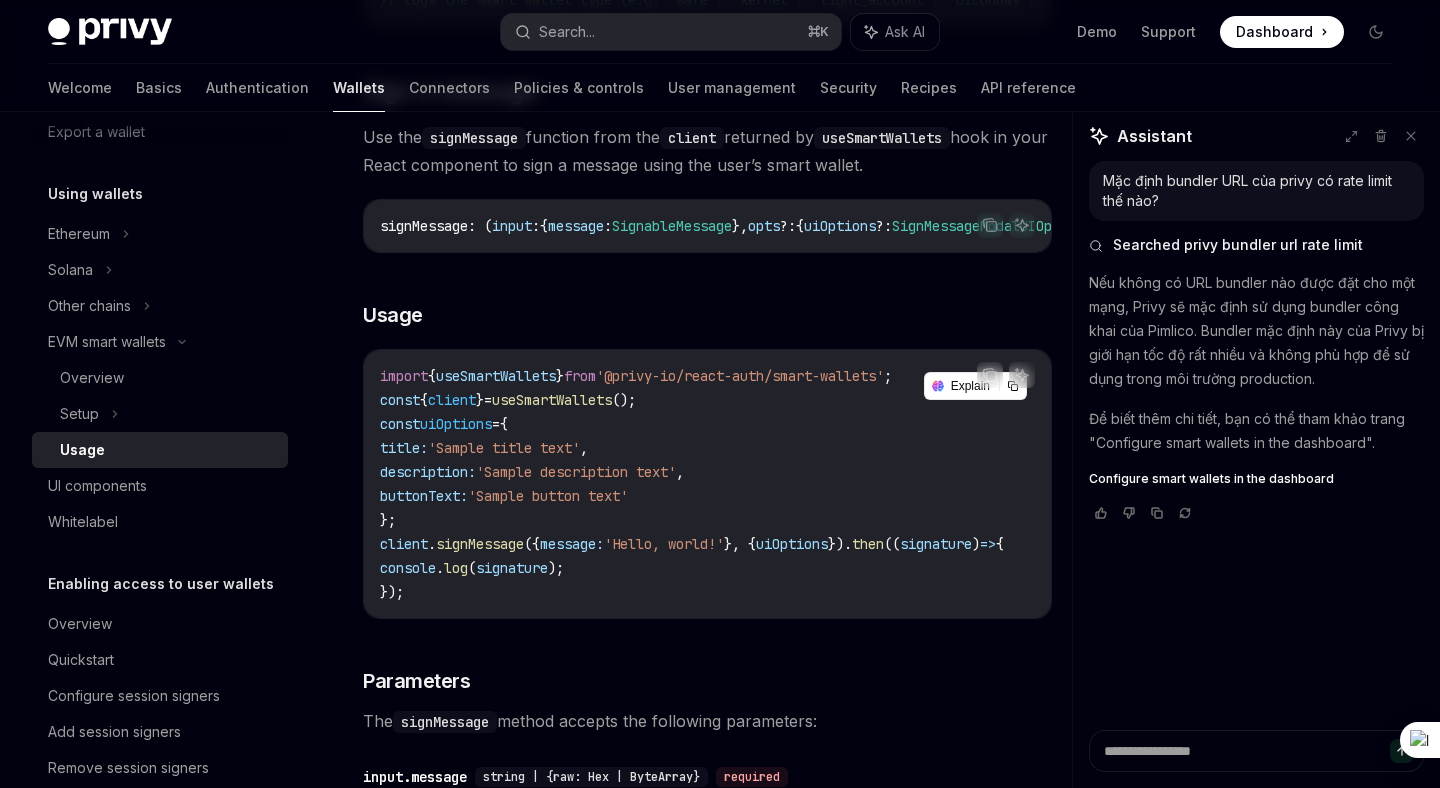 scroll, scrollTop: 607, scrollLeft: 0, axis: vertical 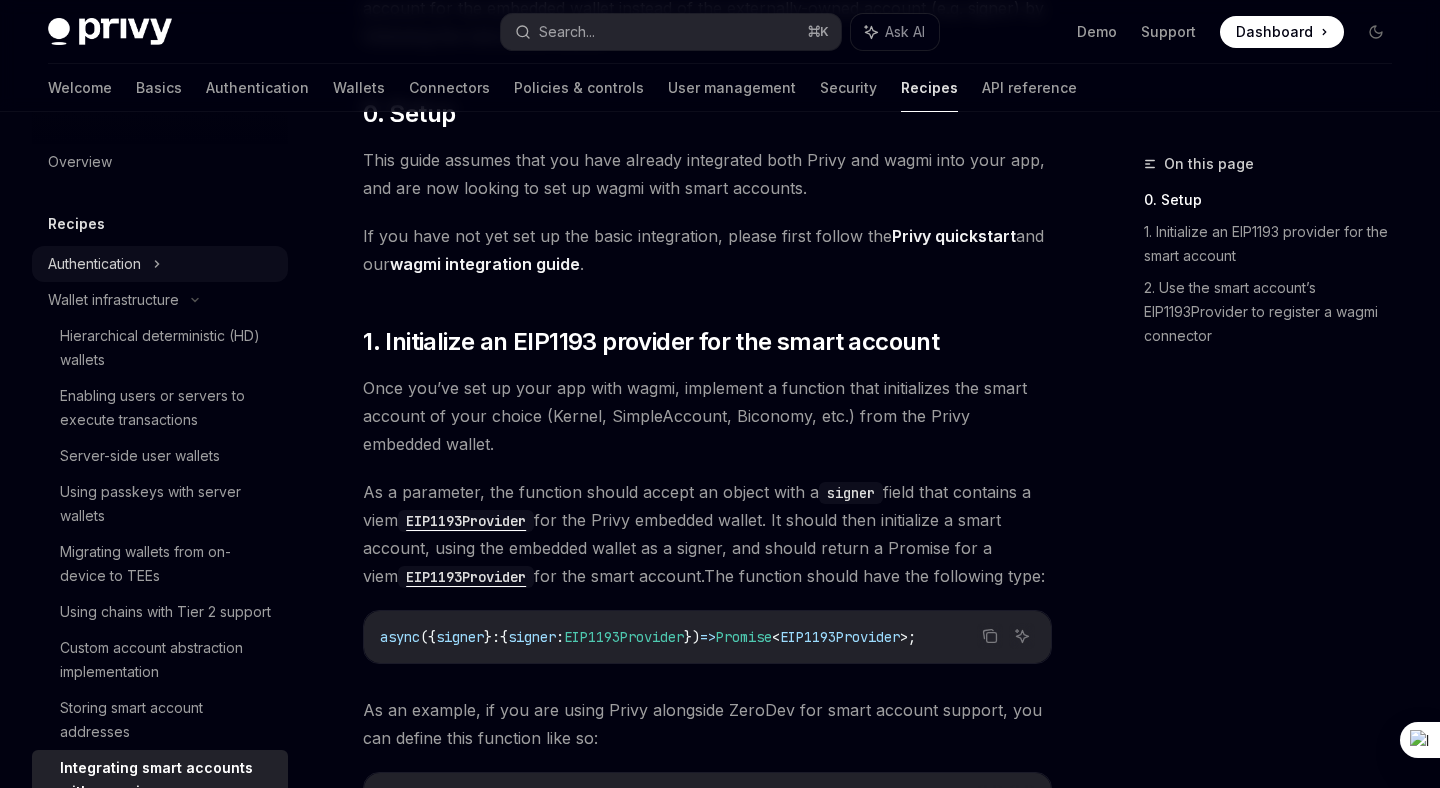 click on "Authentication" at bounding box center [160, 264] 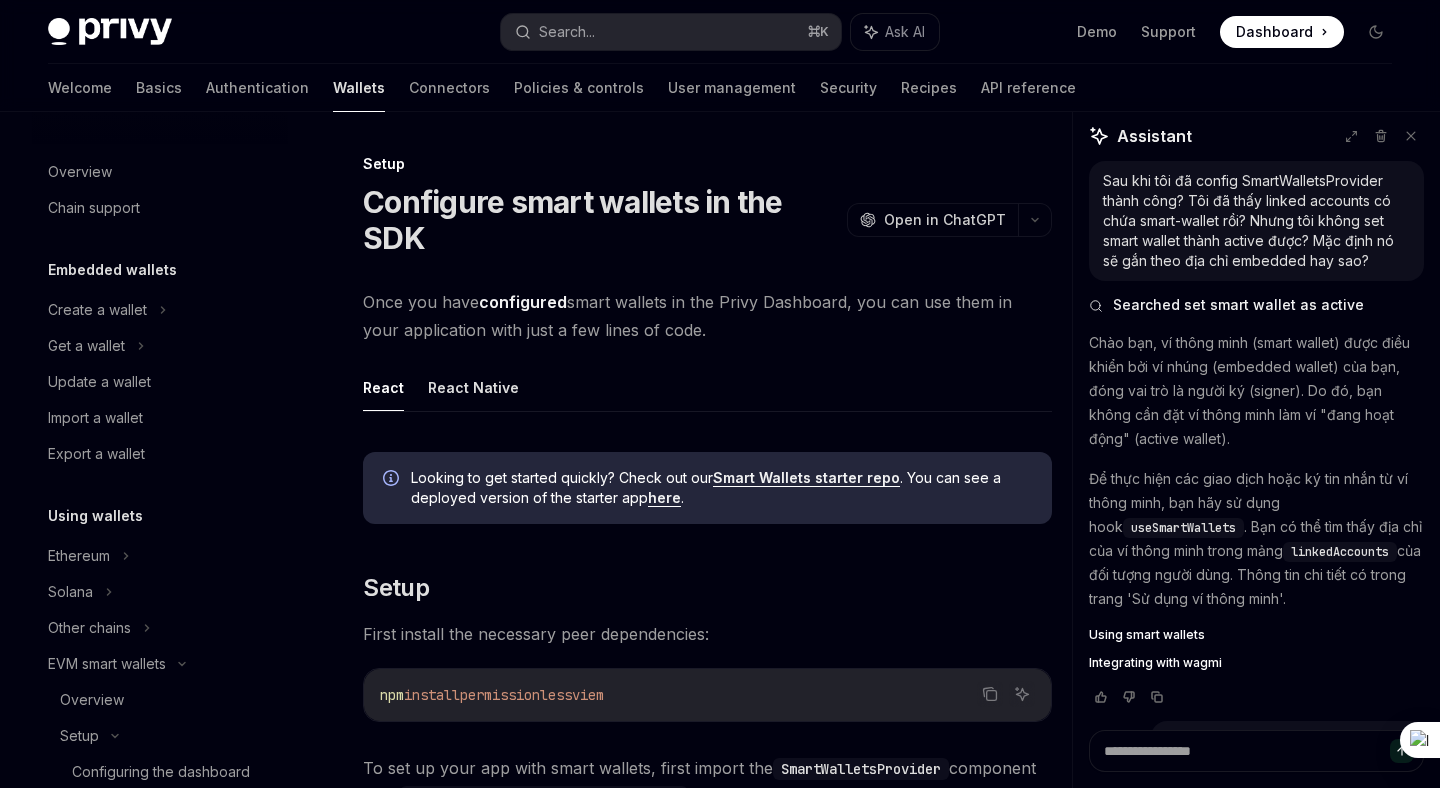 scroll, scrollTop: 981, scrollLeft: 0, axis: vertical 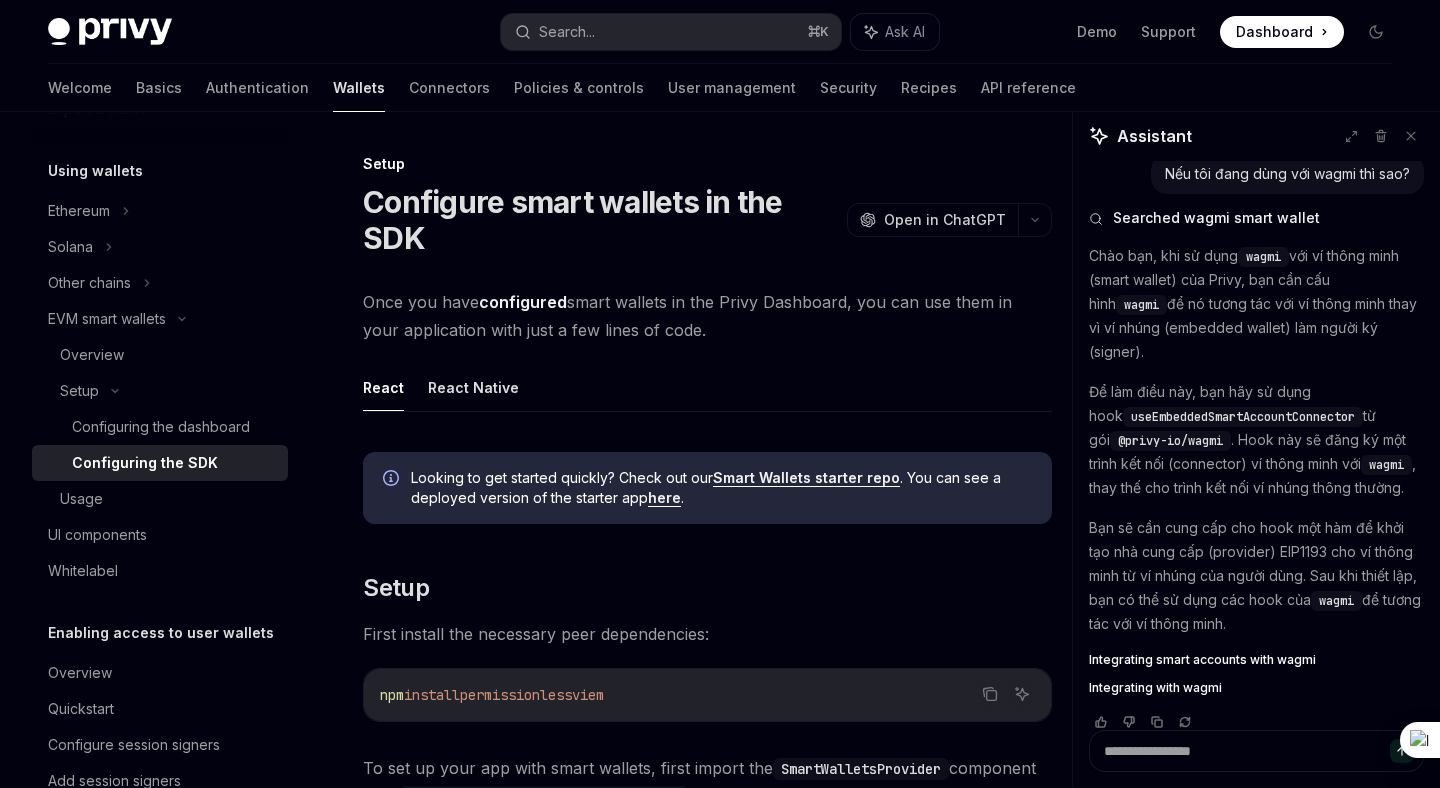 click on "Integrating smart accounts with wagmi" at bounding box center (1202, 660) 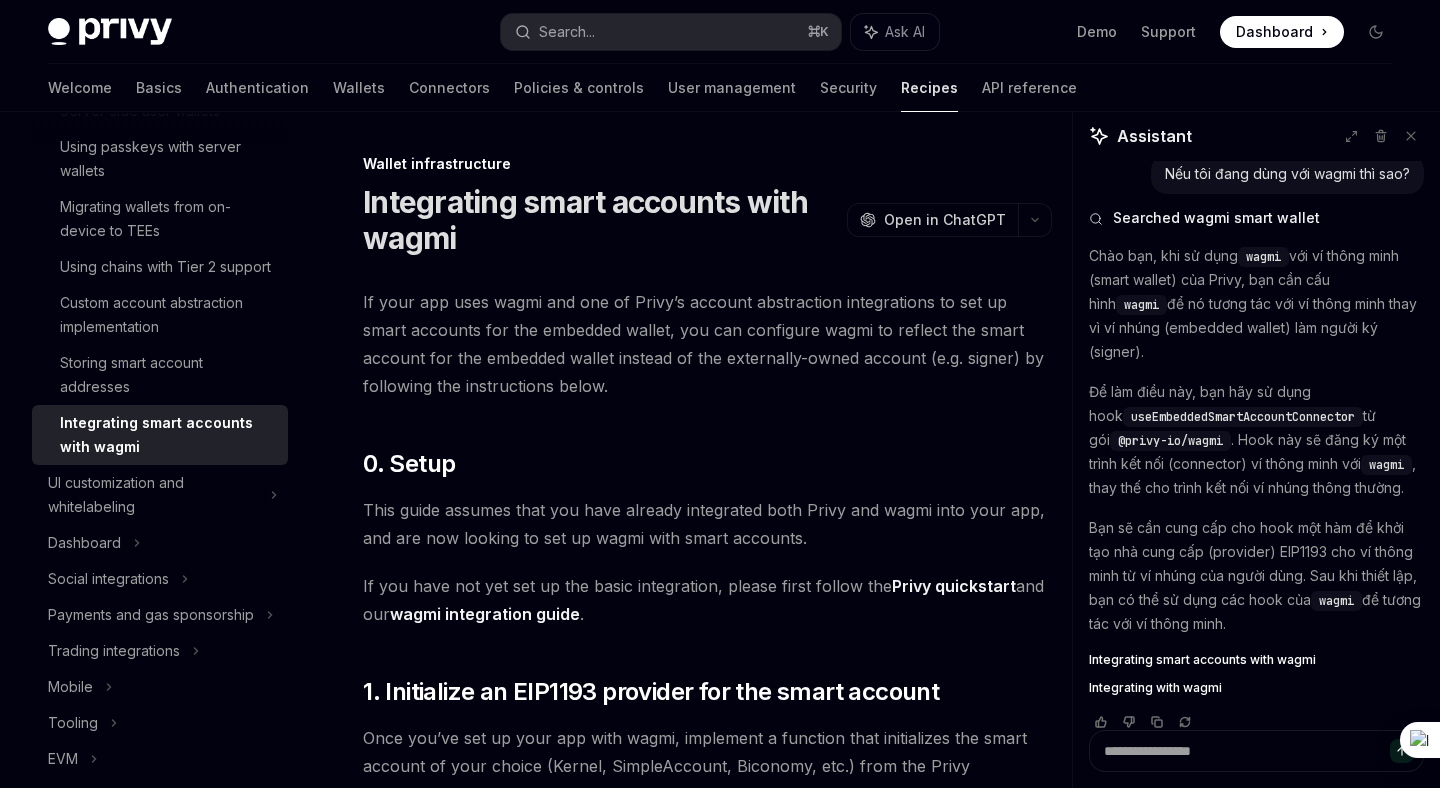 type on "*" 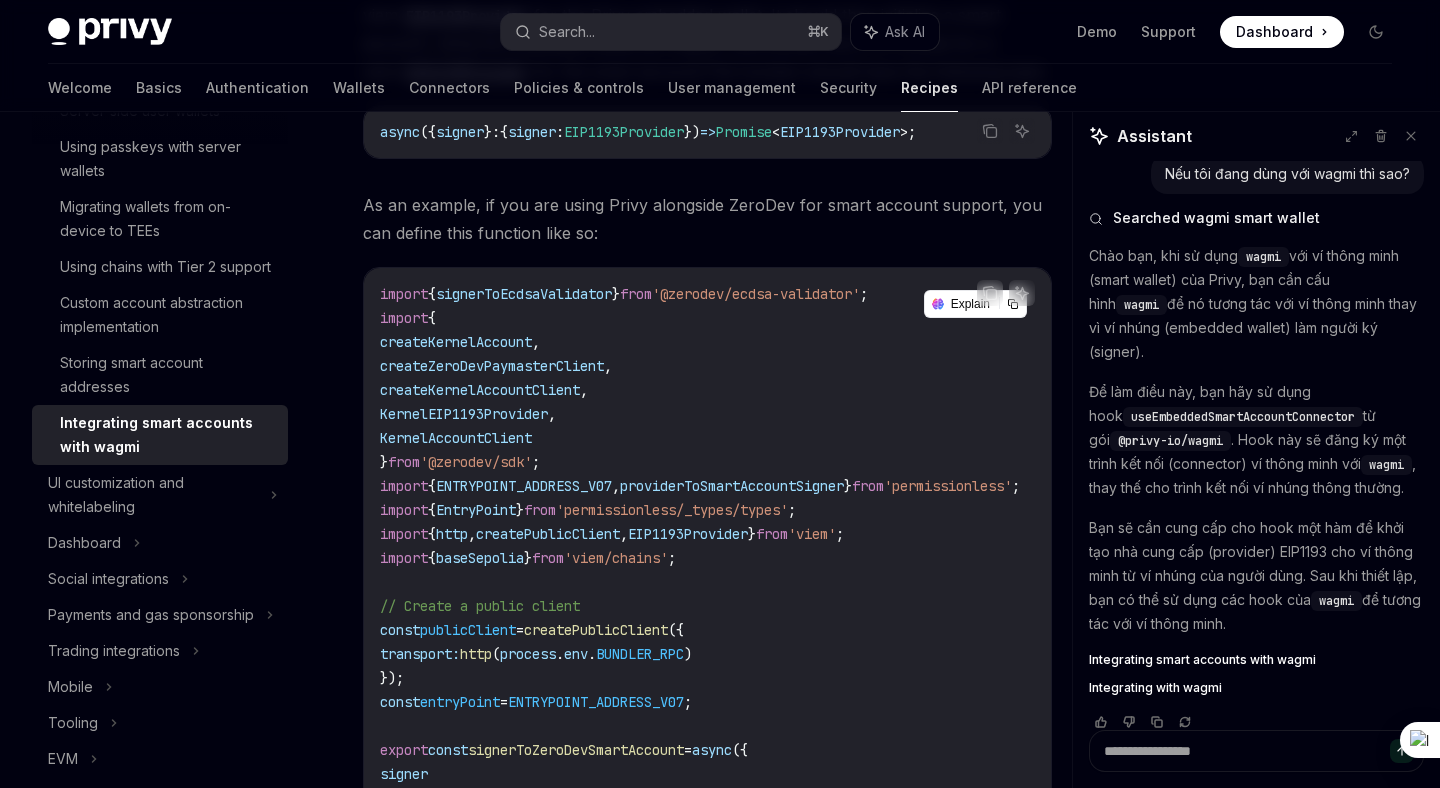 scroll, scrollTop: 783, scrollLeft: 0, axis: vertical 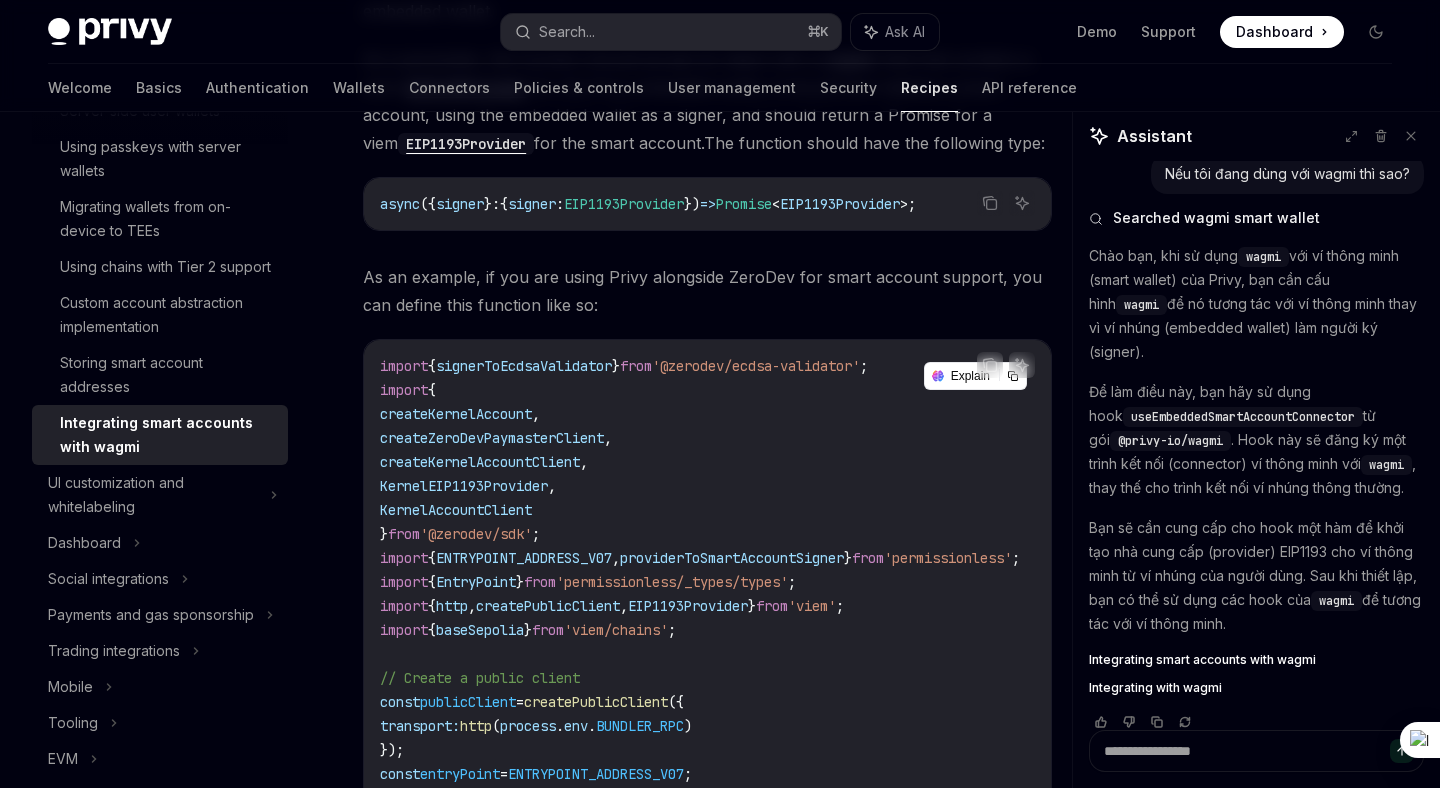 click on "import  { signerToEcdsaValidator }  from  '@zerodev/ecdsa-validator' ;
import  {
createKernelAccount ,
createZeroDevPaymasterClient ,
createKernelAccountClient ,
KernelEIP1193Provider ,
KernelAccountClient
}  from  '@zerodev/sdk' ;
import  { ENTRYPOINT_ADDRESS_V07 ,  providerToSmartAccountSigner }  from  'permissionless' ;
import  { EntryPoint }  from  'permissionless/_types/types' ;
import  { http ,  createPublicClient ,  EIP1193Provider }  from  'viem' ;
import  { baseSepolia }  from  'viem/chains' ;
// Create a public client
const  publicClient  =  createPublicClient ({
transport:  http ( process . env . BUNDLER_RPC )
});
const  entryPoint  =  ENTRYPOINT_ADDRESS_V07 ;
export  const  signerToZeroDevSmartAccount  =  async  ({
signer
} :  {
signer :  EIP1193Provider ;
}) :  Promise < EIP1193Provider >  =>  {
// Convert EIP1193Provider for the embedded wallet to a signer
const  smartAccountSigner  =  await  providerToSmartAccountSigner ( );" at bounding box center [724, 1146] 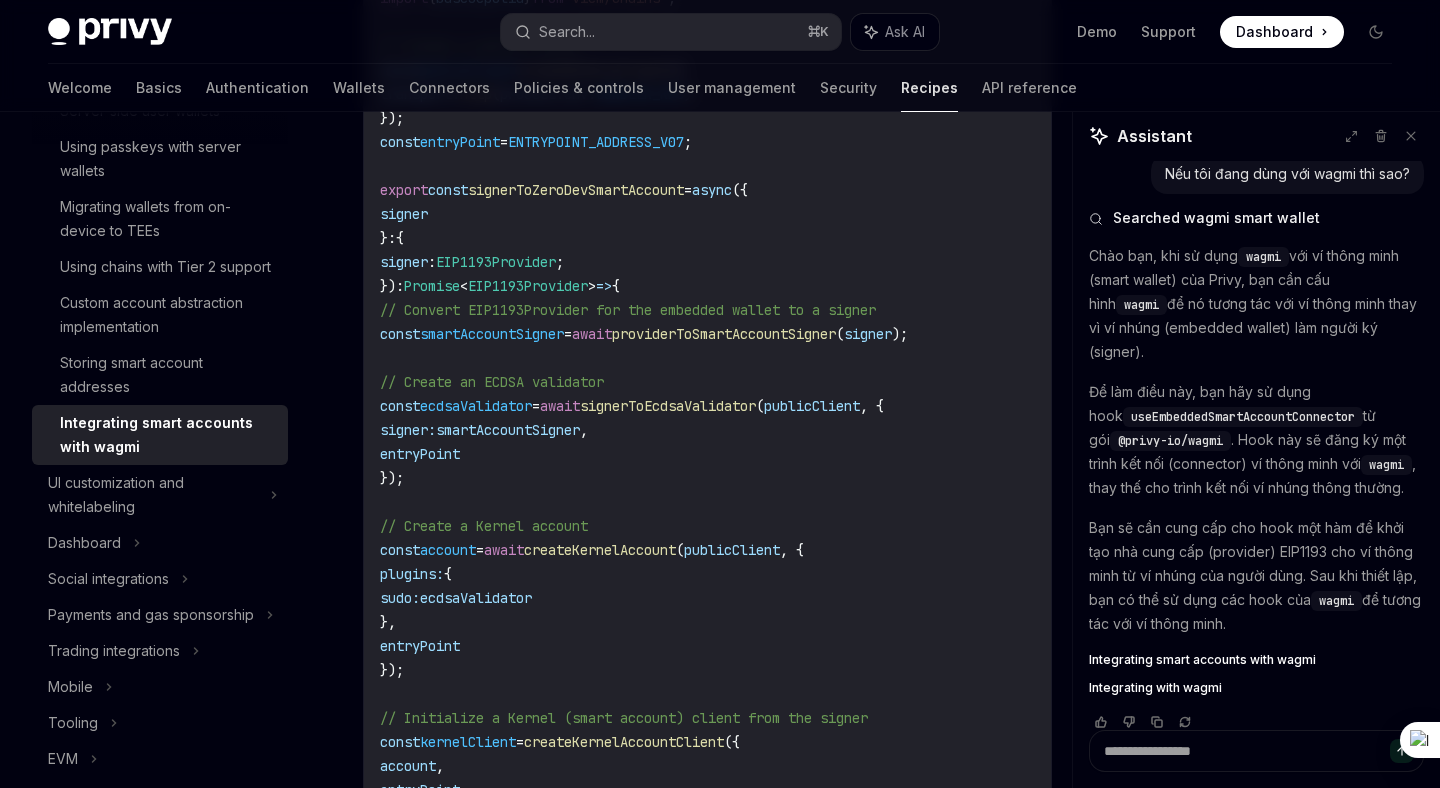scroll, scrollTop: 1401, scrollLeft: 0, axis: vertical 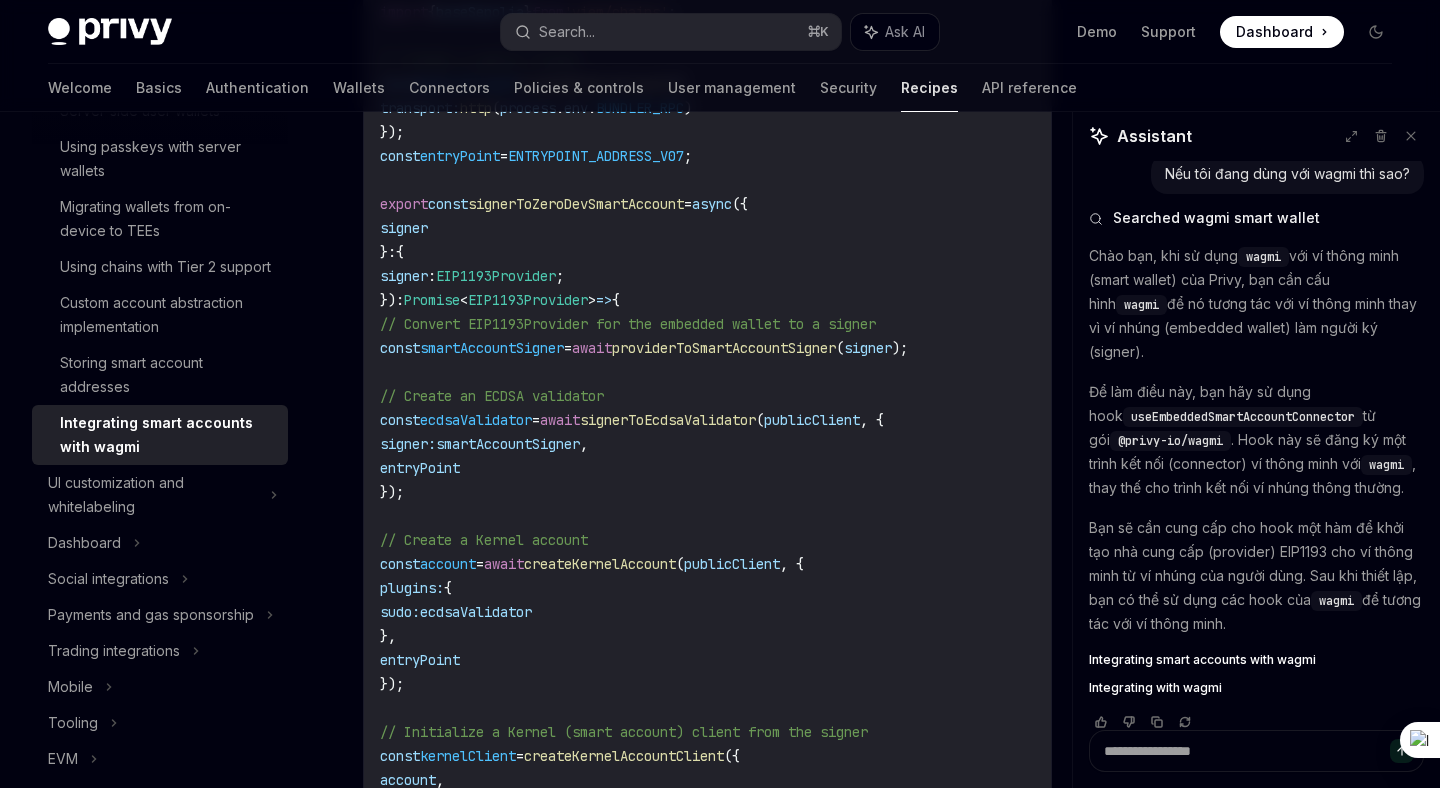 click on "signerToZeroDevSmartAccount" at bounding box center [576, 204] 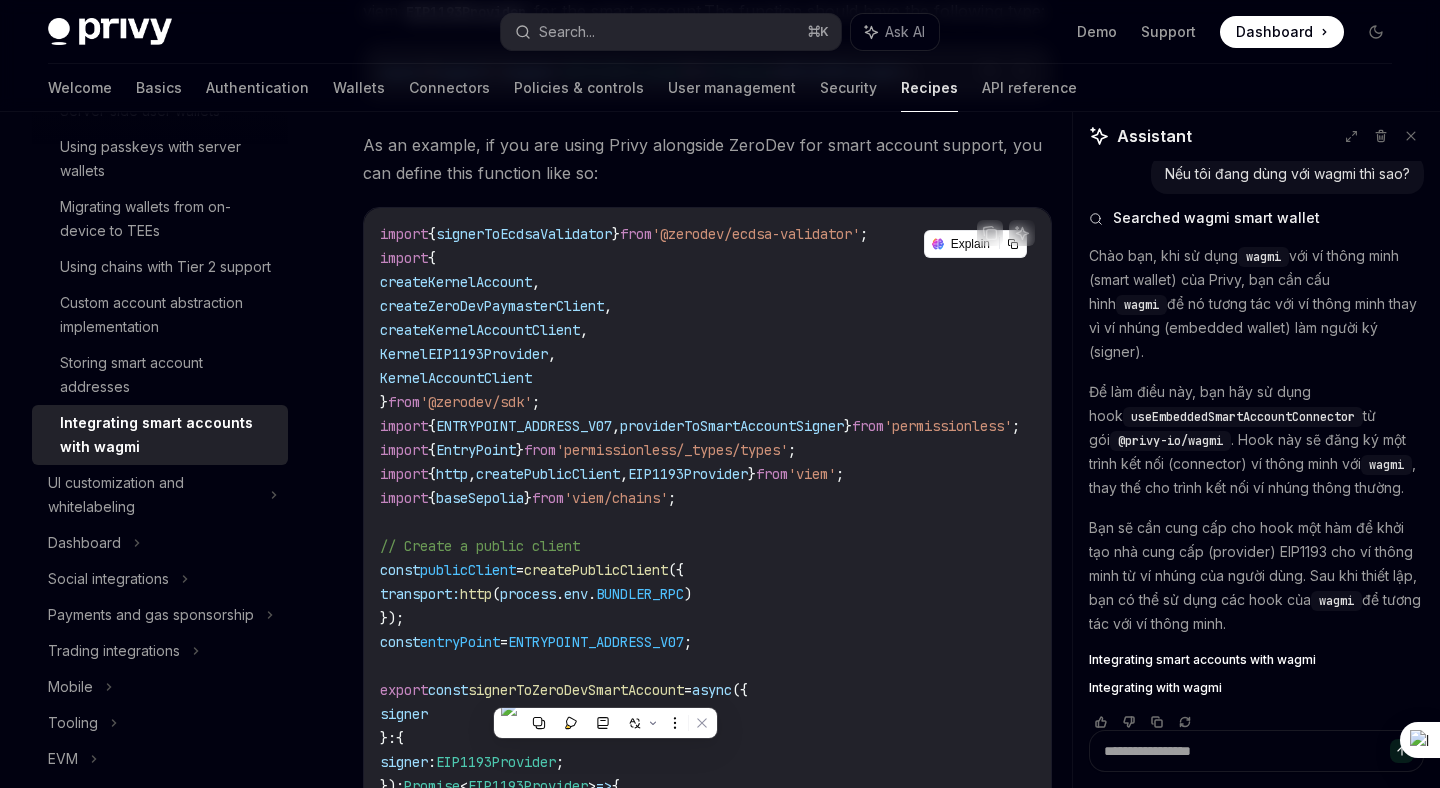 scroll, scrollTop: 1097, scrollLeft: 0, axis: vertical 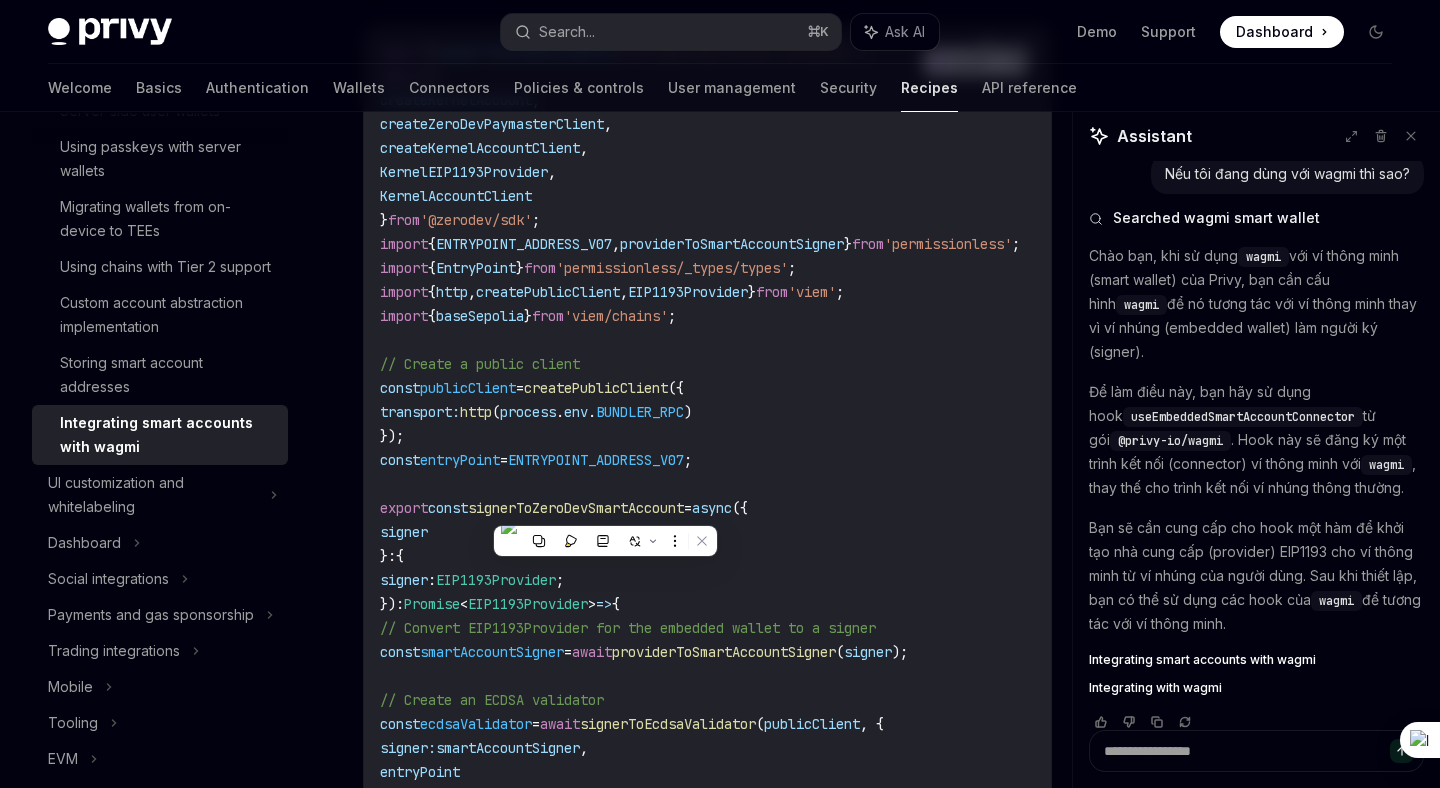 click on "signerToZeroDevSmartAccount" at bounding box center (576, 508) 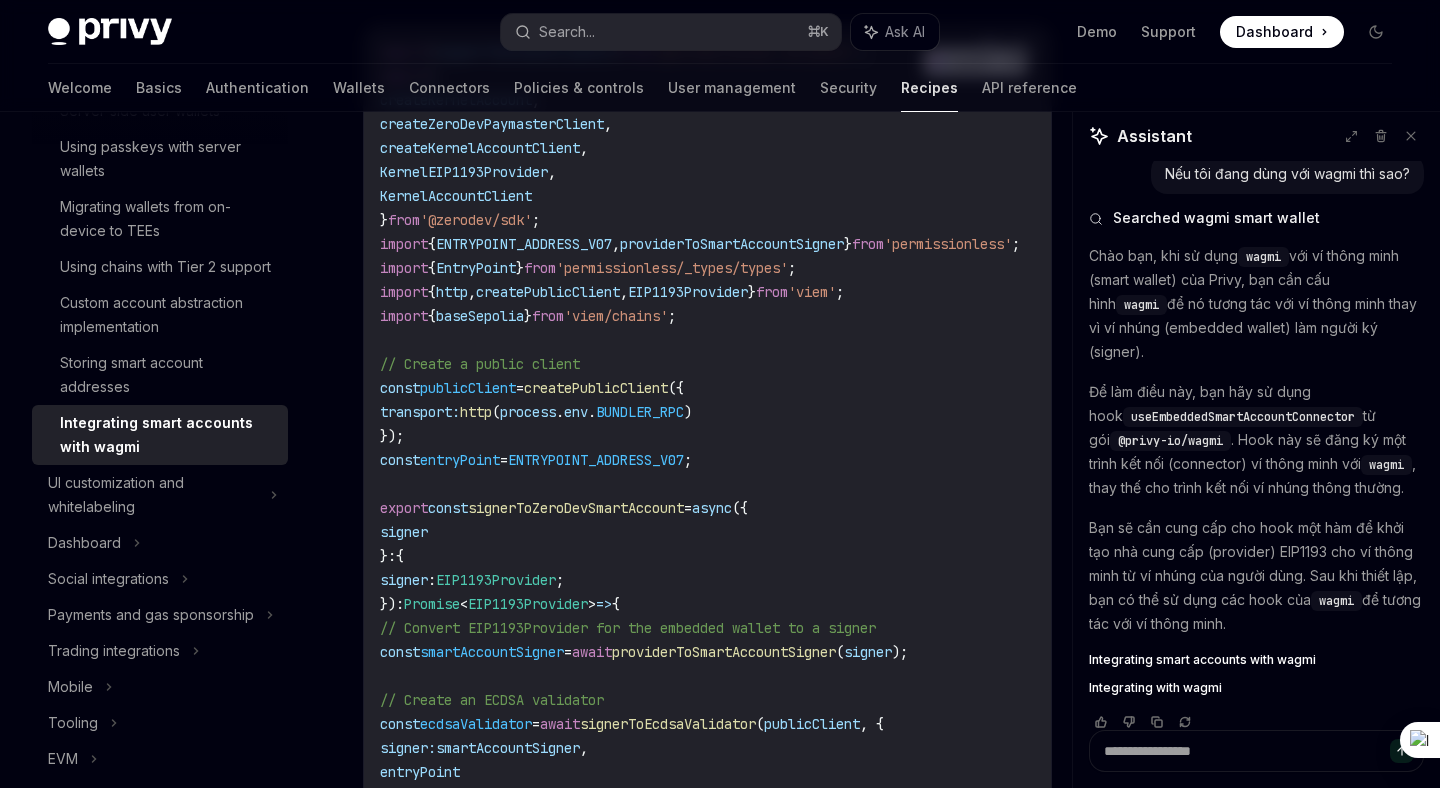 click on "signerToZeroDevSmartAccount" at bounding box center [576, 508] 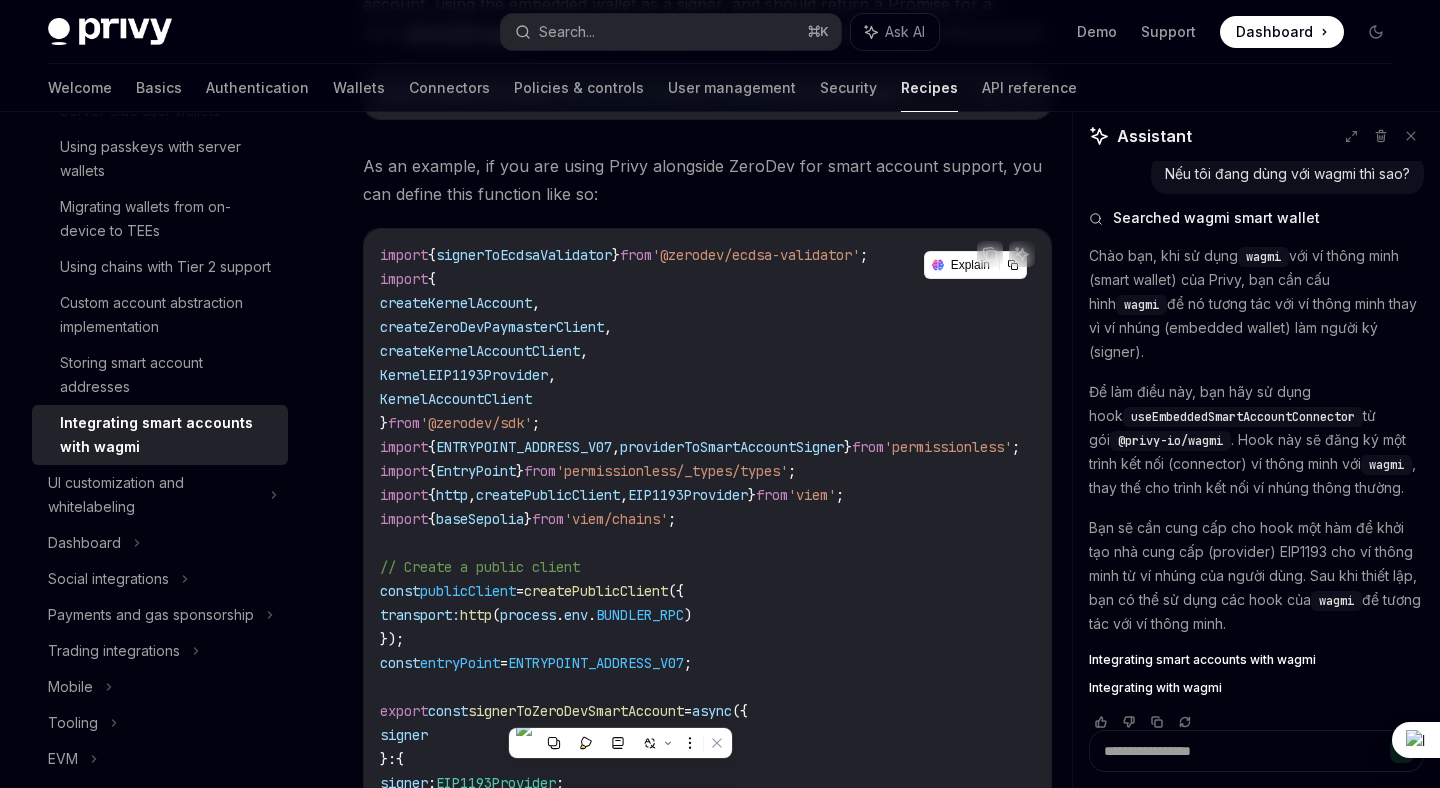 scroll, scrollTop: 810, scrollLeft: 0, axis: vertical 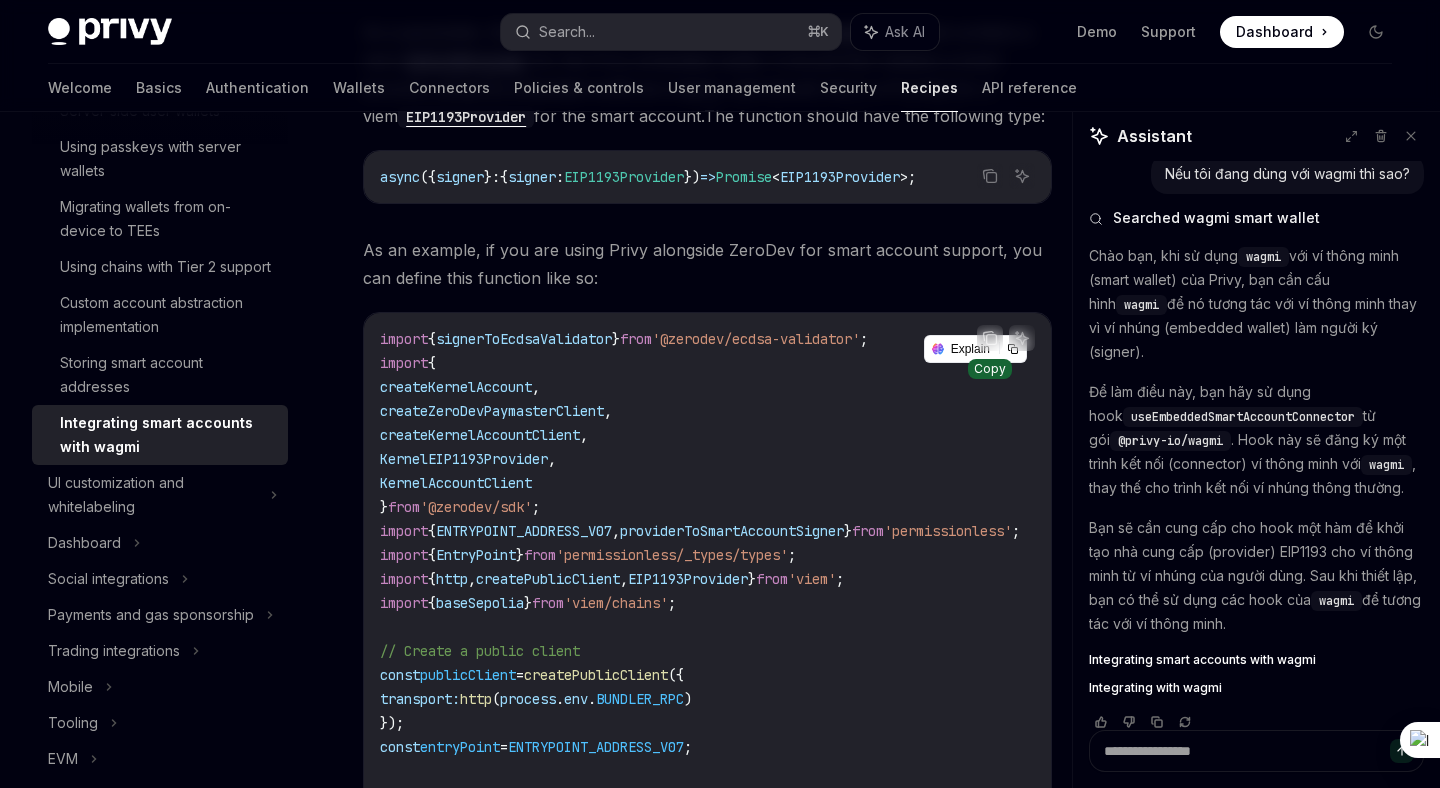 click at bounding box center [990, 338] 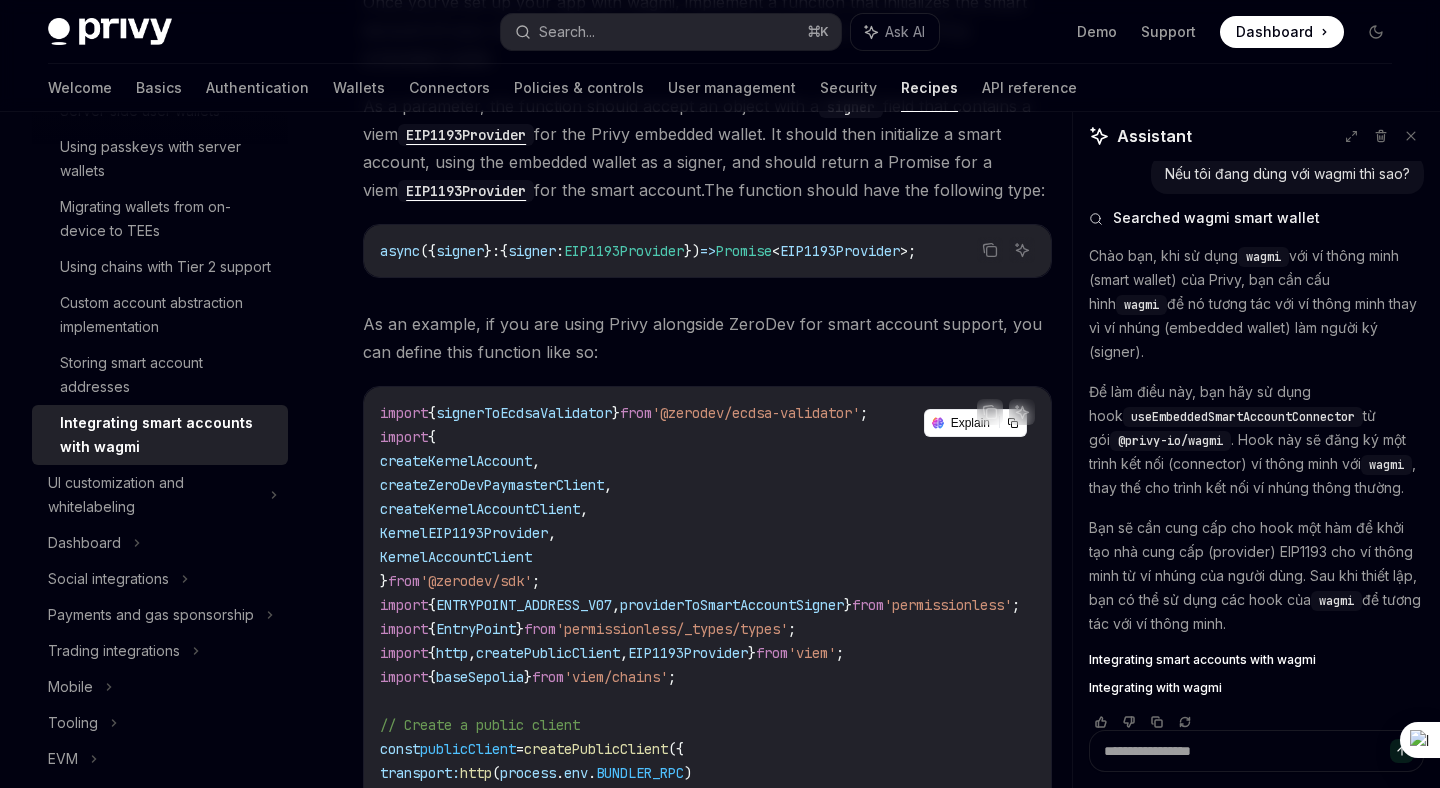 scroll, scrollTop: 719, scrollLeft: 0, axis: vertical 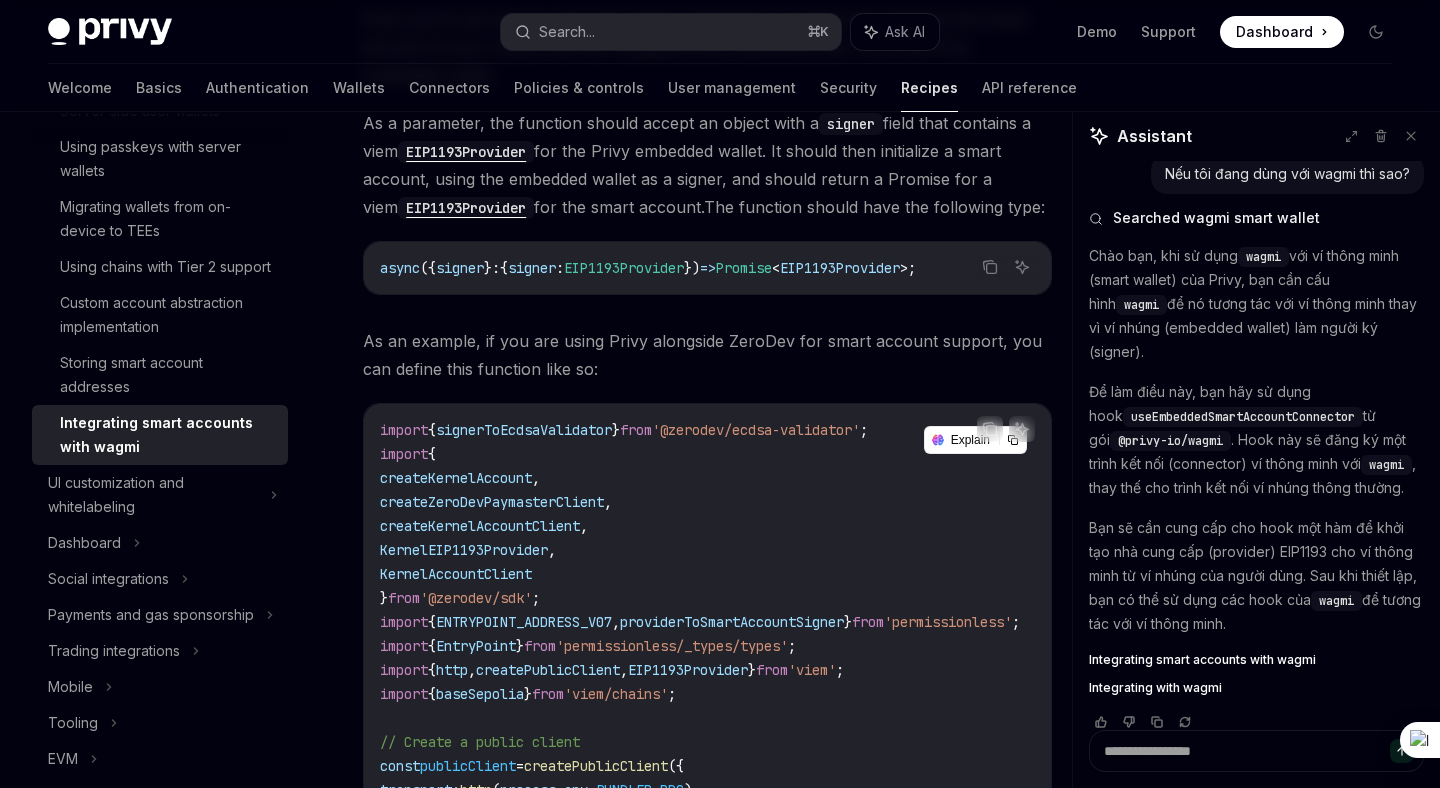 click on "'@zerodev/ecdsa-validator'" at bounding box center (756, 430) 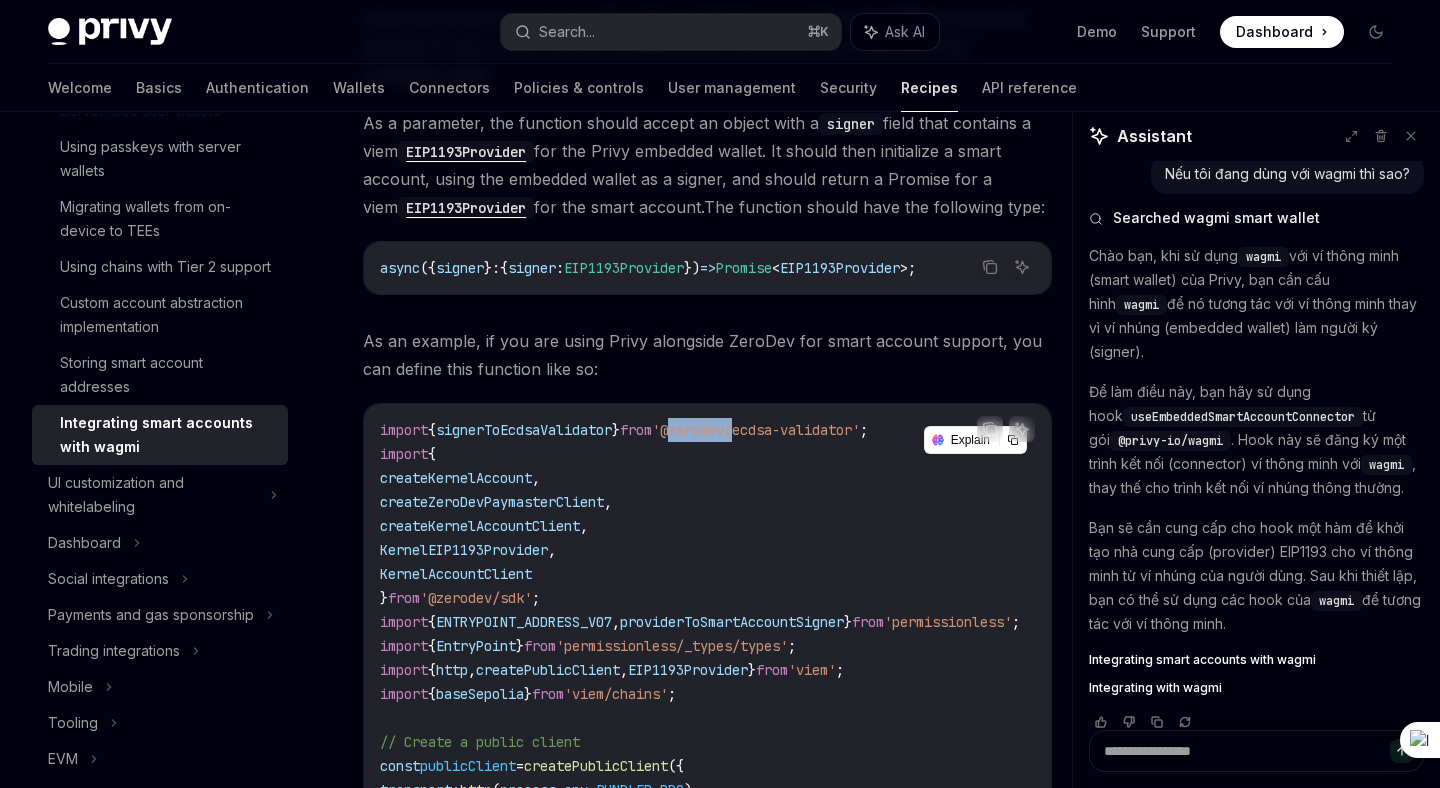drag, startPoint x: 700, startPoint y: 428, endPoint x: 744, endPoint y: 426, distance: 44.04543 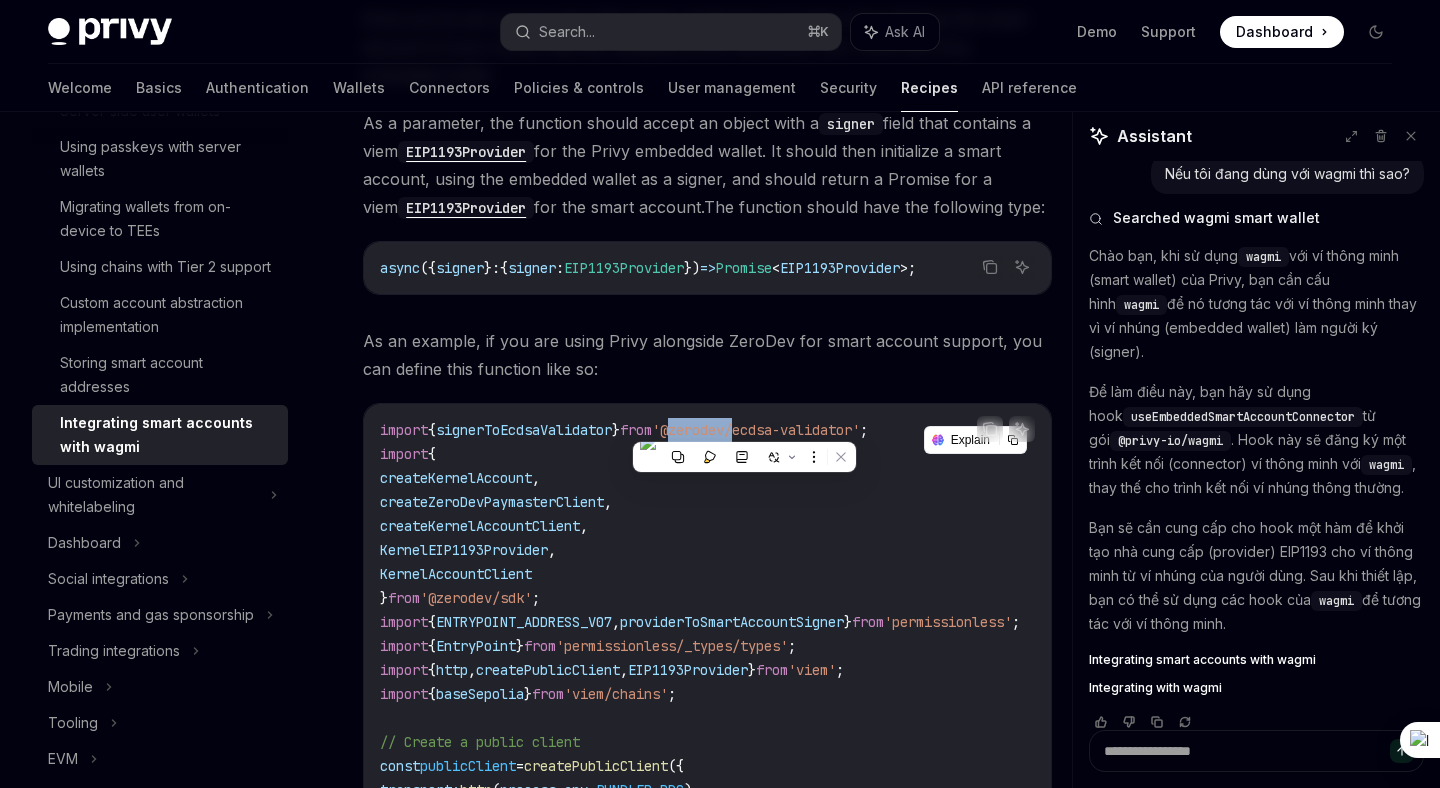 click on "As an example, if you are using Privy alongside ZeroDev for smart account support, you can define this function like so:" at bounding box center (707, 355) 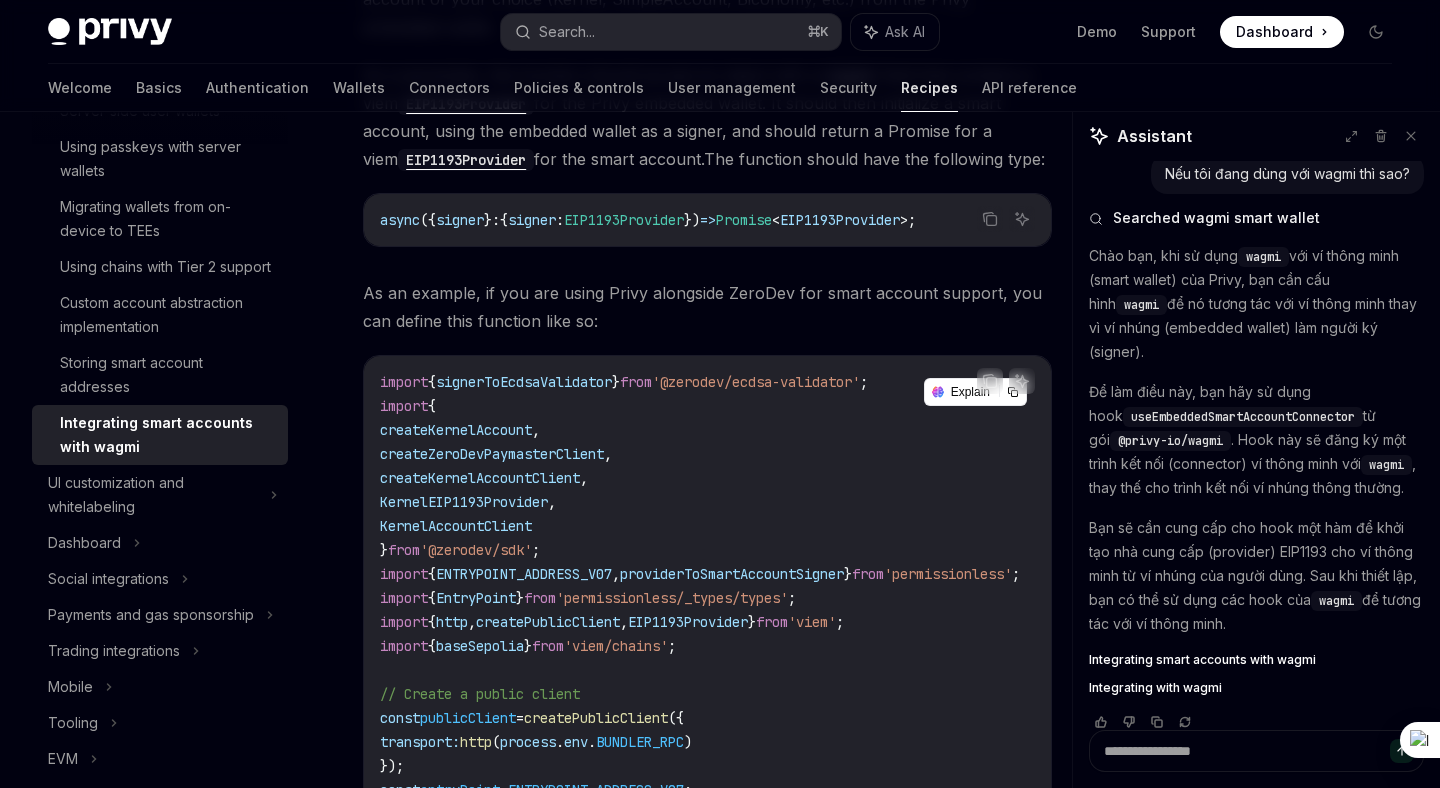 scroll, scrollTop: 858, scrollLeft: 0, axis: vertical 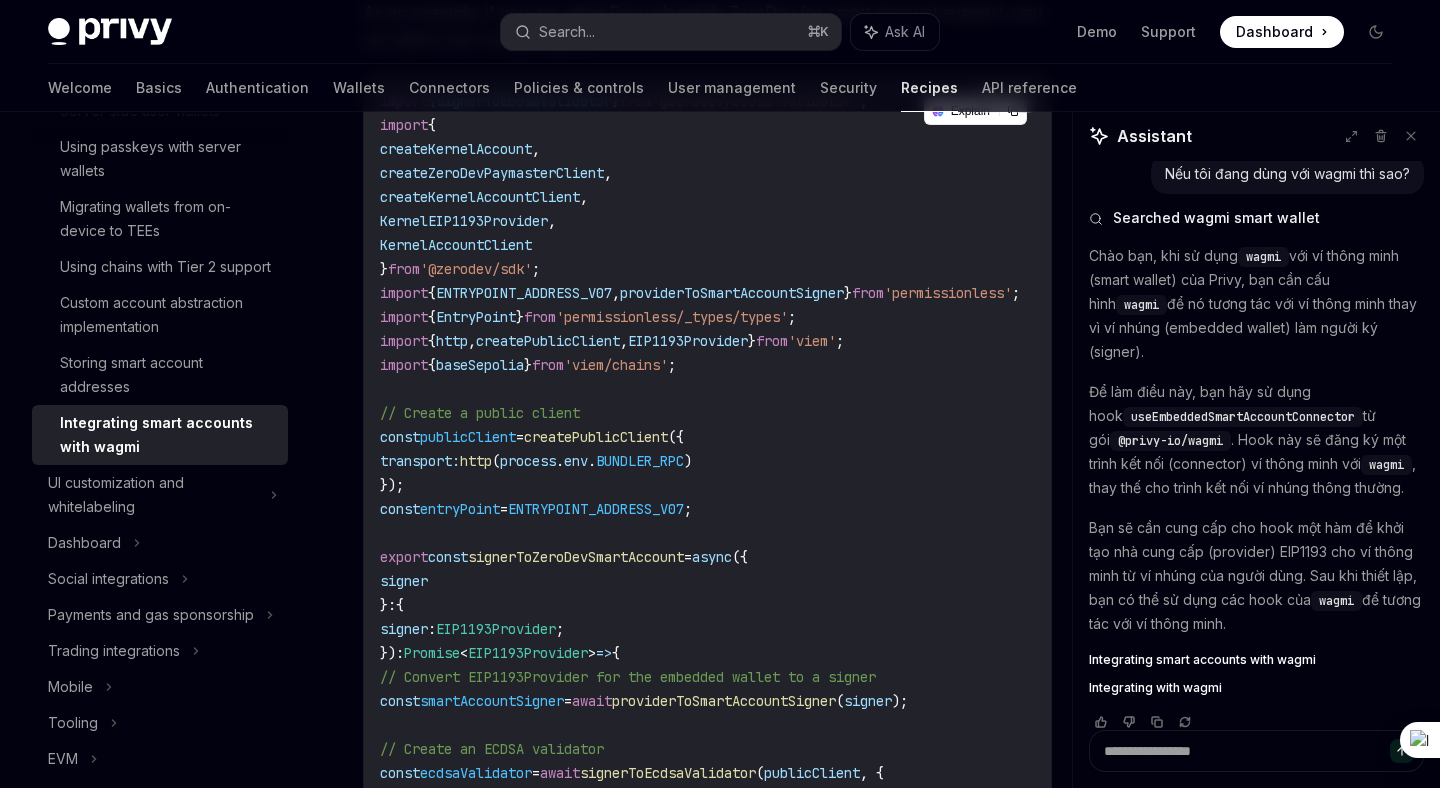 click on "'permissionless'" at bounding box center (948, 293) 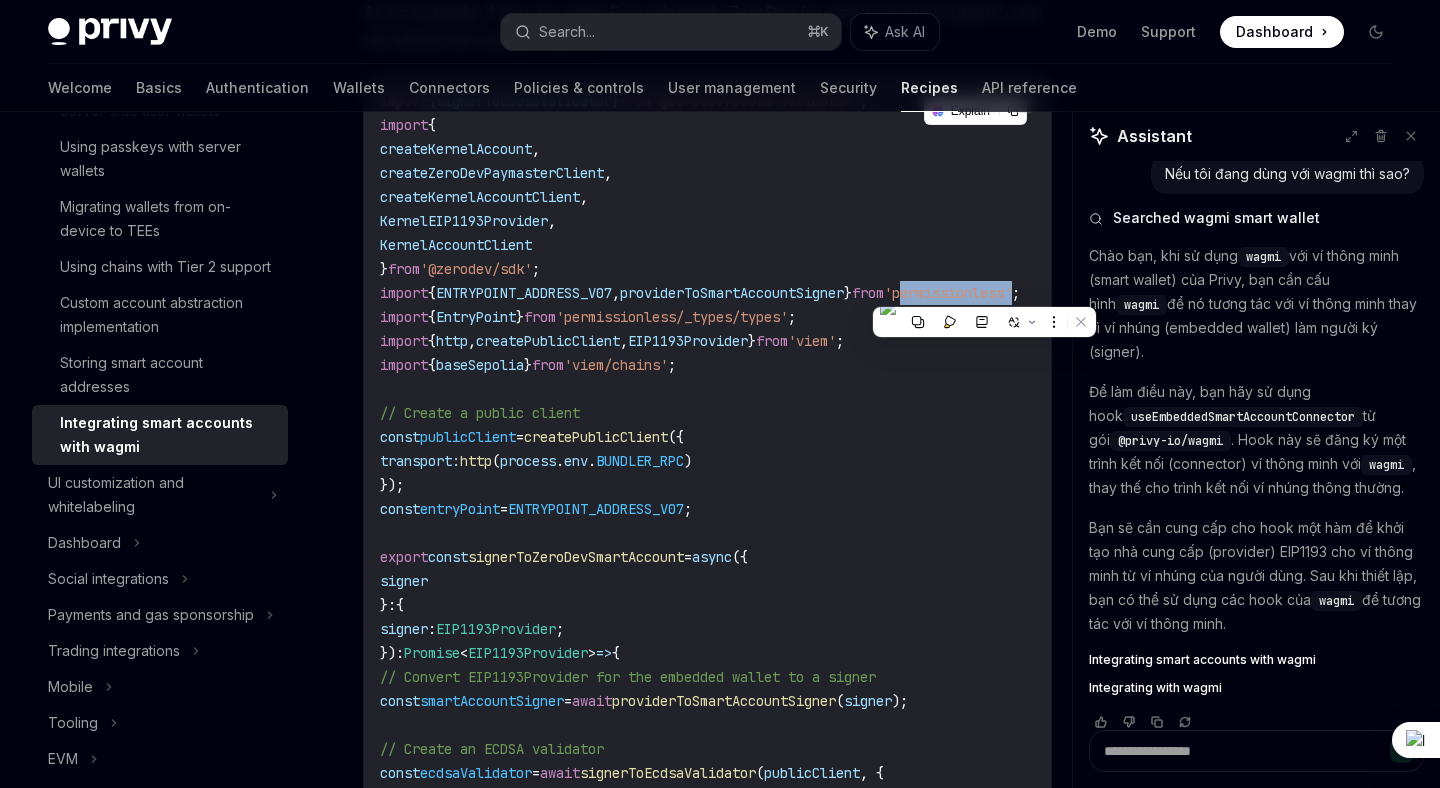 copy on "permissionless" 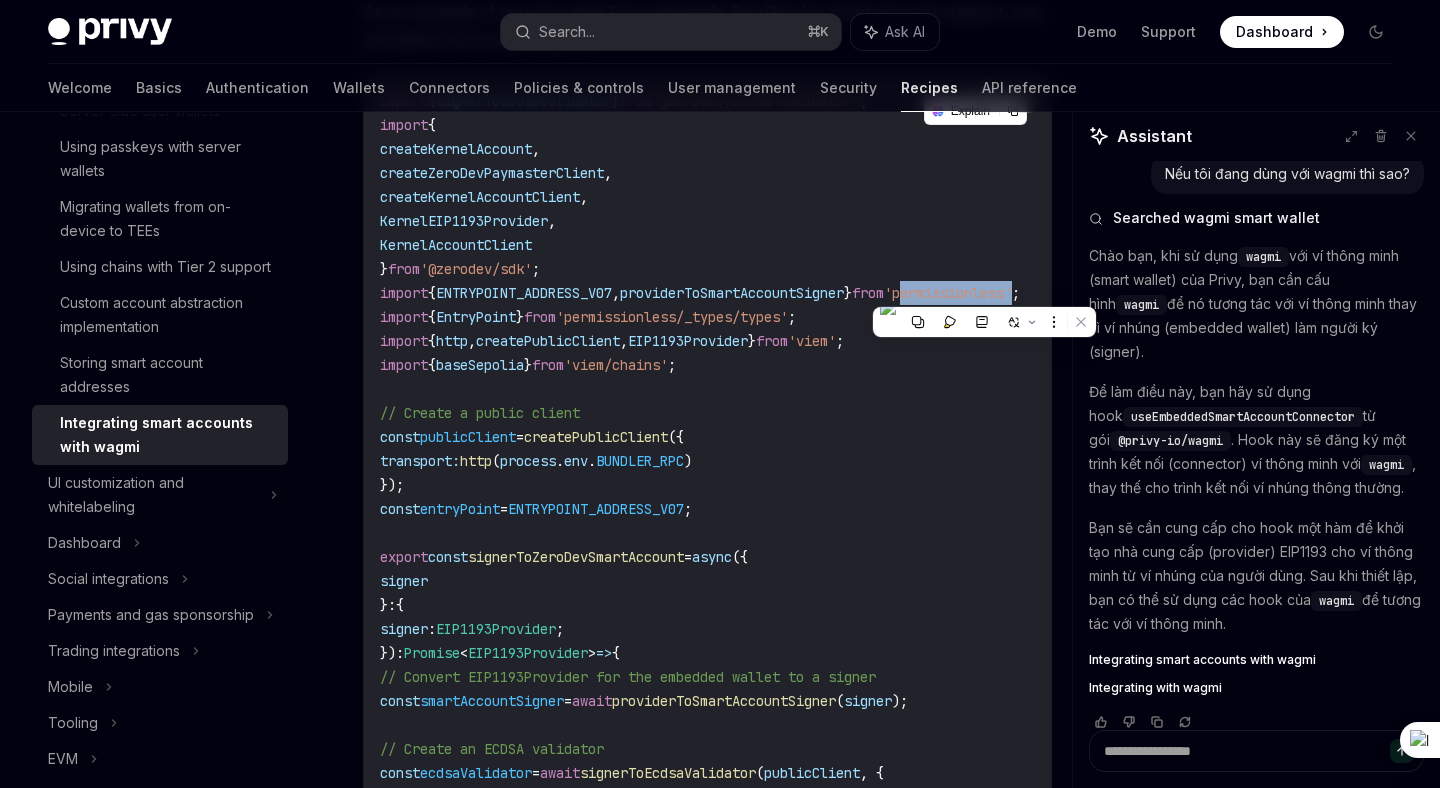 click on "'permissionless/_types/types'" at bounding box center (672, 317) 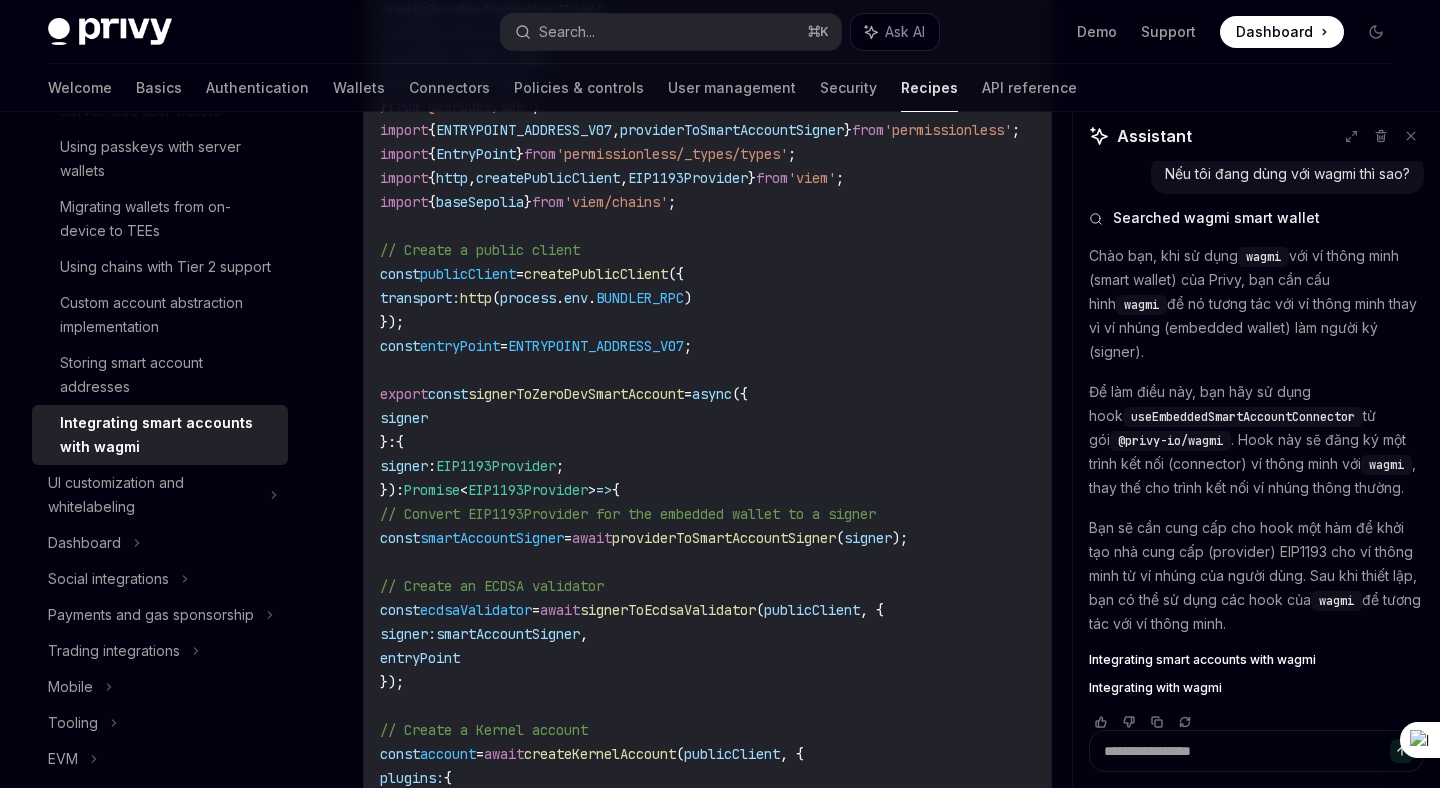 scroll, scrollTop: 929, scrollLeft: 0, axis: vertical 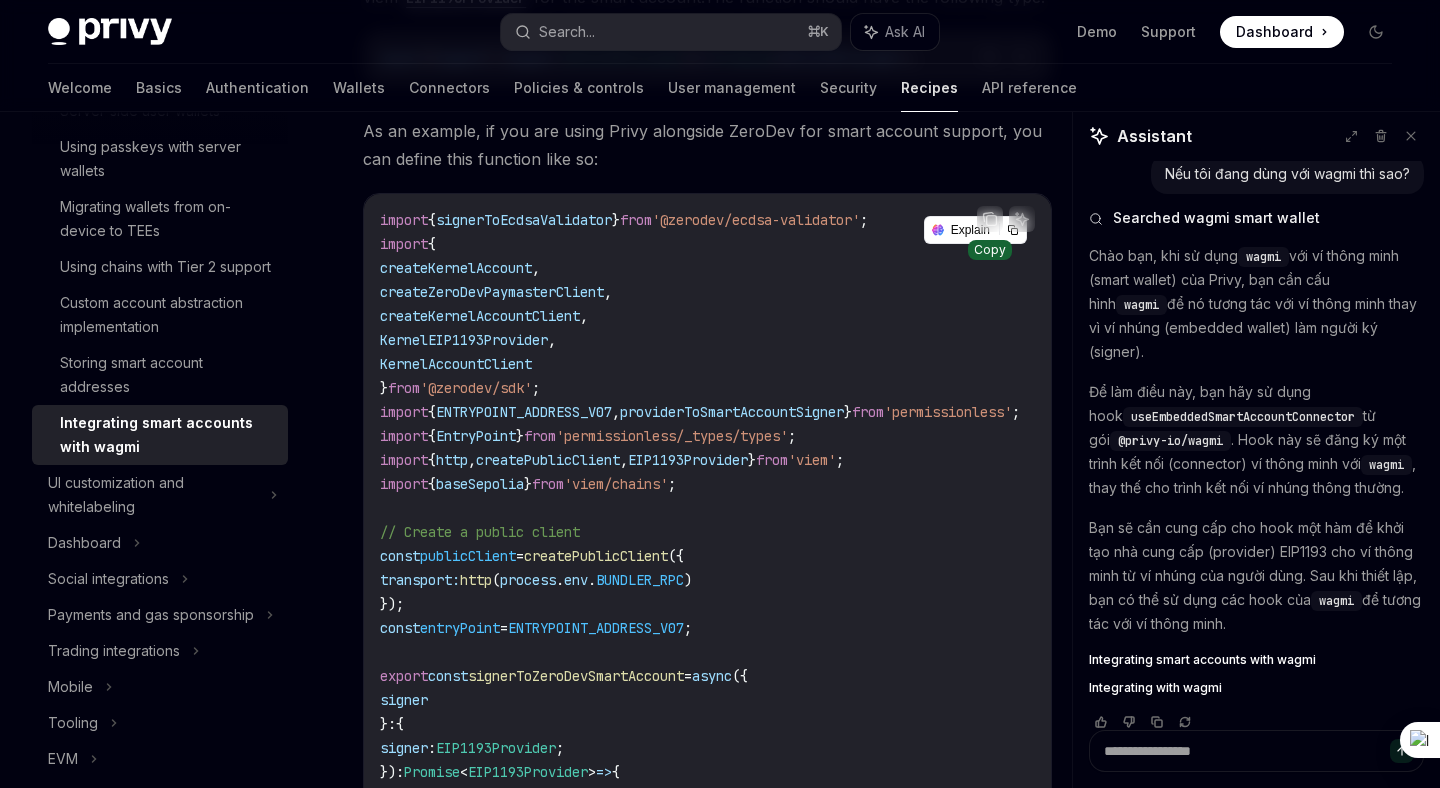 click 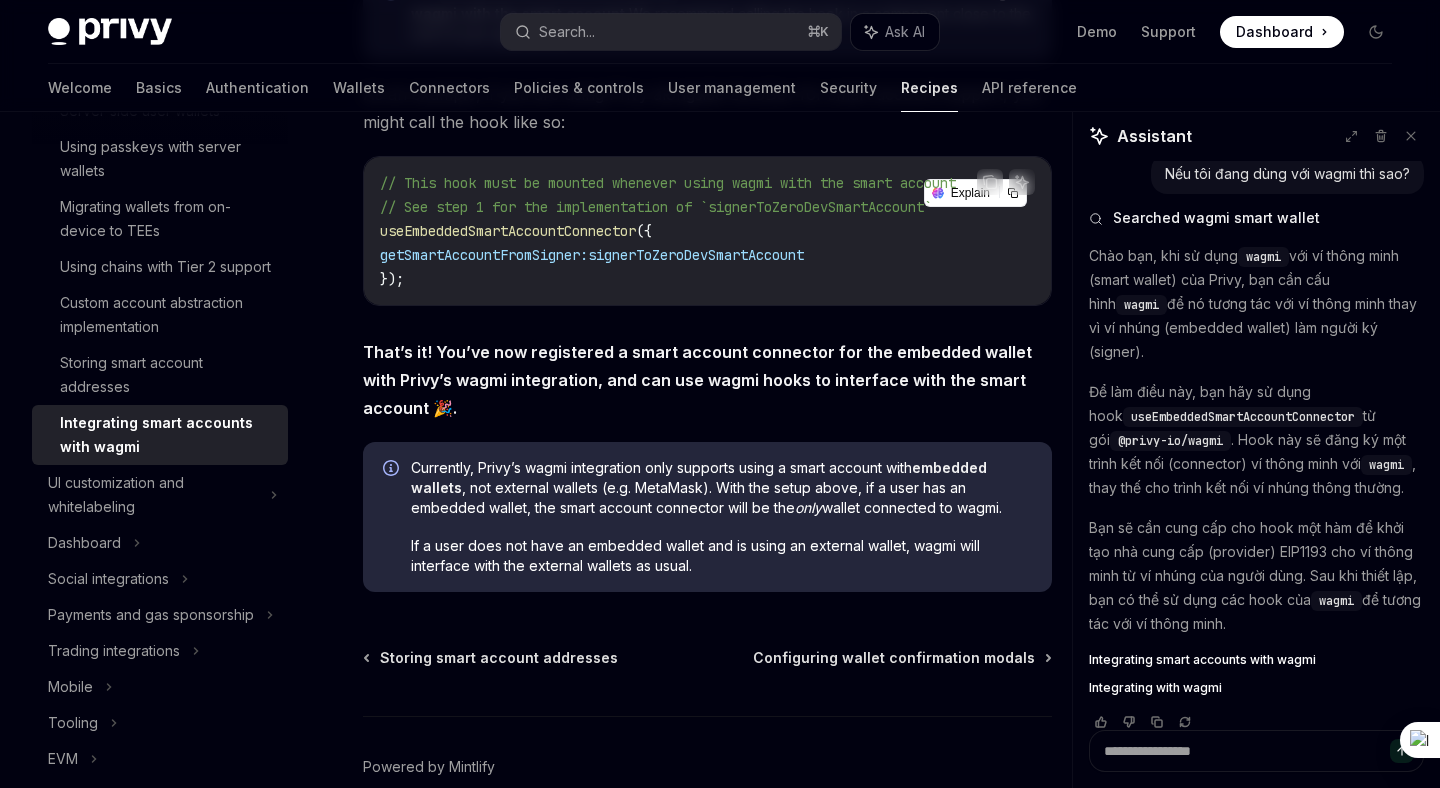 scroll, scrollTop: 3394, scrollLeft: 0, axis: vertical 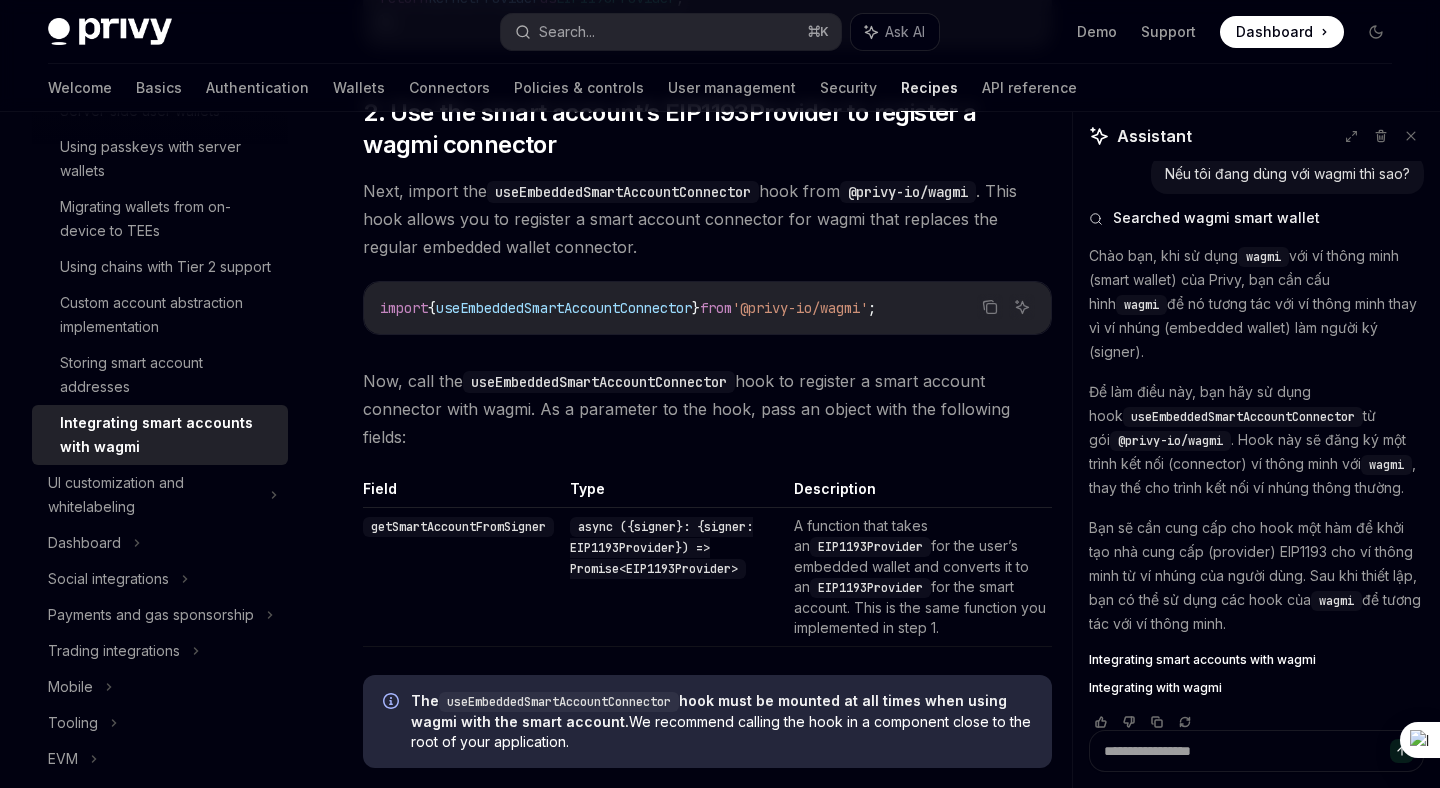 click on "useEmbeddedSmartAccountConnector" at bounding box center [564, 308] 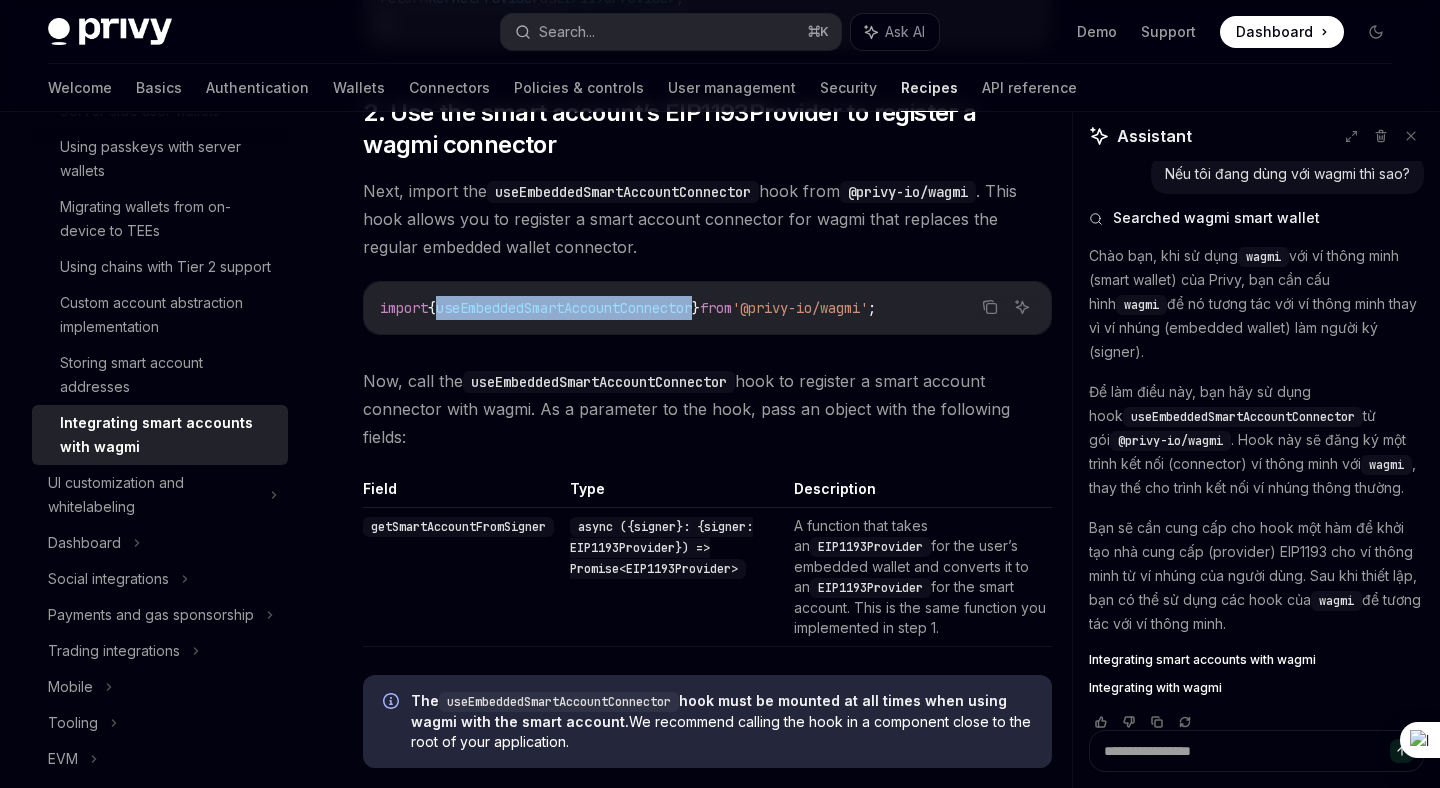 click on "useEmbeddedSmartAccountConnector" at bounding box center [564, 308] 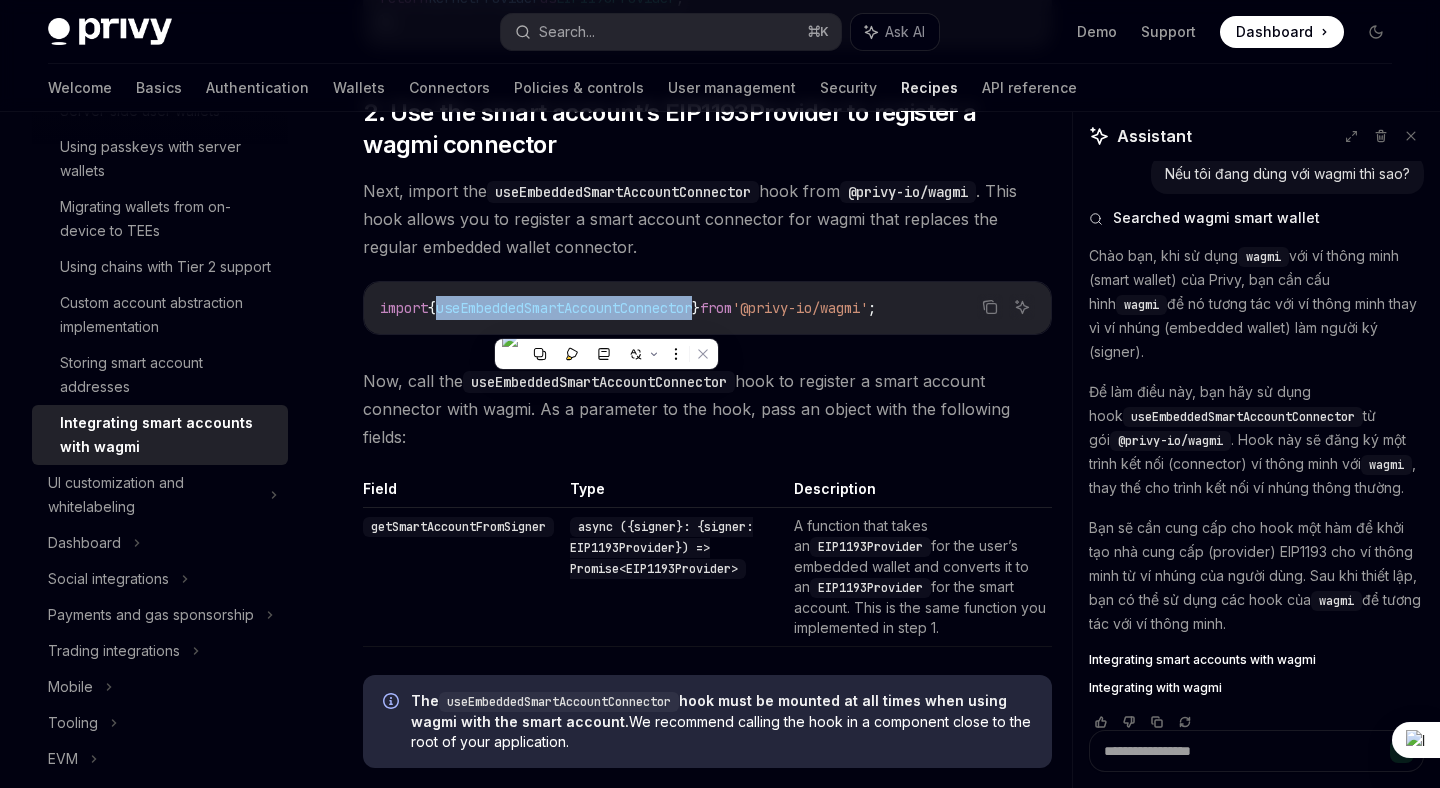 copy on "useEmbeddedSmartAccountConnector" 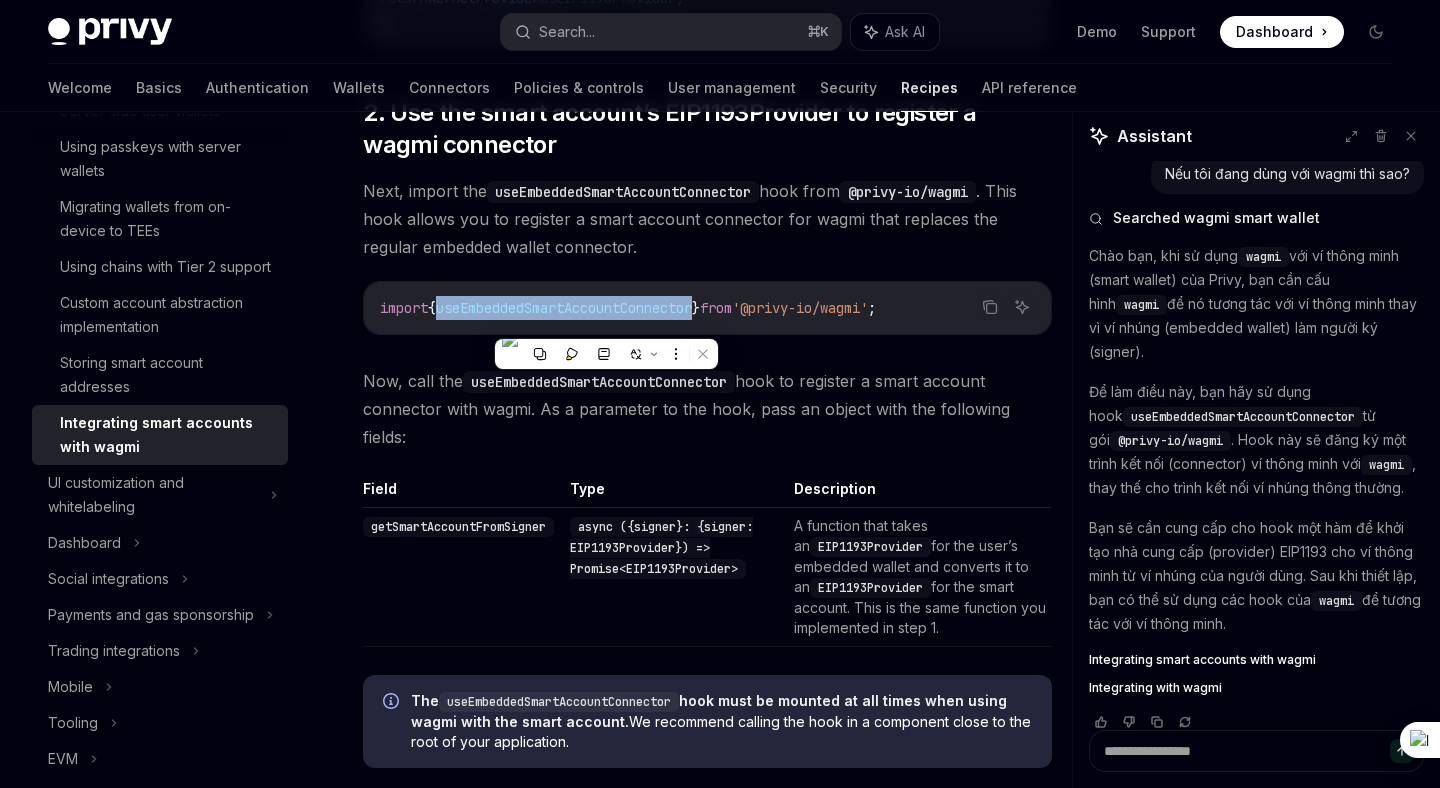 click on "'@privy-io/wagmi'" at bounding box center (800, 308) 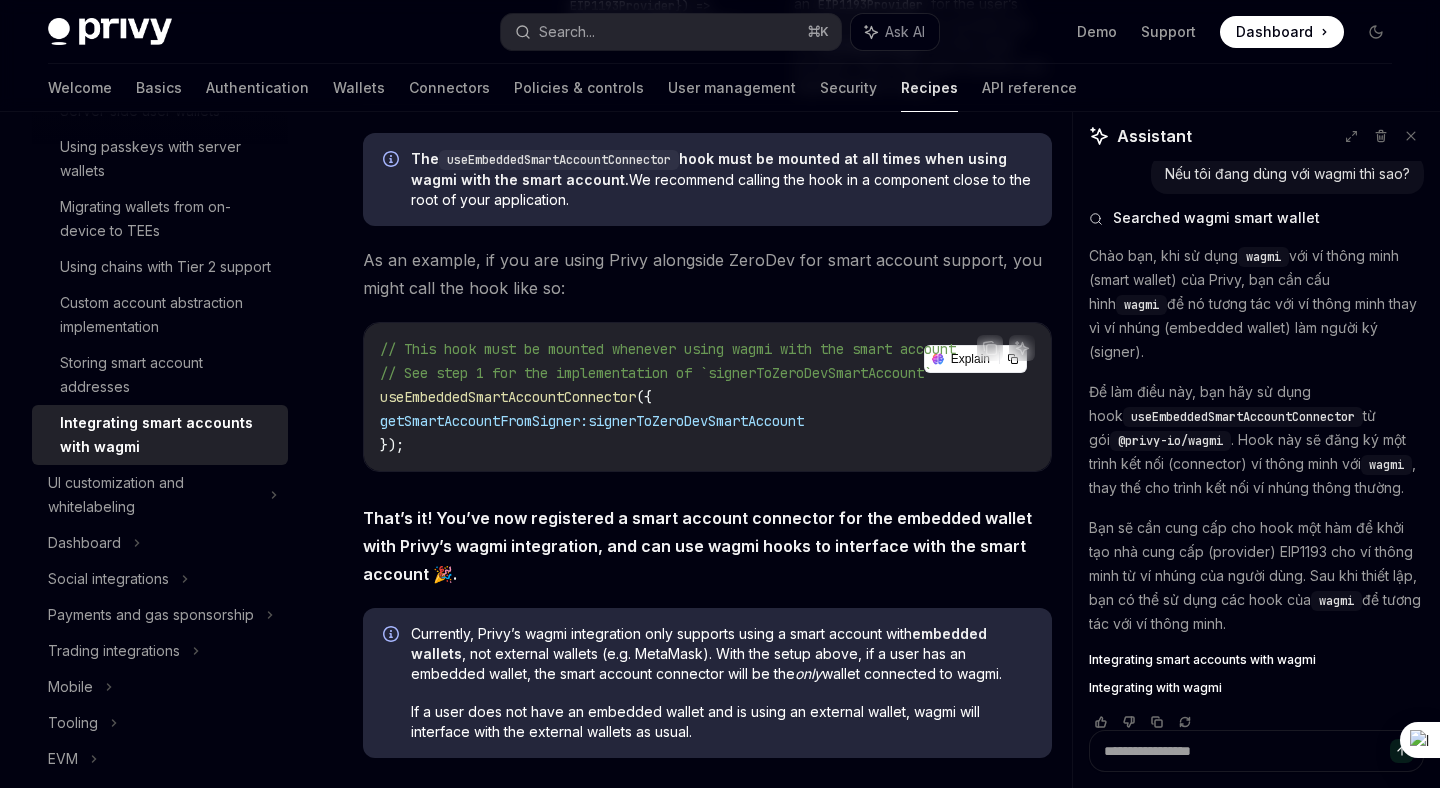 scroll, scrollTop: 3235, scrollLeft: 0, axis: vertical 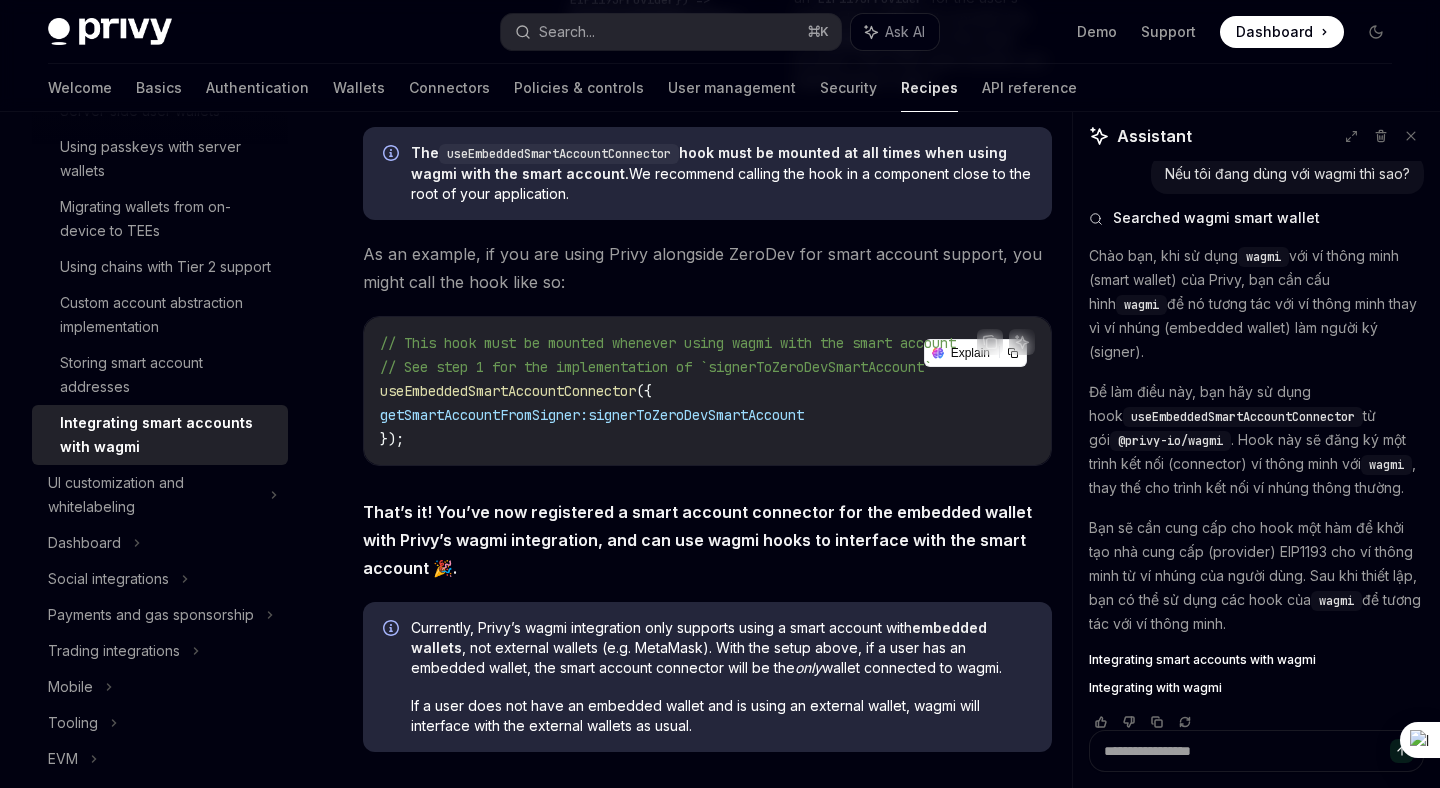 click on "// This hook must be mounted whenever using wagmi with the smart account" at bounding box center [668, 343] 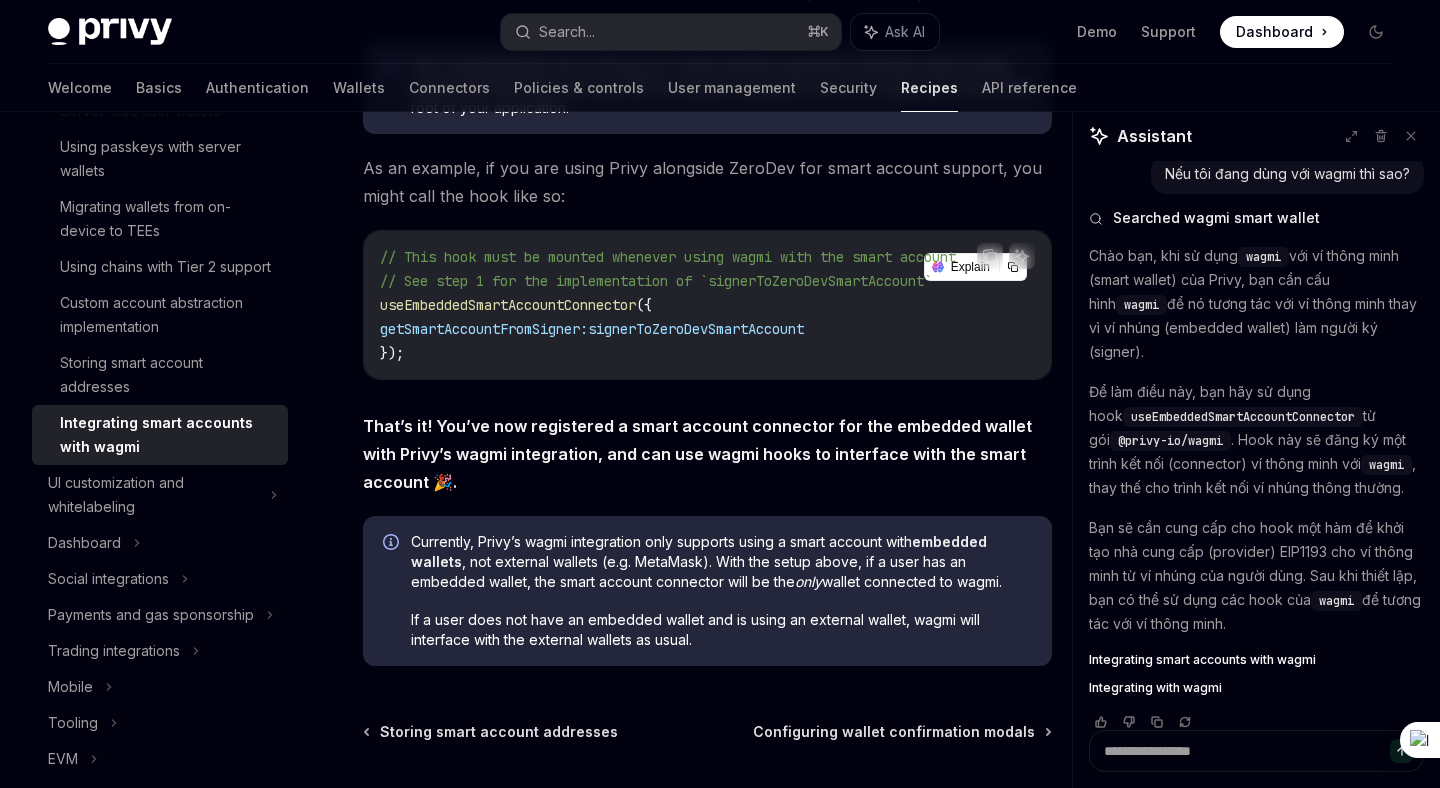scroll, scrollTop: 3234, scrollLeft: 0, axis: vertical 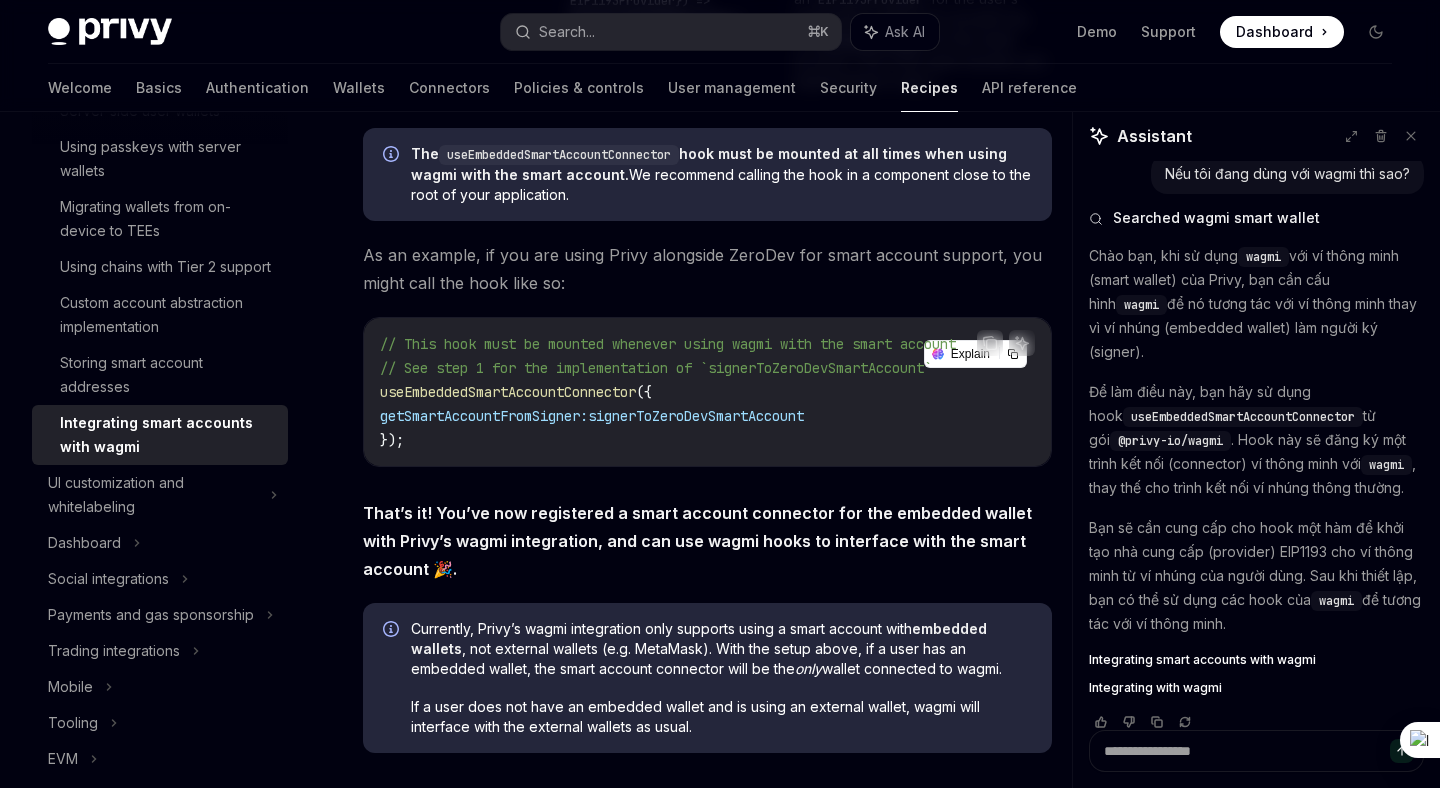 click on "Currently, Privy’s wagmi integration only supports using a smart account with  embedded wallets , not external wallets (e.g. MetaMask). With the setup above, if a user has an embedded wallet, the smart account connector will be the  only  wallet connected to wagmi." at bounding box center [721, 649] 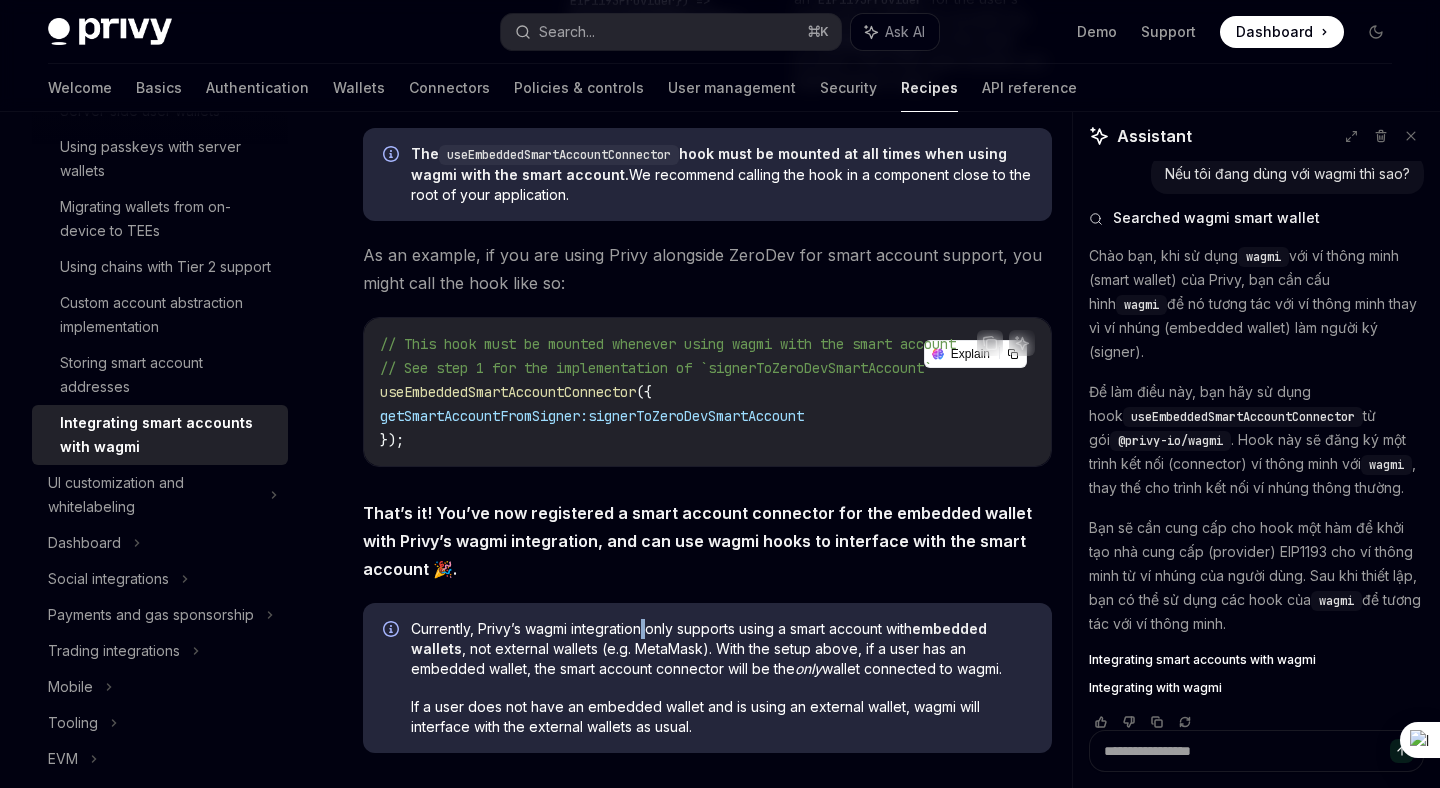 click on "Currently, Privy’s wagmi integration only supports using a smart account with  embedded wallets , not external wallets (e.g. MetaMask). With the setup above, if a user has an embedded wallet, the smart account connector will be the  only  wallet connected to wagmi." at bounding box center (721, 649) 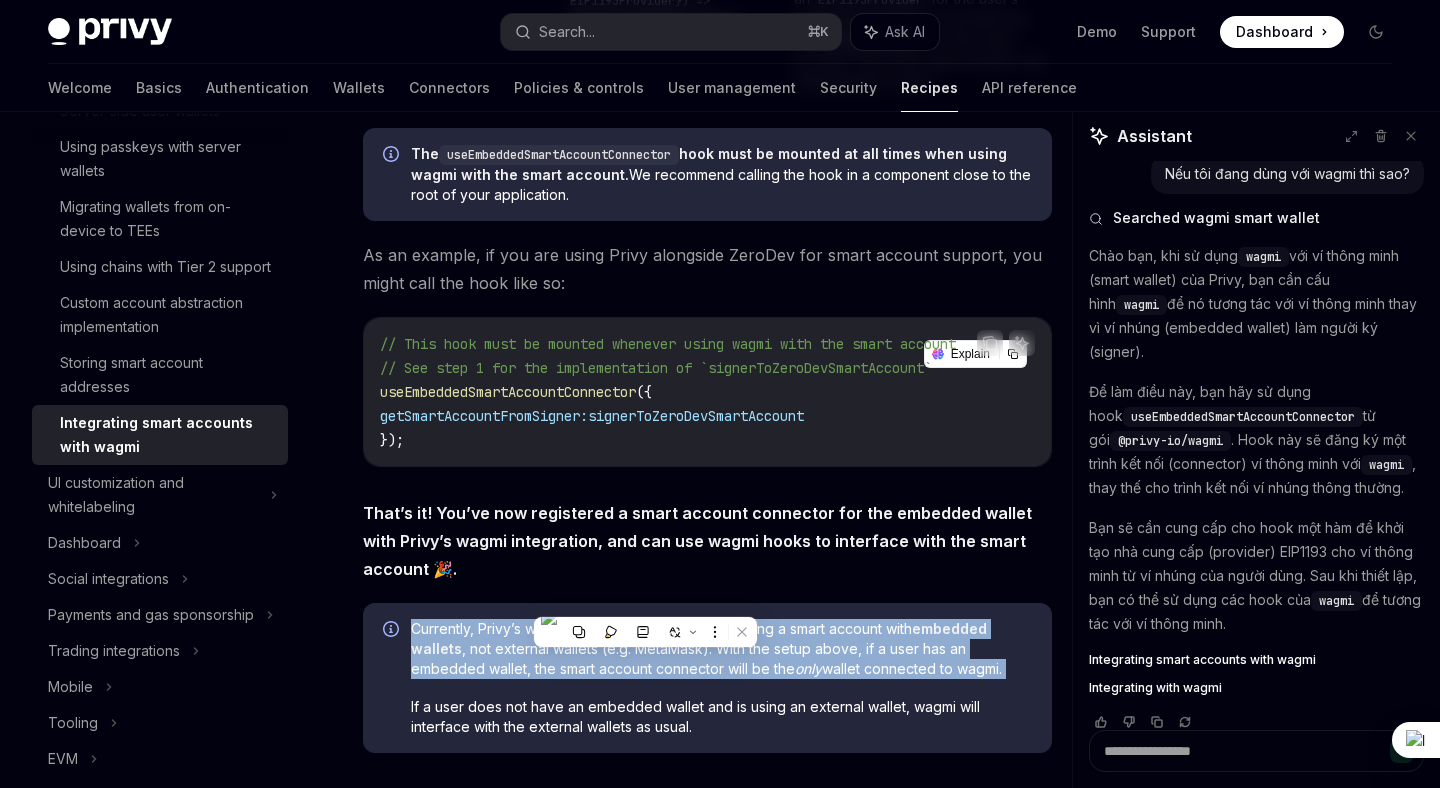 click on "Currently, Privy’s wagmi integration only supports using a smart account with  embedded wallets , not external wallets (e.g. MetaMask). With the setup above, if a user has an embedded wallet, the smart account connector will be the  only  wallet connected to wagmi." at bounding box center [721, 649] 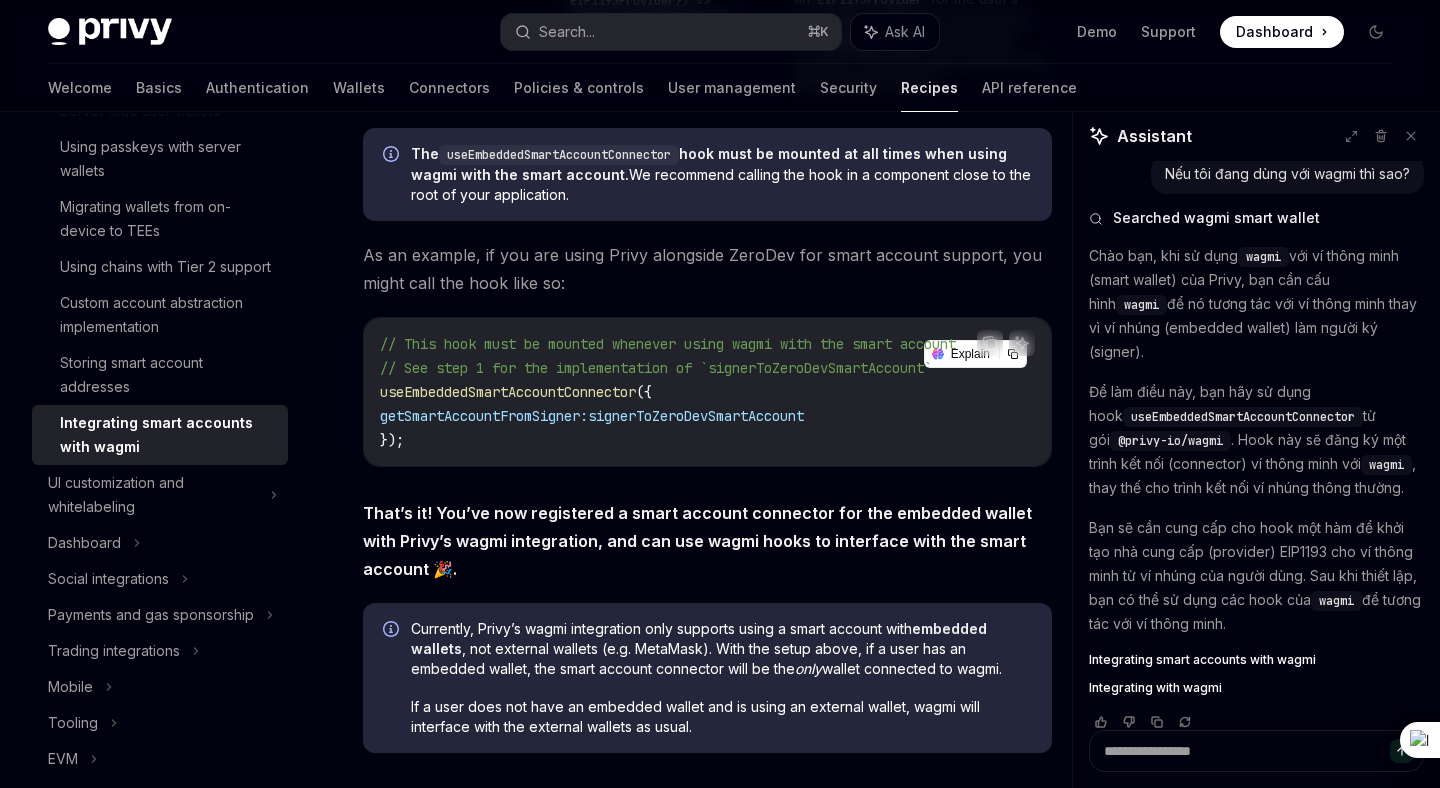 scroll, scrollTop: 3360, scrollLeft: 0, axis: vertical 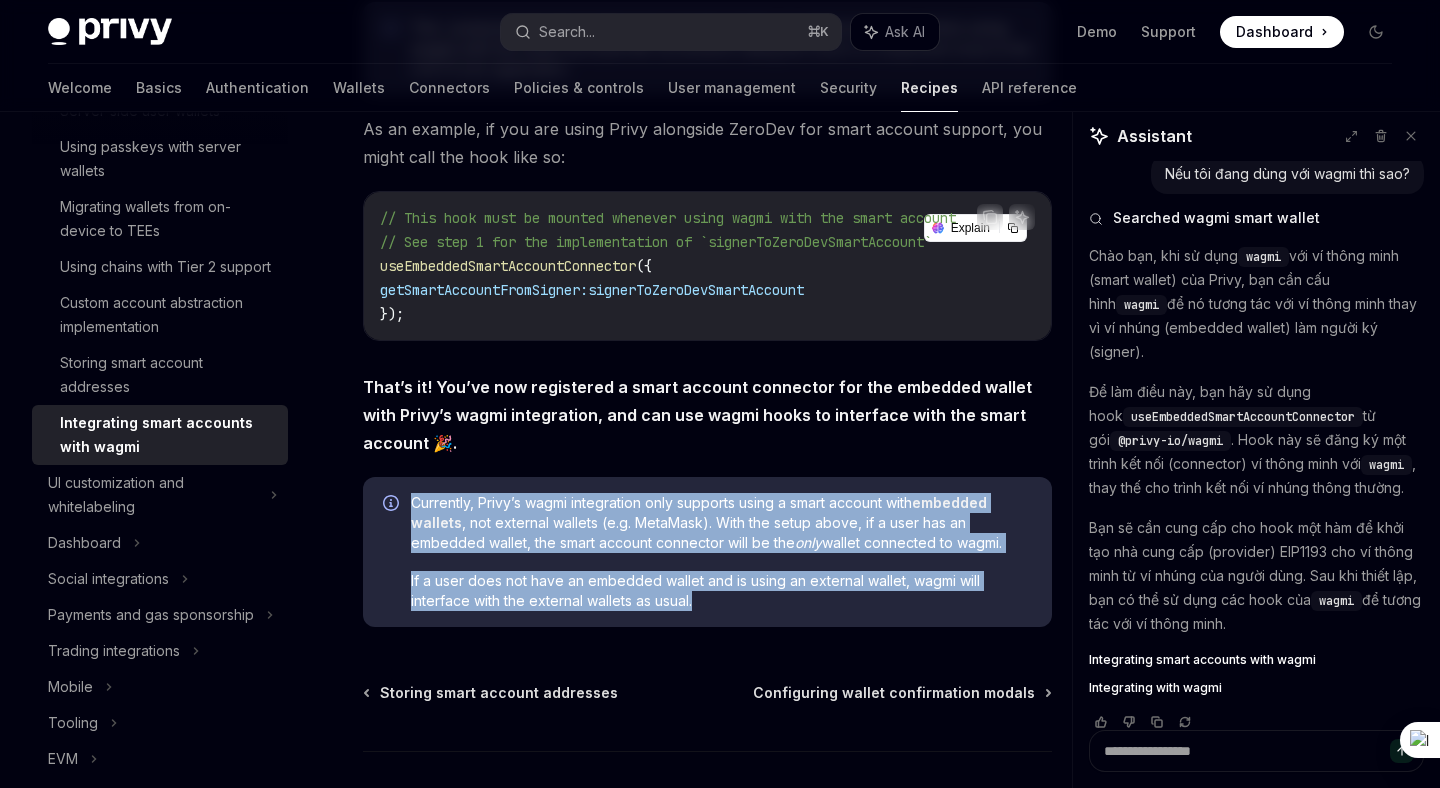 drag, startPoint x: 412, startPoint y: 482, endPoint x: 791, endPoint y: 583, distance: 392.227 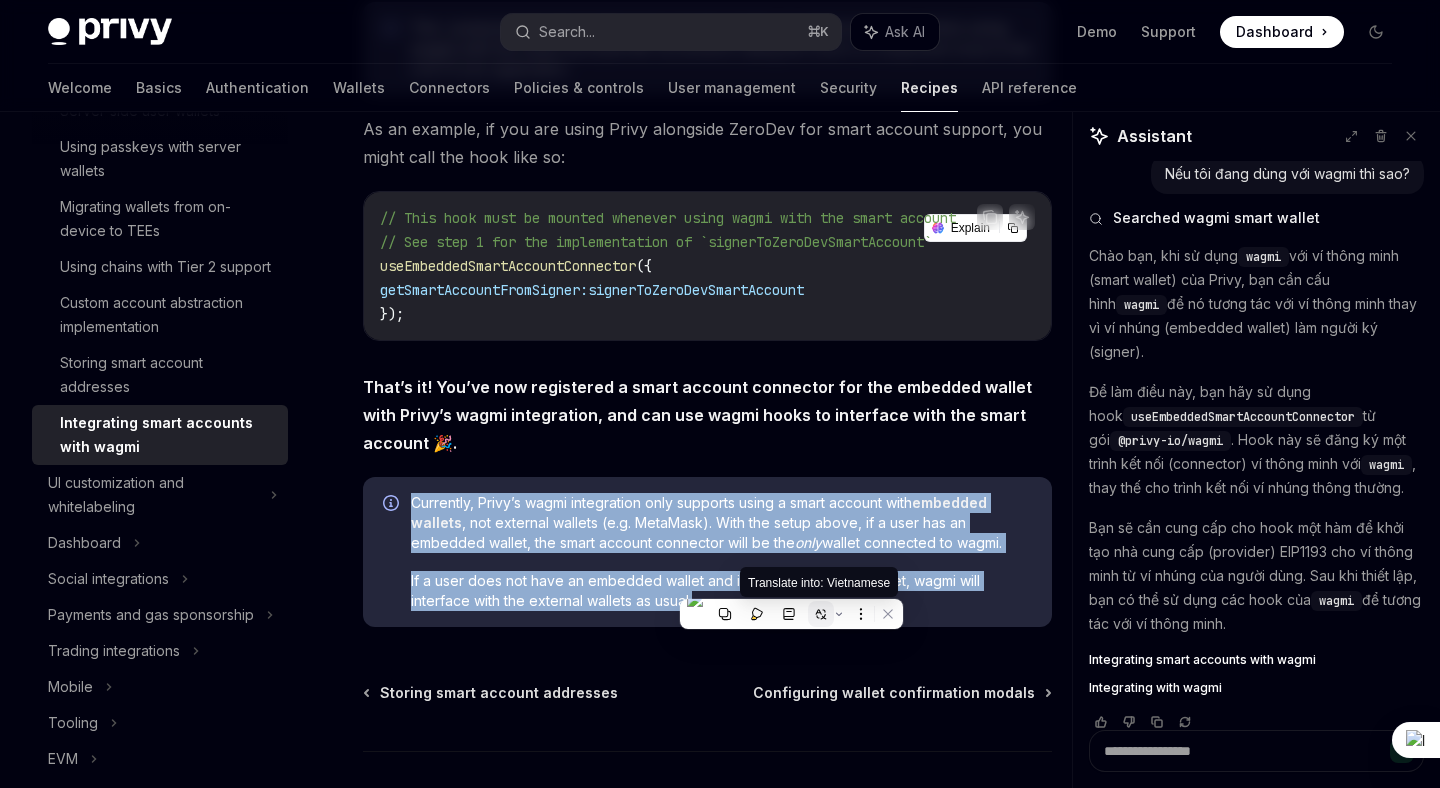 click at bounding box center [821, 614] 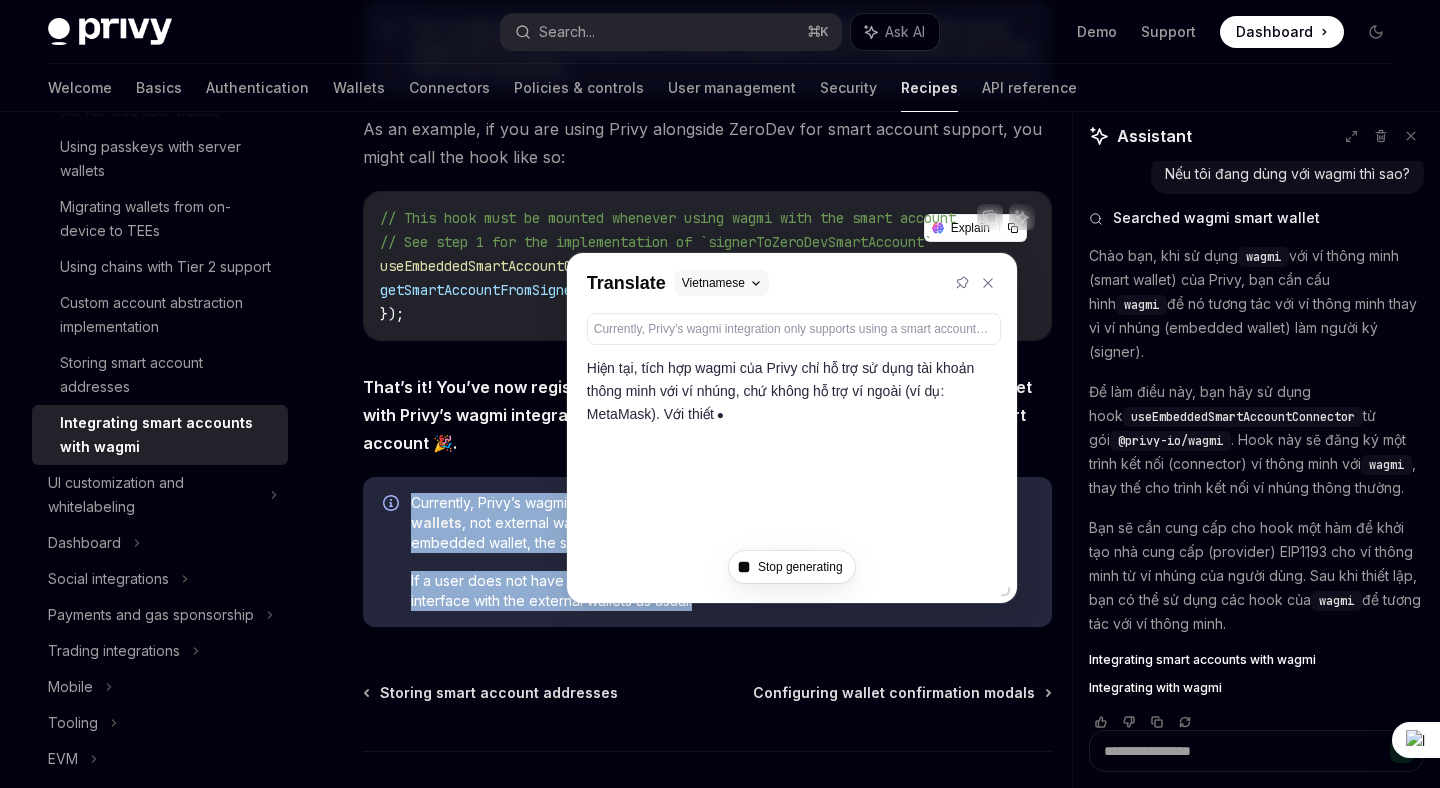 type on "*" 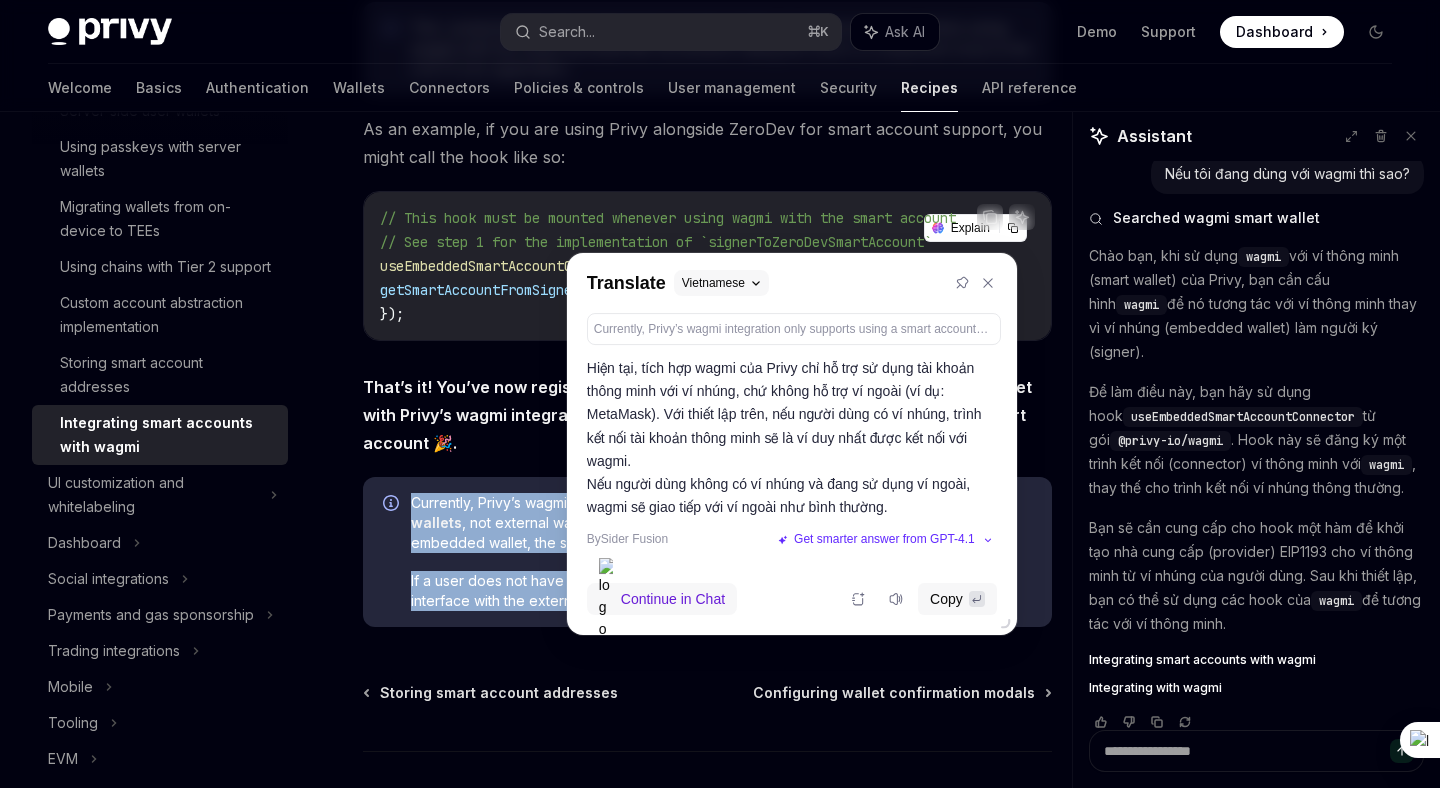 click on "If a user does not have an embedded wallet and is using an external wallet, wagmi will interface with the external wallets as usual." at bounding box center [721, 591] 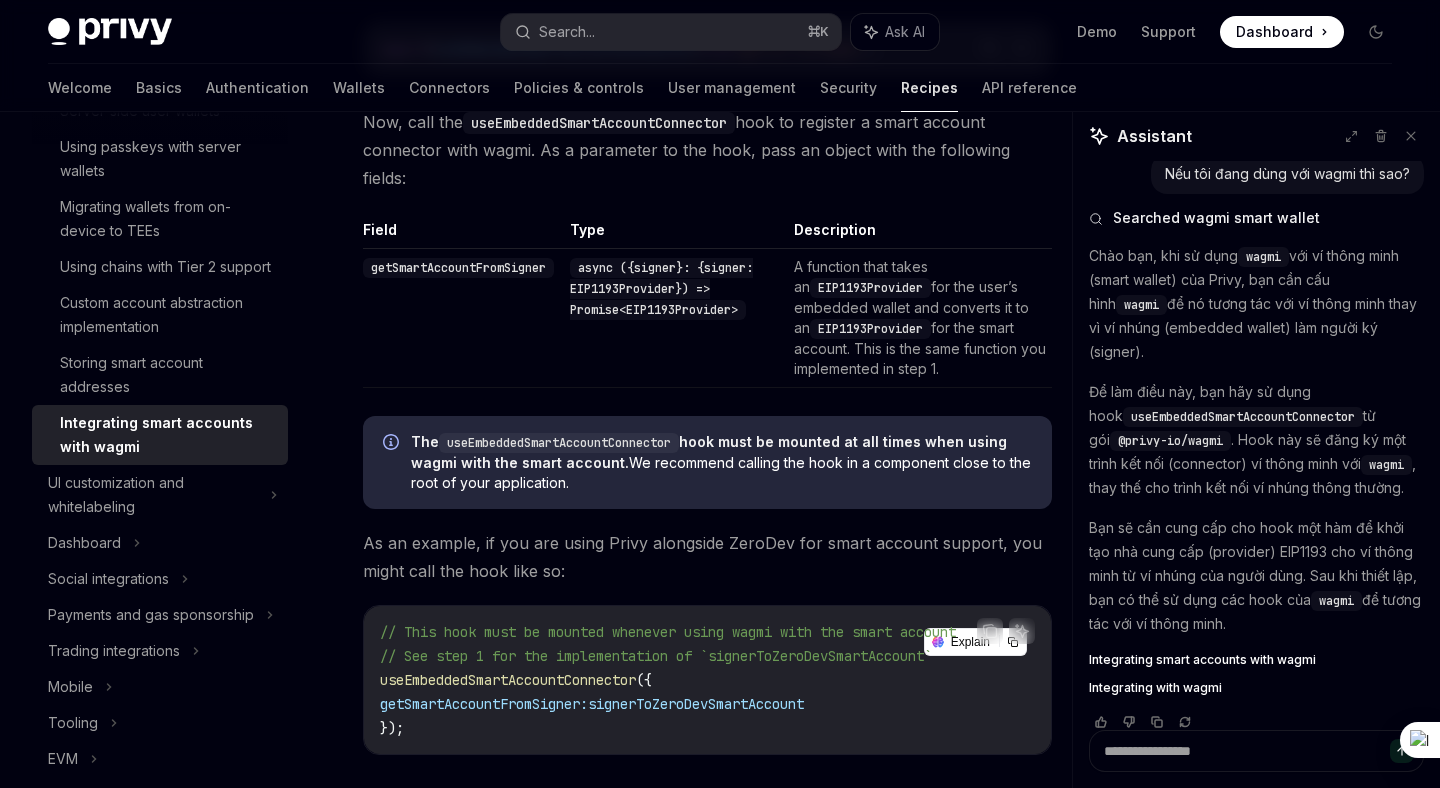 scroll, scrollTop: 2844, scrollLeft: 0, axis: vertical 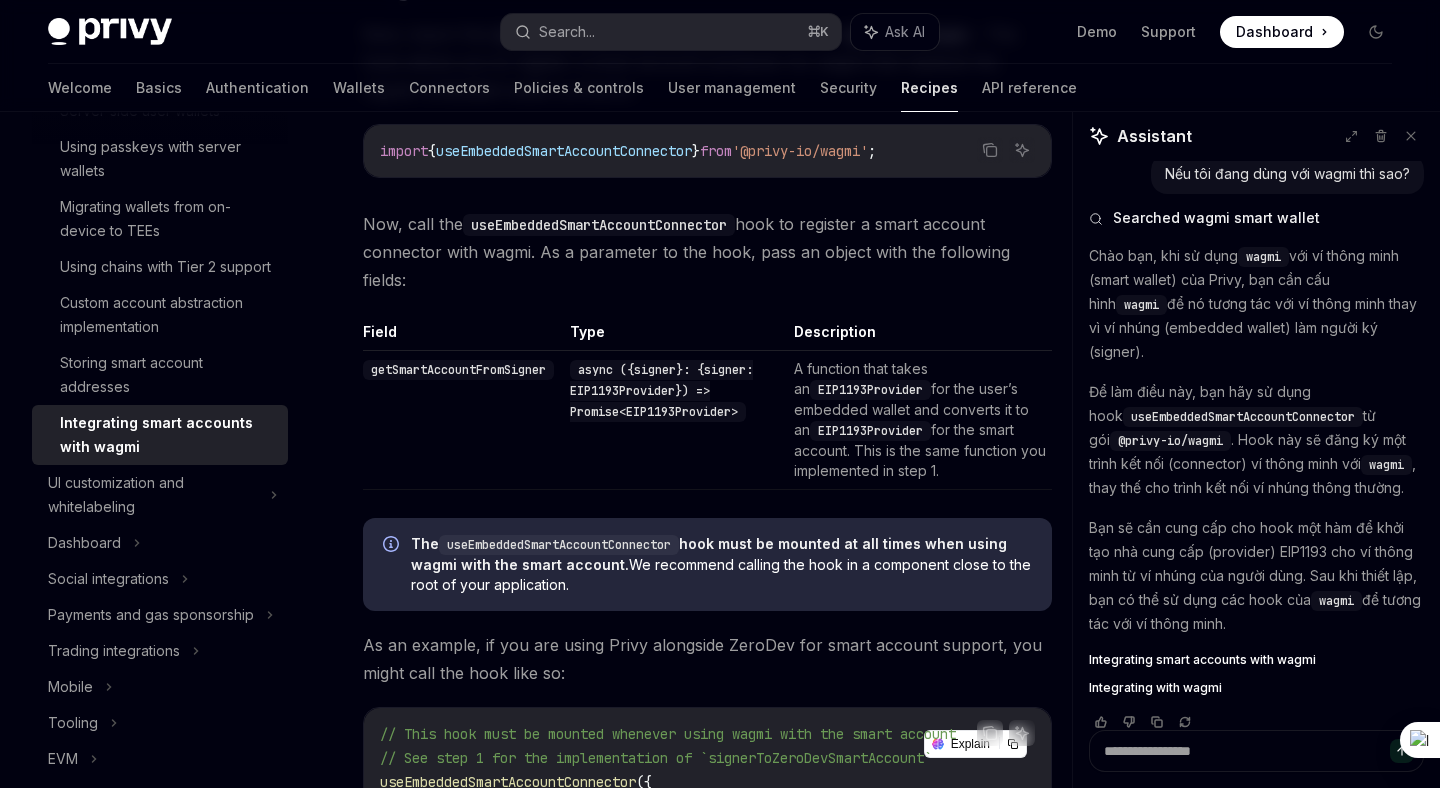 click on "useEmbeddedSmartAccountConnector" at bounding box center [559, 545] 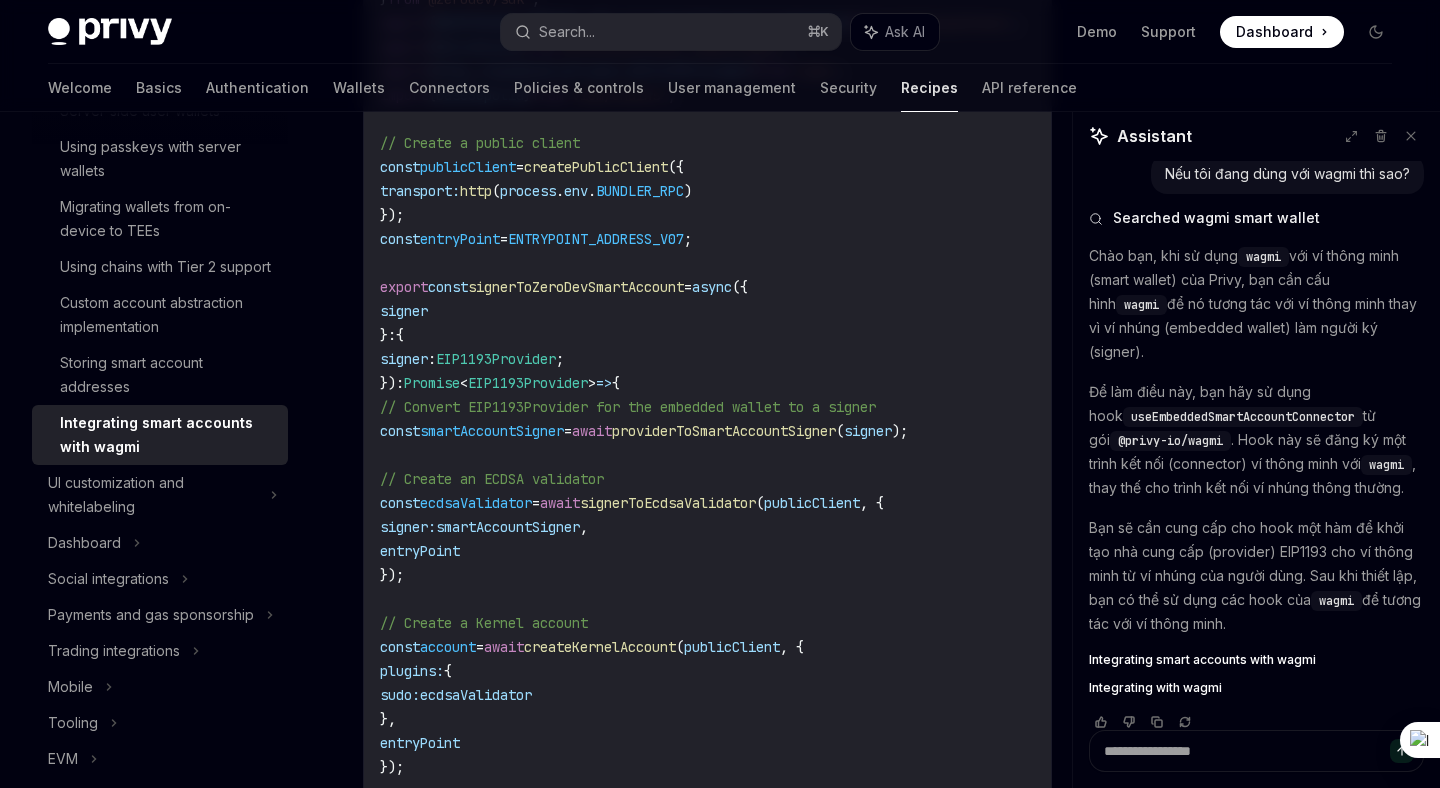 scroll, scrollTop: 1277, scrollLeft: 0, axis: vertical 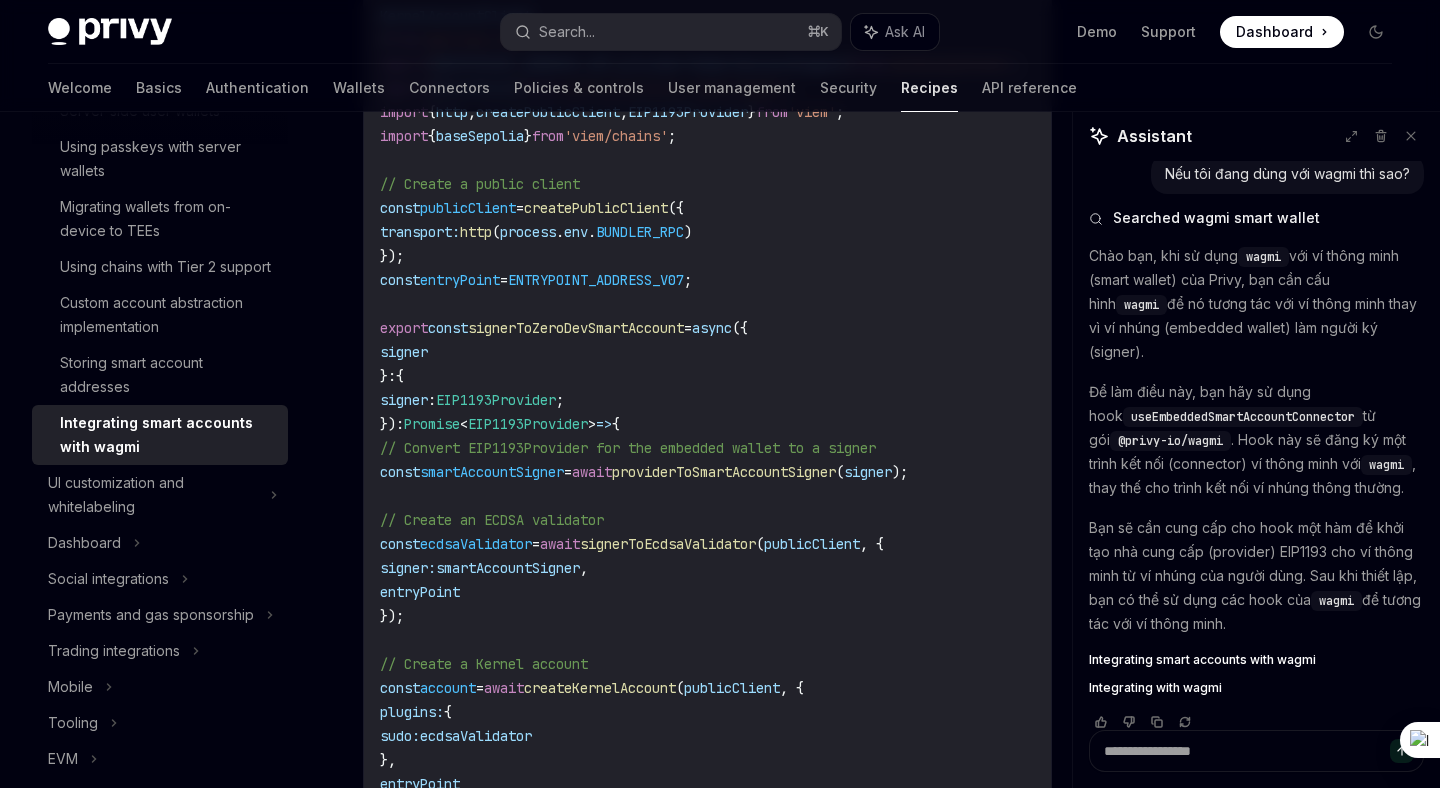 click on "signerToZeroDevSmartAccount" at bounding box center (576, 328) 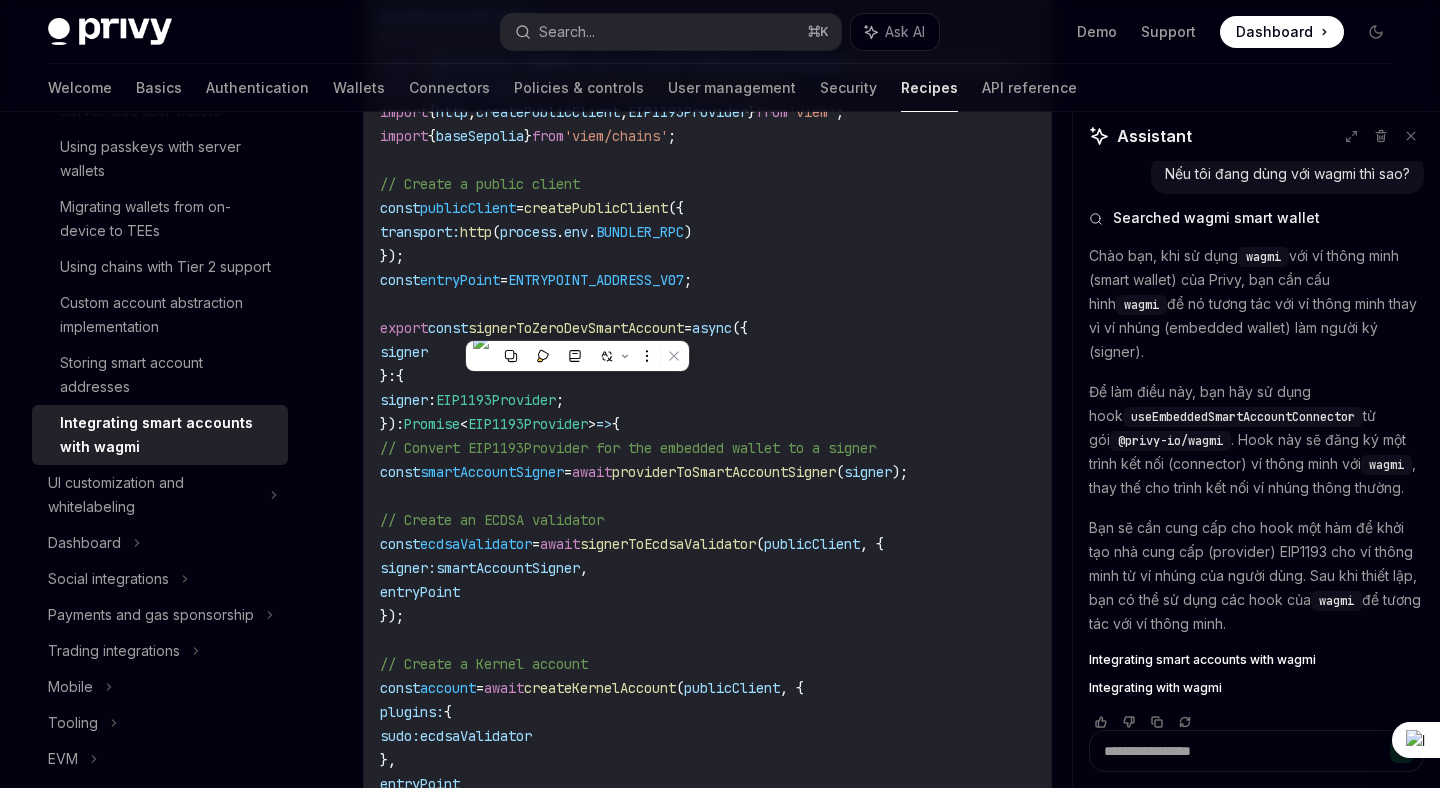 copy on "signerToZeroDevSmartAccount" 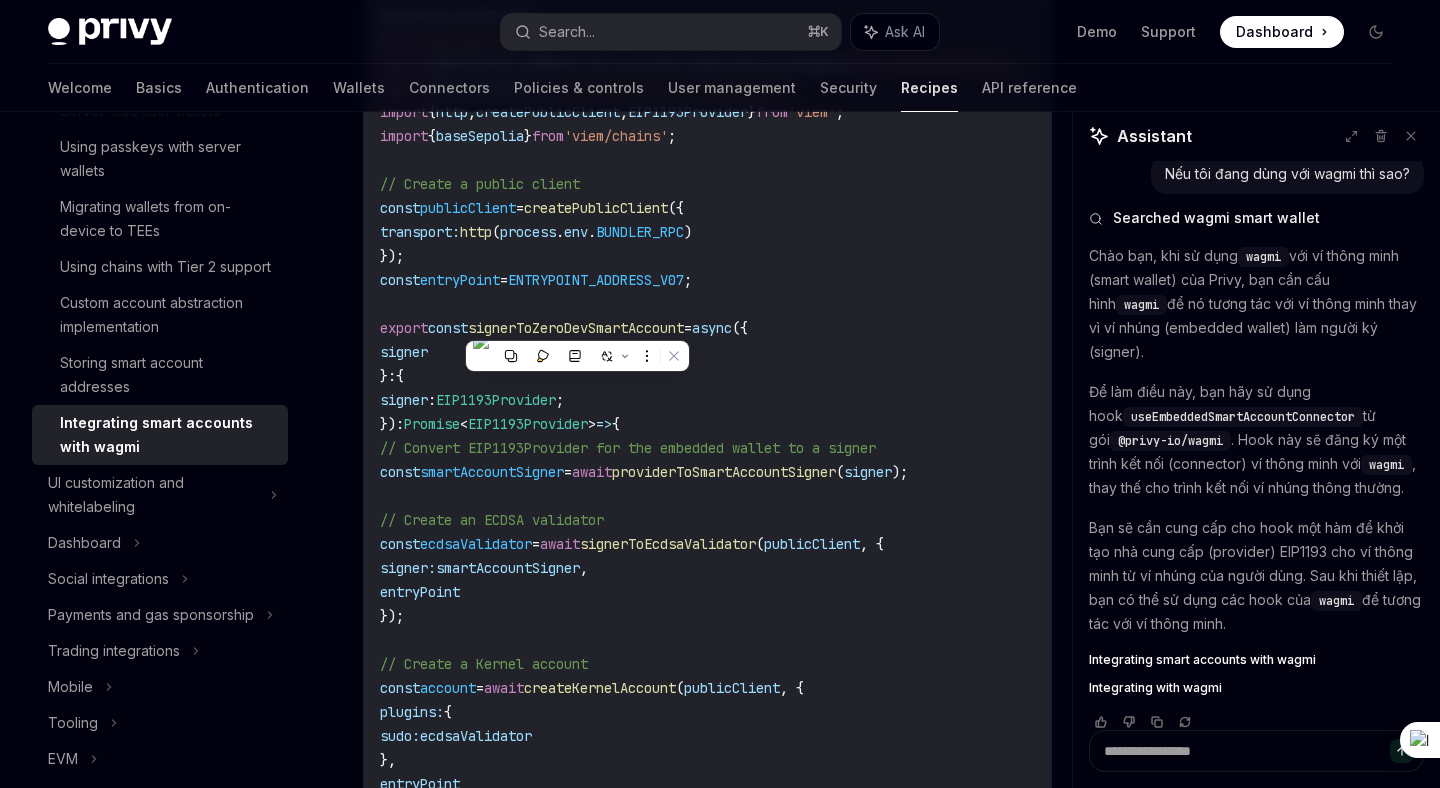 click on "import  { signerToEcdsaValidator }  from  '@zerodev/ecdsa-validator' ;
import  {
createKernelAccount ,
createZeroDevPaymasterClient ,
createKernelAccountClient ,
KernelEIP1193Provider ,
KernelAccountClient
}  from  '@zerodev/sdk' ;
import  { ENTRYPOINT_ADDRESS_V07 ,  providerToSmartAccountSigner }  from  'permissionless' ;
import  { EntryPoint }  from  'permissionless/_types/types' ;
import  { http ,  createPublicClient ,  EIP1193Provider }  from  'viem' ;
import  { baseSepolia }  from  'viem/chains' ;
// Create a public client
const  publicClient  =  createPublicClient ({
transport:  http ( process . env . BUNDLER_RPC )
});
const  entryPoint  =  ENTRYPOINT_ADDRESS_V07 ;
export  const  signerToZeroDevSmartAccount  =  async  ({
signer
} :  {
signer :  EIP1193Provider ;
}) :  Promise < EIP1193Provider >  =>  {
// Convert EIP1193Provider for the embedded wallet to a signer
const  smartAccountSigner  =  await  providerToSmartAccountSigner ( );" at bounding box center (724, 652) 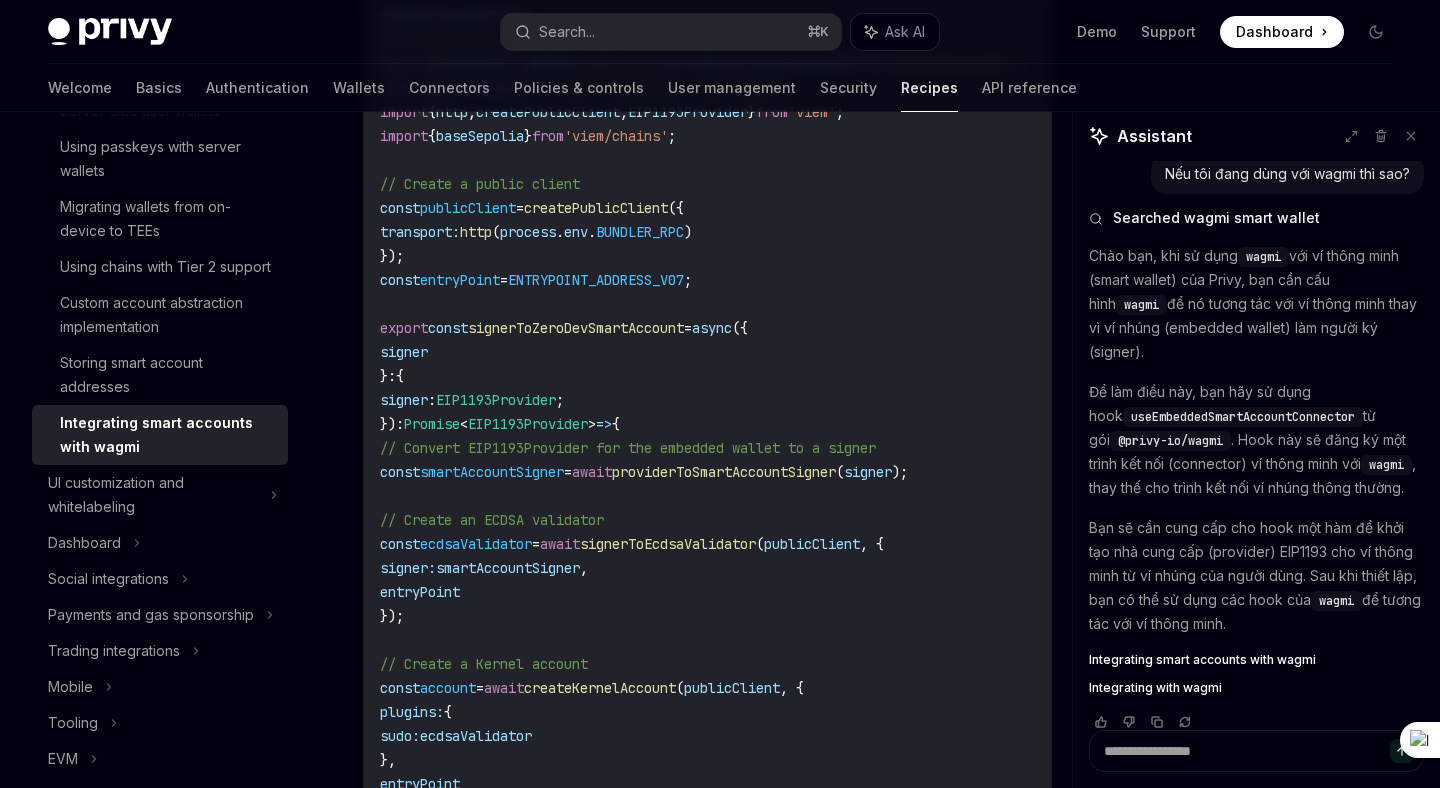 click on "import  { signerToEcdsaValidator }  from  '@zerodev/ecdsa-validator' ;
import  {
createKernelAccount ,
createZeroDevPaymasterClient ,
createKernelAccountClient ,
KernelEIP1193Provider ,
KernelAccountClient
}  from  '@zerodev/sdk' ;
import  { ENTRYPOINT_ADDRESS_V07 ,  providerToSmartAccountSigner }  from  'permissionless' ;
import  { EntryPoint }  from  'permissionless/_types/types' ;
import  { http ,  createPublicClient ,  EIP1193Provider }  from  'viem' ;
import  { baseSepolia }  from  'viem/chains' ;
// Create a public client
const  publicClient  =  createPublicClient ({
transport:  http ( process . env . BUNDLER_RPC )
});
const  entryPoint  =  ENTRYPOINT_ADDRESS_V07 ;
export  const  signerToZeroDevSmartAccount  =  async  ({
signer
} :  {
signer :  EIP1193Provider ;
}) :  Promise < EIP1193Provider >  =>  {
// Convert EIP1193Provider for the embedded wallet to a signer
const  smartAccountSigner  =  await  providerToSmartAccountSigner ( );" at bounding box center [724, 652] 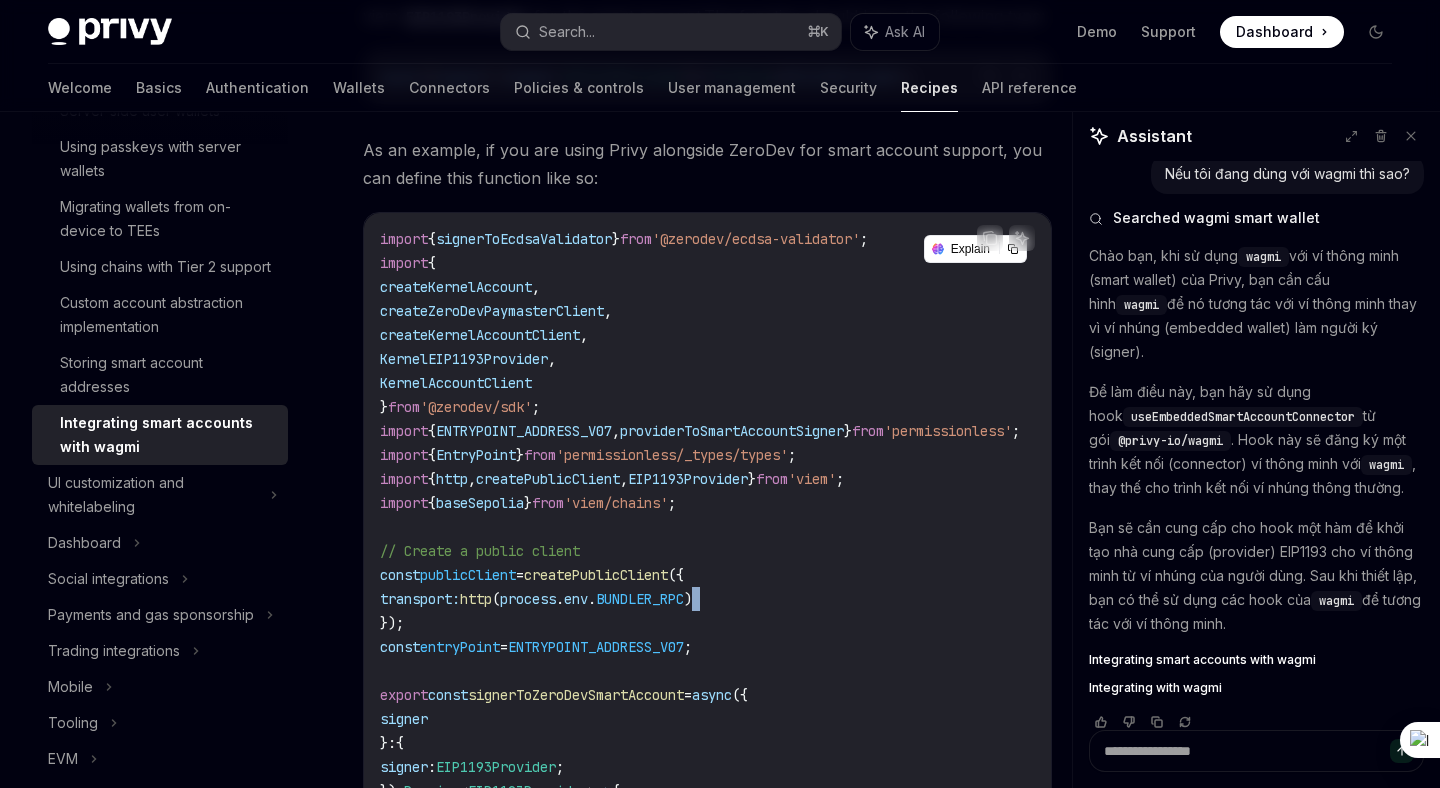 scroll, scrollTop: 838, scrollLeft: 0, axis: vertical 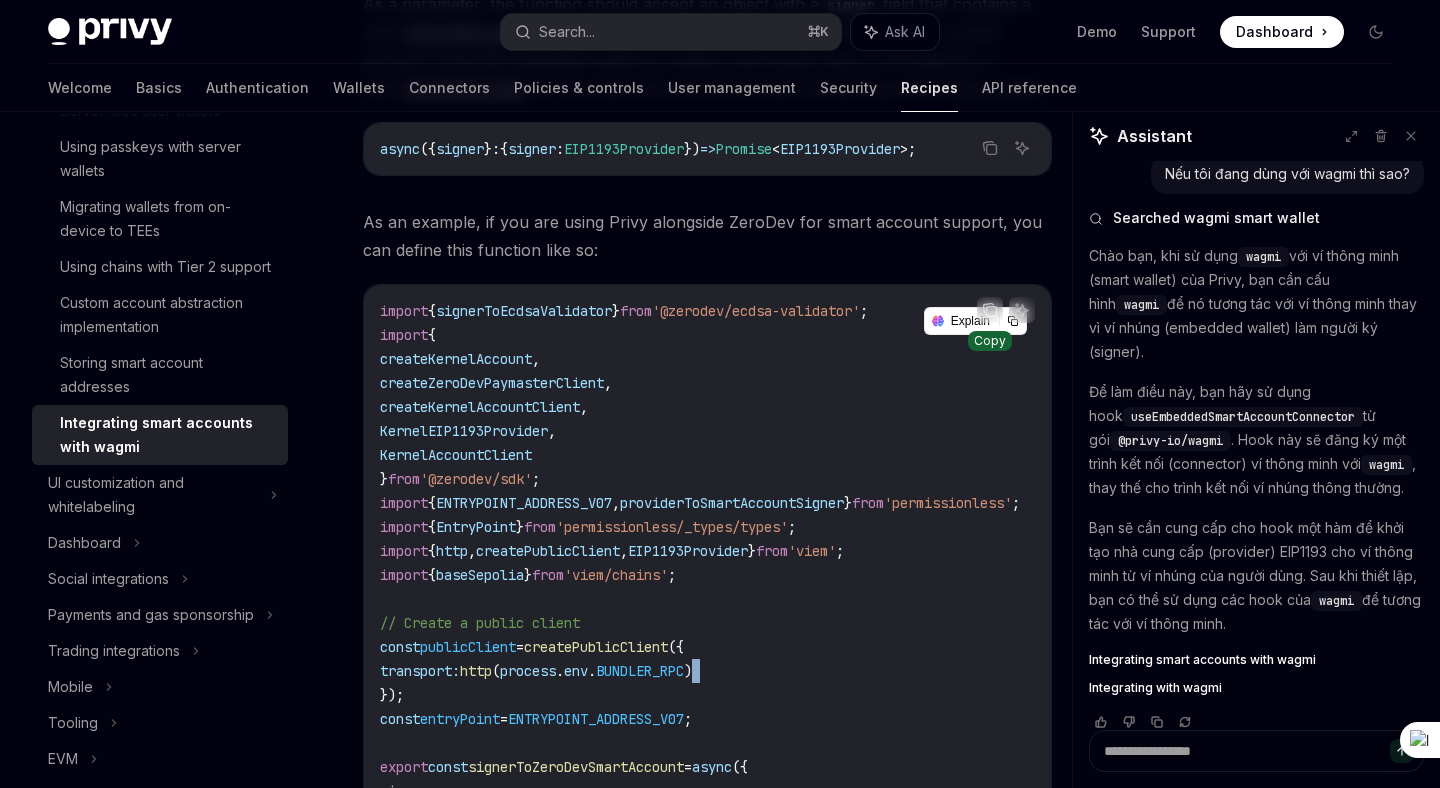 click 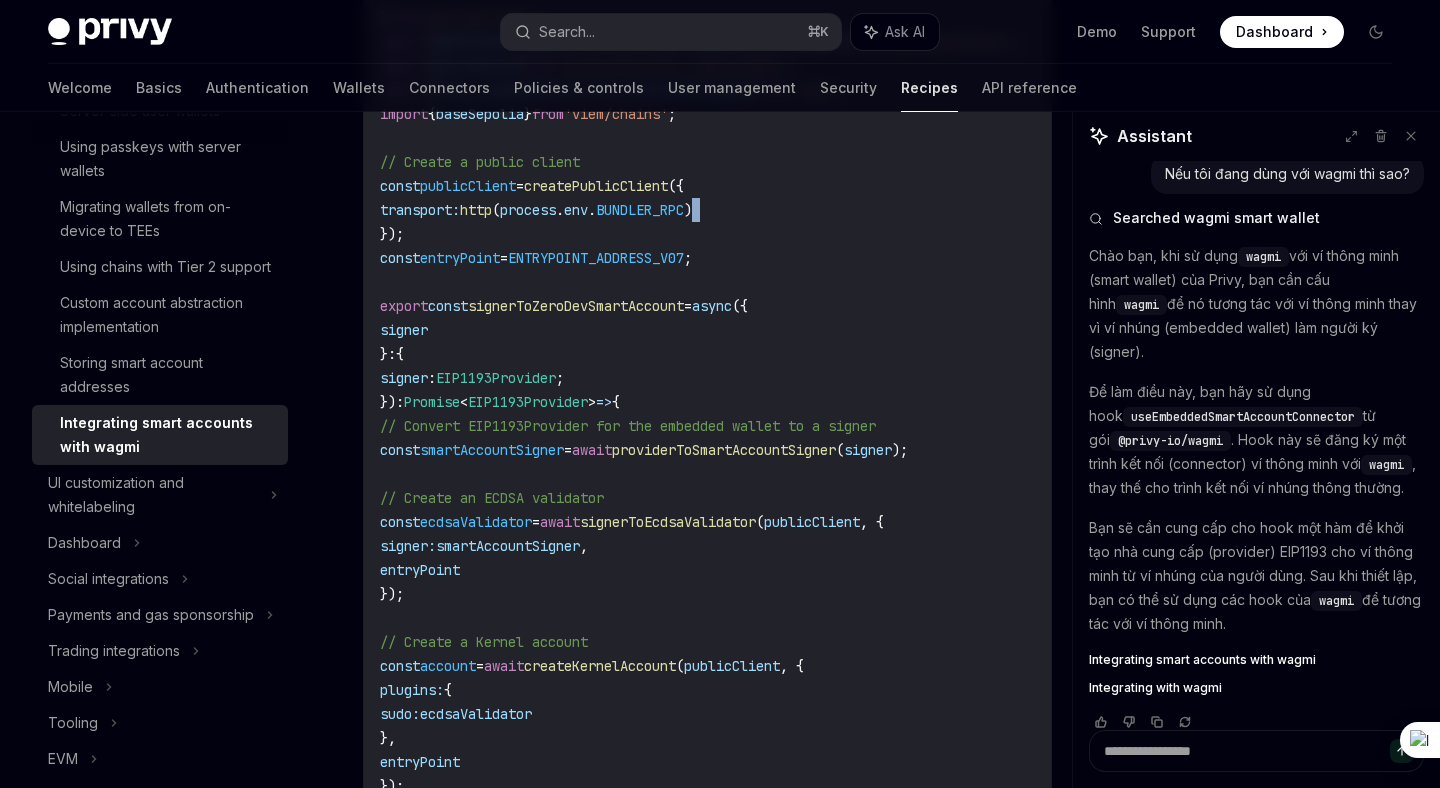scroll, scrollTop: 1263, scrollLeft: 0, axis: vertical 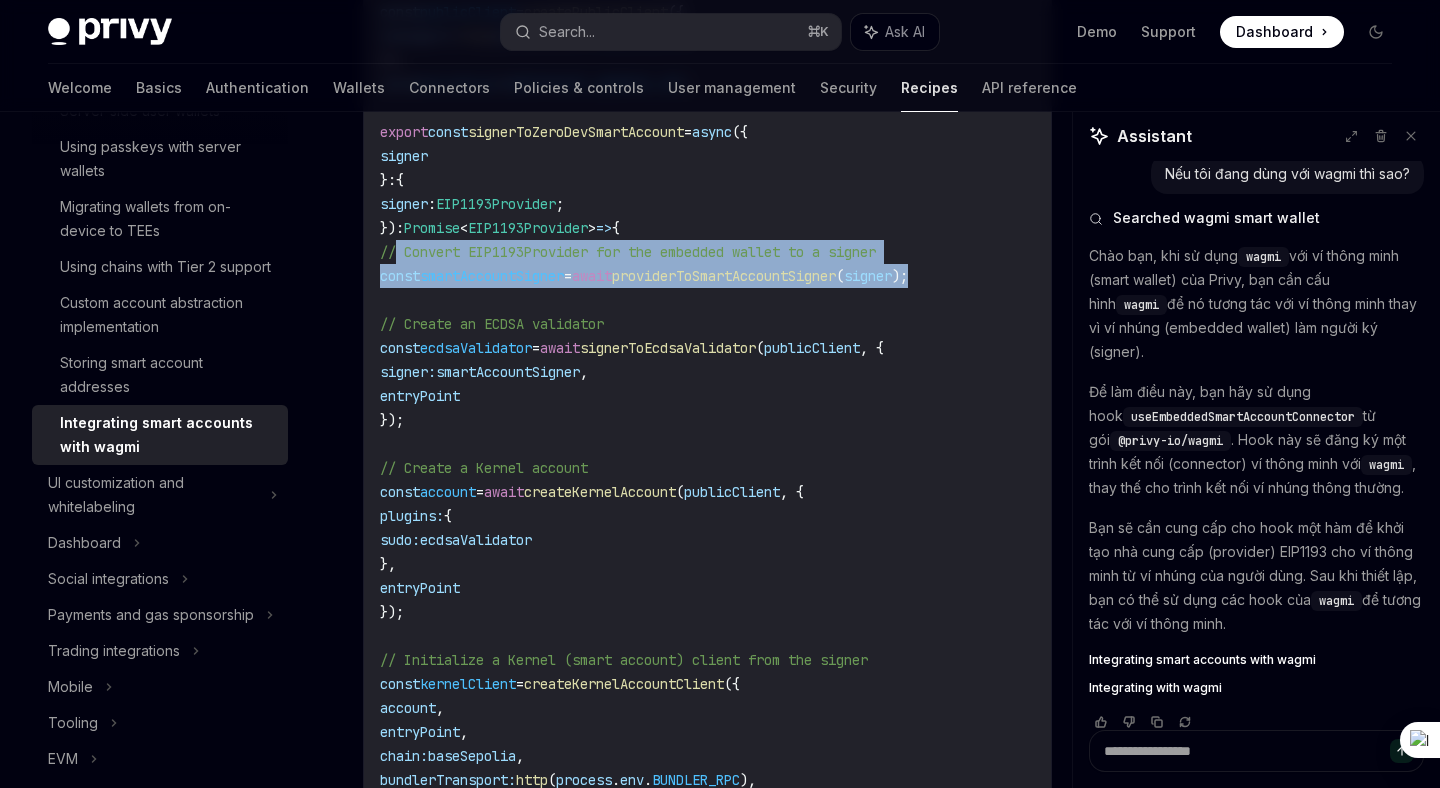 drag, startPoint x: 397, startPoint y: 246, endPoint x: 996, endPoint y: 276, distance: 599.7508 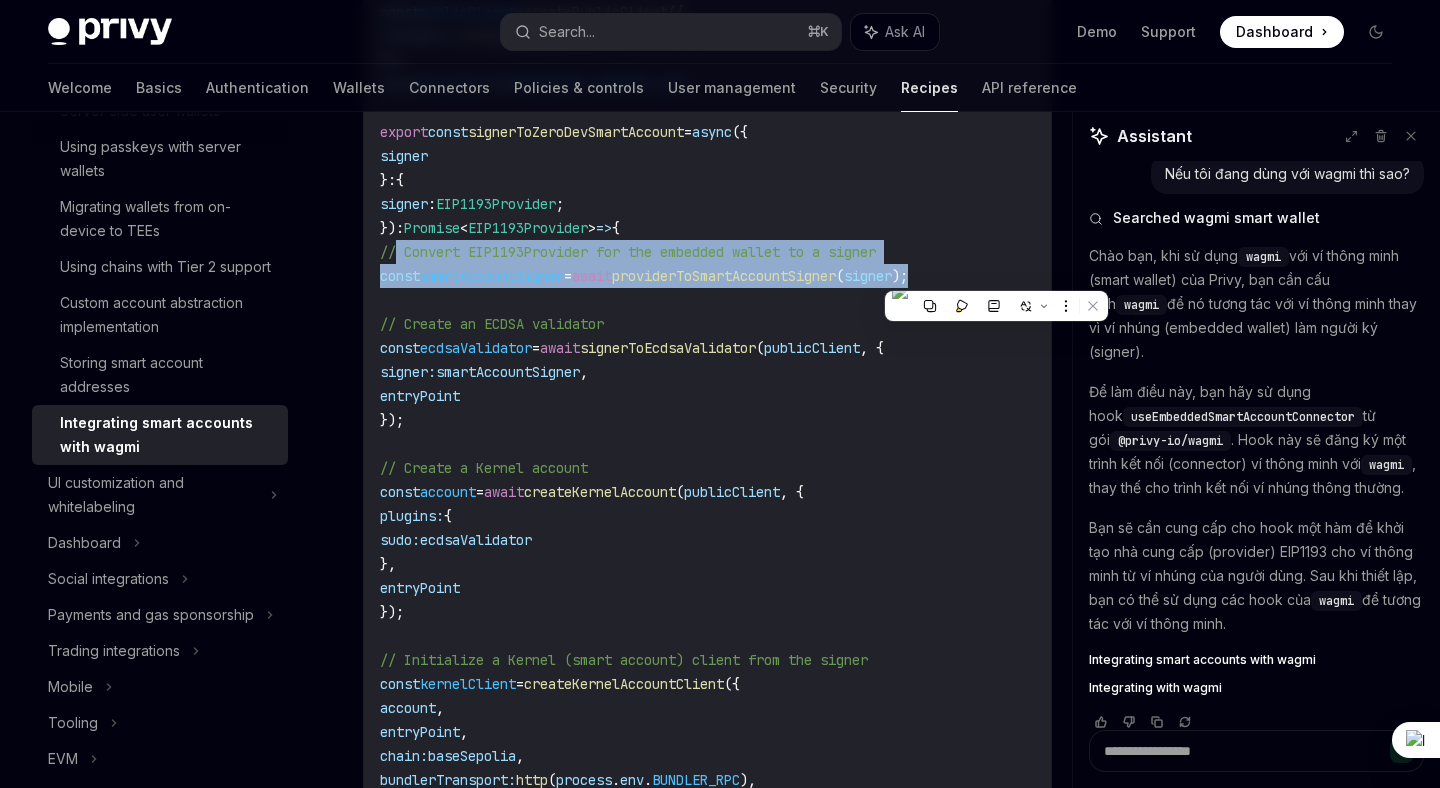 copy on "// Convert EIP1193Provider for the embedded wallet to a signer
const  smartAccountSigner  =  await  providerToSmartAccountSigner ( signer );" 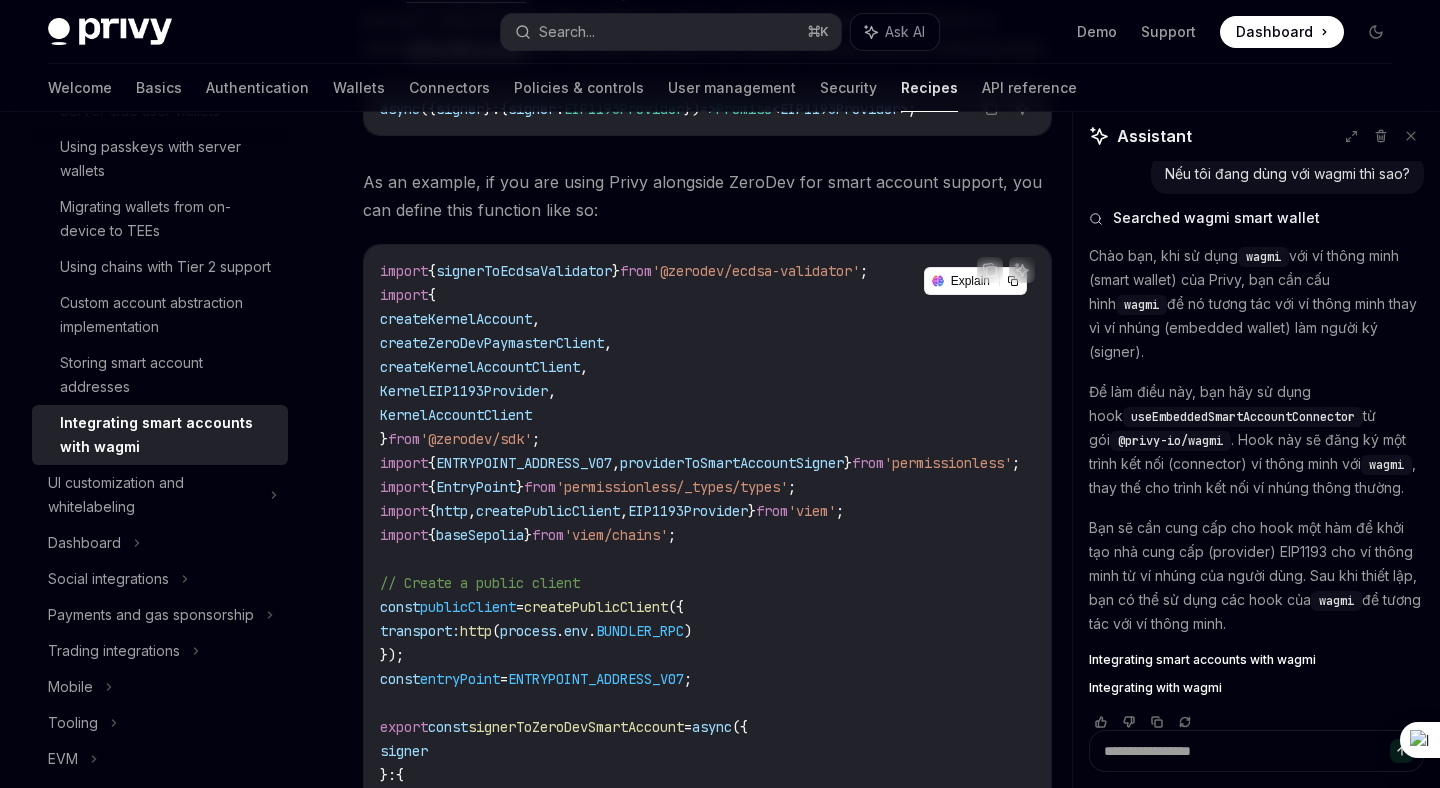 scroll, scrollTop: 880, scrollLeft: 0, axis: vertical 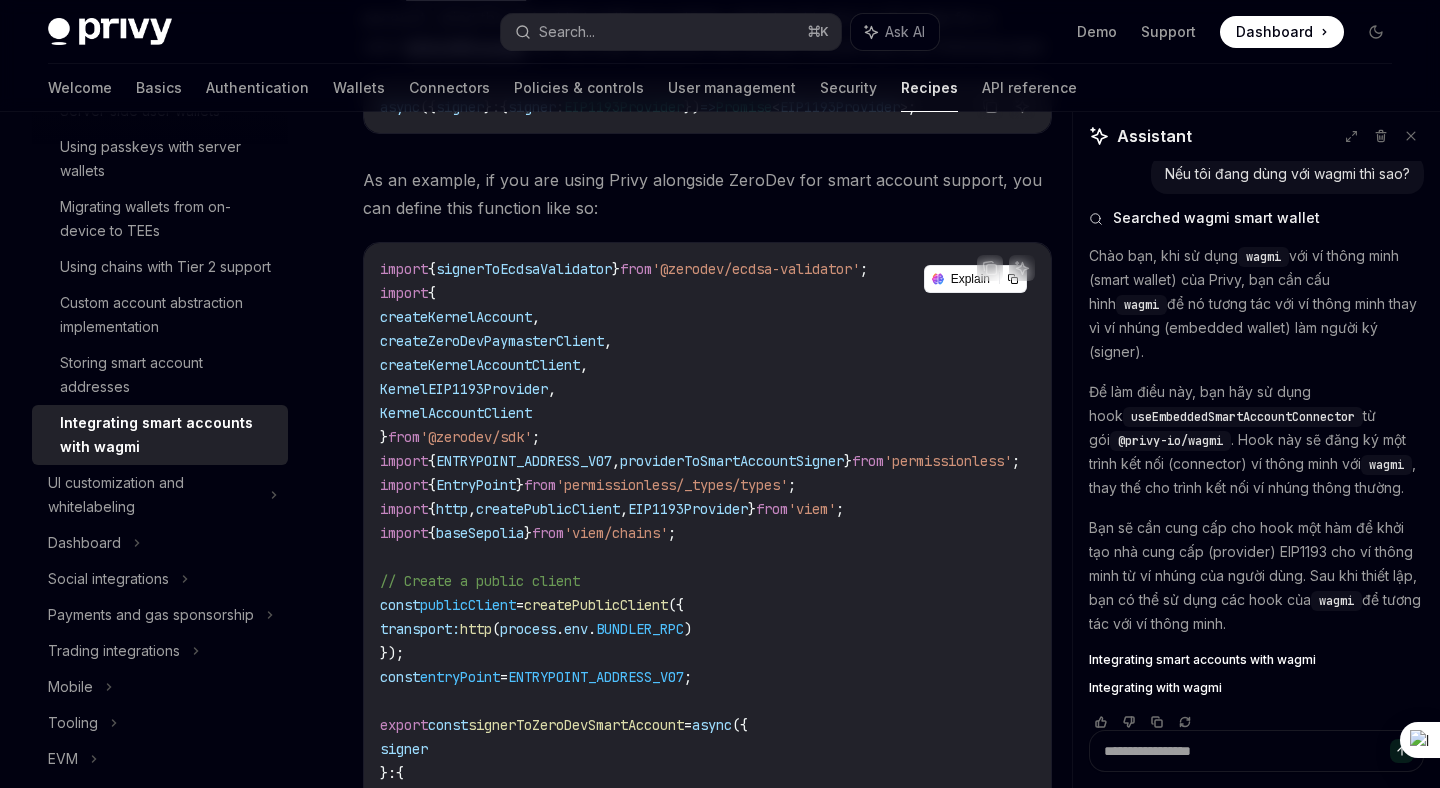 click on "createPublicClient" at bounding box center (548, 509) 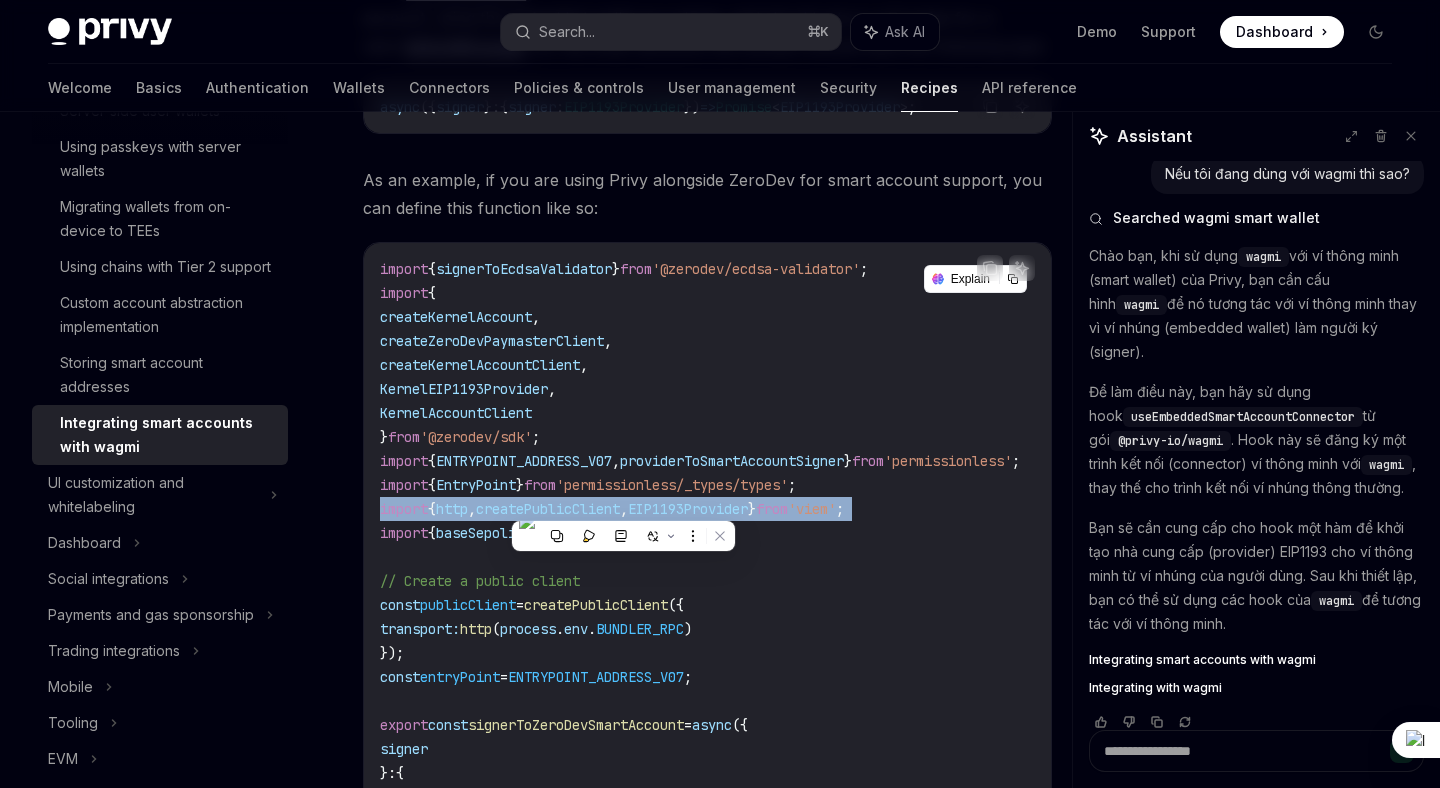 click on "createPublicClient" at bounding box center (548, 509) 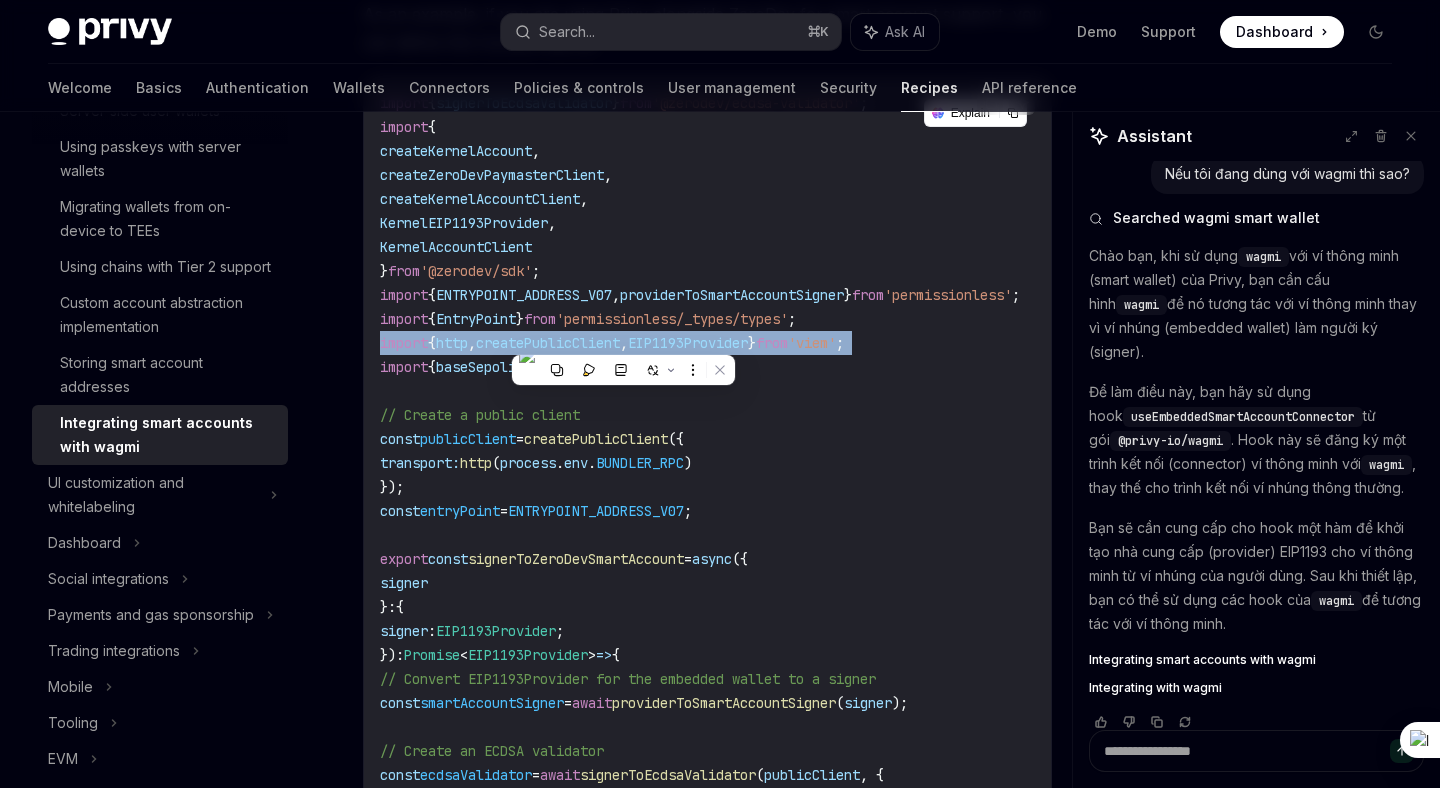 click on "process" at bounding box center (528, 463) 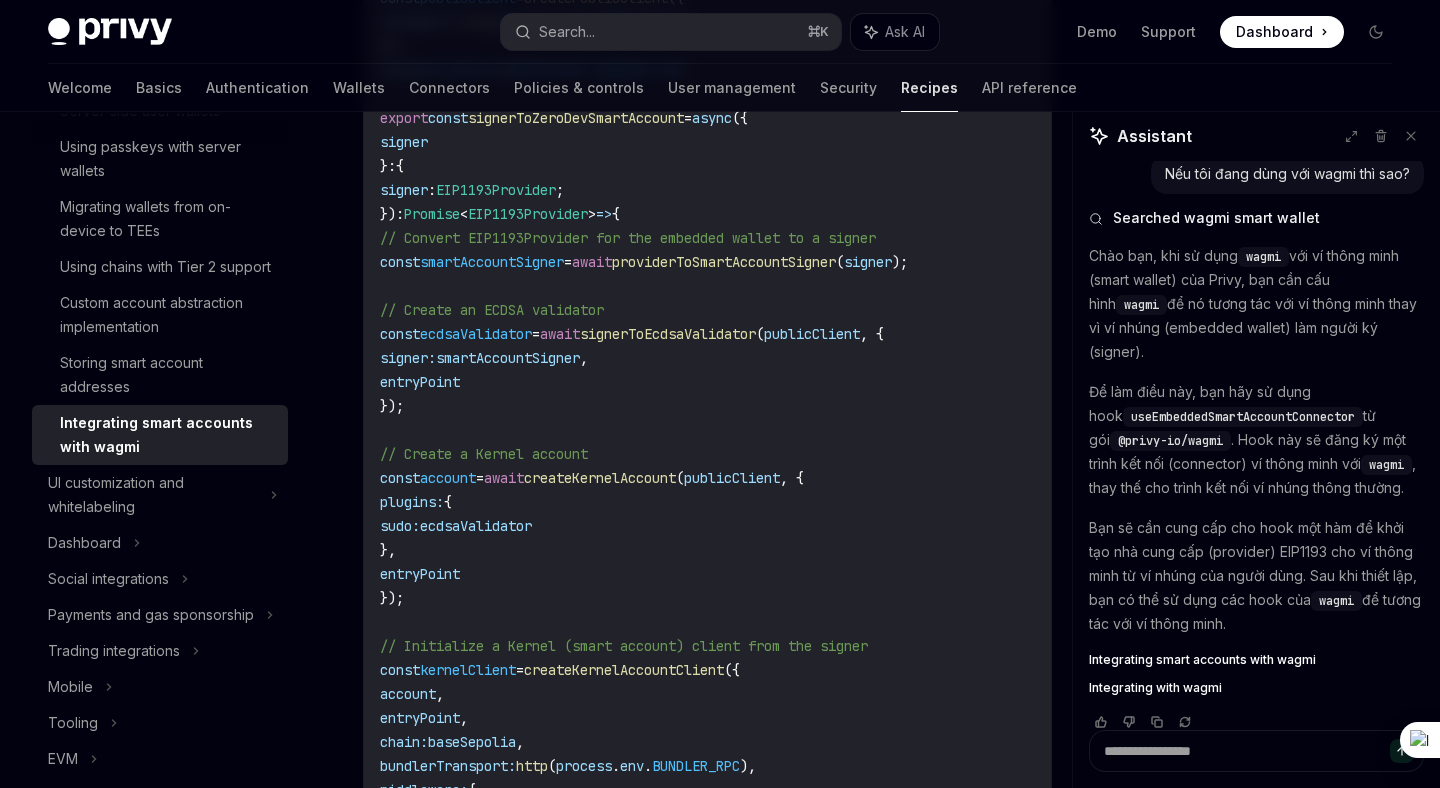 scroll, scrollTop: 1493, scrollLeft: 0, axis: vertical 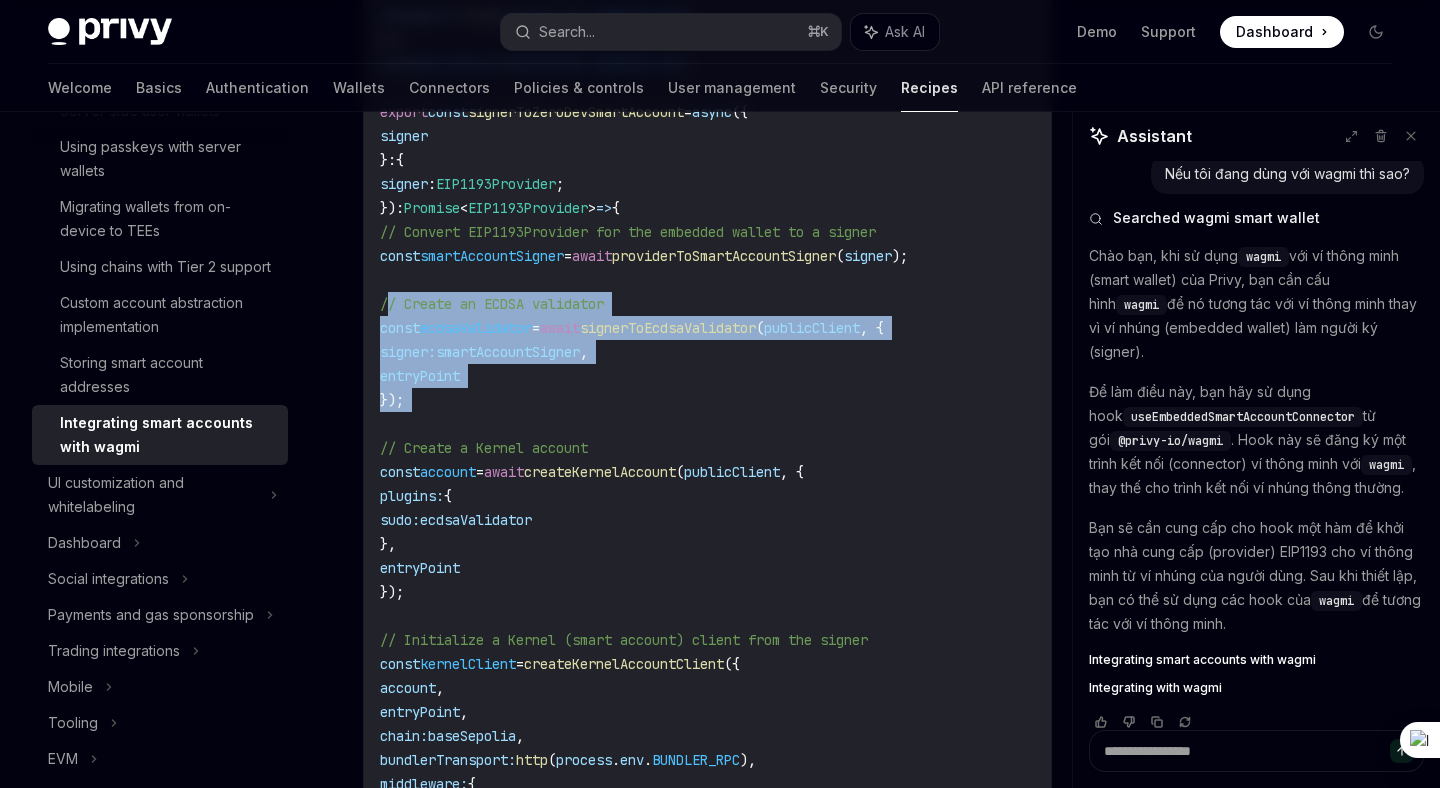 drag, startPoint x: 392, startPoint y: 295, endPoint x: 454, endPoint y: 420, distance: 139.53136 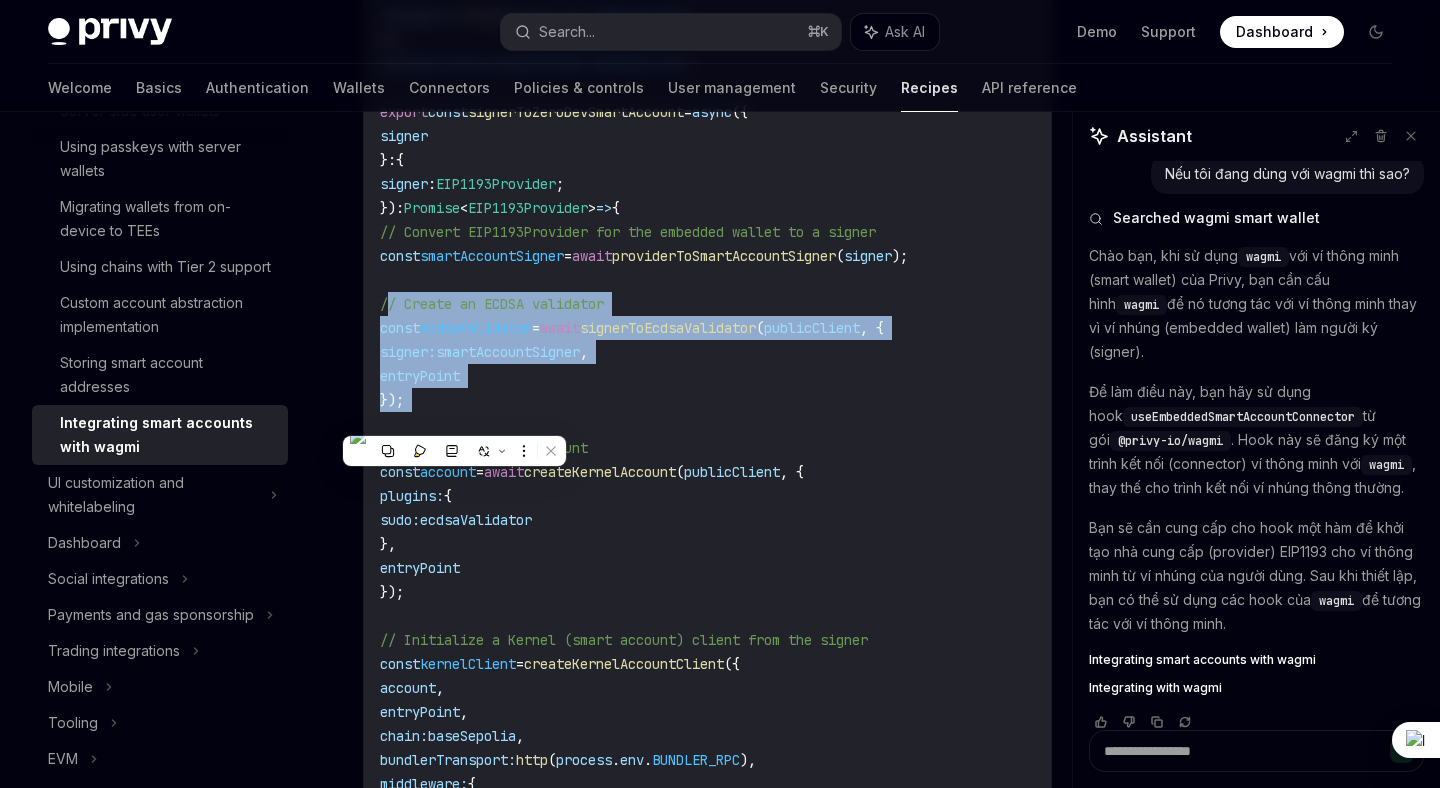 copy on "// Create an ECDSA validator
const  ecdsaValidator  =  await  signerToEcdsaValidator ( publicClient , {
signer:  smartAccountSigner ,
entryPoint
});" 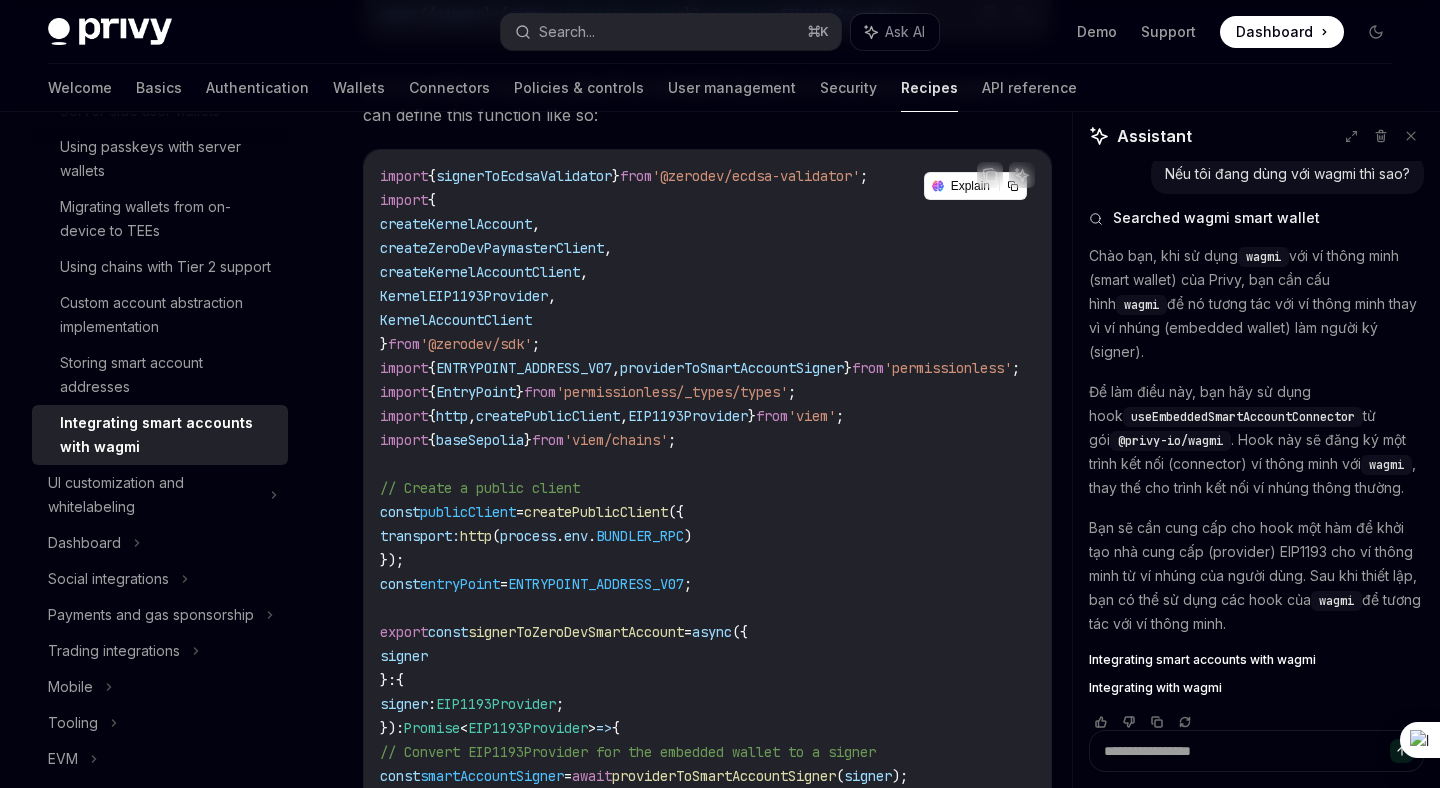 scroll, scrollTop: 970, scrollLeft: 0, axis: vertical 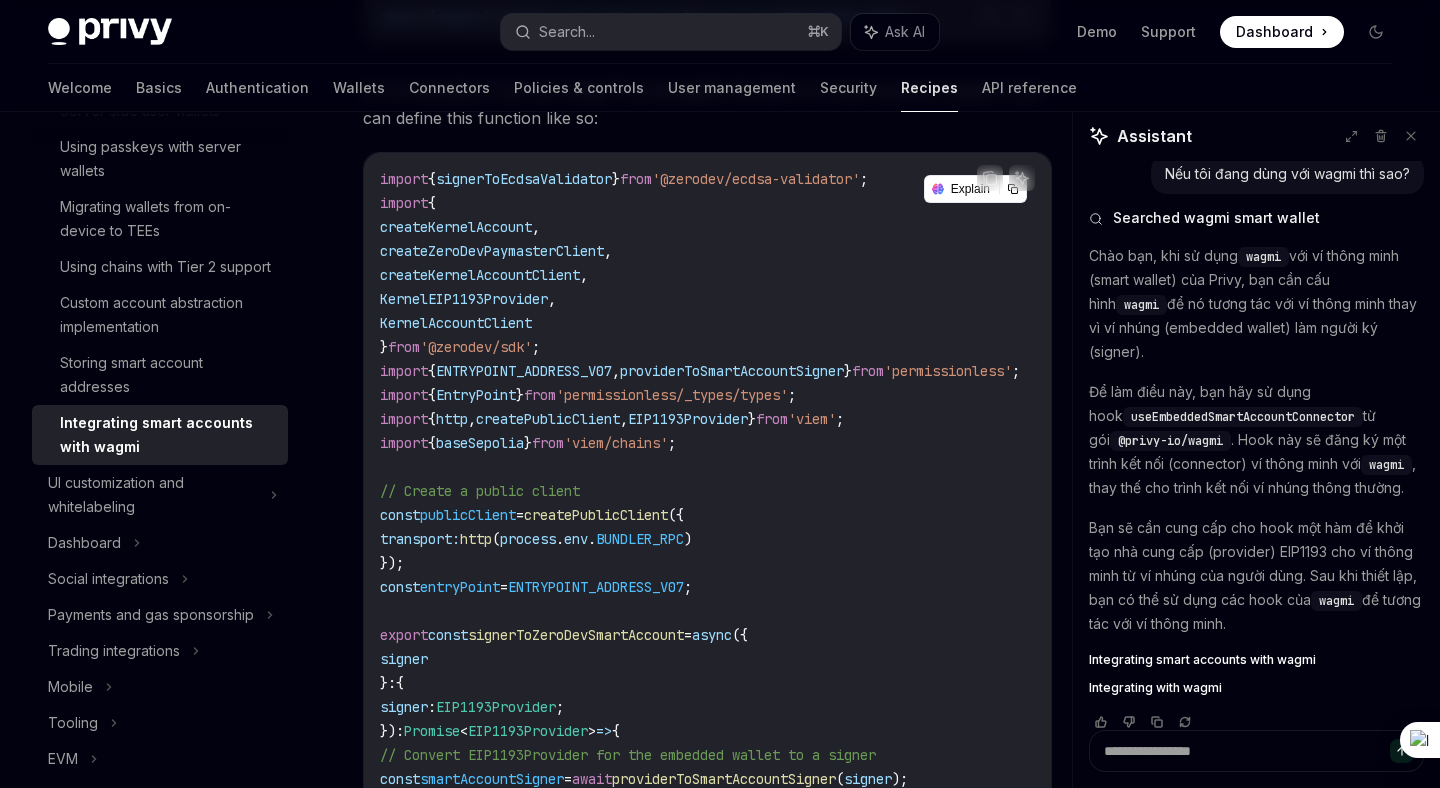 click on "'@zerodev/ecdsa-validator'" at bounding box center (756, 179) 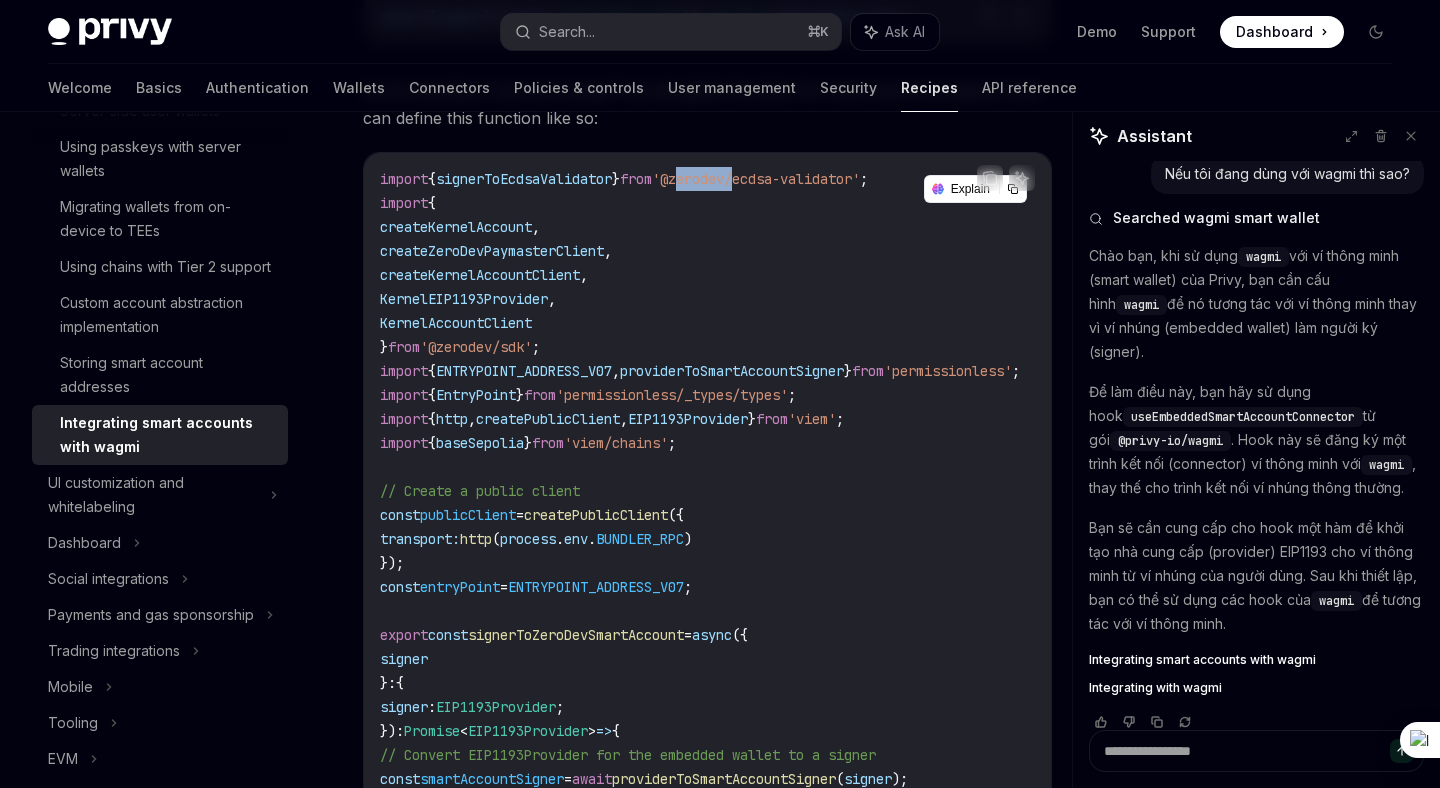 click on "'@zerodev/ecdsa-validator'" at bounding box center (756, 179) 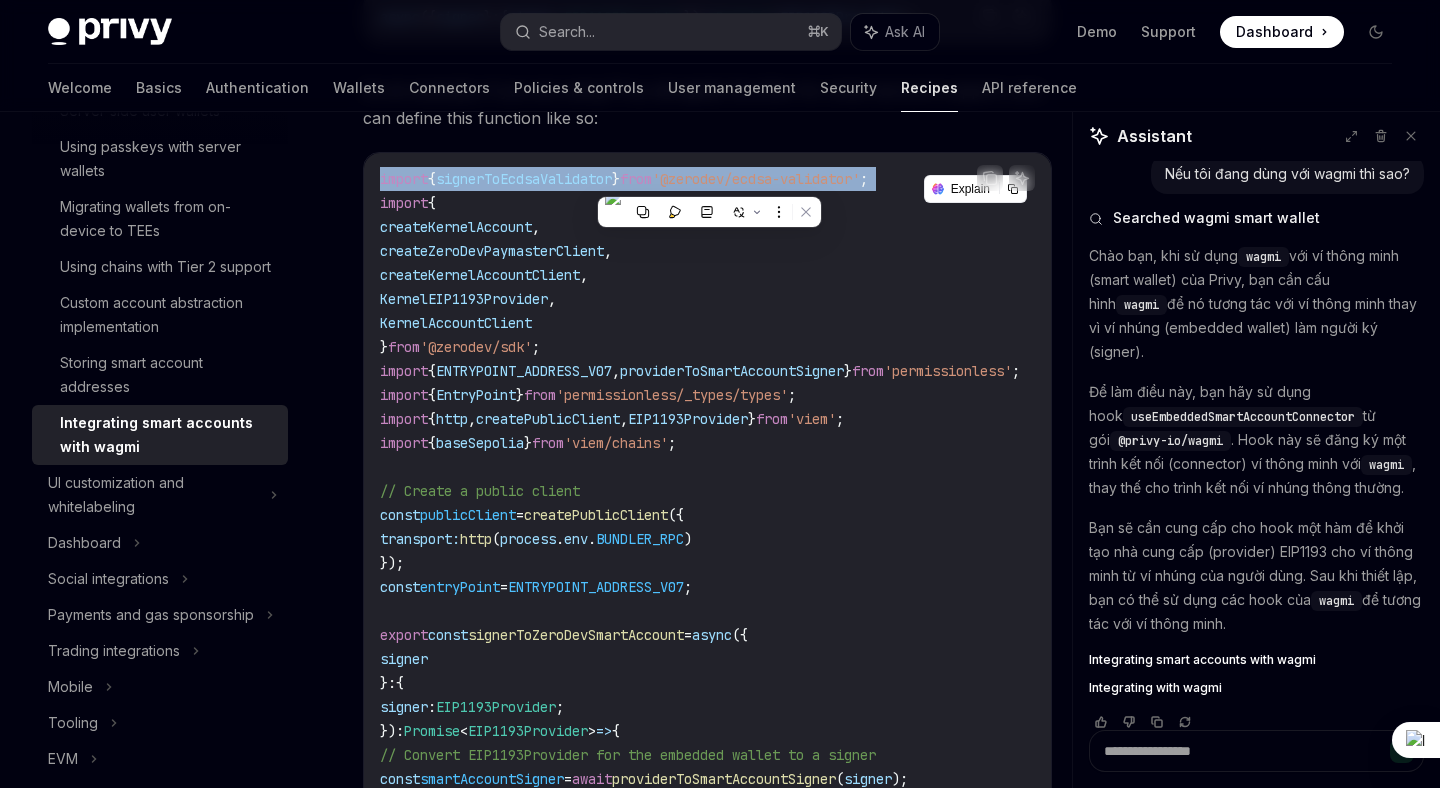 copy on "import  { signerToEcdsaValidator }  from  '@zerodev/ecdsa-validator' ;" 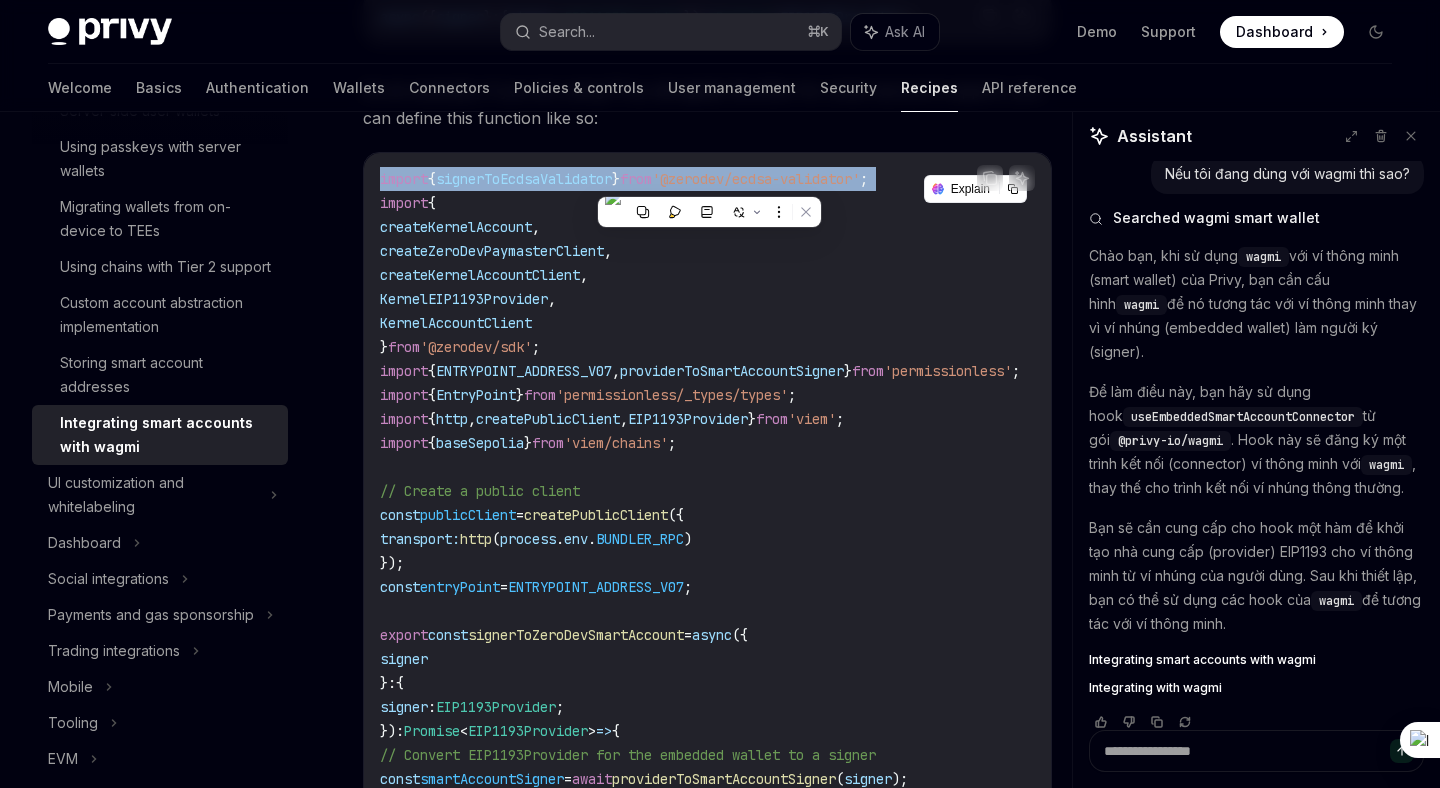 click on "'viem/chains'" at bounding box center [616, 443] 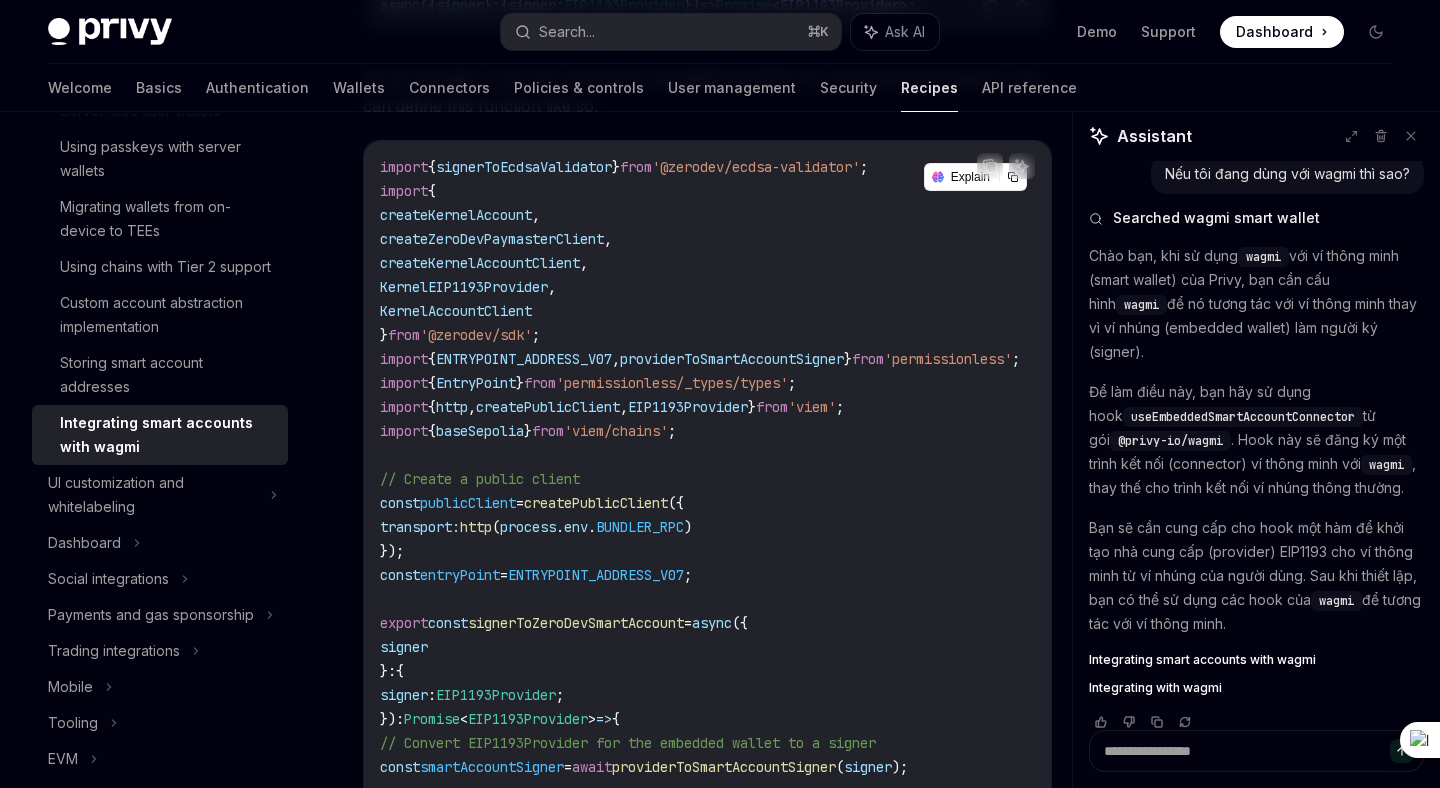 scroll, scrollTop: 984, scrollLeft: 0, axis: vertical 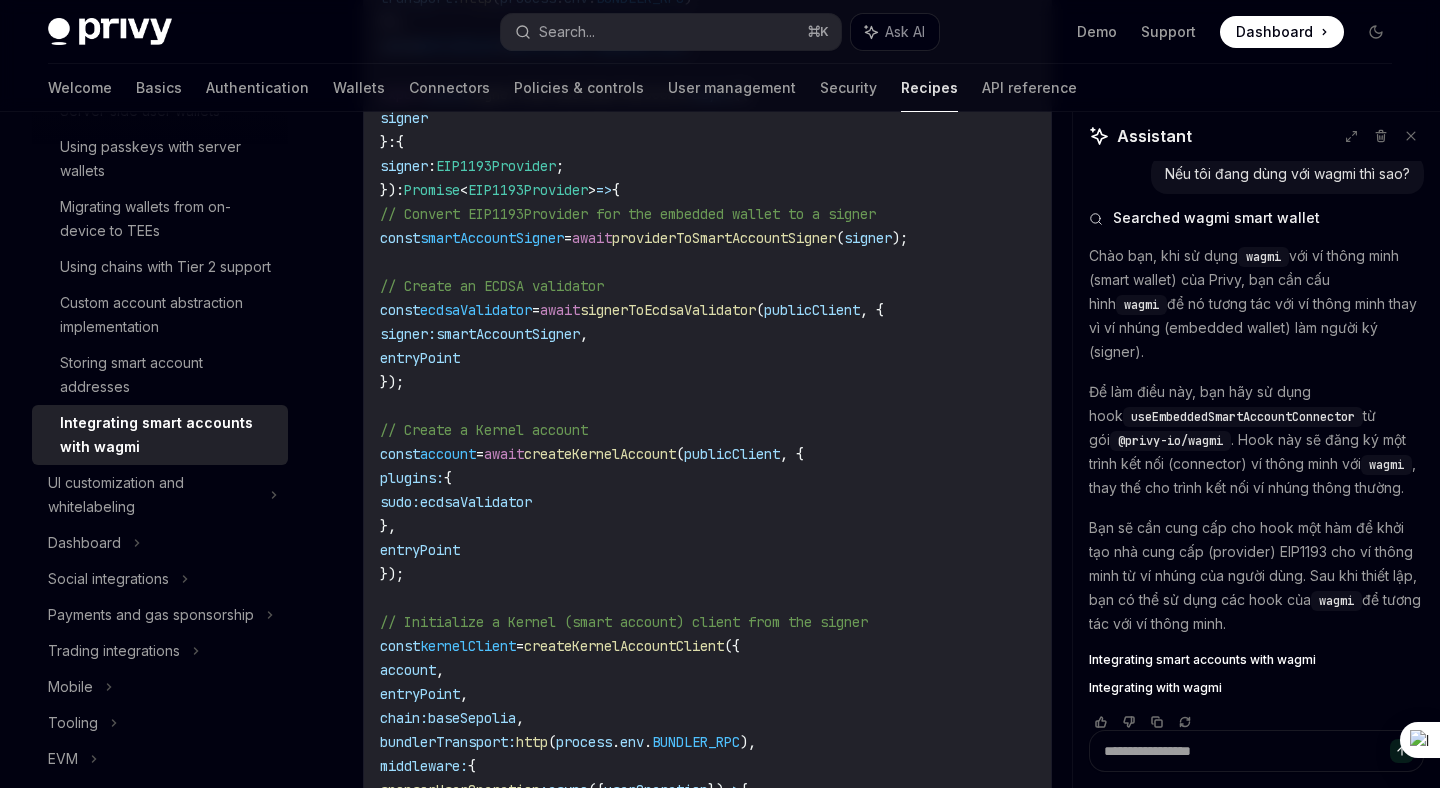 click on "import  { signerToEcdsaValidator }  from  '@zerodev/ecdsa-validator' ;
import  {
createKernelAccount ,
createZeroDevPaymasterClient ,
createKernelAccountClient ,
KernelEIP1193Provider ,
KernelAccountClient
}  from  '@zerodev/sdk' ;
import  { ENTRYPOINT_ADDRESS_V07 ,  providerToSmartAccountSigner }  from  'permissionless' ;
import  { EntryPoint }  from  'permissionless/_types/types' ;
import  { http ,  createPublicClient ,  EIP1193Provider }  from  'viem' ;
import  { baseSepolia }  from  'viem/chains' ;
// Create a public client
const  publicClient  =  createPublicClient ({
transport:  http ( process . env . BUNDLER_RPC )
});
const  entryPoint  =  ENTRYPOINT_ADDRESS_V07 ;
export  const  signerToZeroDevSmartAccount  =  async  ({
signer
} :  {
signer :  EIP1193Provider ;
}) :  Promise < EIP1193Provider >  =>  {
// Convert EIP1193Provider for the embedded wallet to a signer
const  smartAccountSigner  =  await  providerToSmartAccountSigner ( );" at bounding box center [724, 418] 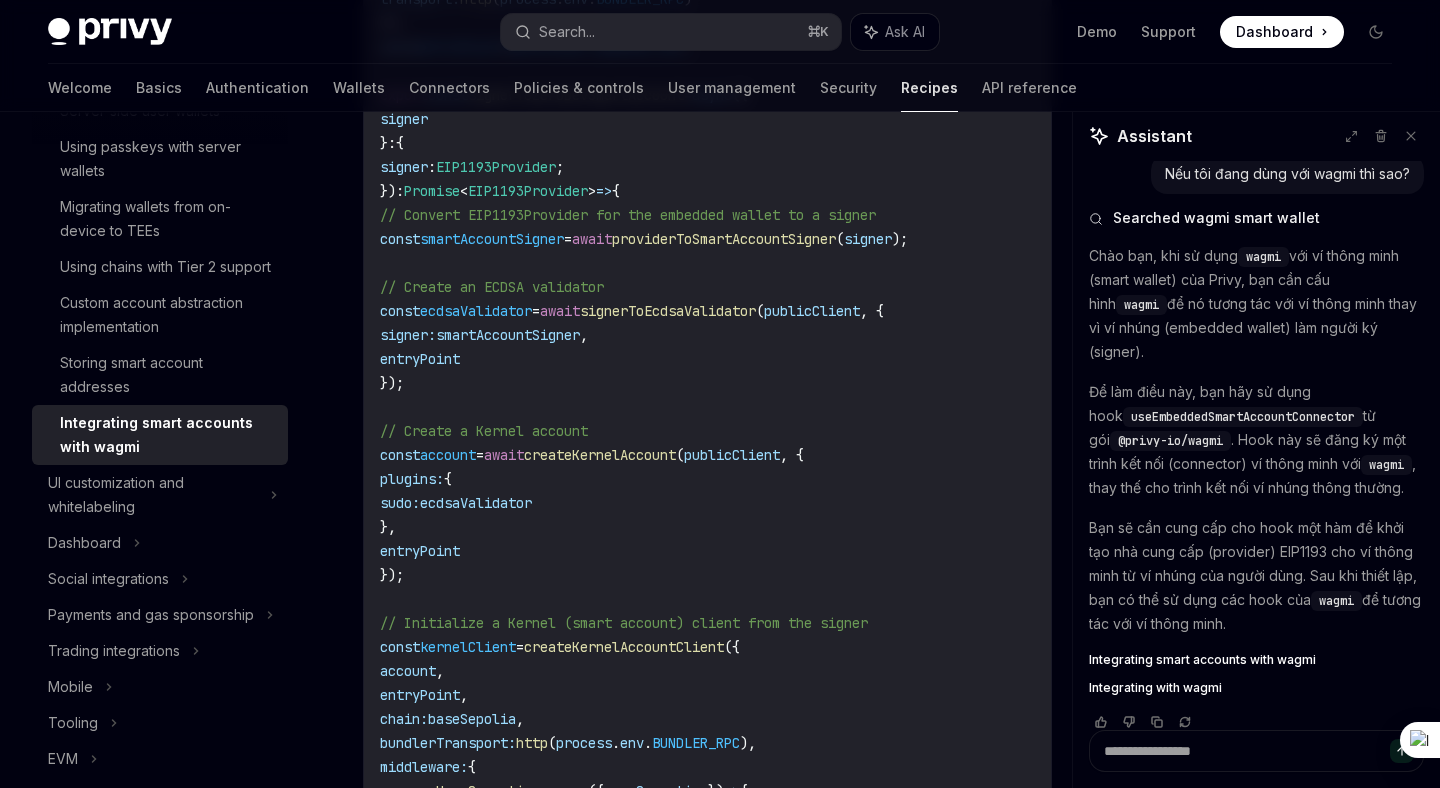 scroll, scrollTop: 1518, scrollLeft: 0, axis: vertical 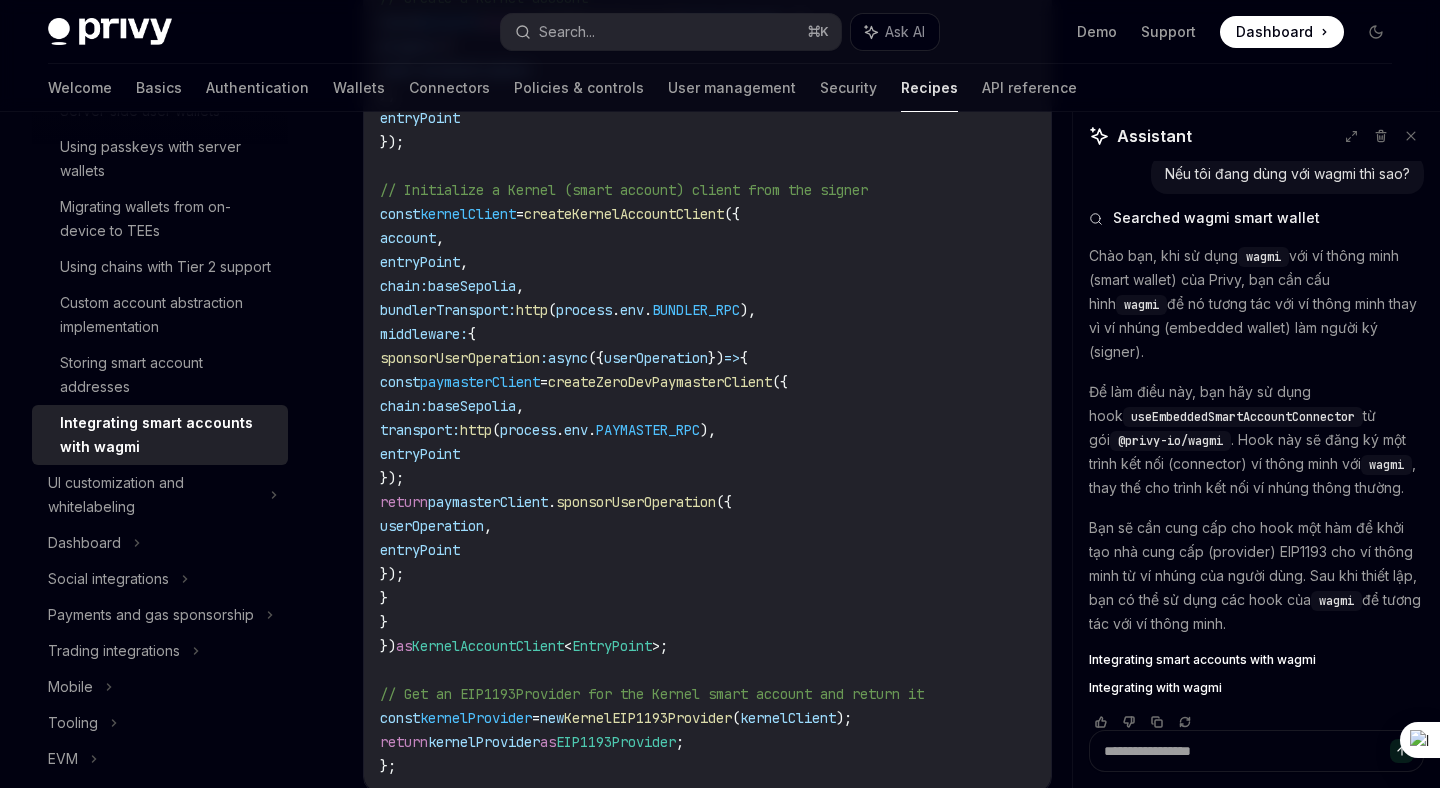 drag, startPoint x: 415, startPoint y: 332, endPoint x: 517, endPoint y: 605, distance: 291.43268 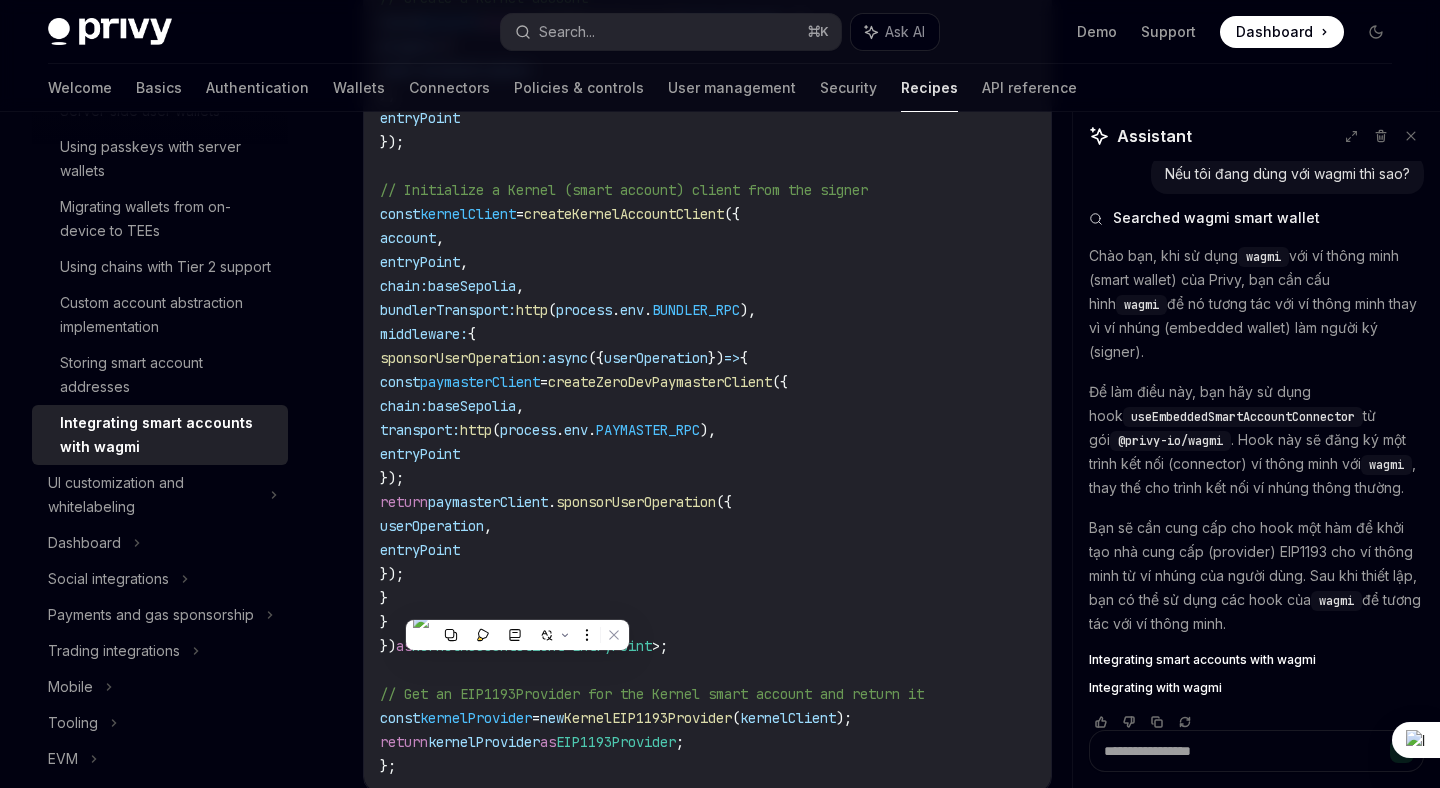 copy on "middleware:  {
sponsorUserOperation :  async  ({ userOperation })  =>  {
const  paymasterClient  =  createZeroDevPaymasterClient ({
chain:  baseSepolia ,
transport:  http ( process . env . PAYMASTER_RPC ),
entryPoint
});
return  paymasterClient . sponsorUserOperation ({
userOperation ,
entryPoint
});
}" 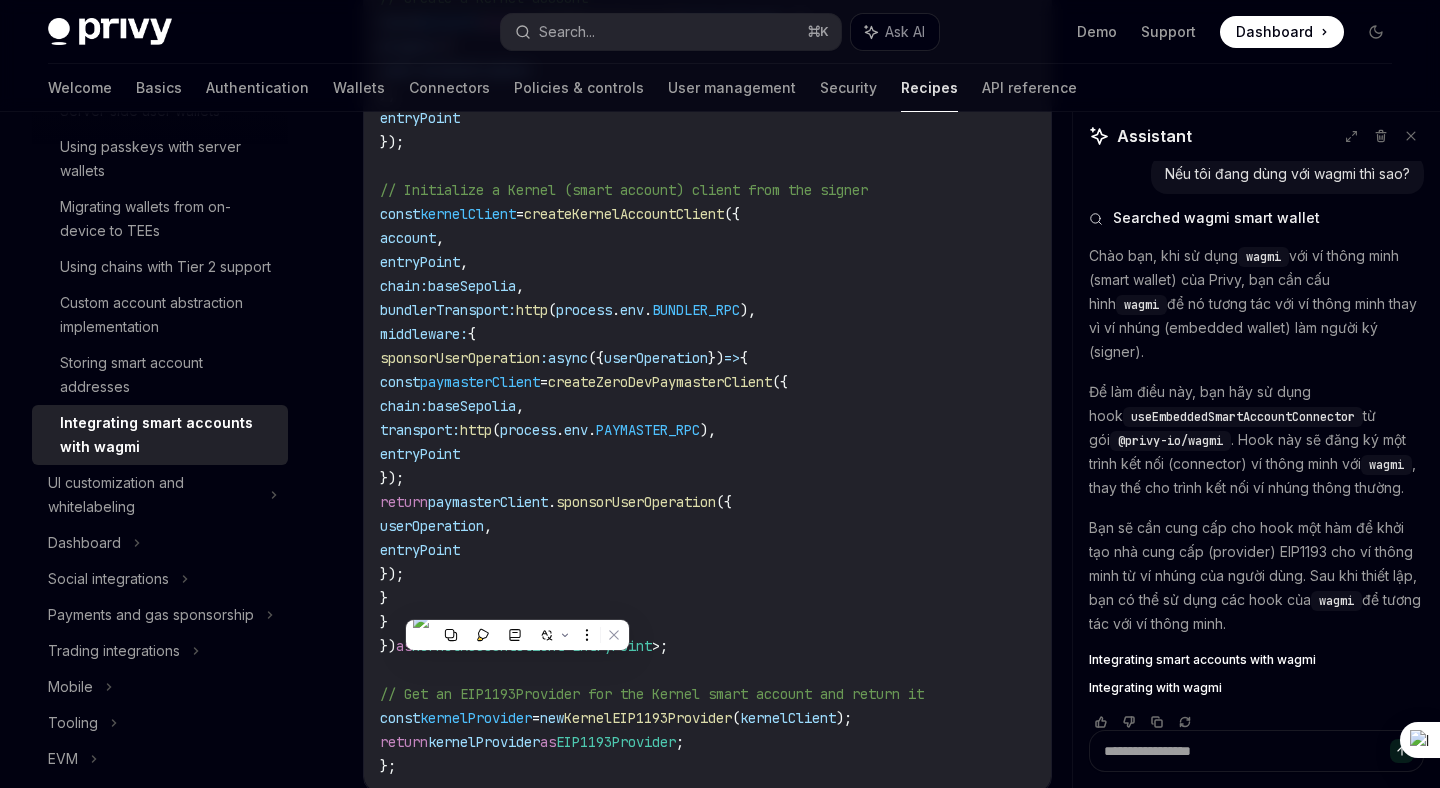 click on "import  { signerToEcdsaValidator }  from  '@zerodev/ecdsa-validator' ;
import  {
createKernelAccount ,
createZeroDevPaymasterClient ,
createKernelAccountClient ,
KernelEIP1193Provider ,
KernelAccountClient
}  from  '@zerodev/sdk' ;
import  { ENTRYPOINT_ADDRESS_V07 ,  providerToSmartAccountSigner }  from  'permissionless' ;
import  { EntryPoint }  from  'permissionless/_types/types' ;
import  { http ,  createPublicClient ,  EIP1193Provider }  from  'viem' ;
import  { baseSepolia }  from  'viem/chains' ;
// Create a public client
const  publicClient  =  createPublicClient ({
transport:  http ( process . env . BUNDLER_RPC )
});
const  entryPoint  =  ENTRYPOINT_ADDRESS_V07 ;
export  const  signerToZeroDevSmartAccount  =  async  ({
signer
} :  {
signer :  EIP1193Provider ;
}) :  Promise < EIP1193Provider >  =>  {
// Convert EIP1193Provider for the embedded wallet to a signer
const  smartAccountSigner  =  await  providerToSmartAccountSigner ( );" at bounding box center [724, -14] 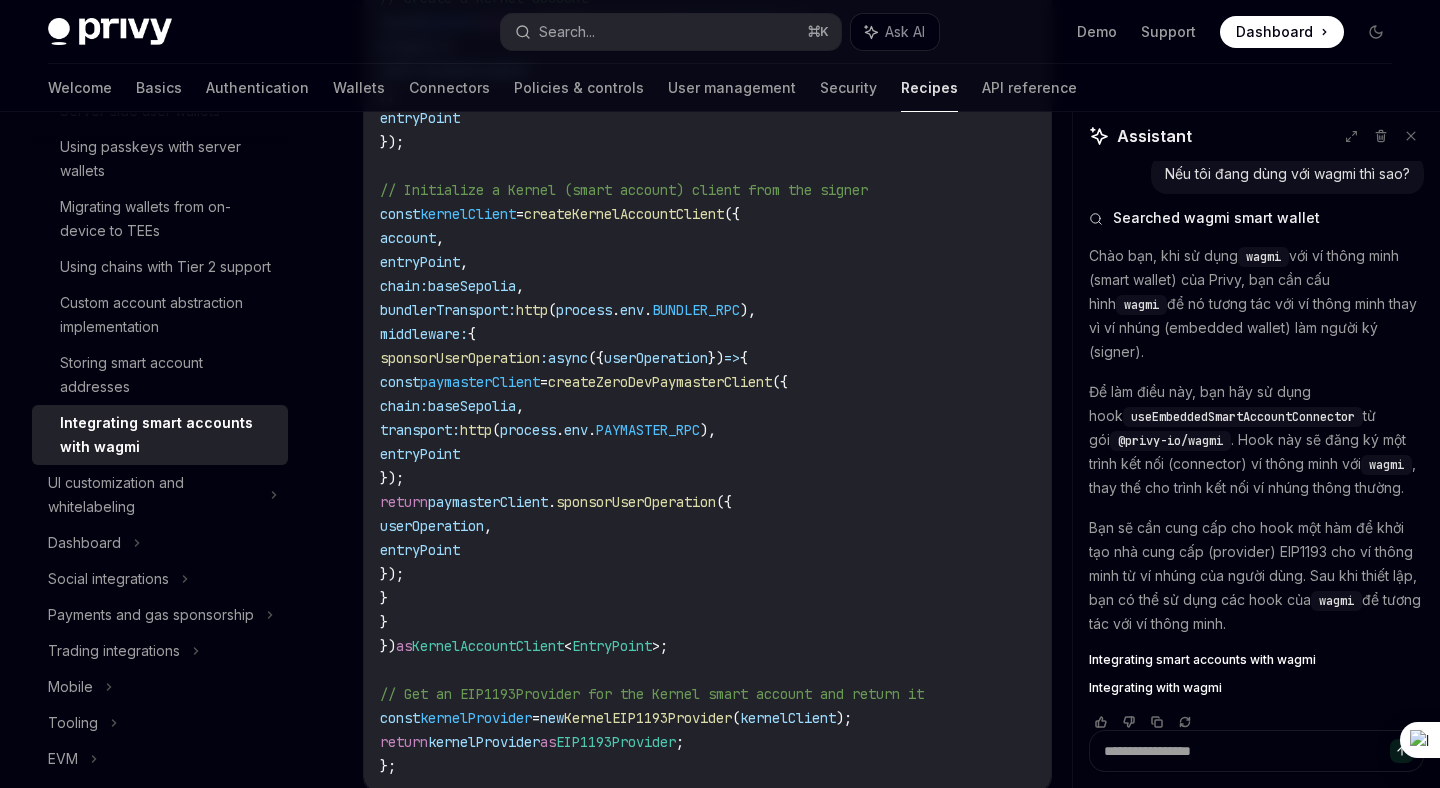 click on "import  { signerToEcdsaValidator }  from  '@zerodev/ecdsa-validator' ;
import  {
createKernelAccount ,
createZeroDevPaymasterClient ,
createKernelAccountClient ,
KernelEIP1193Provider ,
KernelAccountClient
}  from  '@zerodev/sdk' ;
import  { ENTRYPOINT_ADDRESS_V07 ,  providerToSmartAccountSigner }  from  'permissionless' ;
import  { EntryPoint }  from  'permissionless/_types/types' ;
import  { http ,  createPublicClient ,  EIP1193Provider }  from  'viem' ;
import  { baseSepolia }  from  'viem/chains' ;
// Create a public client
const  publicClient  =  createPublicClient ({
transport:  http ( process . env . BUNDLER_RPC )
});
const  entryPoint  =  ENTRYPOINT_ADDRESS_V07 ;
export  const  signerToZeroDevSmartAccount  =  async  ({
signer
} :  {
signer :  EIP1193Provider ;
}) :  Promise < EIP1193Provider >  =>  {
// Convert EIP1193Provider for the embedded wallet to a signer
const  smartAccountSigner  =  await  providerToSmartAccountSigner ( );" at bounding box center [724, -14] 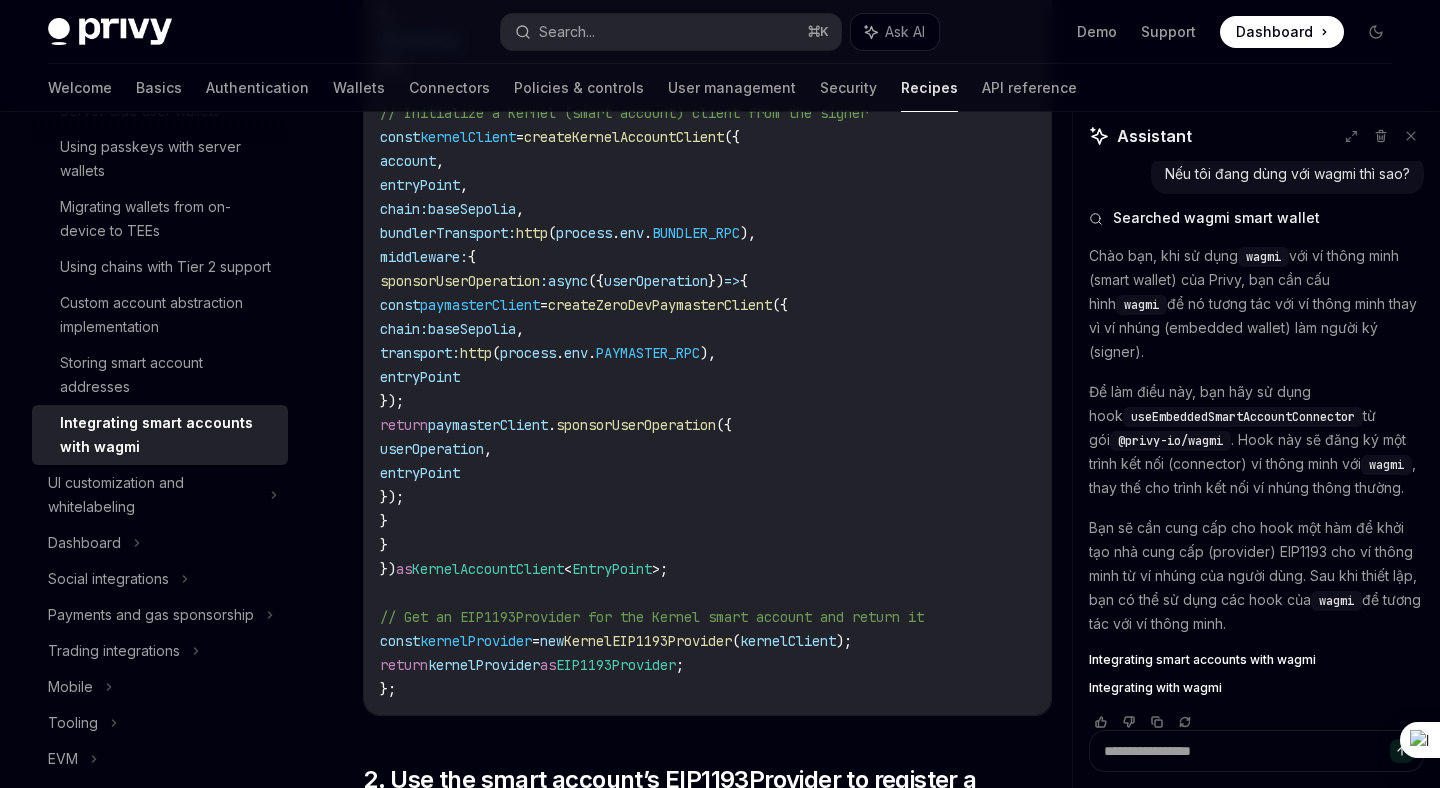 scroll, scrollTop: 2114, scrollLeft: 0, axis: vertical 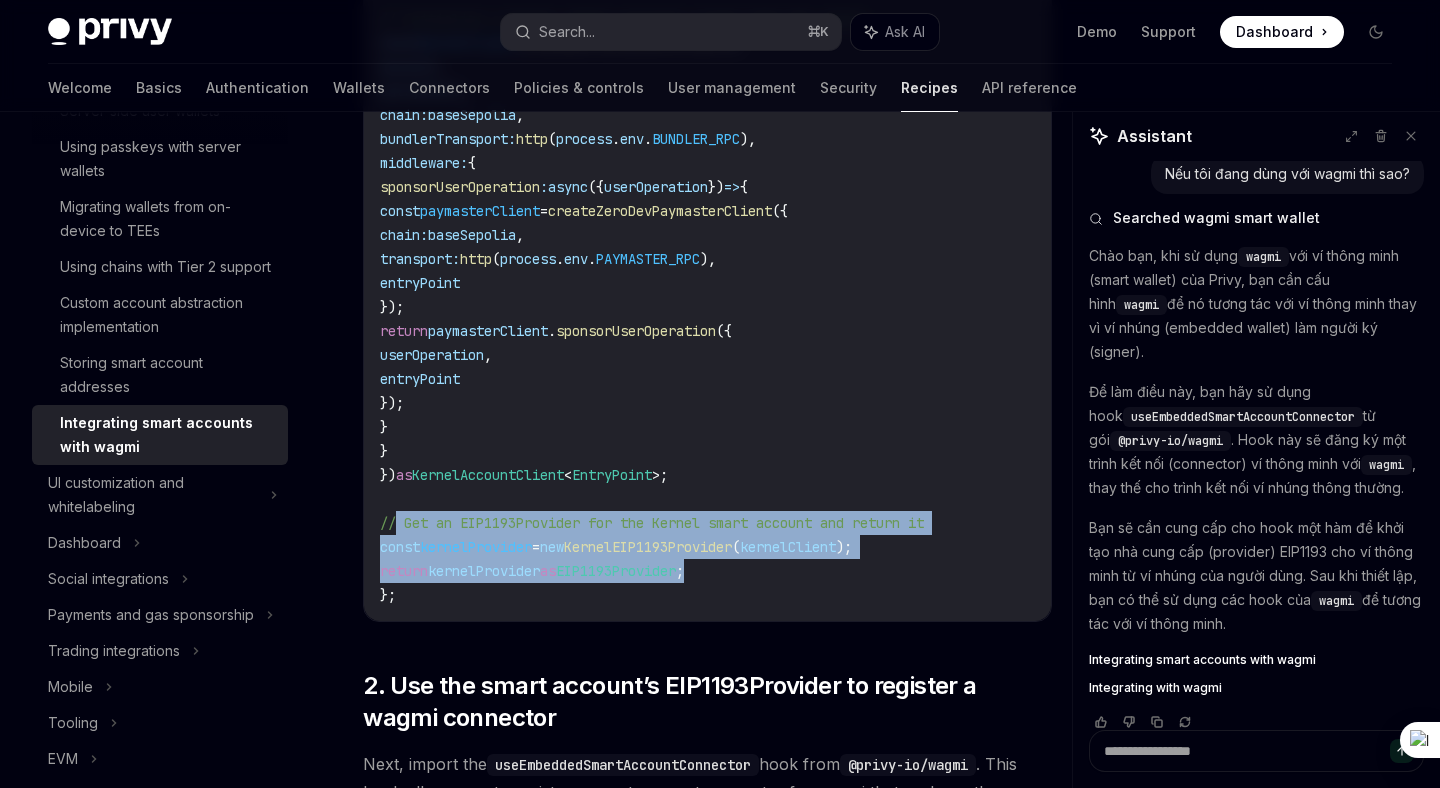 drag, startPoint x: 400, startPoint y: 529, endPoint x: 792, endPoint y: 569, distance: 394.03552 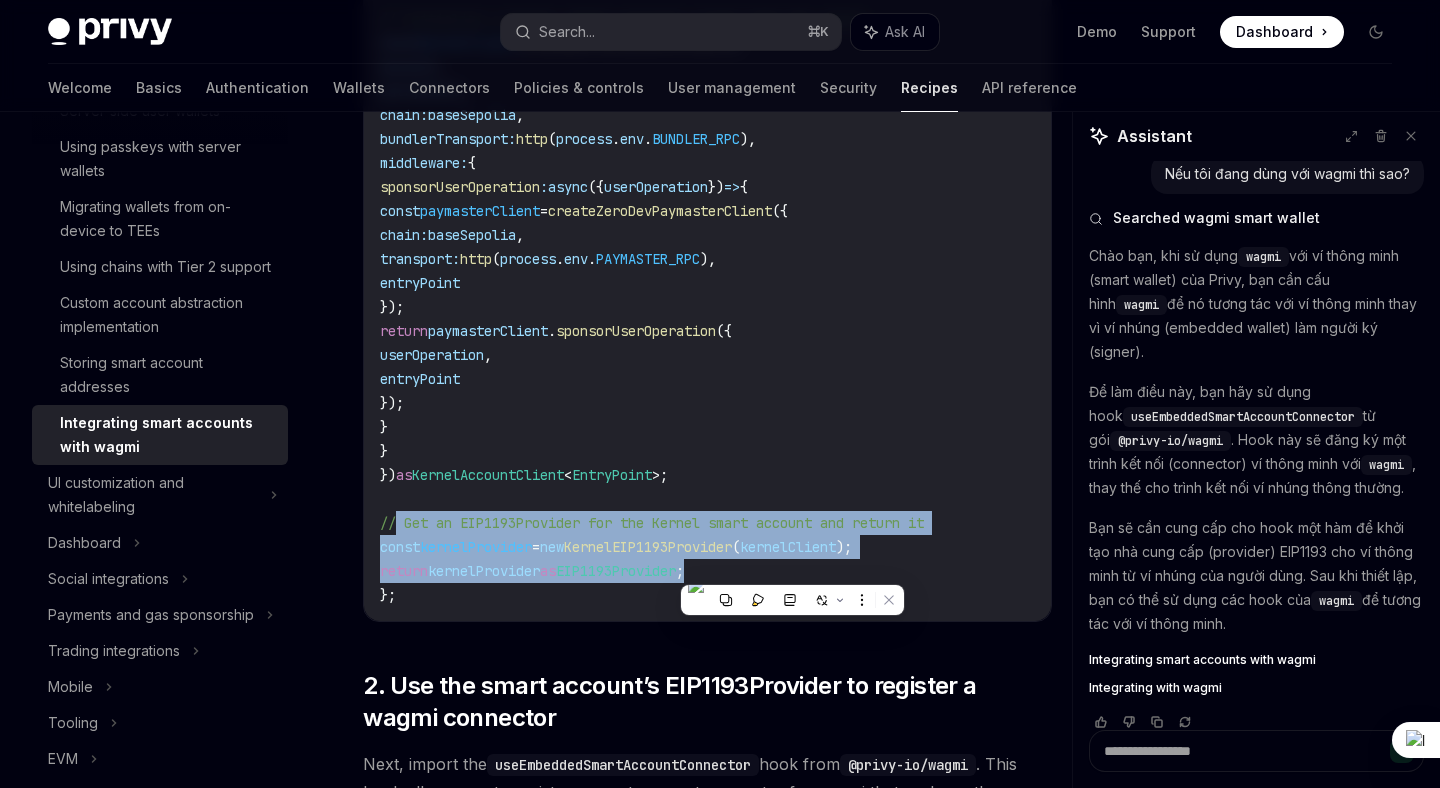 copy on "// Get an EIP1193Provider for the Kernel smart account and return it
const  kernelProvider  =  new  KernelEIP1193Provider ( kernelClient );
return  kernelProvider  as  EIP1193Provider ;" 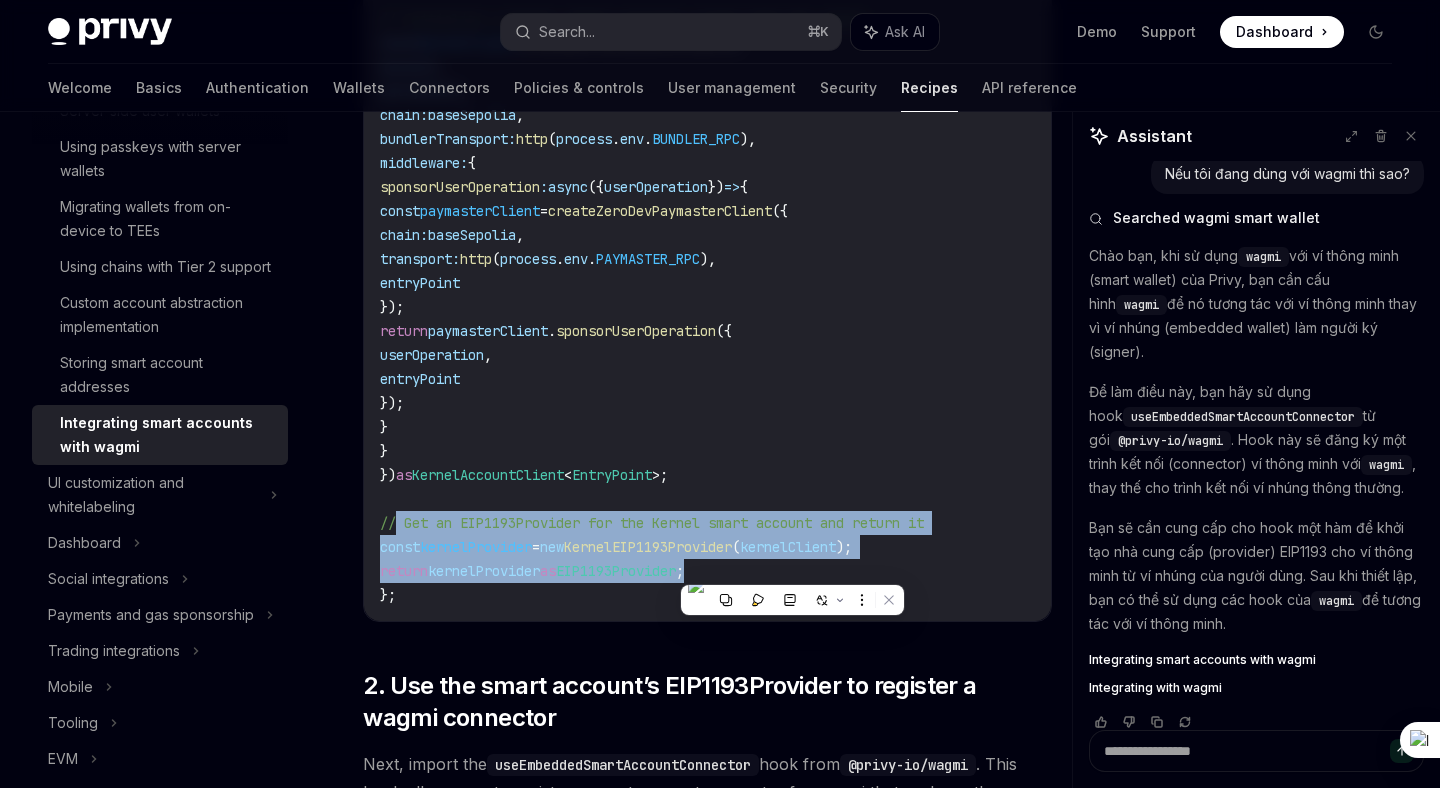 click on "import  { signerToEcdsaValidator }  from  '@zerodev/ecdsa-validator' ;
import  {
createKernelAccount ,
createZeroDevPaymasterClient ,
createKernelAccountClient ,
KernelEIP1193Provider ,
KernelAccountClient
}  from  '@zerodev/sdk' ;
import  { ENTRYPOINT_ADDRESS_V07 ,  providerToSmartAccountSigner }  from  'permissionless' ;
import  { EntryPoint }  from  'permissionless/_types/types' ;
import  { http ,  createPublicClient ,  EIP1193Provider }  from  'viem' ;
import  { baseSepolia }  from  'viem/chains' ;
// Create a public client
const  publicClient  =  createPublicClient ({
transport:  http ( process . env . BUNDLER_RPC )
});
const  entryPoint  =  ENTRYPOINT_ADDRESS_V07 ;
export  const  signerToZeroDevSmartAccount  =  async  ({
signer
} :  {
signer :  EIP1193Provider ;
}) :  Promise < EIP1193Provider >  =>  {
// Convert EIP1193Provider for the embedded wallet to a signer
const  smartAccountSigner  =  await  providerToSmartAccountSigner ( );" at bounding box center [724, -185] 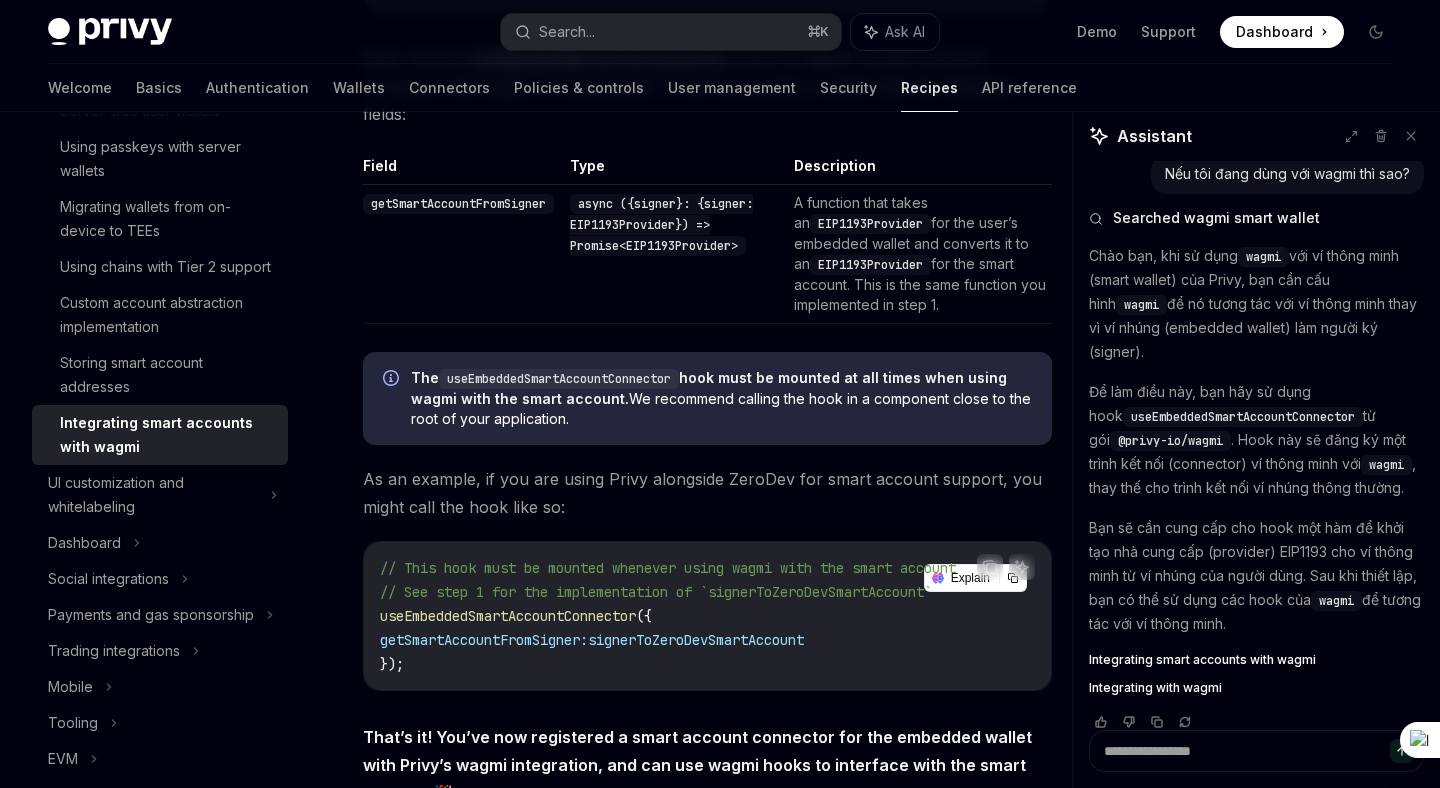 scroll, scrollTop: 3101, scrollLeft: 0, axis: vertical 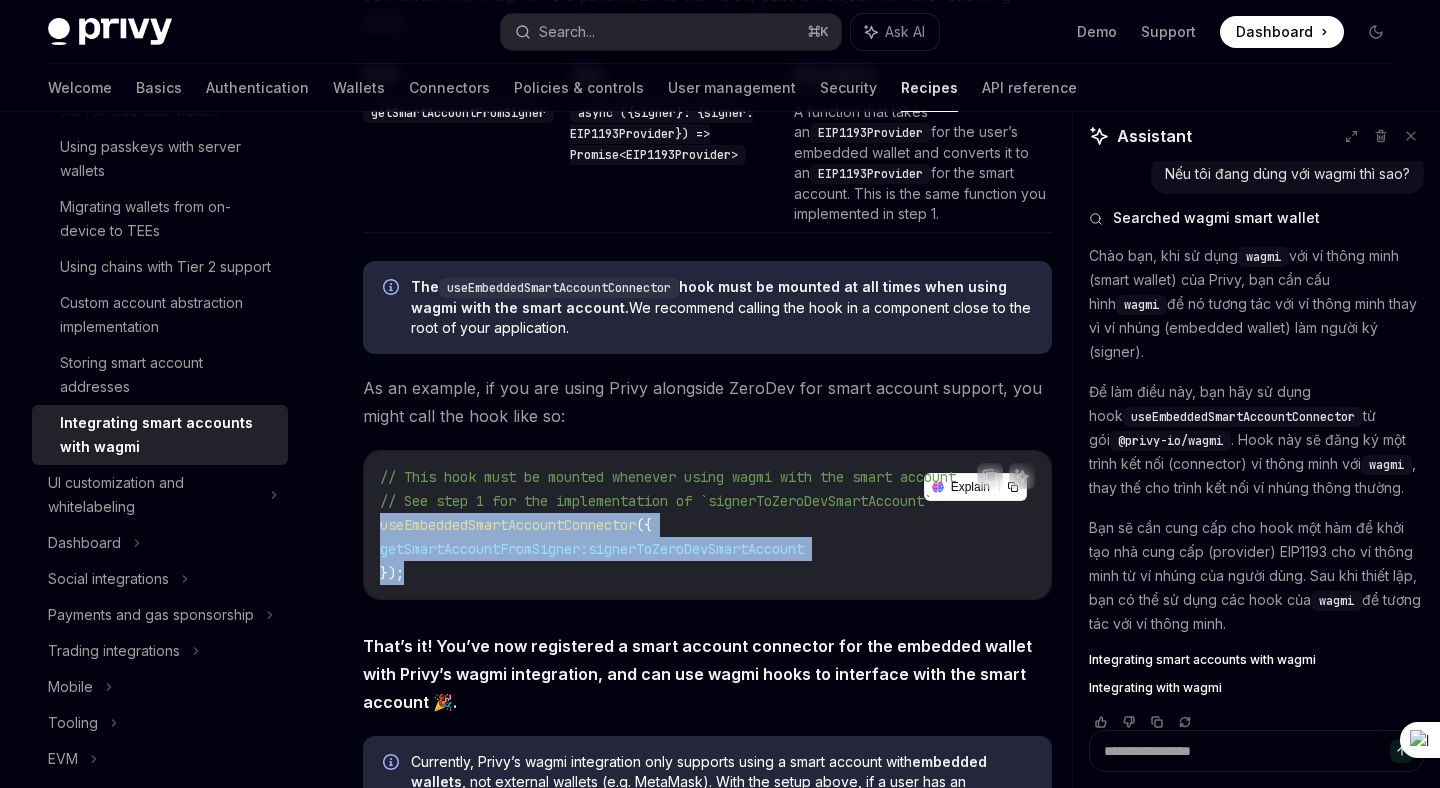 drag, startPoint x: 429, startPoint y: 551, endPoint x: 376, endPoint y: 503, distance: 71.50524 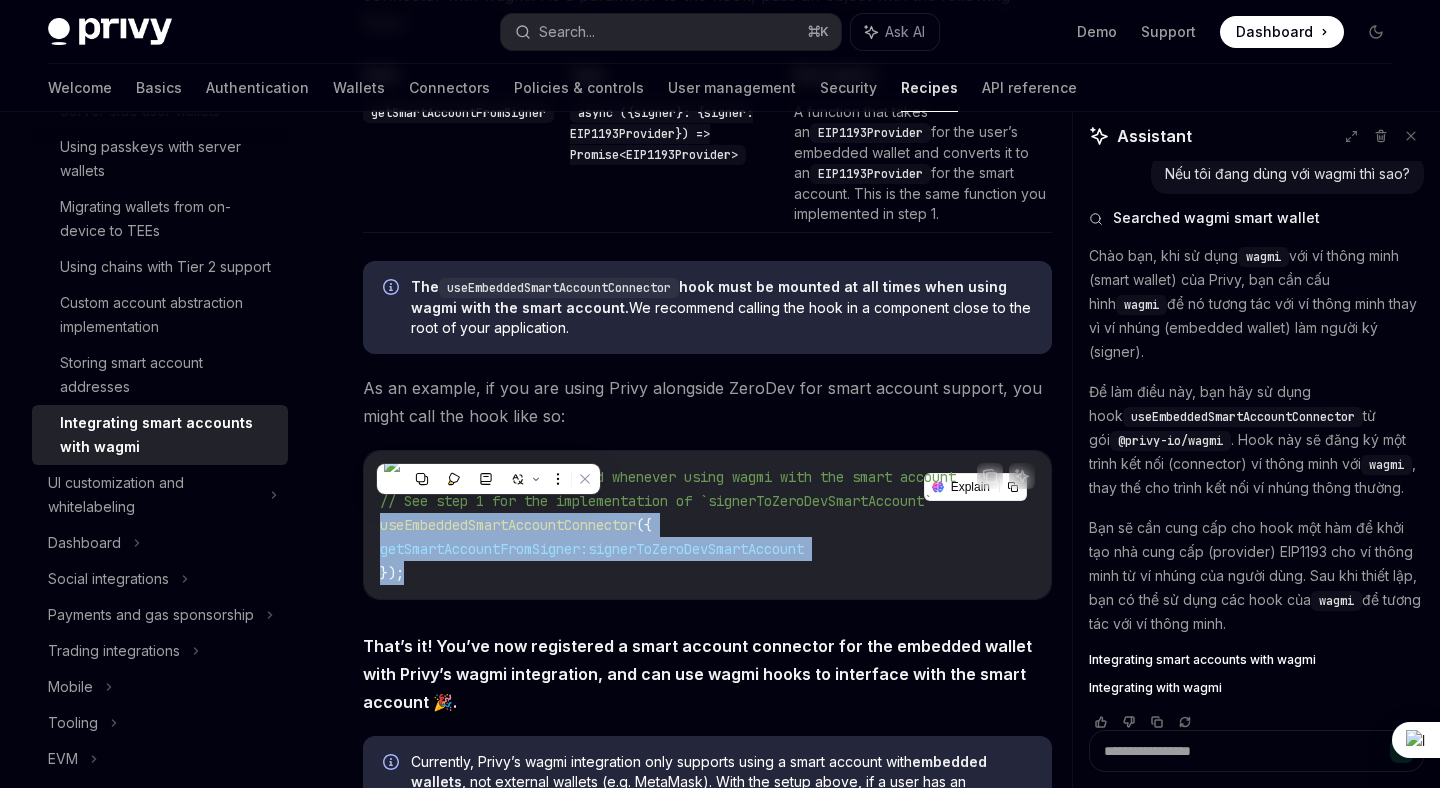 copy on "useEmbeddedSmartAccountConnector ({
getSmartAccountFromSigner:  signerToZeroDevSmartAccount
});" 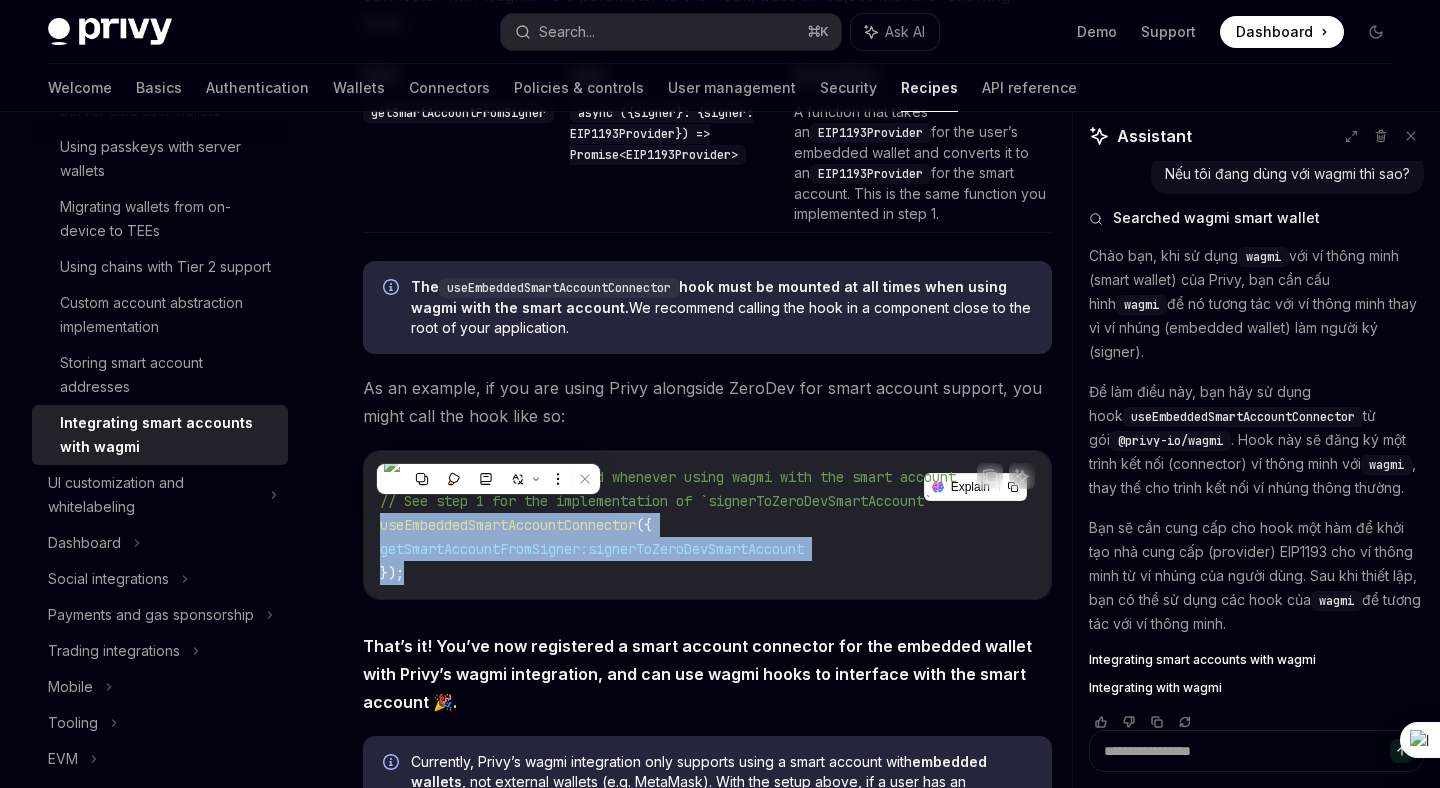 click on "If your app uses wagmi and one of Privy’s account abstraction integrations to set up smart accounts for the embedded wallet, you can configure wagmi to reflect the smart account for the embedded wallet instead of the externally-owned account (e.g. signer) by following the instructions below.
​ 0. Setup
This guide assumes that you have already integrated both Privy and wagmi into your app, and are now looking to set up wagmi with smart accounts.
If you have not yet set up the basic integration, please first follow the  Privy quickstart  and our  wagmi integration guide .
​ 1. Initialize an EIP1193 provider for the smart account
Once you’ve set up your app with wagmi, implement a function that initializes the smart account of your choice (Kernel, SimpleAccount, Biconomy, etc.) from the Privy embedded wallet.
As a parameter, the function should accept an object with a  signer  field that contains a viem  EIP1193Provider EIP1193Provider
Copy Ask AI async  ({ signer } :  { signer : })  => < >" at bounding box center [707, -964] 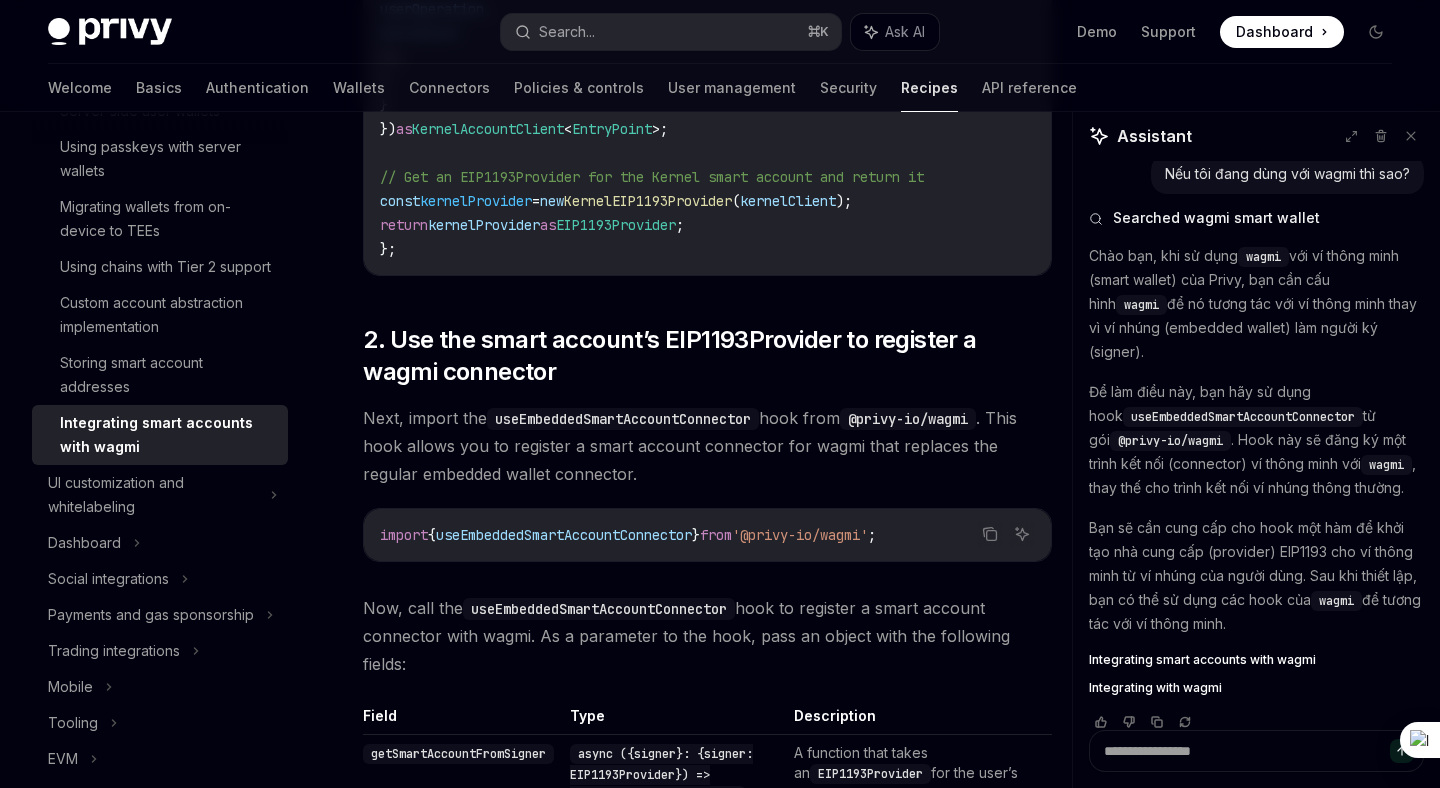scroll, scrollTop: 3099, scrollLeft: 0, axis: vertical 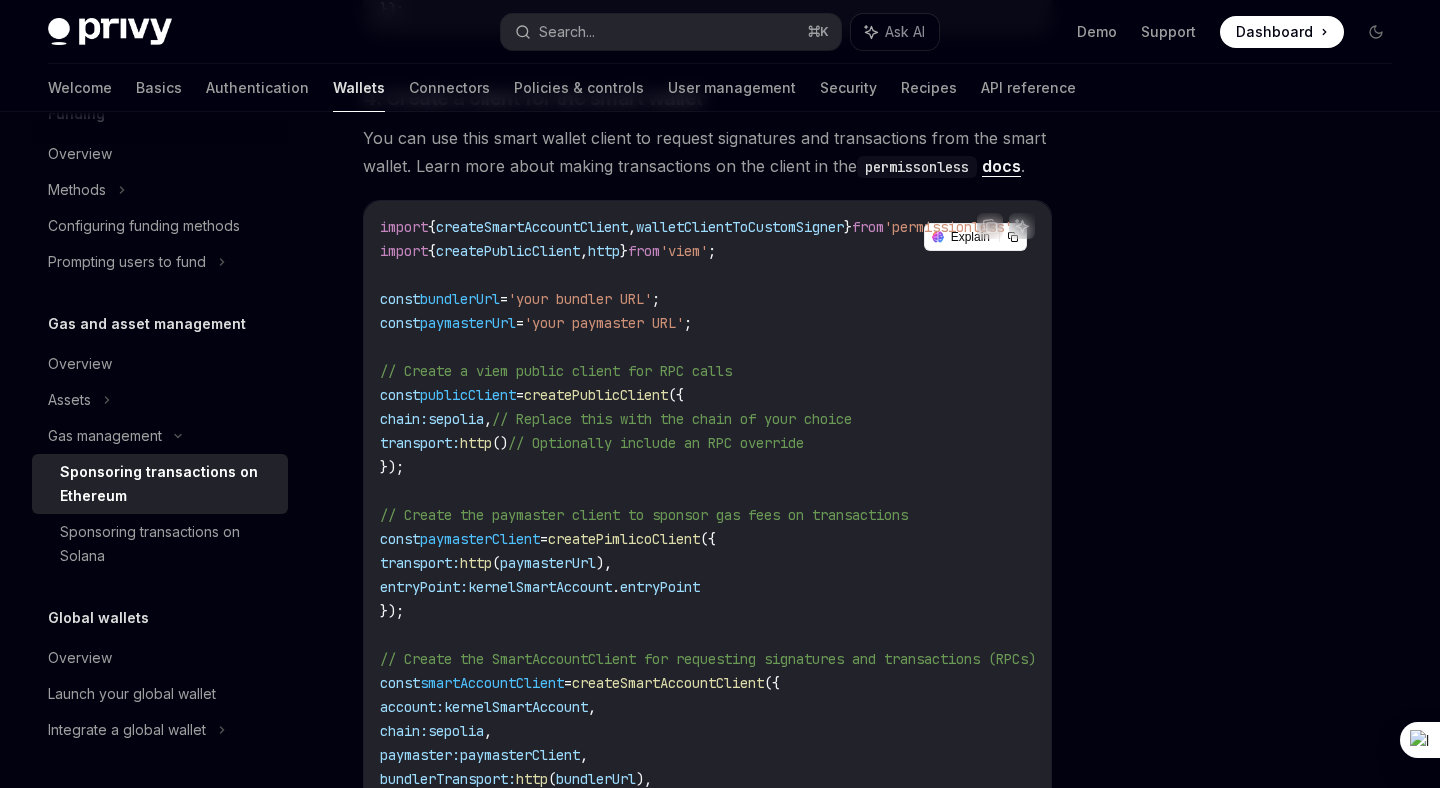 click on "import  { createSmartAccountClient ,  walletClientToCustomSigner }  from  'permissionless' ;
import  { createPublicClient ,  http }  from  'viem' ;
const  bundlerUrl  =  'your bundler URL' ;
const  paymasterUrl  =  'your paymaster URL' ;
// Create a viem public client for RPC calls
const  publicClient  =  createPublicClient ({
chain:  sepolia ,  // Replace this with the chain of your choice
transport:  http ()  // Optionally include an RPC override
});
// Create the paymaster client to sponsor gas fees on transactions
const  paymasterClient  =  createPimlicoClient ({
transport:  http ( paymasterUrl ),
entryPoint:  kernelSmartAccount . entryPoint
});
// Create the SmartAccountClient for requesting signatures and transactions (RPCs)
const  smartAccountClient  =  createSmartAccountClient ({
account:  kernelSmartAccount ,
chain:  sepolia ,
paymaster:  paymasterClient ,
bundlerTransport:  http ( bundlerUrl ),
userOperation:  {
:  async  ()  =>  (" at bounding box center [732, 551] 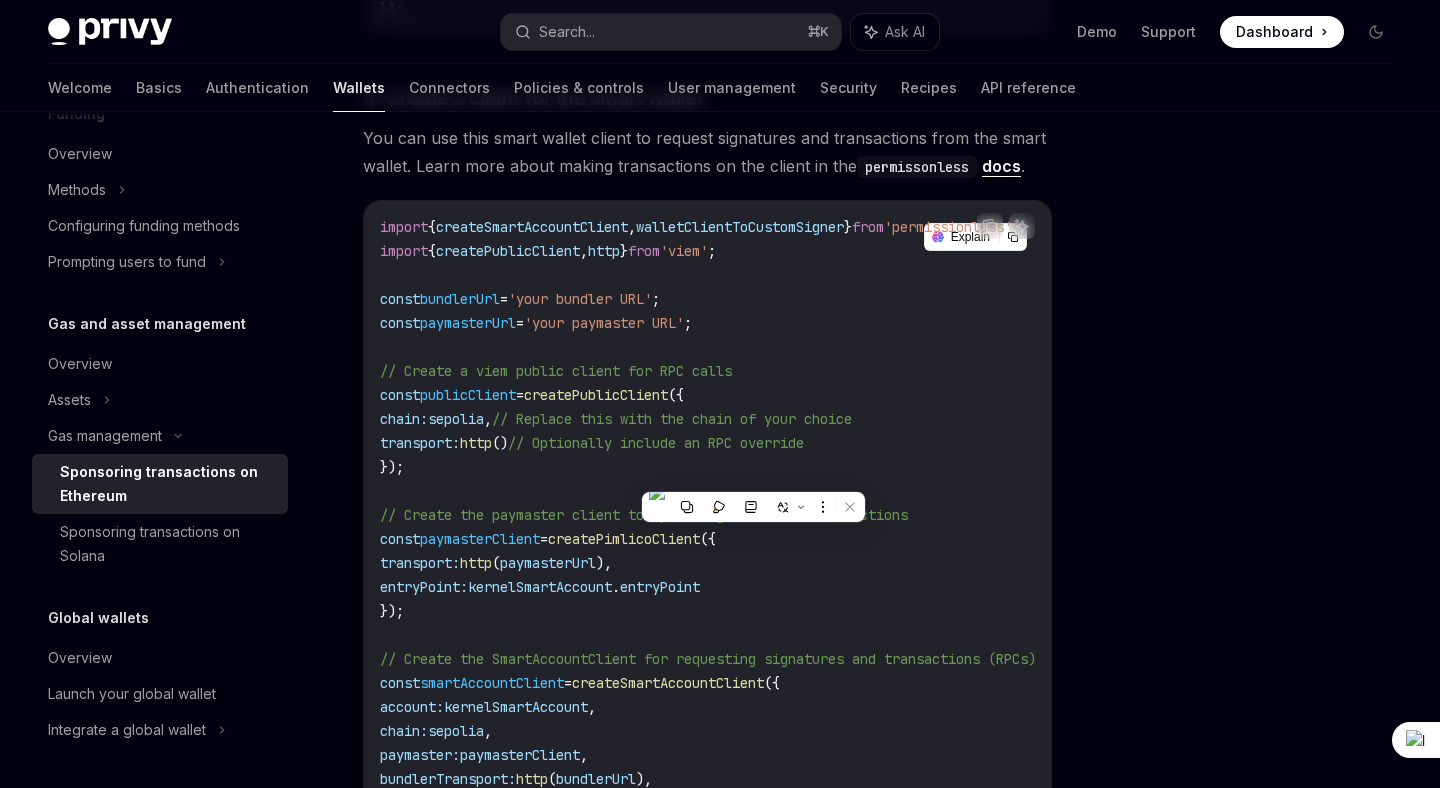click on "'permissionless'" at bounding box center [948, 227] 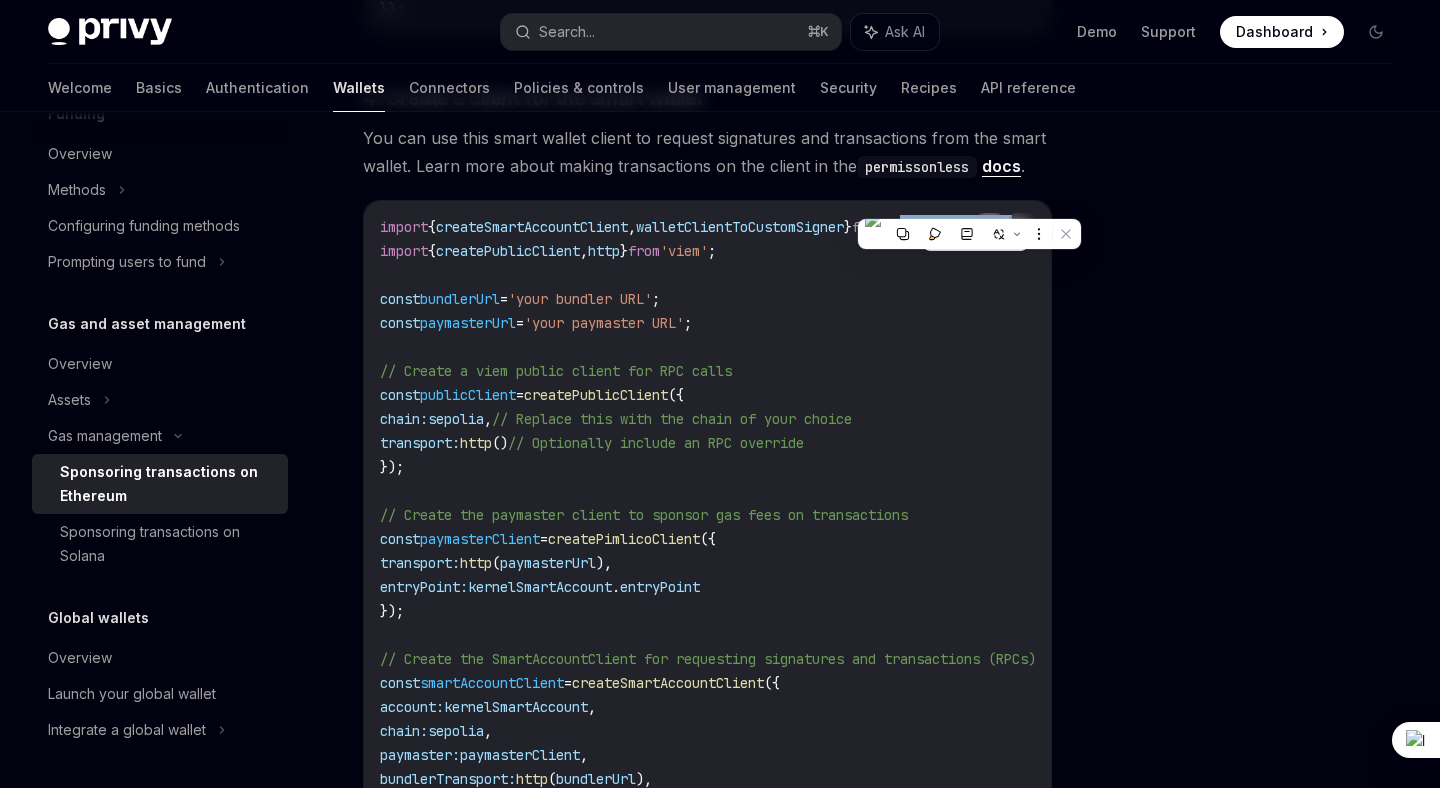 copy on "permissionless" 